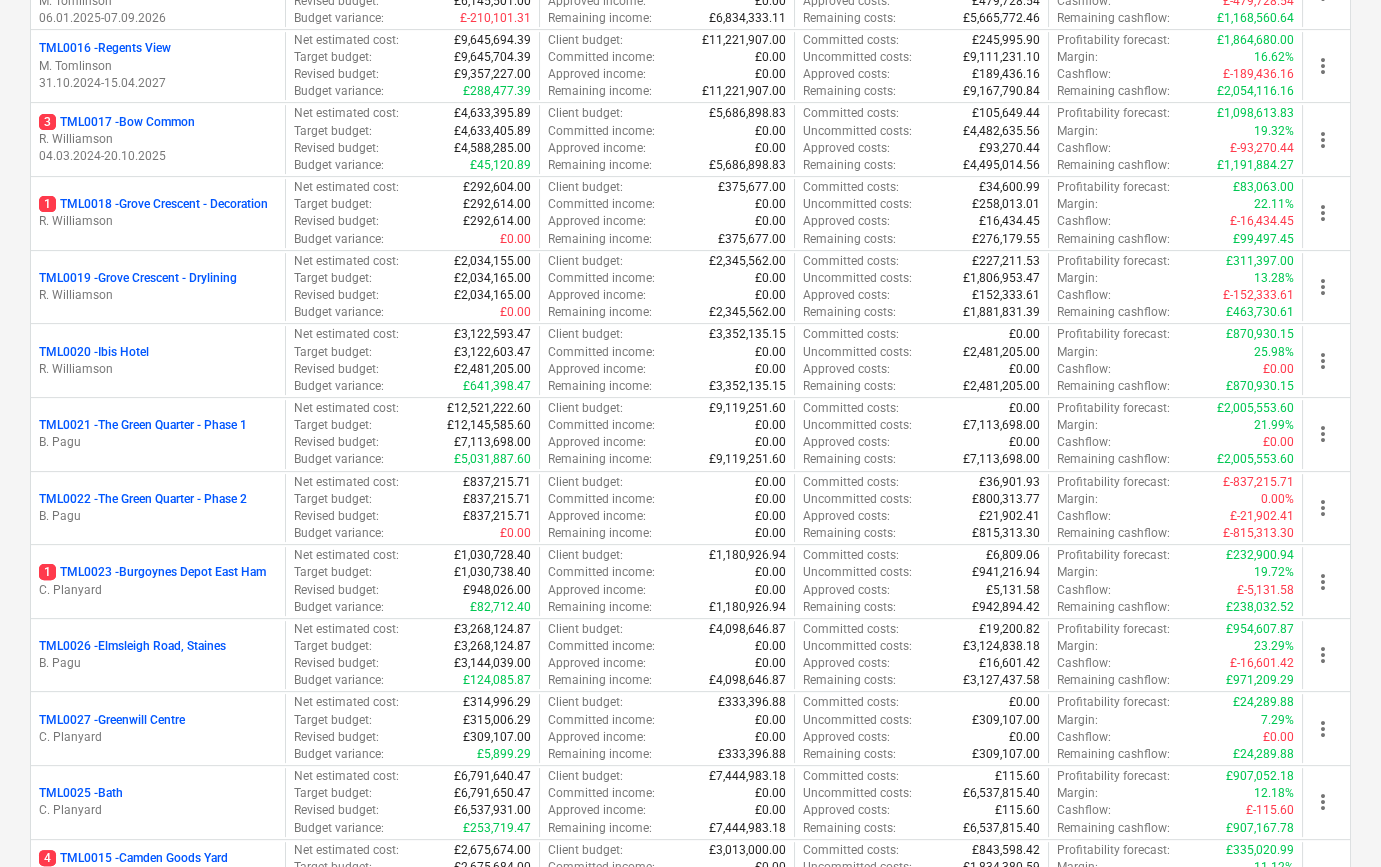 scroll, scrollTop: 1363, scrollLeft: 0, axis: vertical 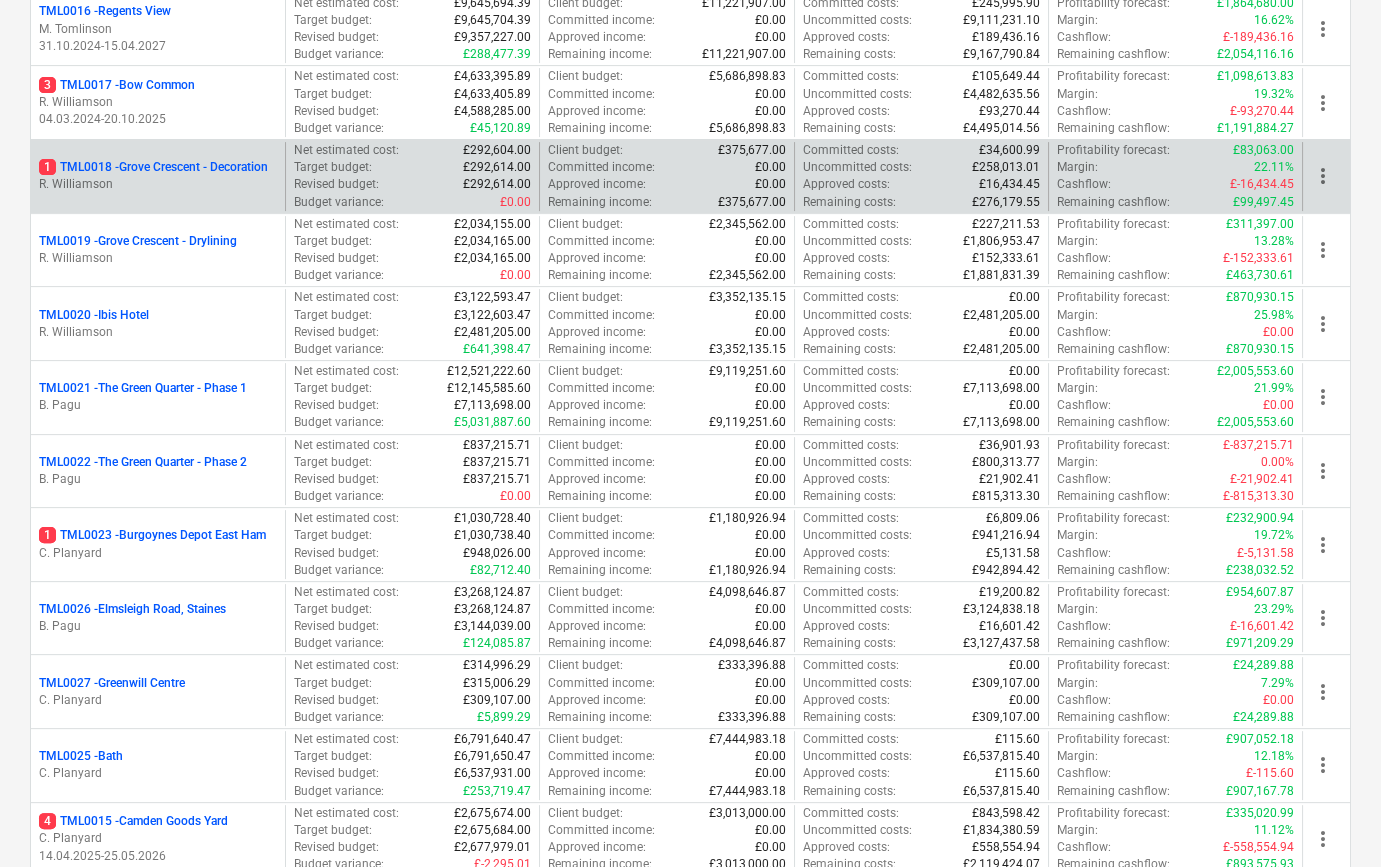 click on "R. Williamson" at bounding box center [158, 184] 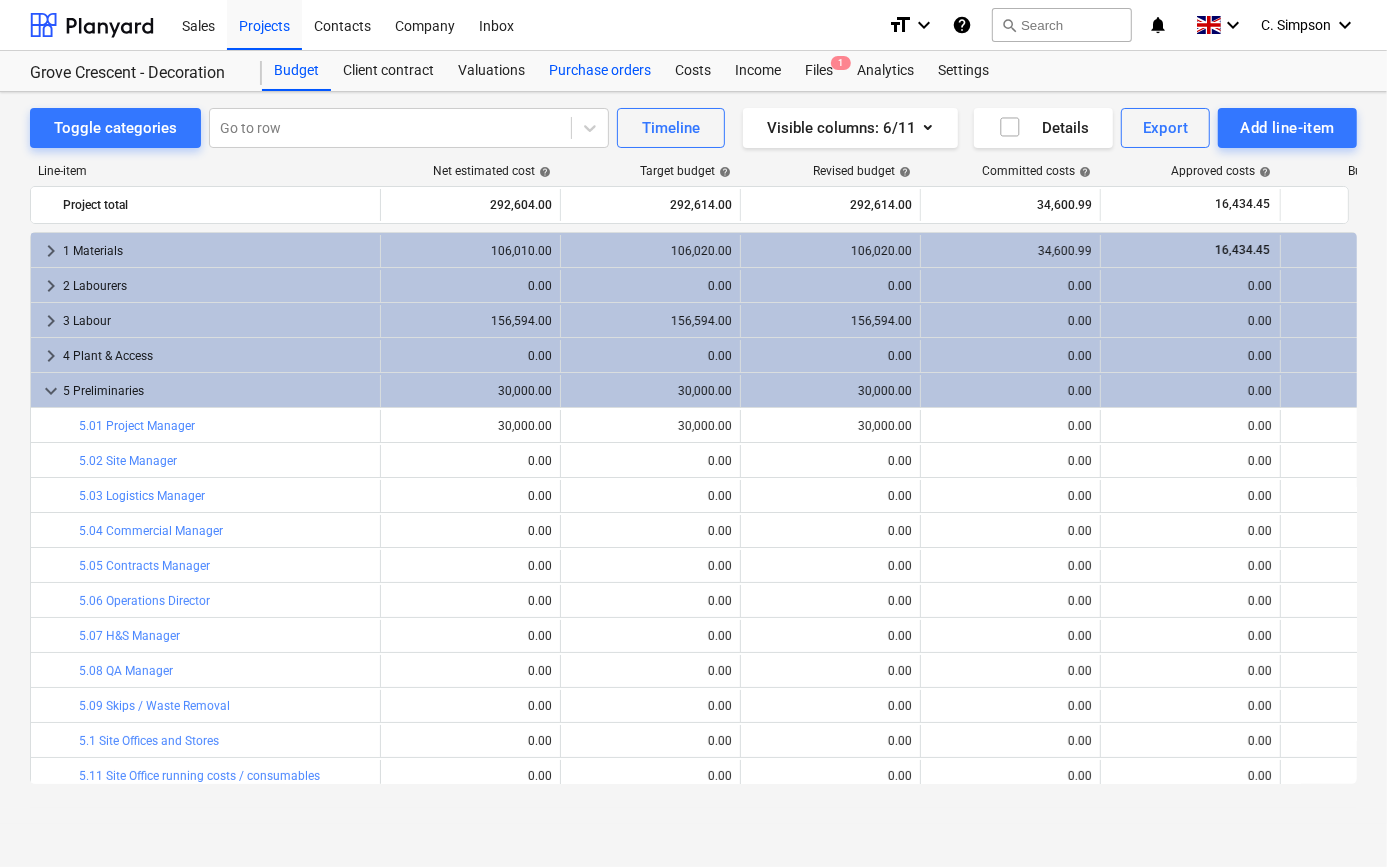click on "Purchase orders" at bounding box center [600, 71] 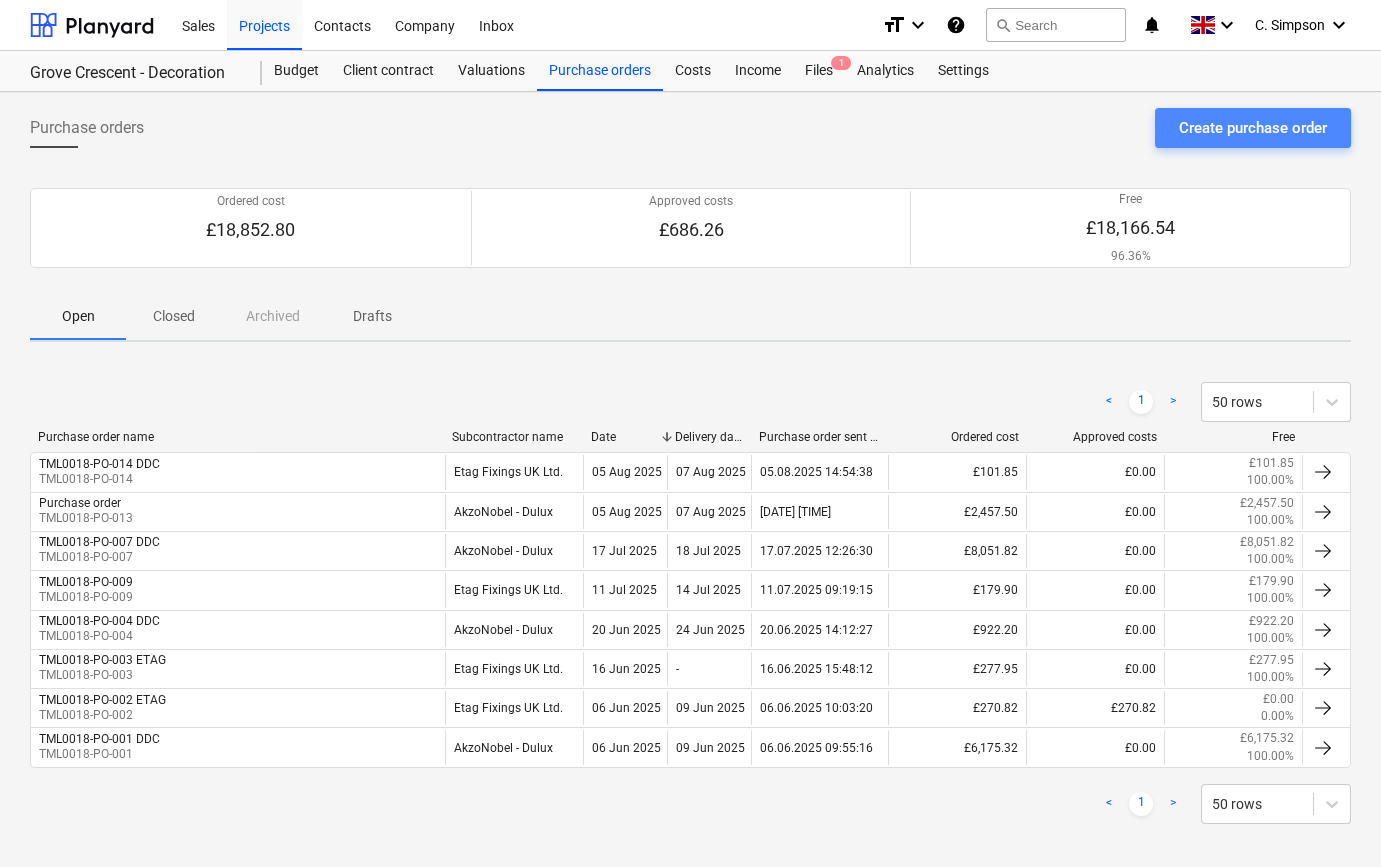 click on "Create purchase order" at bounding box center (1253, 128) 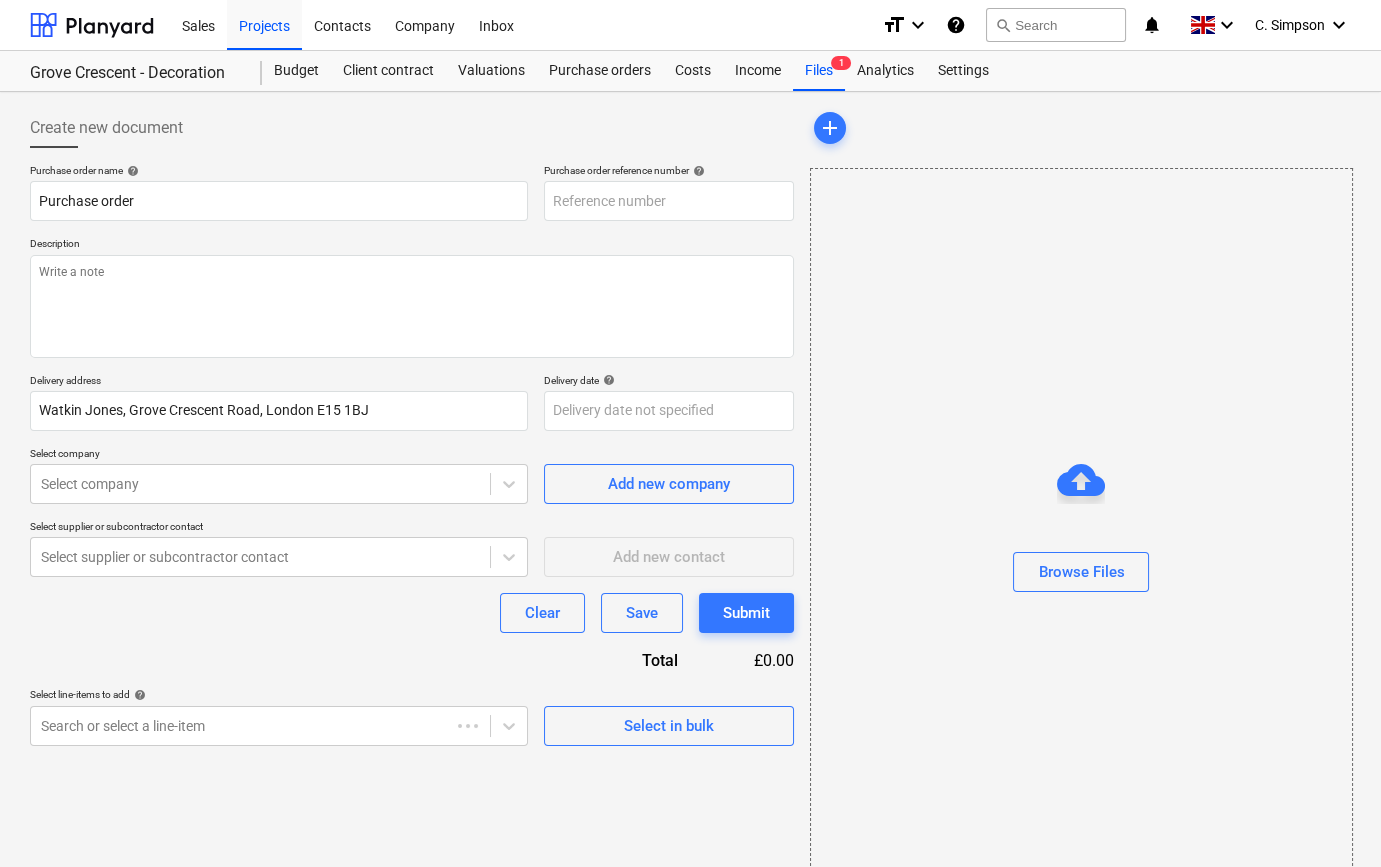 type on "x" 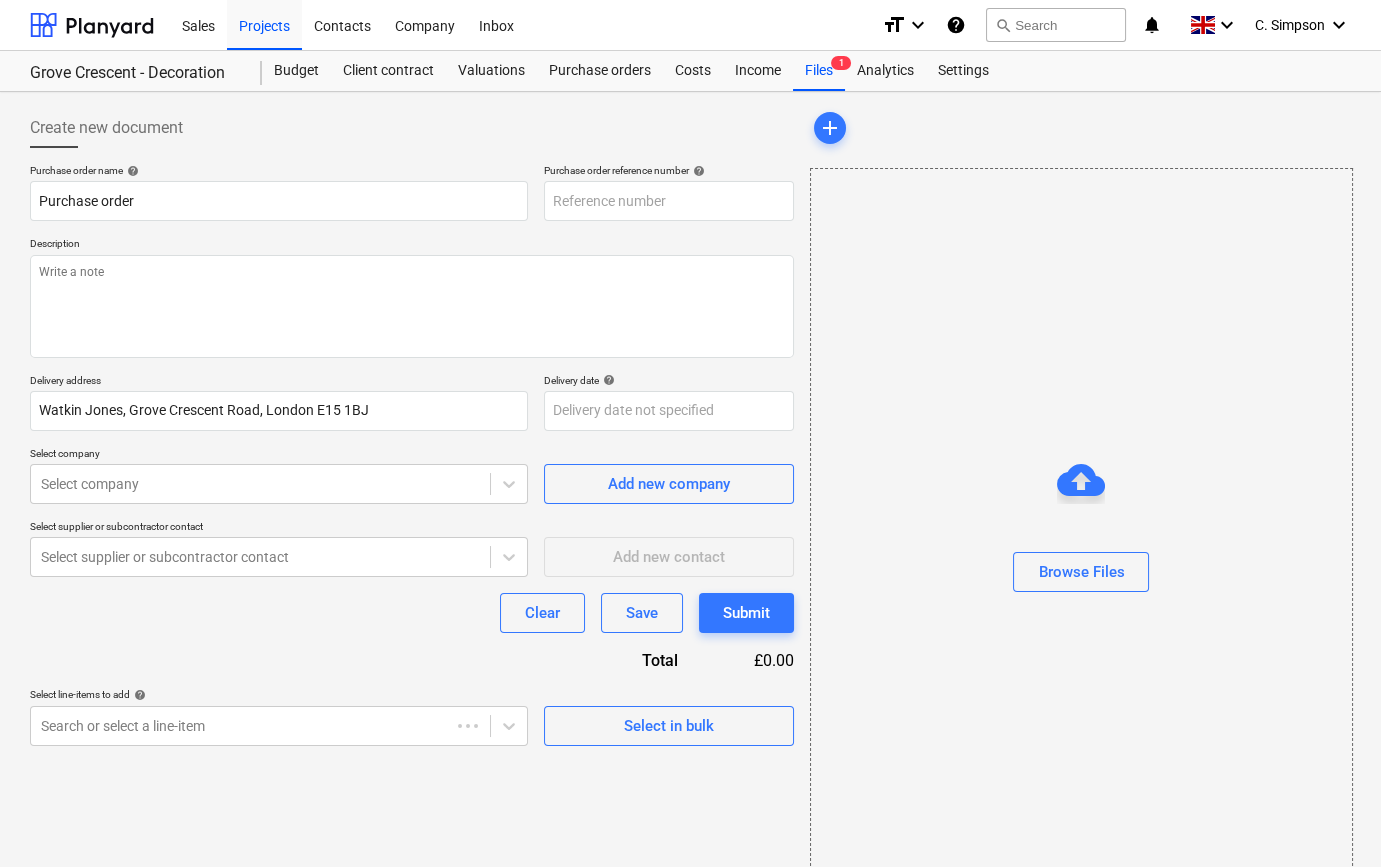 type on "TML0018-PO-015" 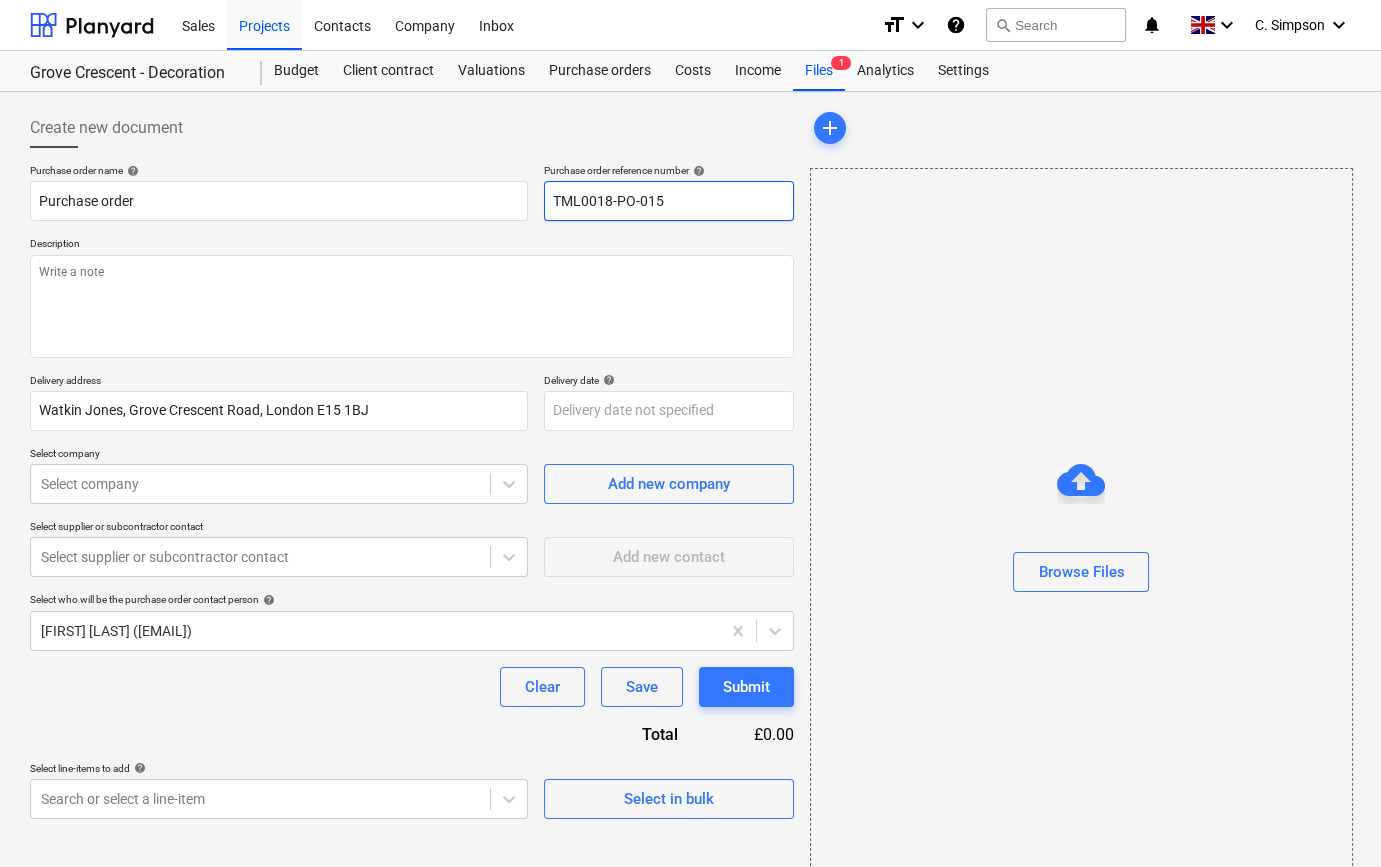 drag, startPoint x: 667, startPoint y: 198, endPoint x: 553, endPoint y: 200, distance: 114.01754 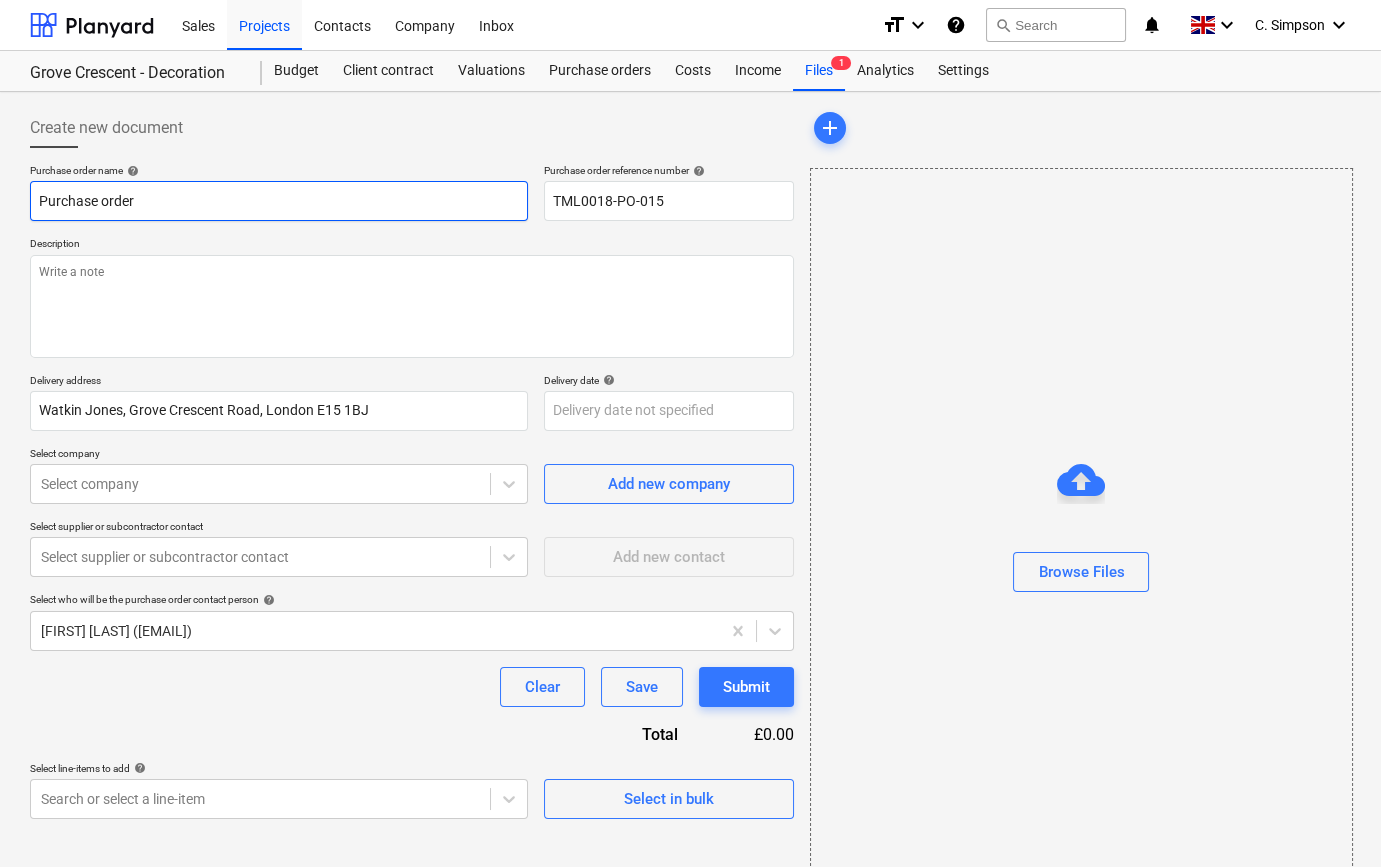 click on "Purchase order" at bounding box center [279, 201] 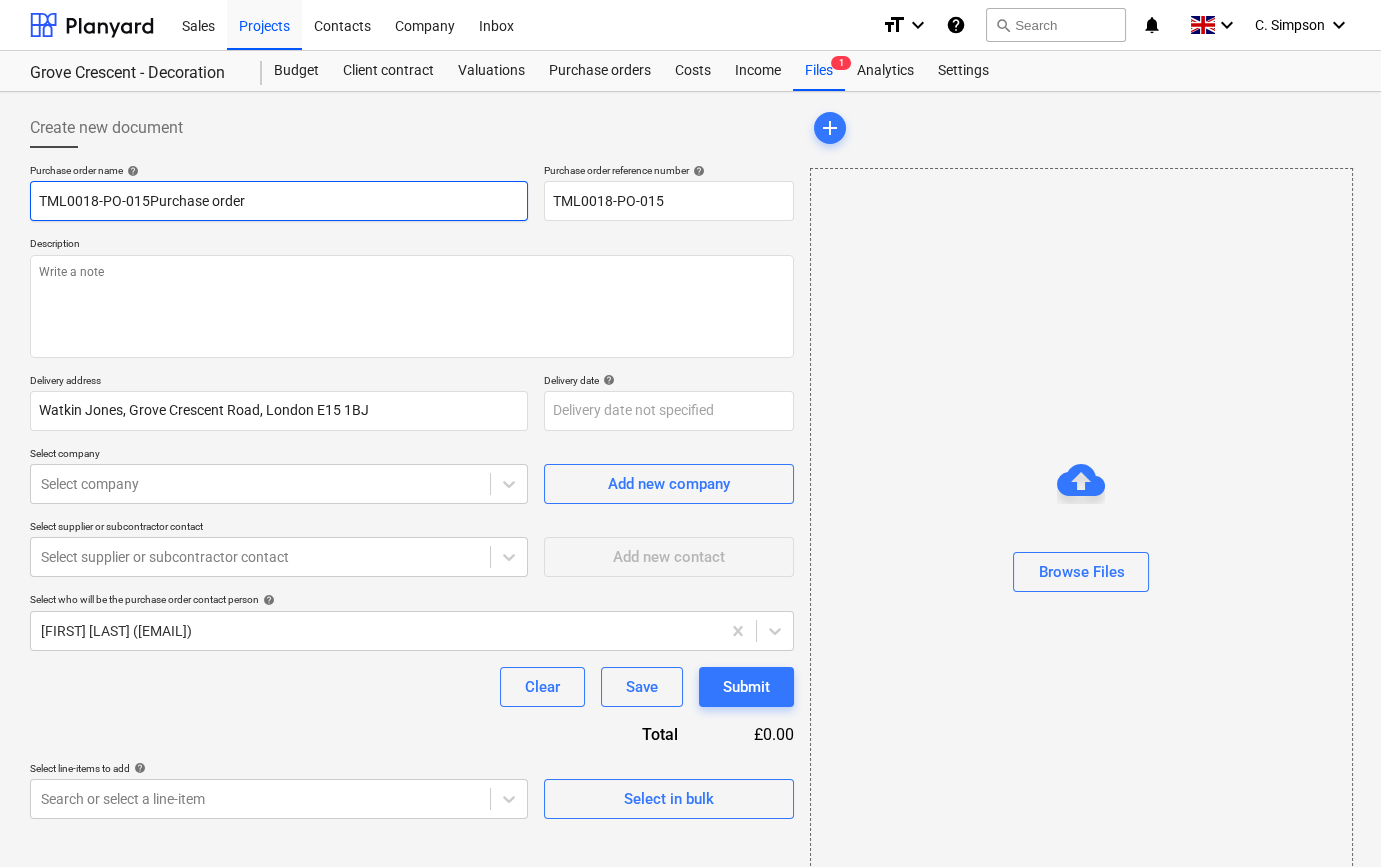 type on "x" 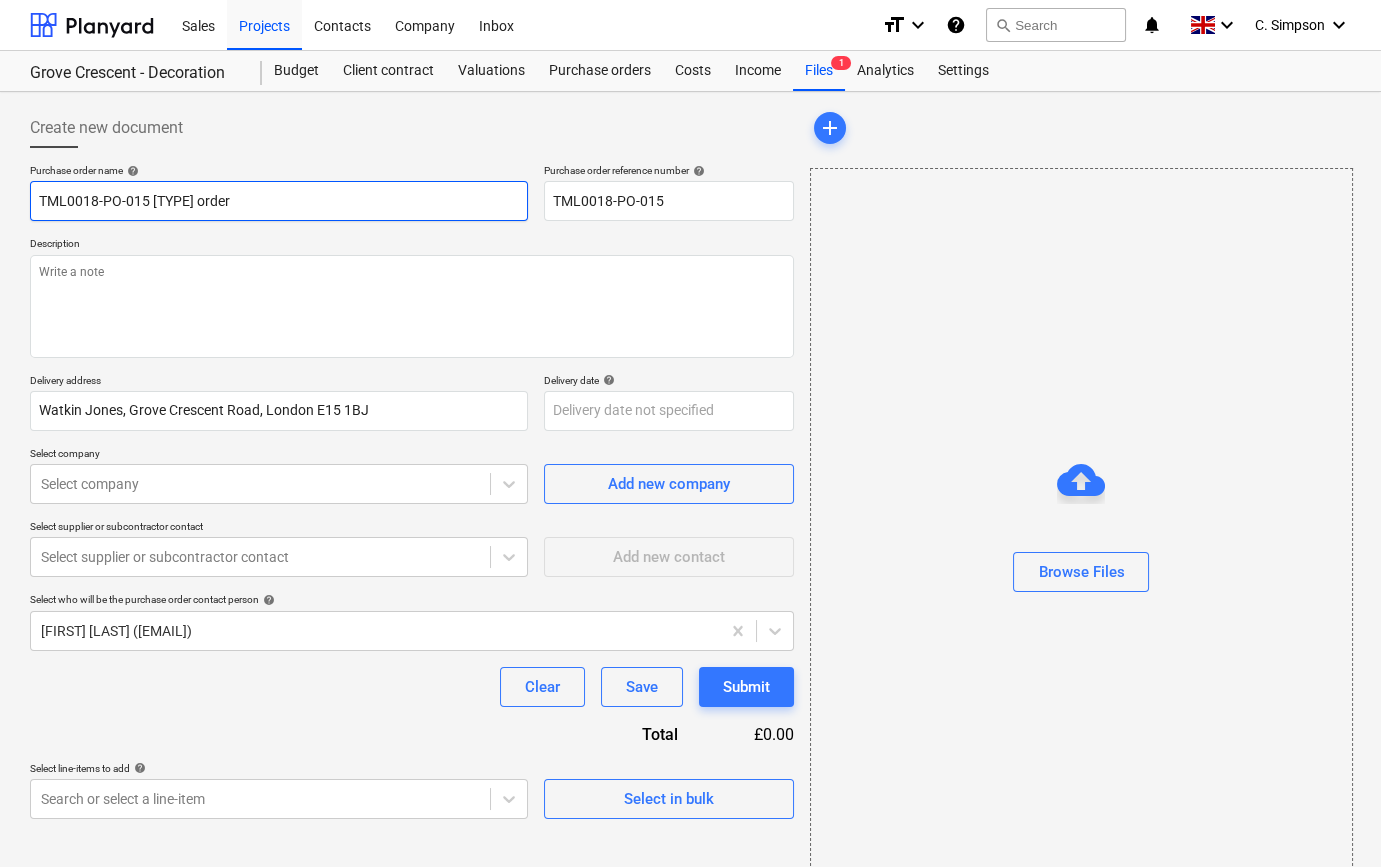 type on "x" 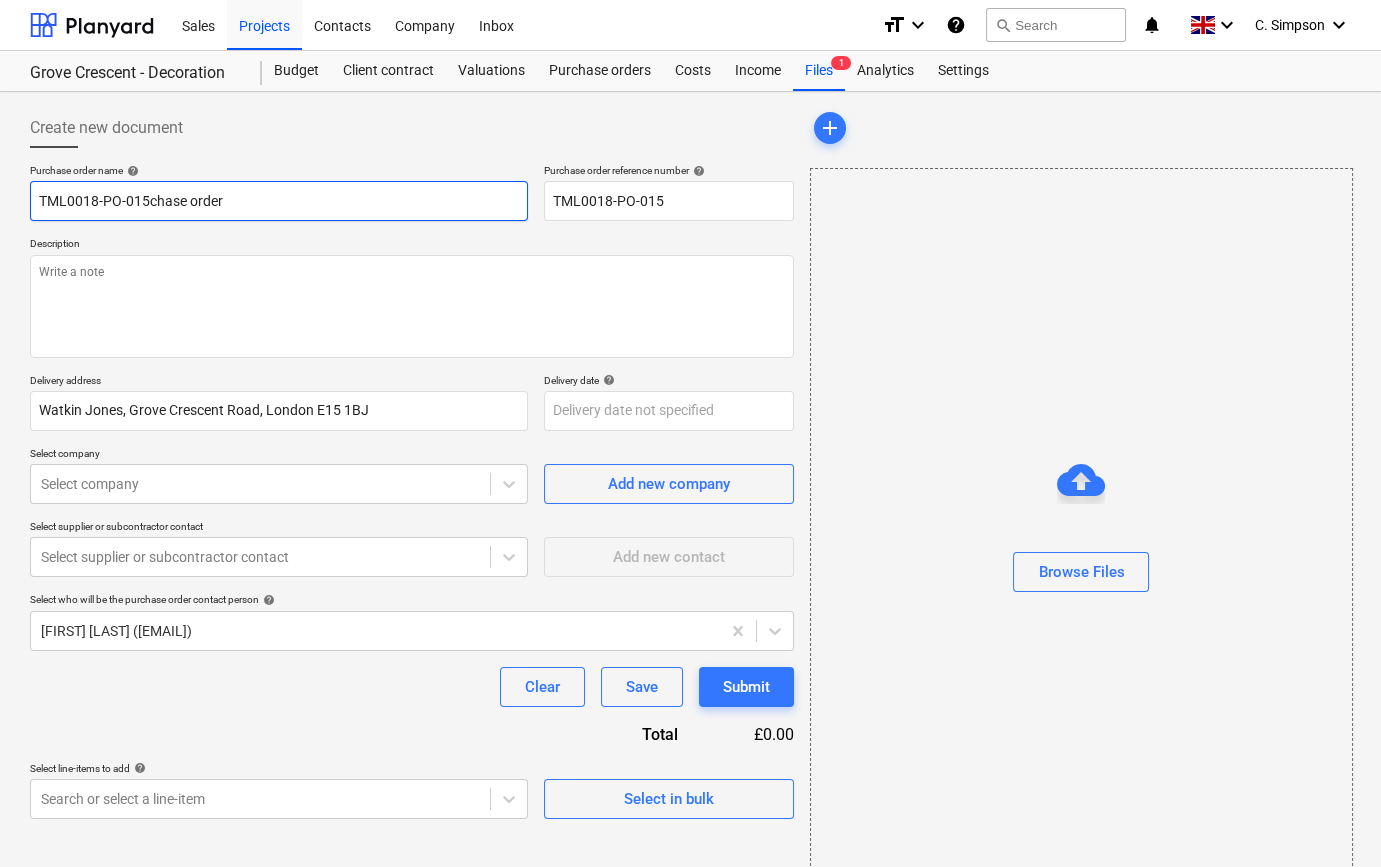type on "x" 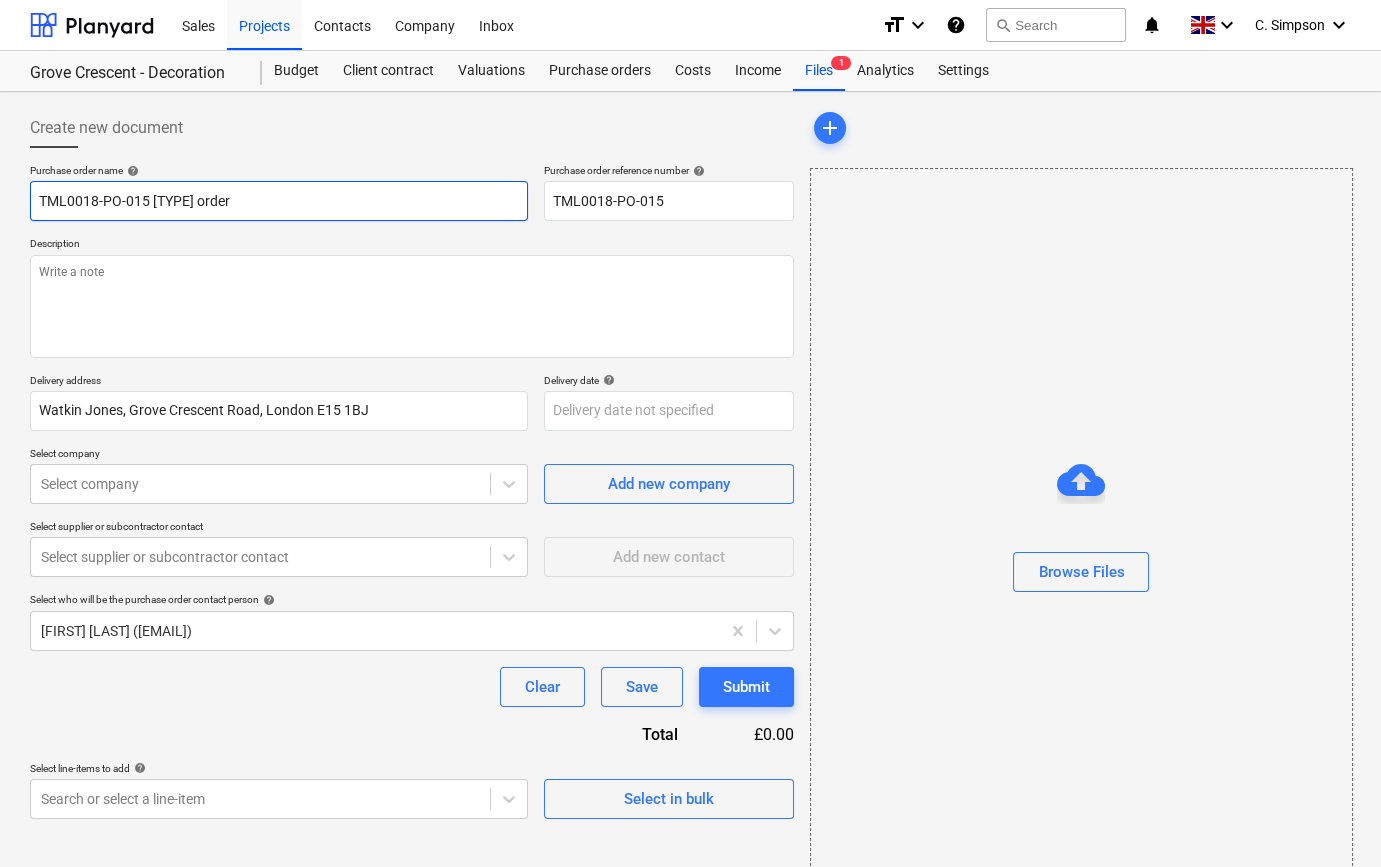 type on "TML0018-PO-015ase order" 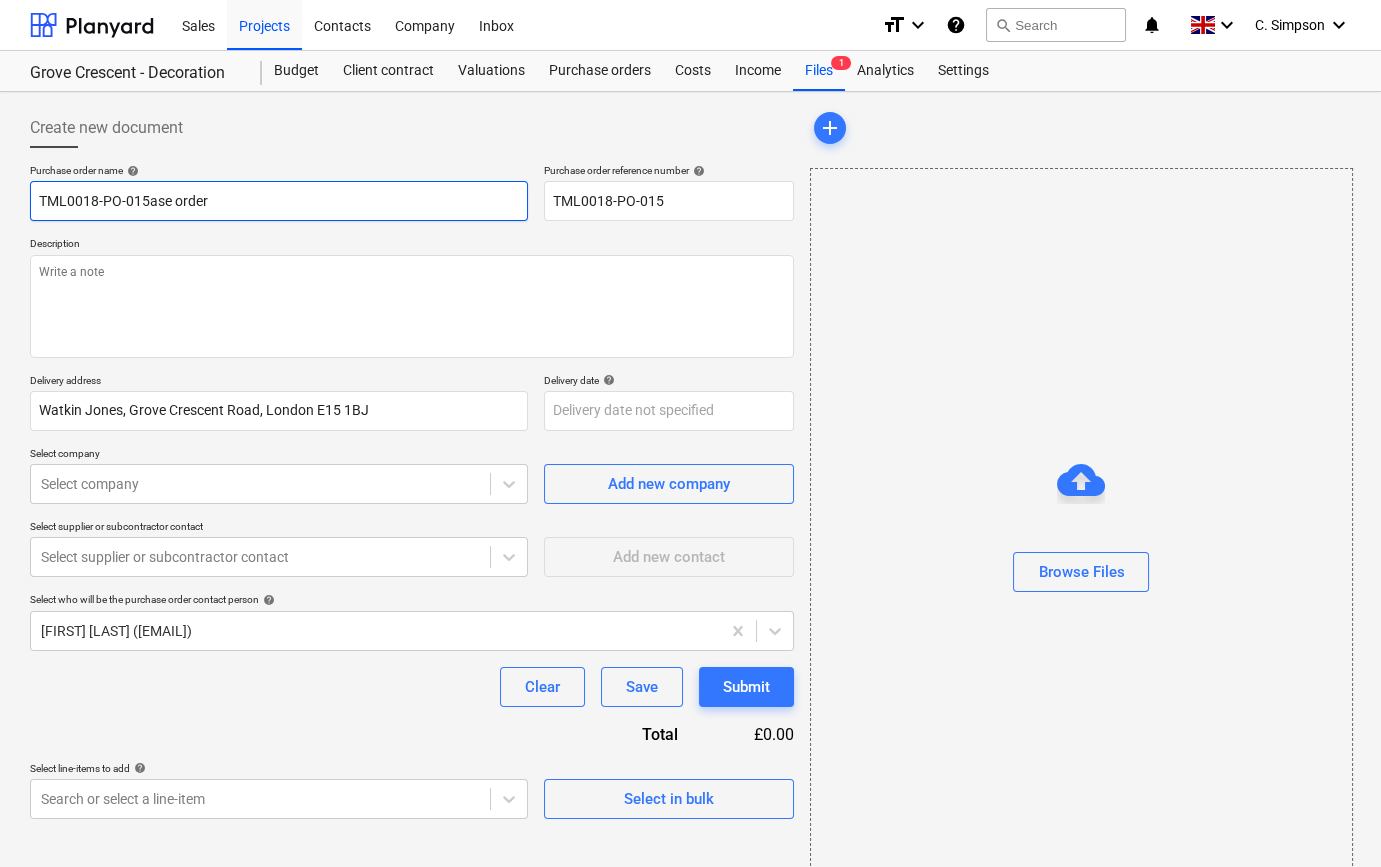 type on "x" 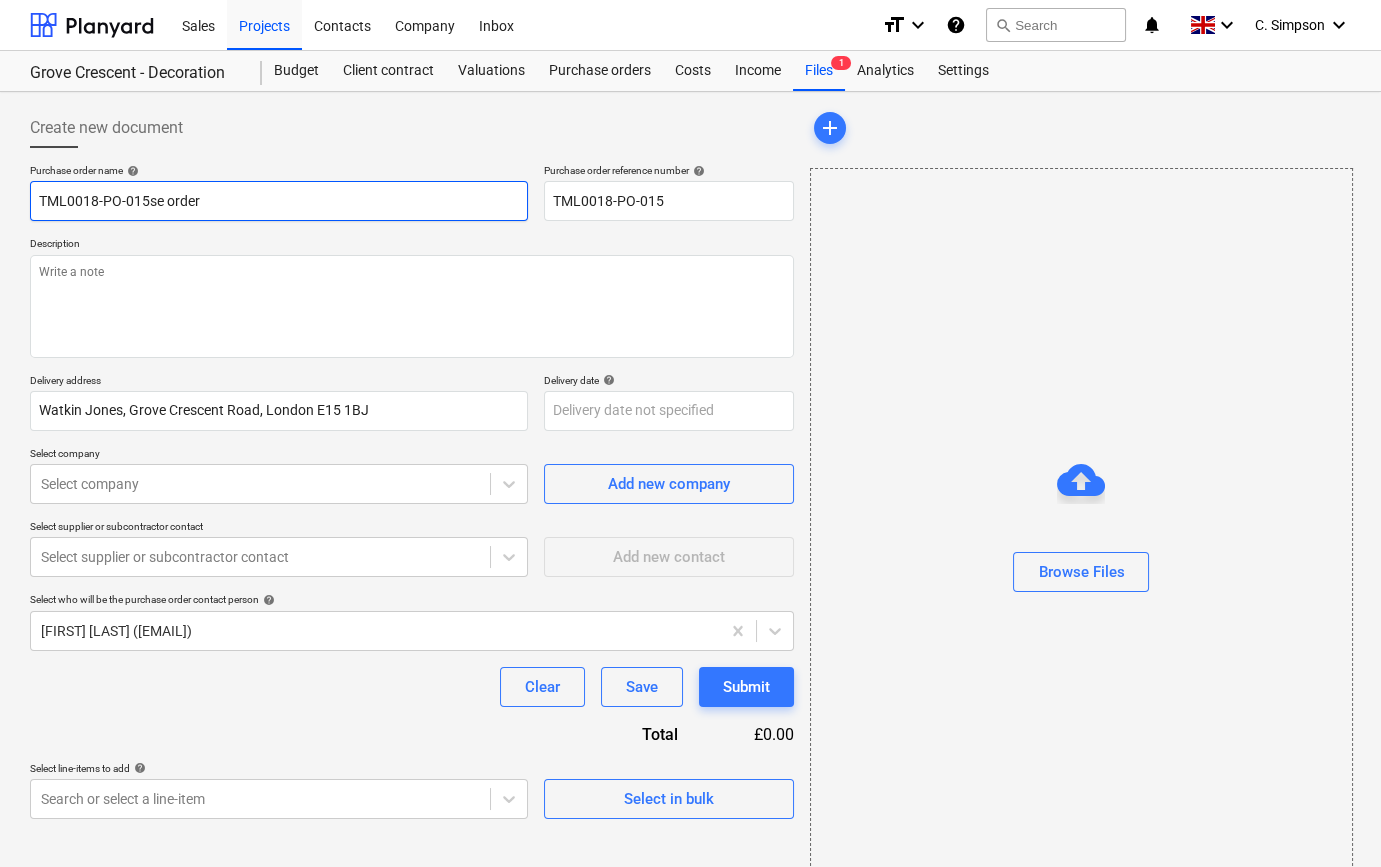 type on "x" 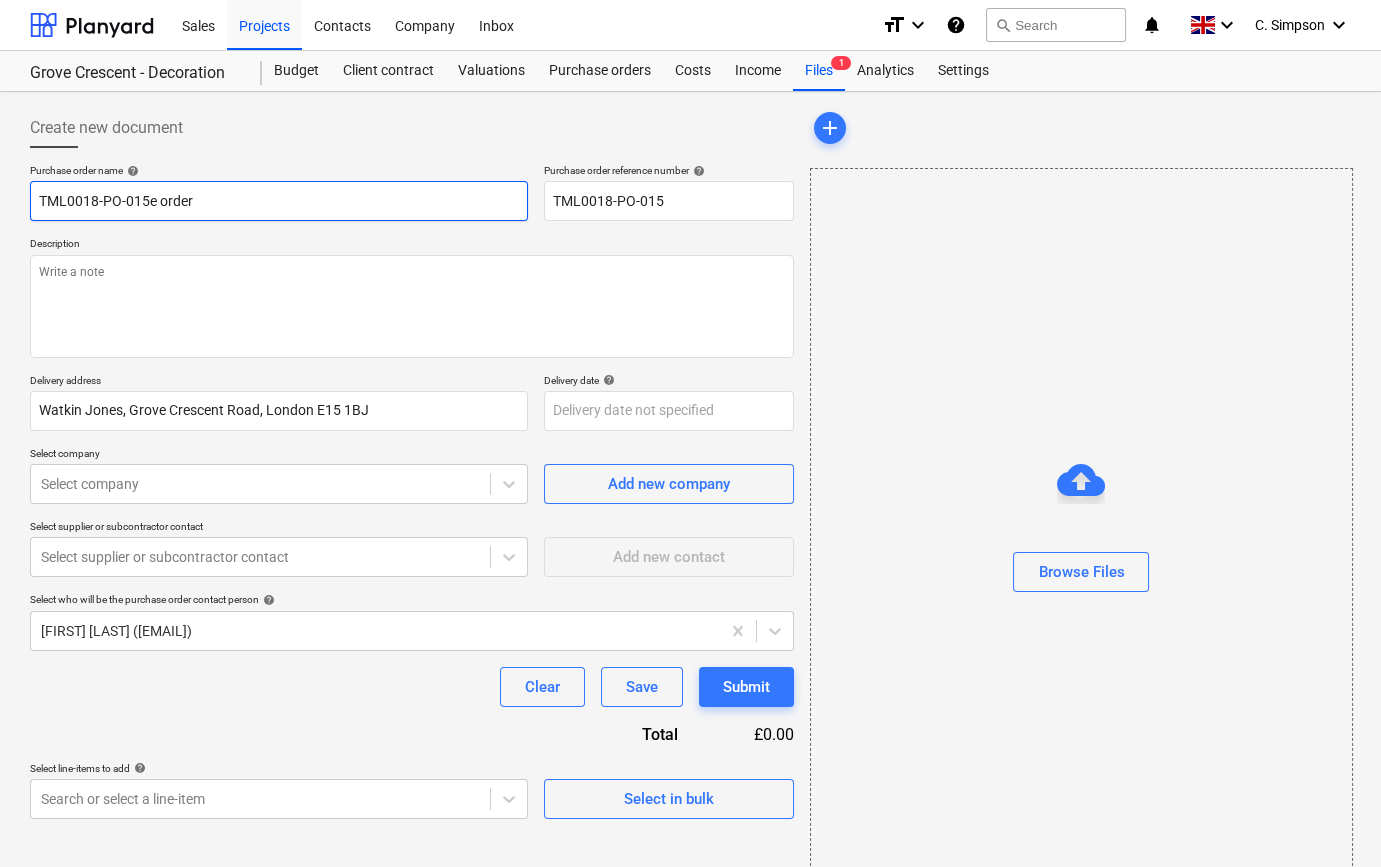 type on "x" 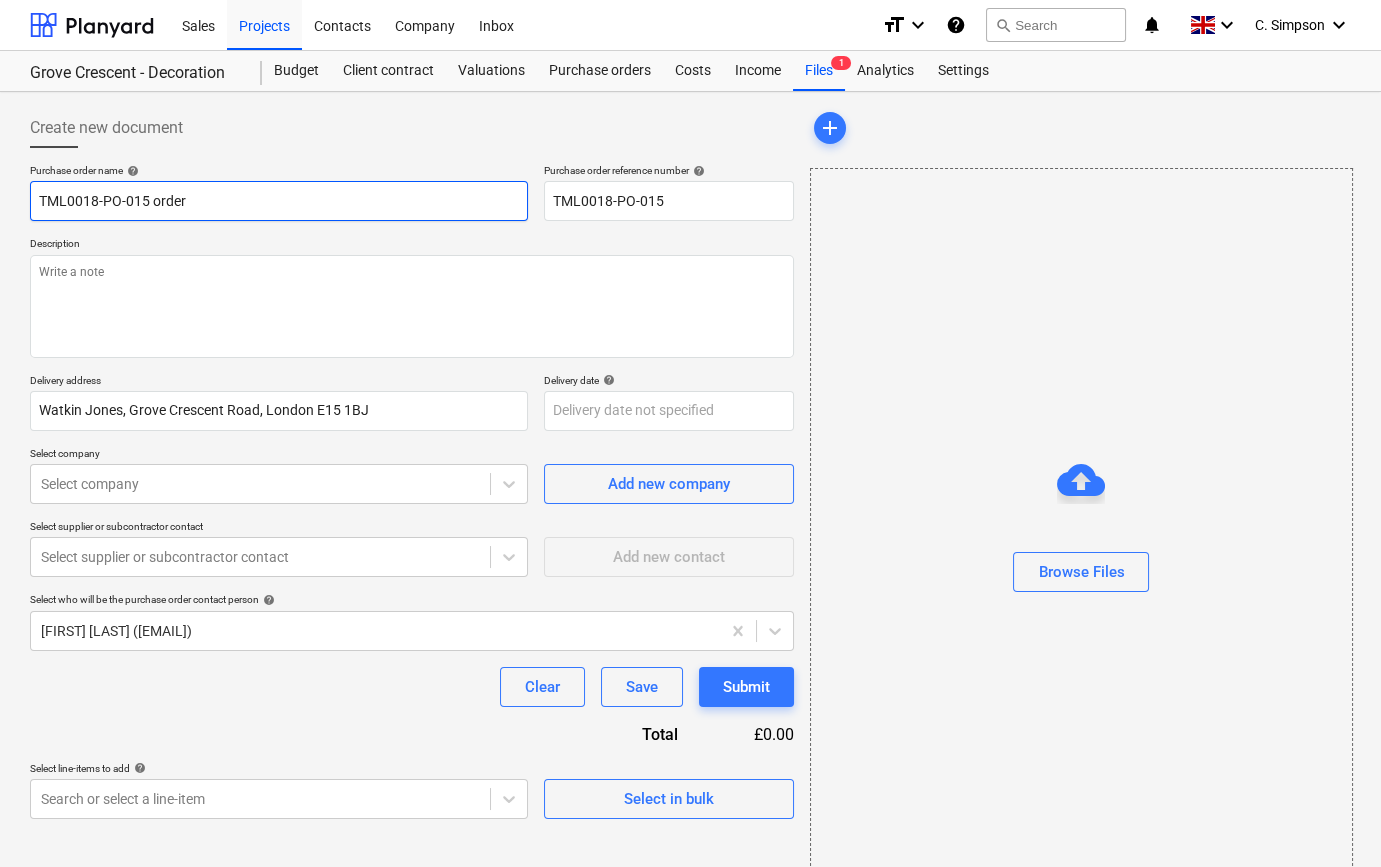 type on "x" 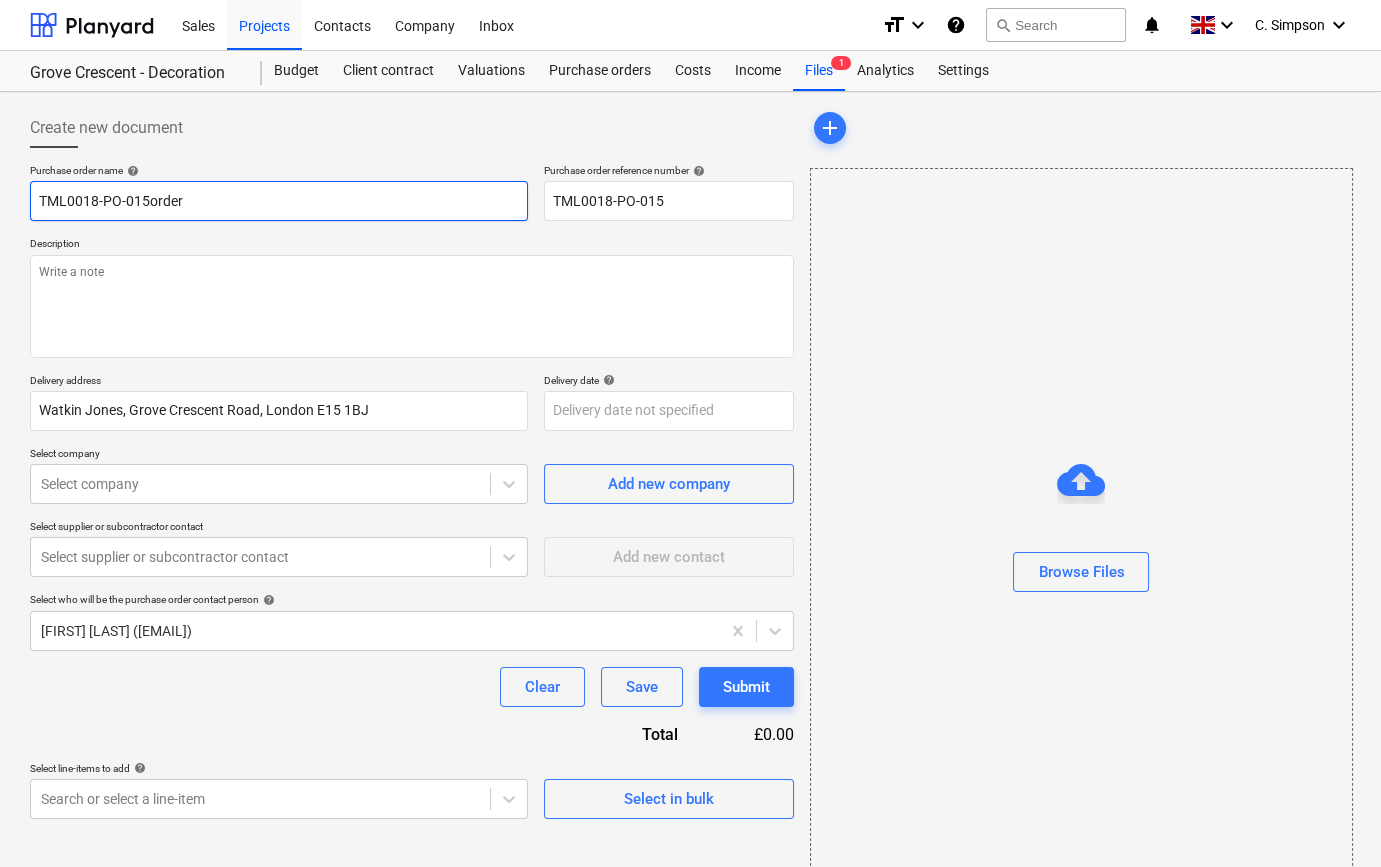type on "x" 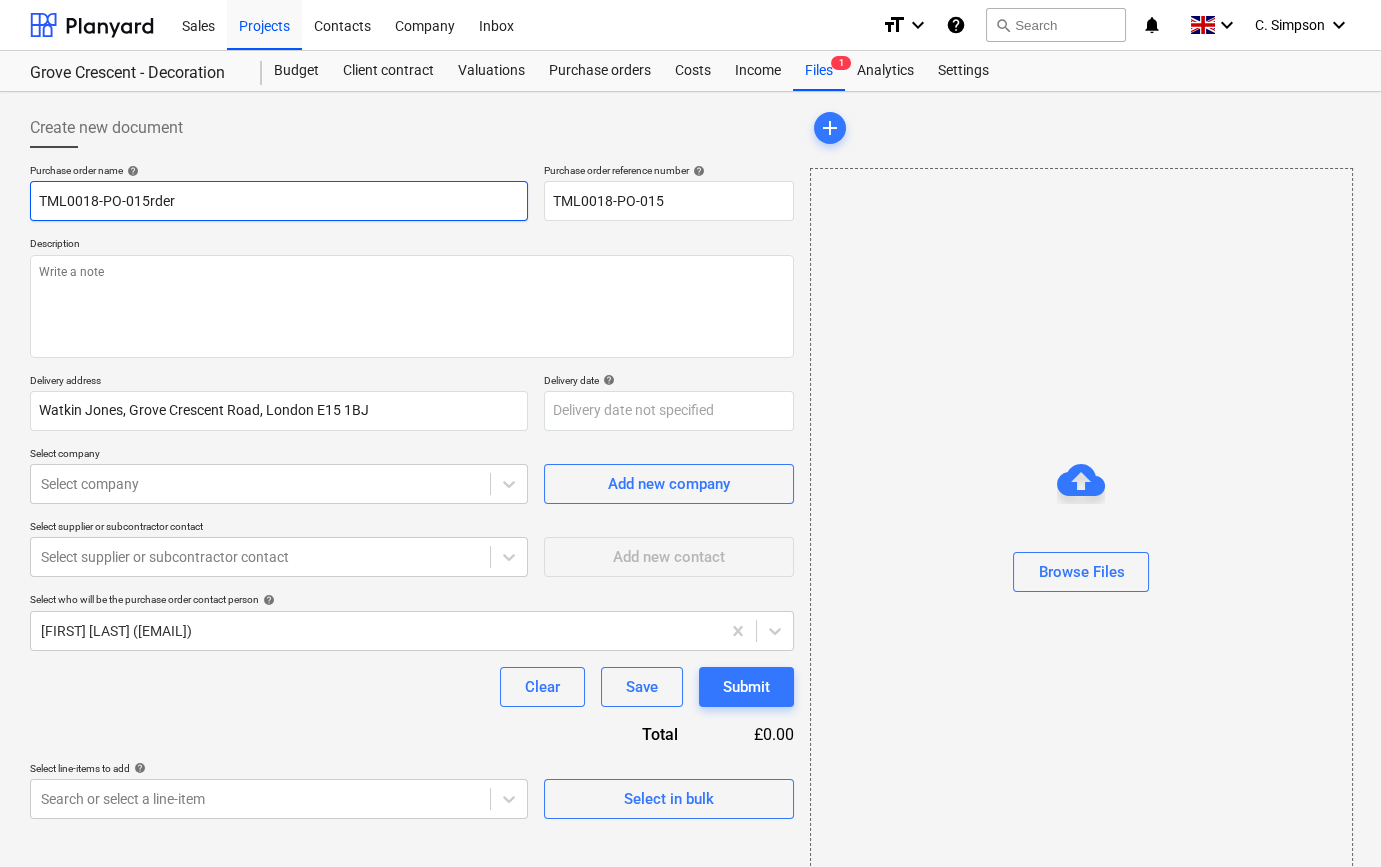 type on "x" 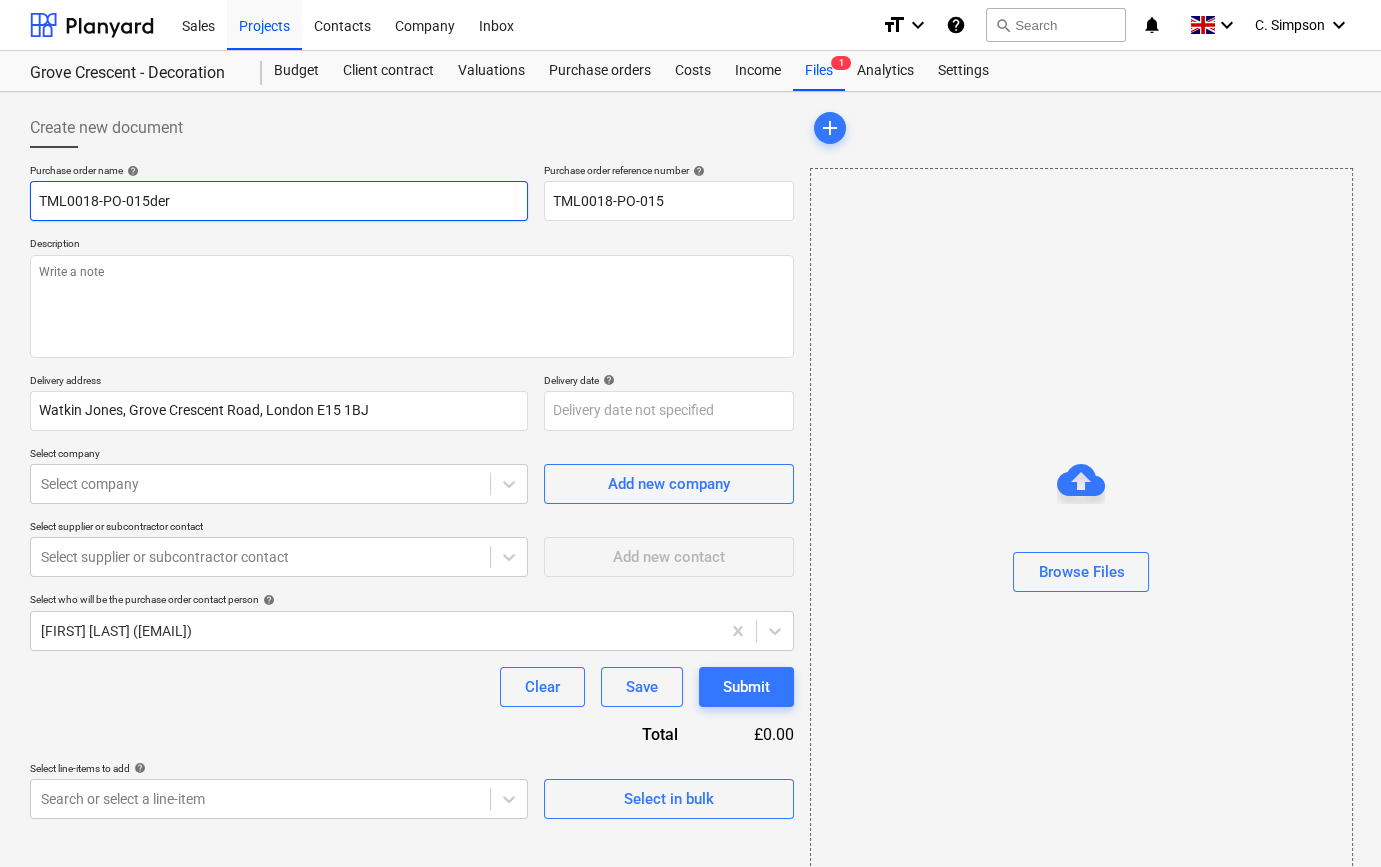 type on "x" 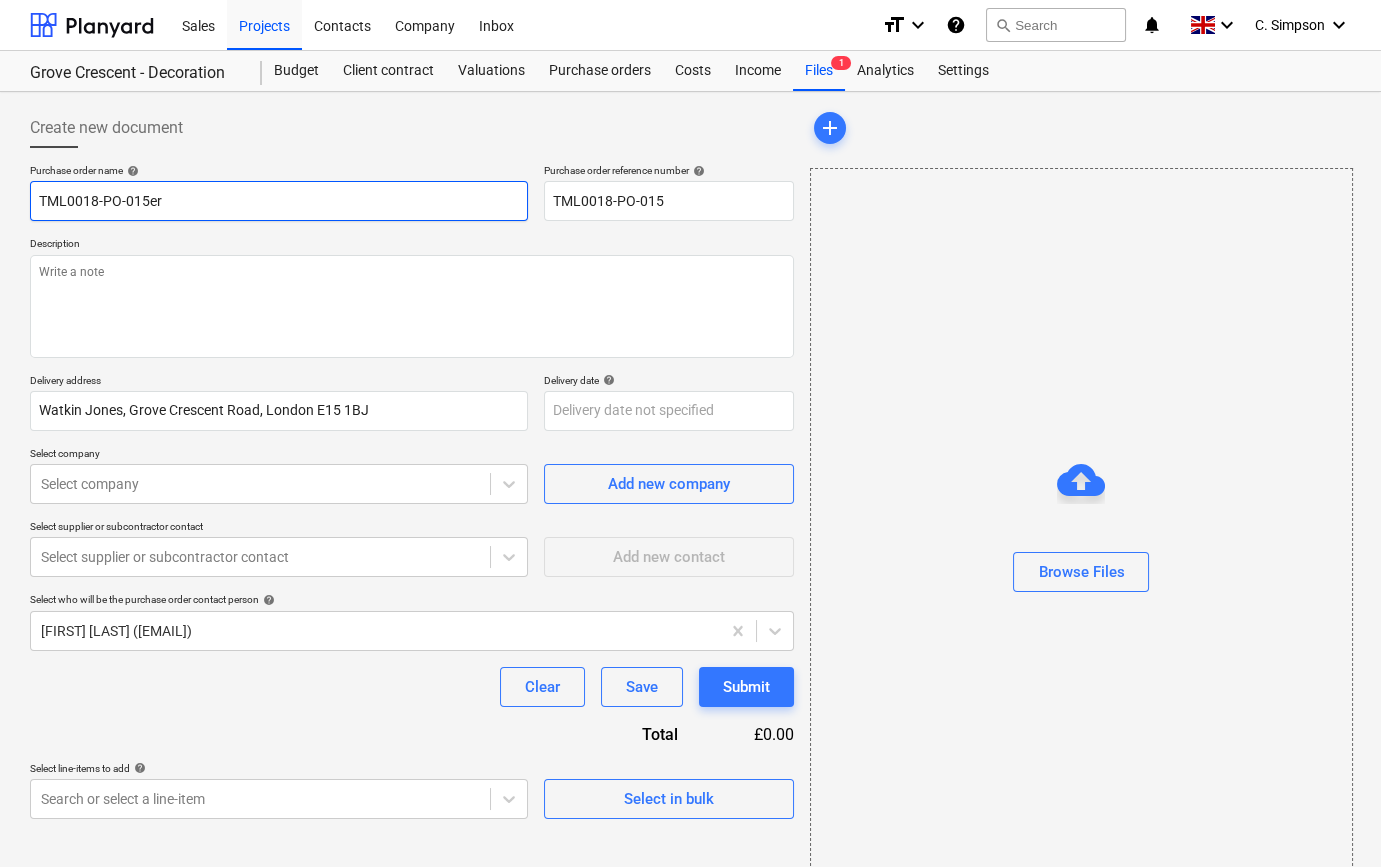 type on "x" 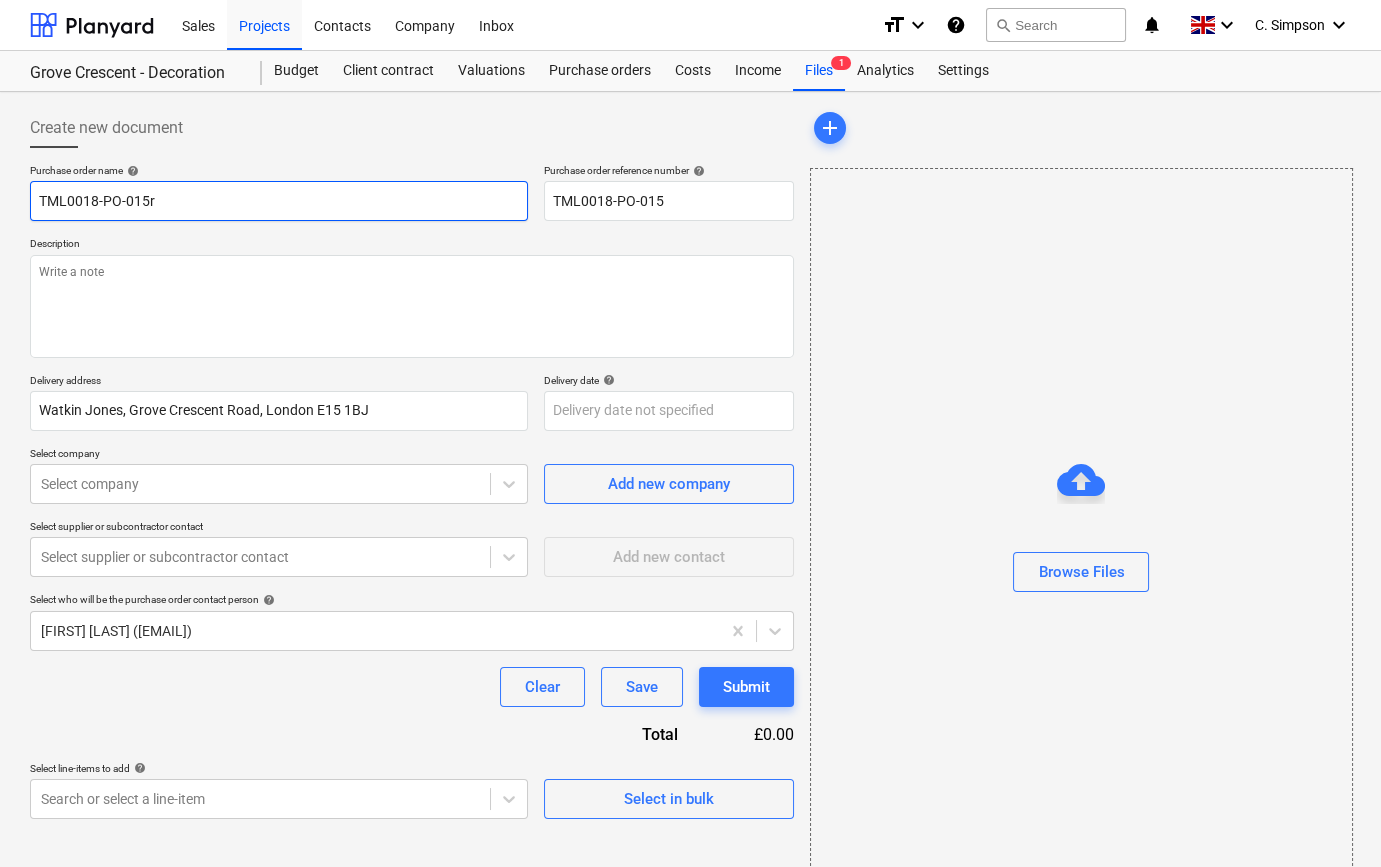 type on "x" 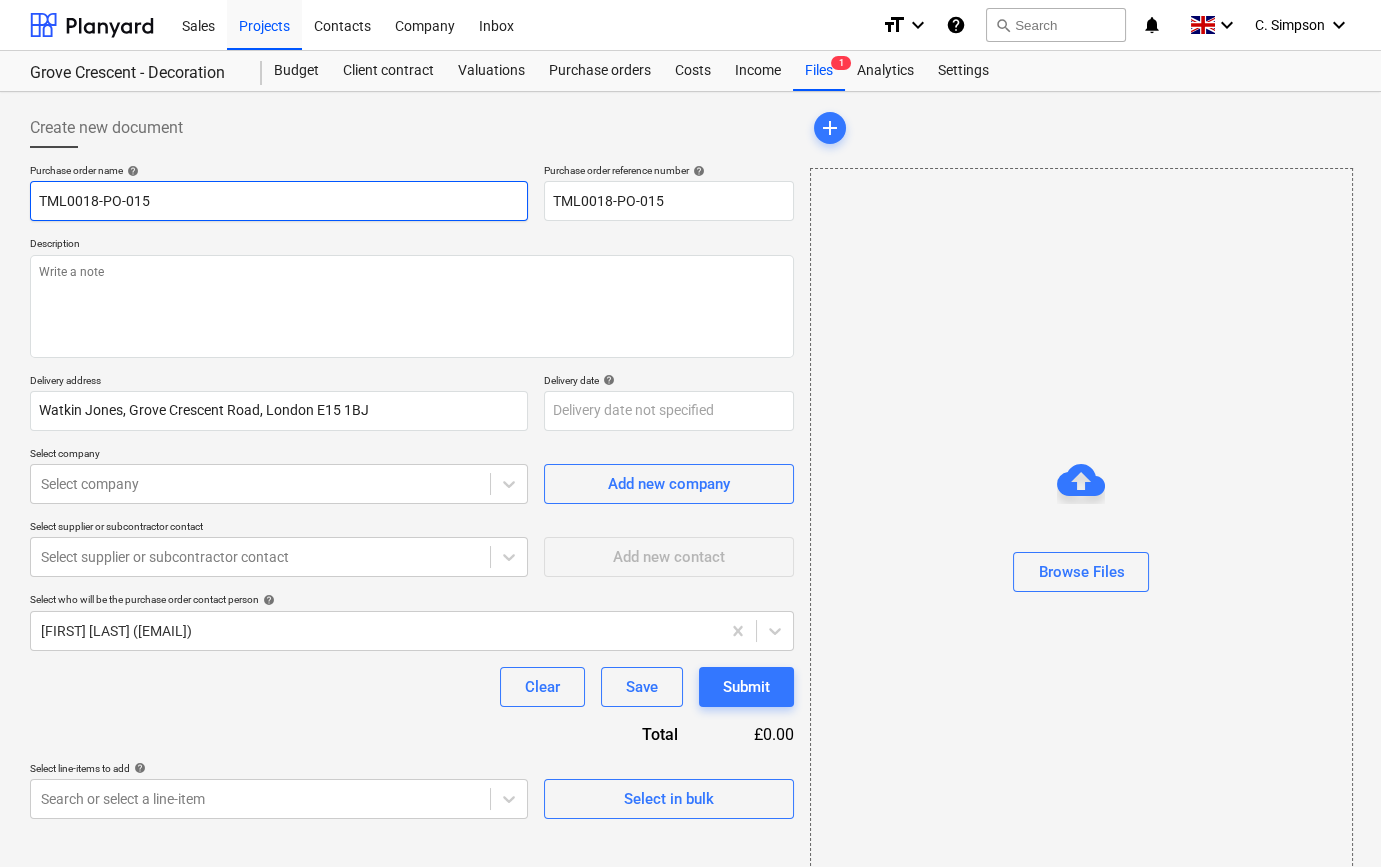 type on "x" 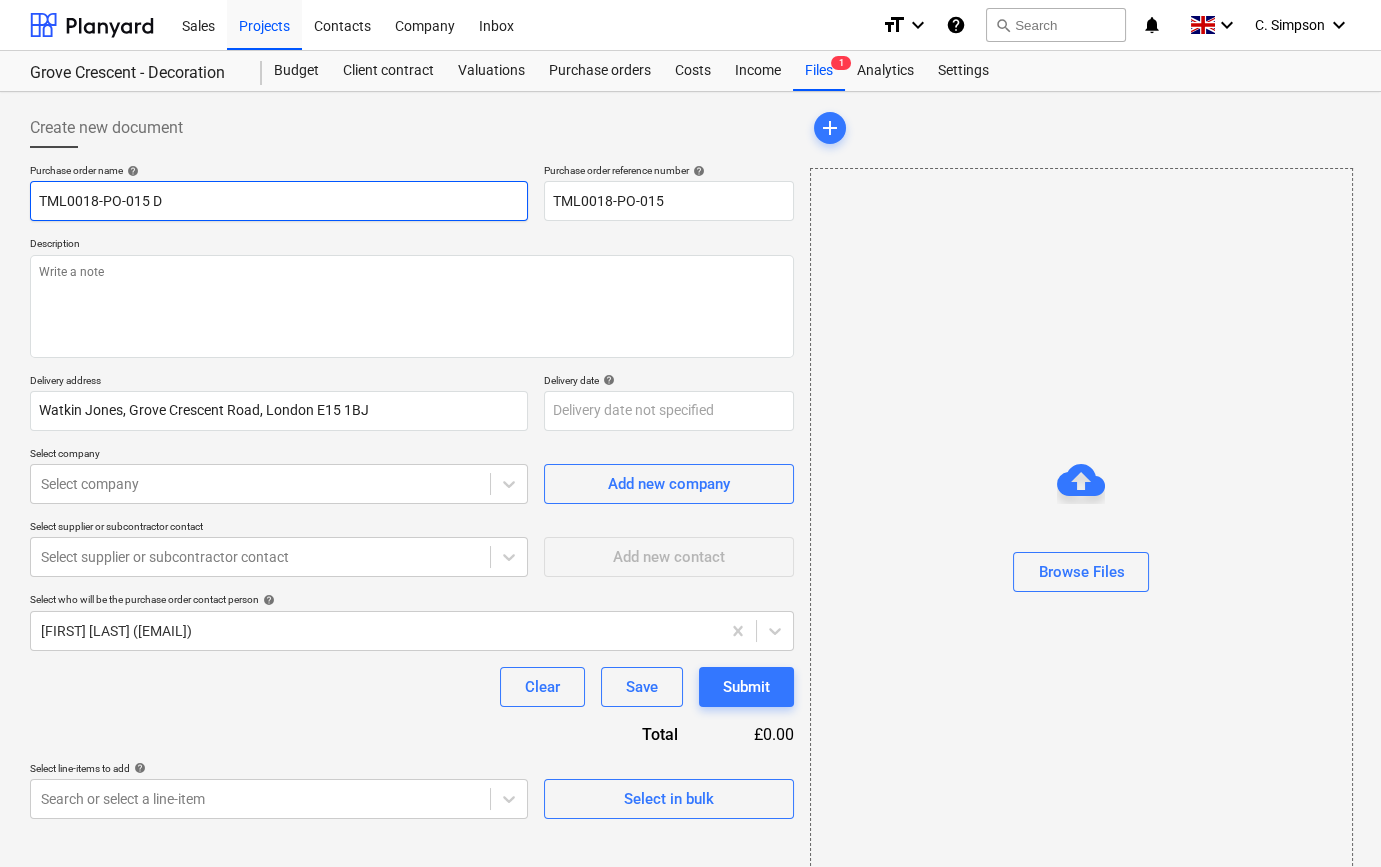 type on "x" 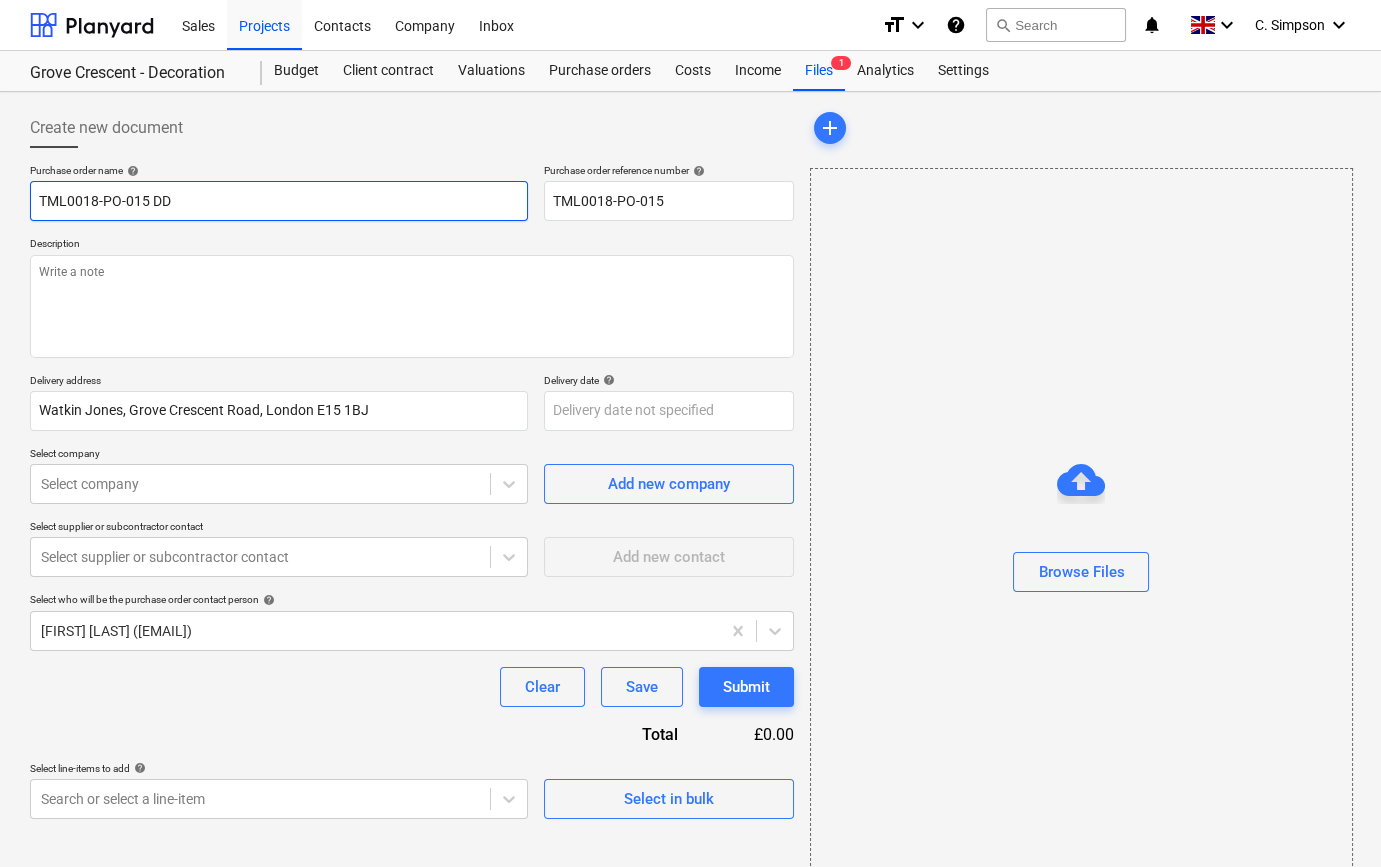 type on "x" 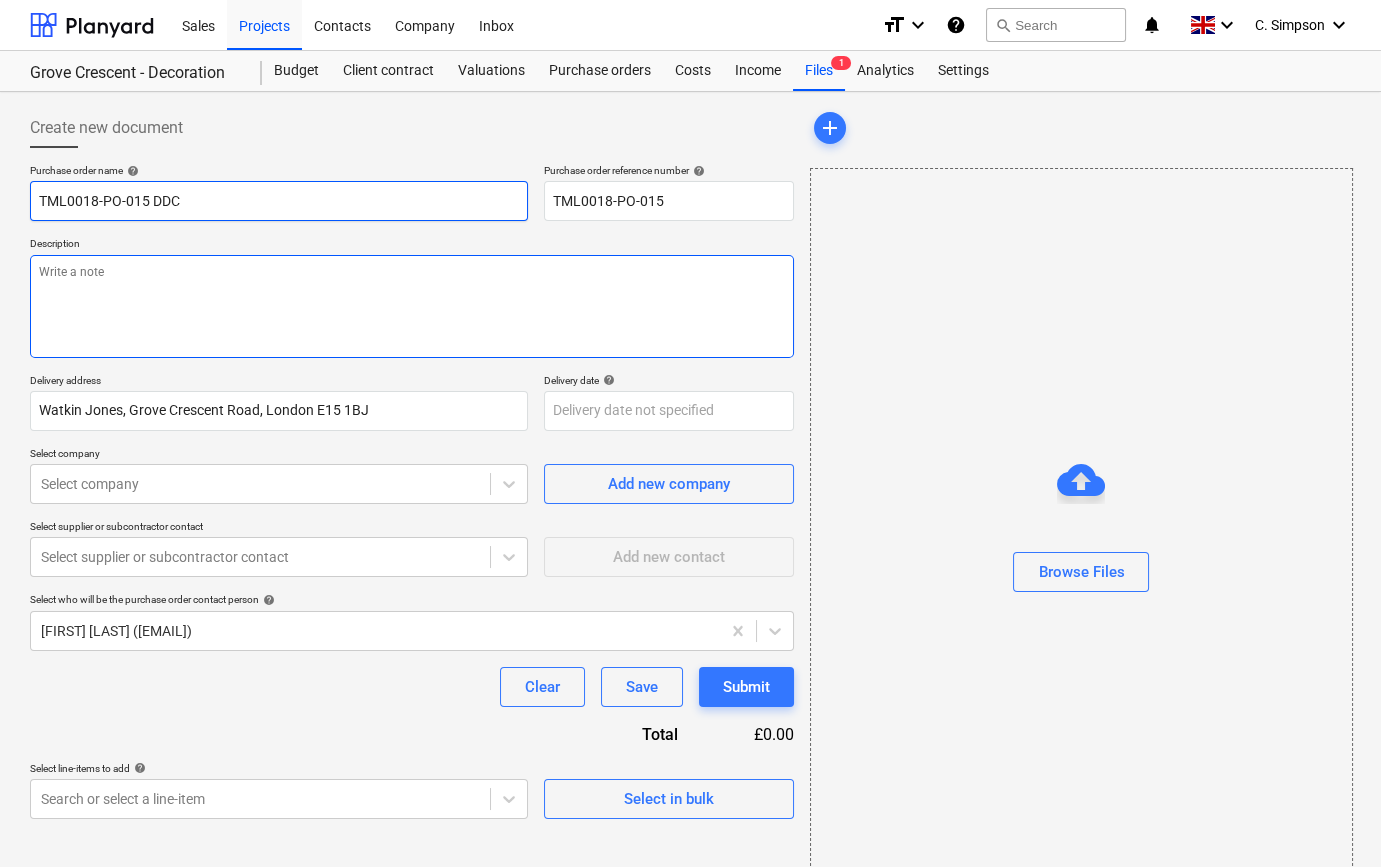 type on "TML0018-PO-015 DDC" 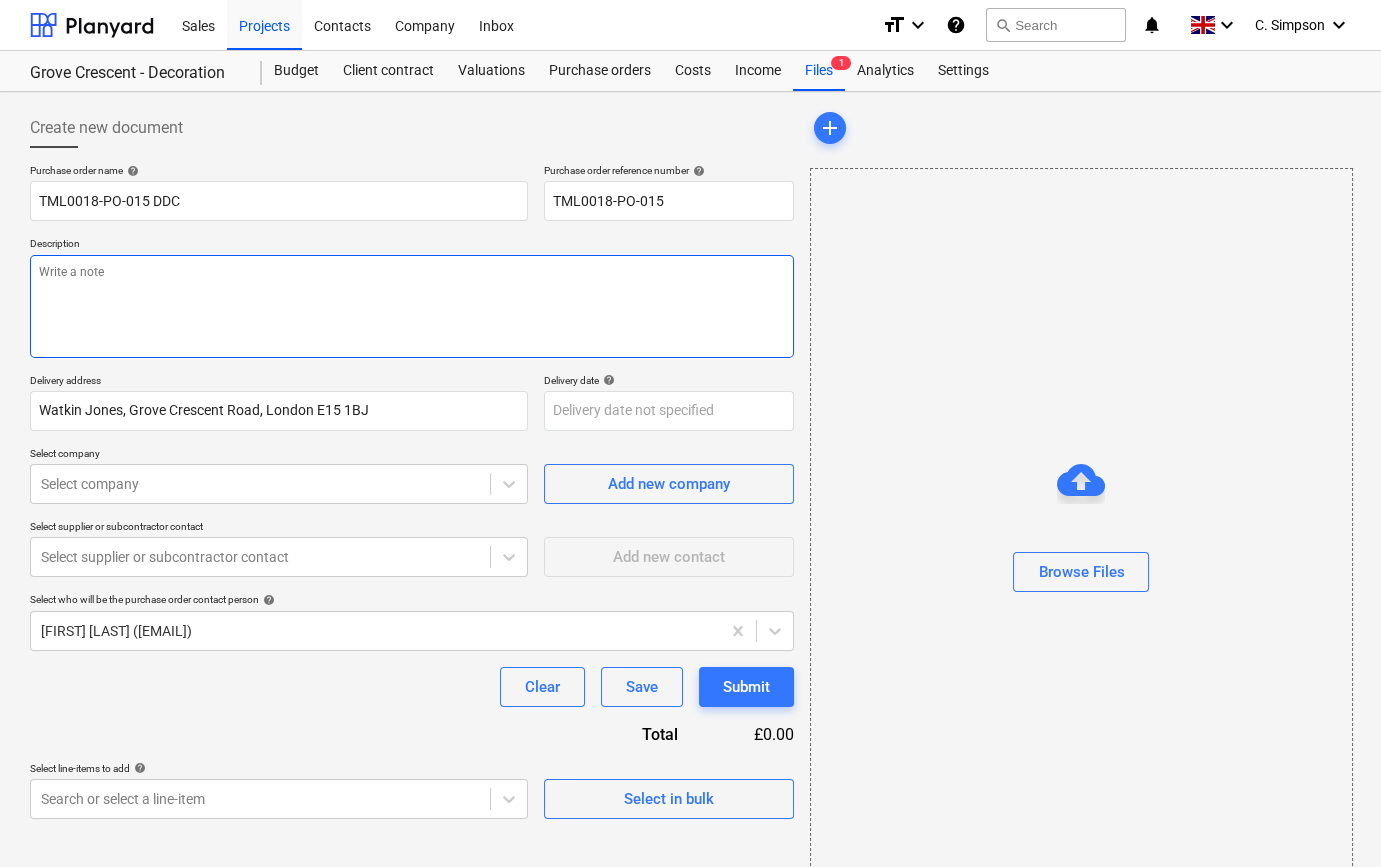 click at bounding box center (412, 306) 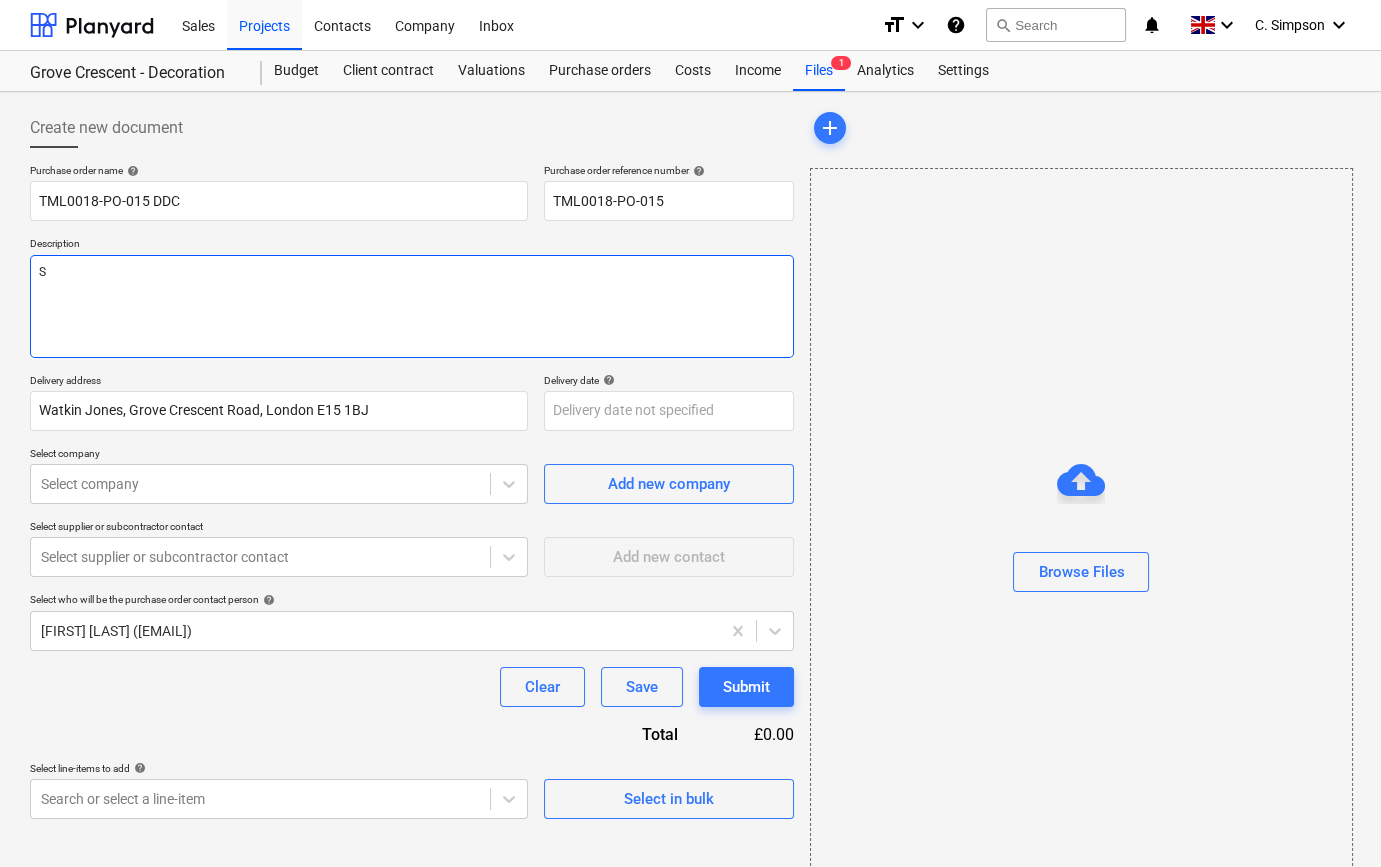 type on "x" 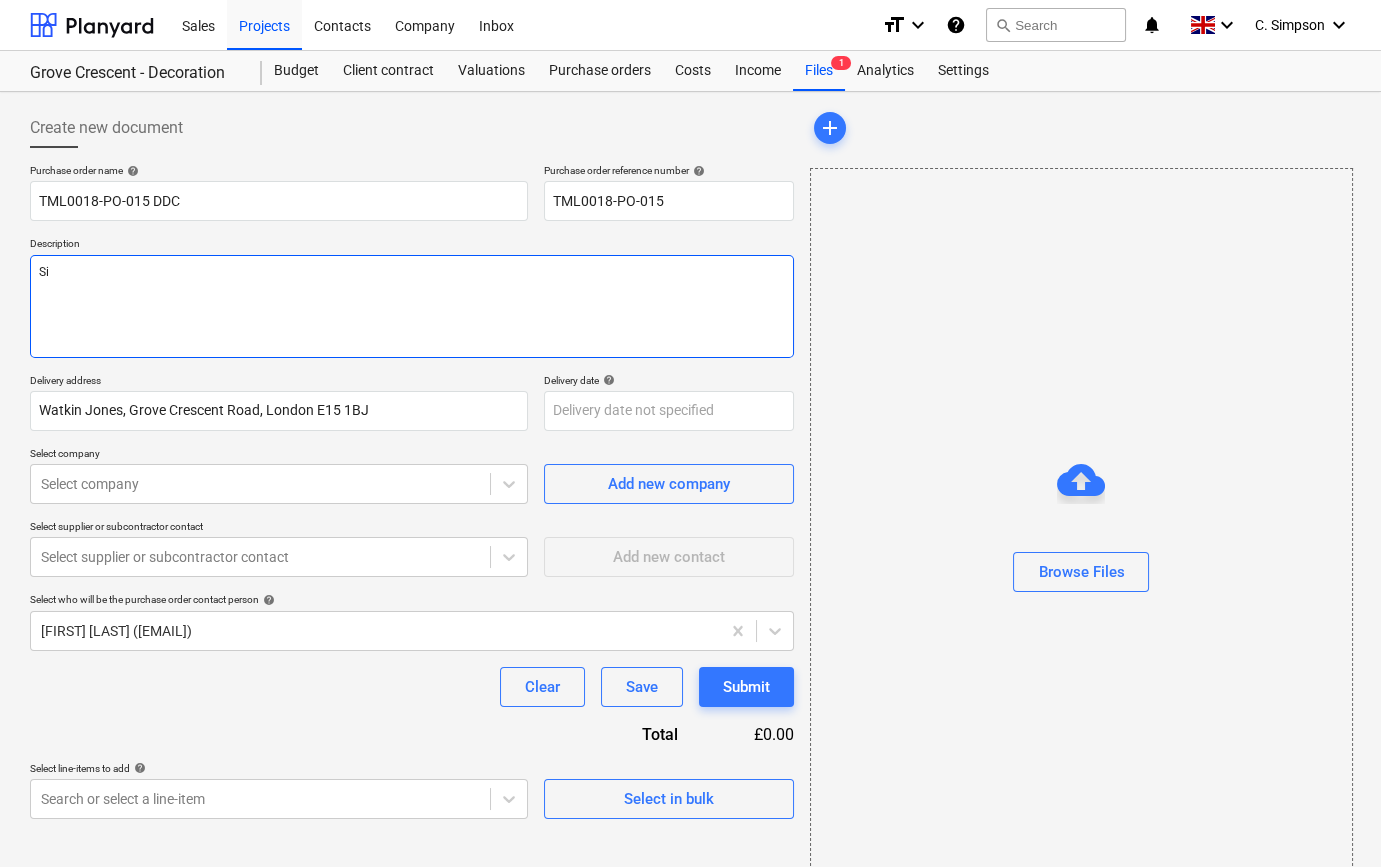 type on "x" 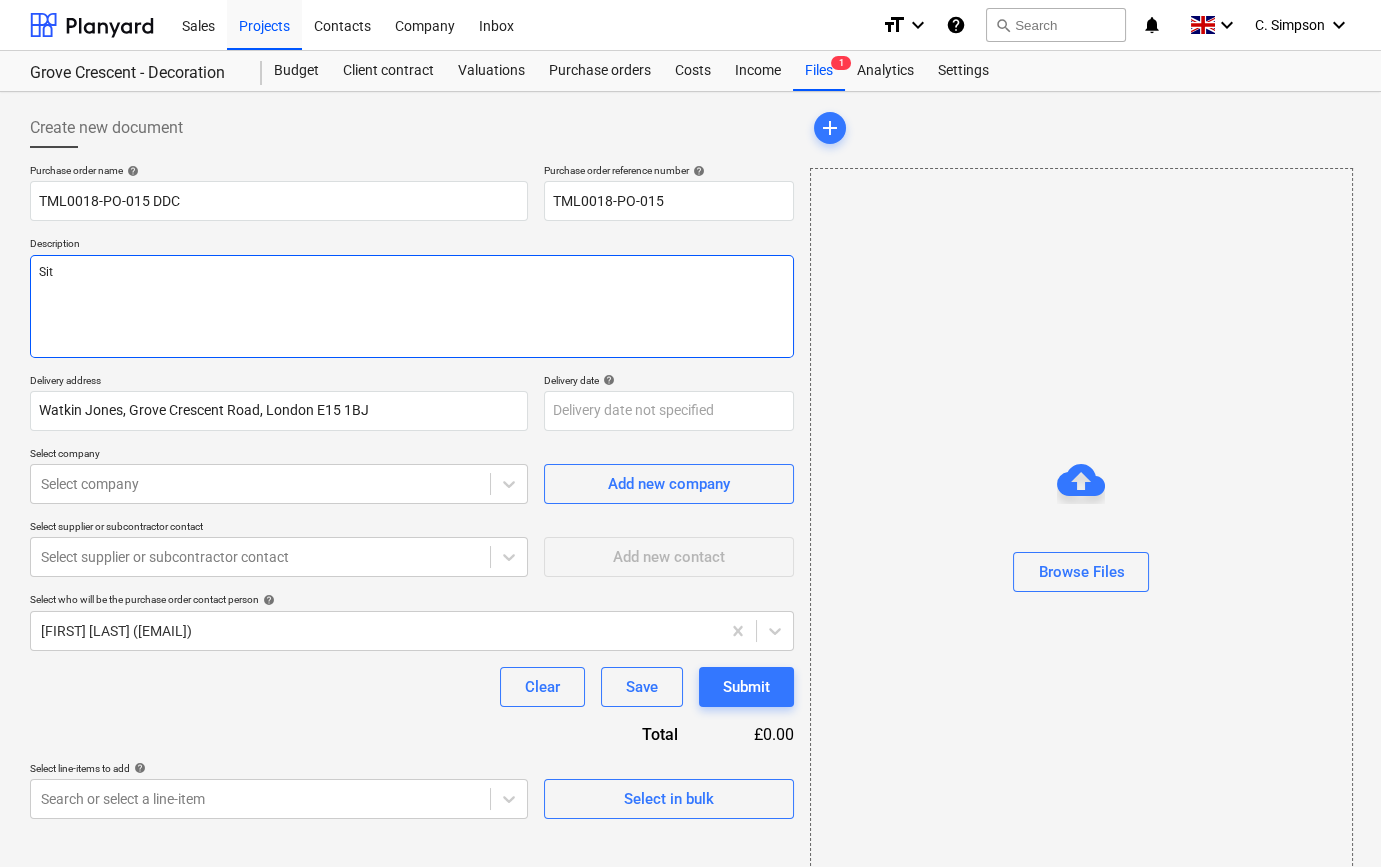 type on "x" 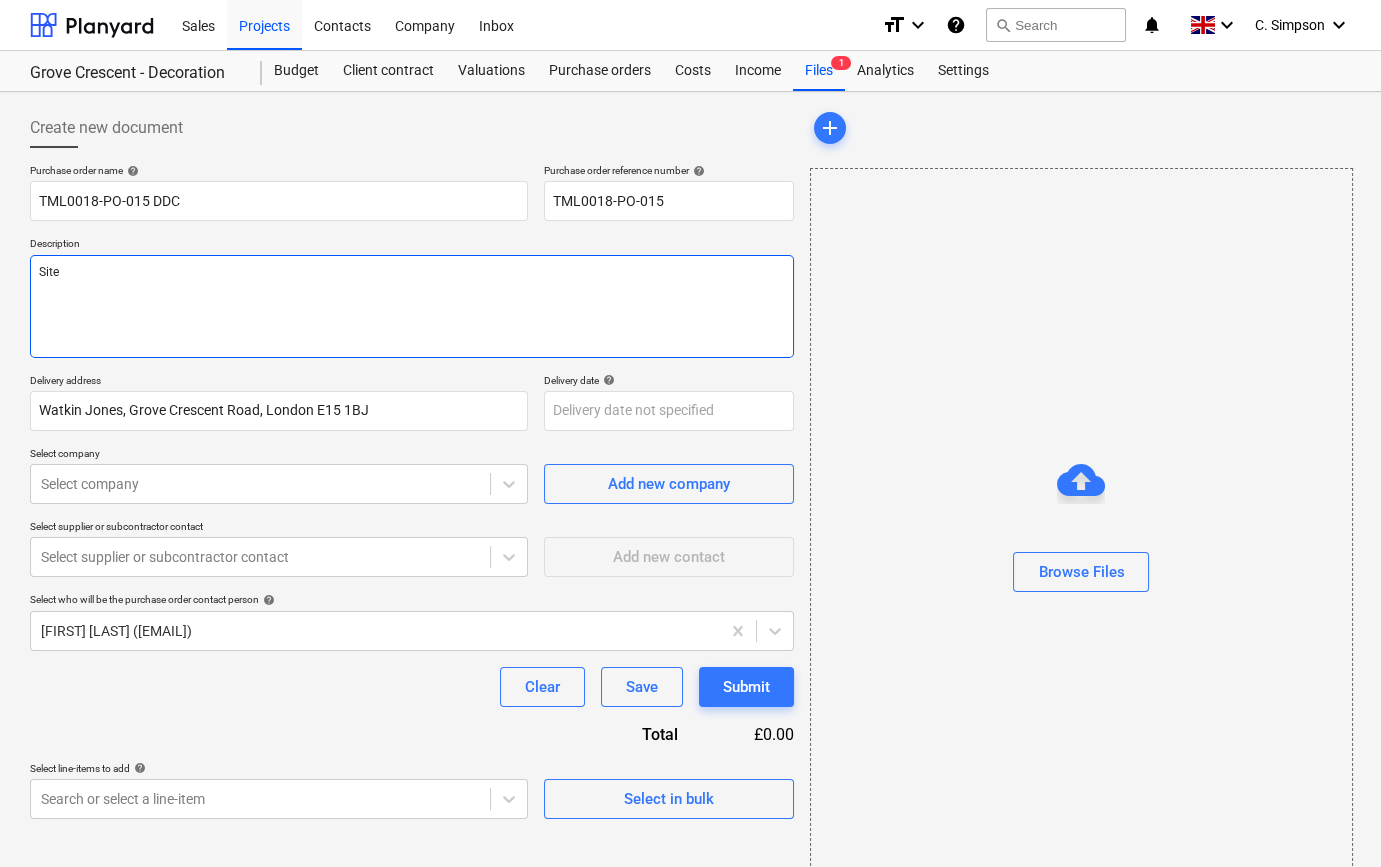 type on "x" 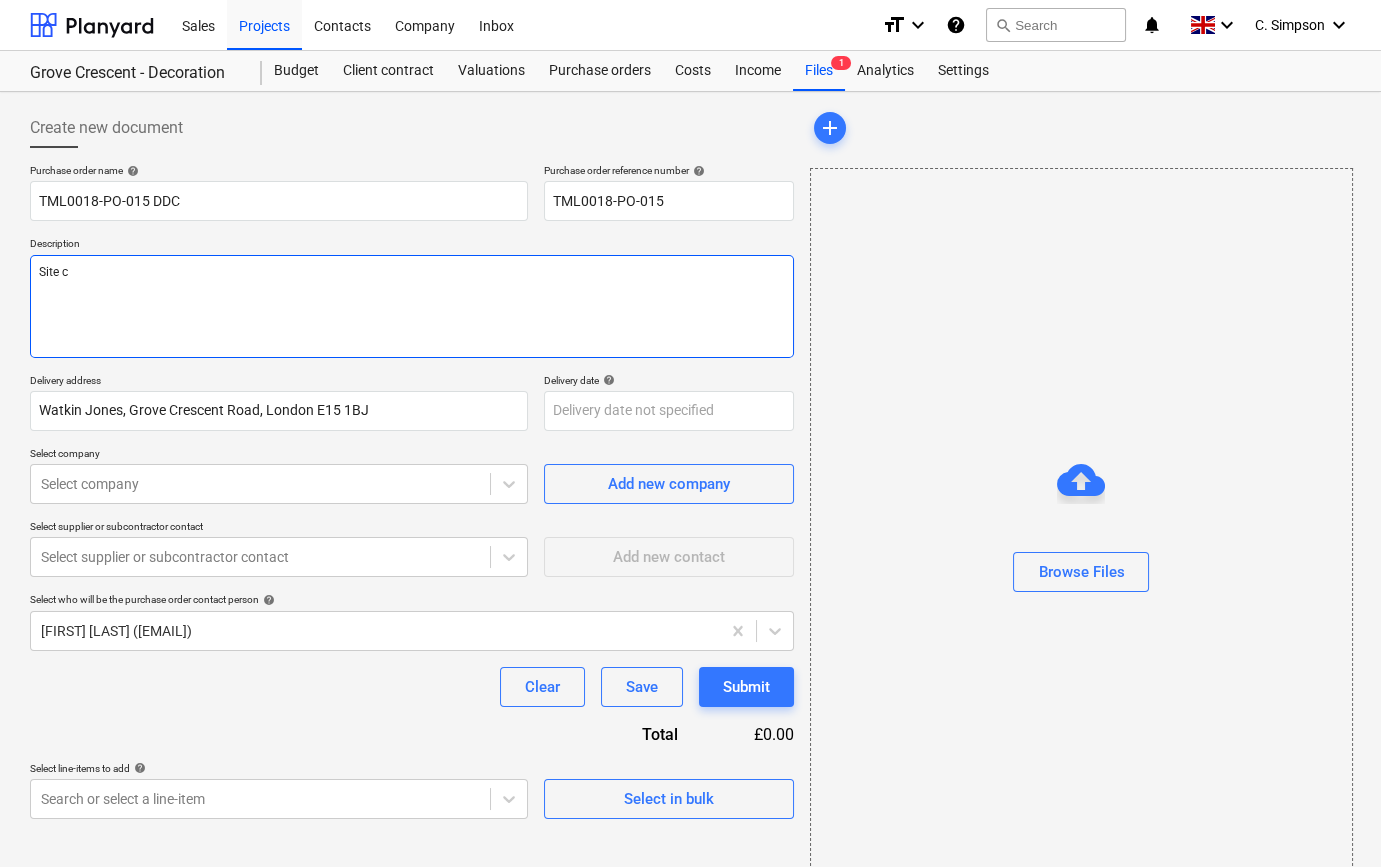 type on "x" 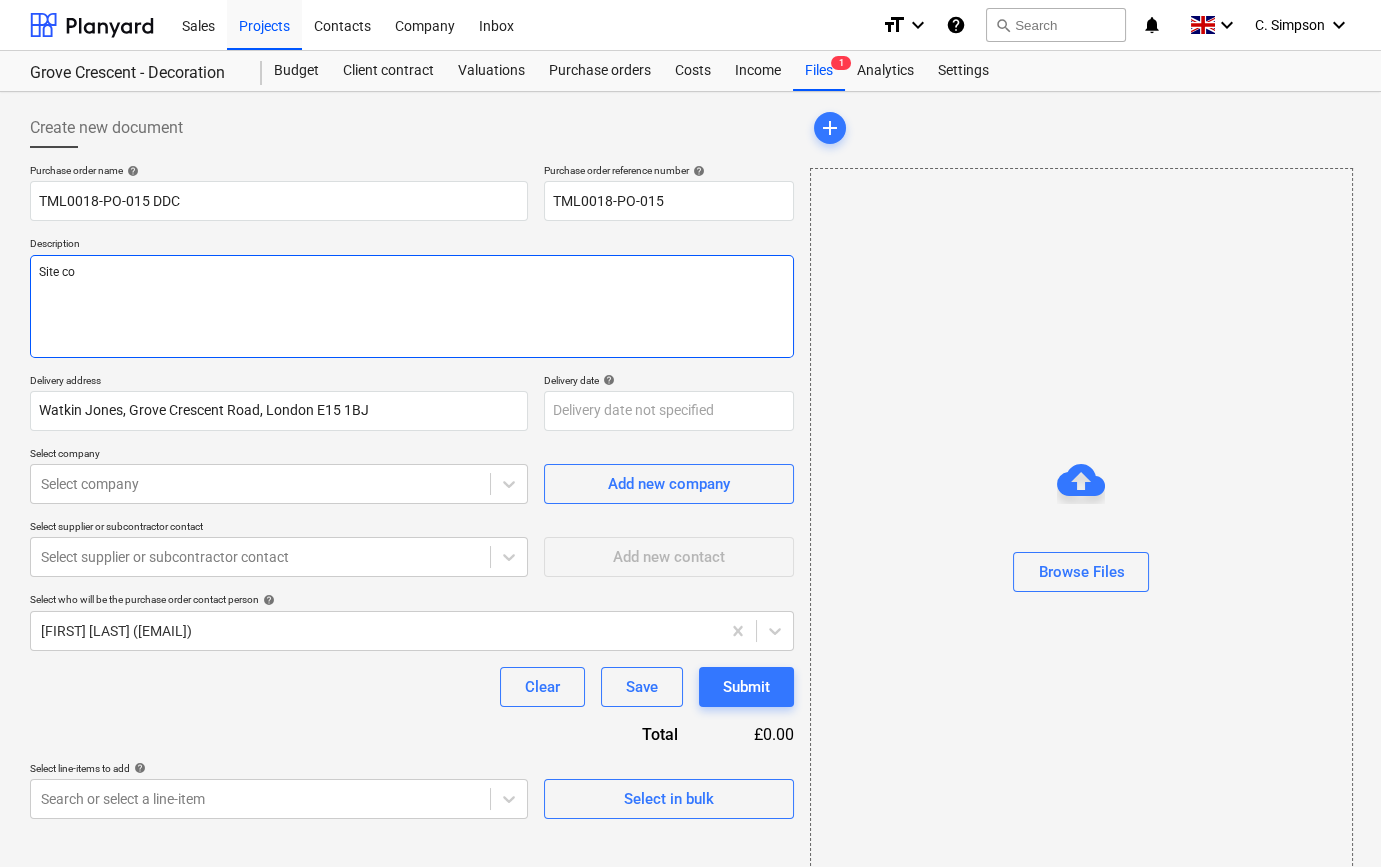 type on "x" 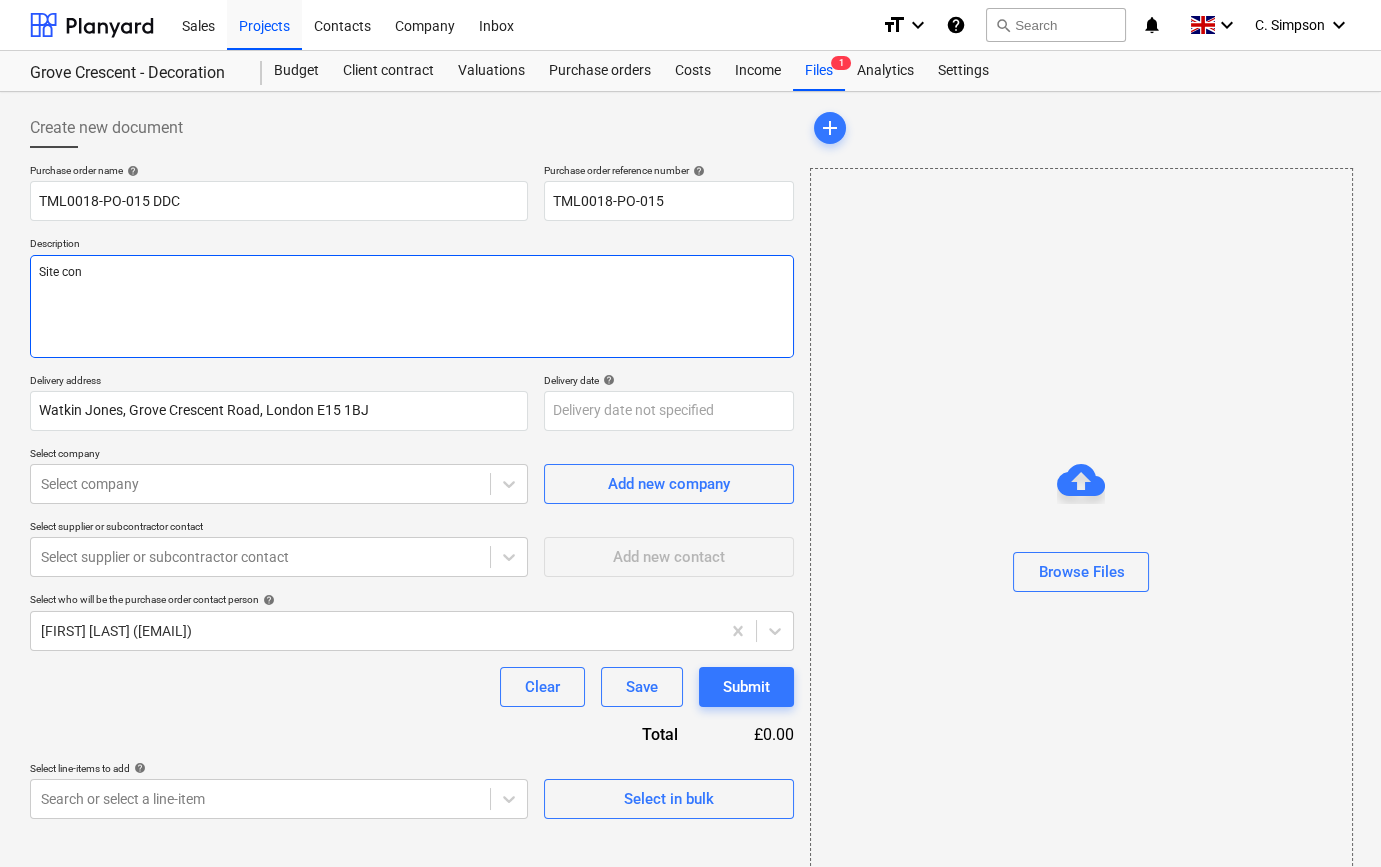 type on "x" 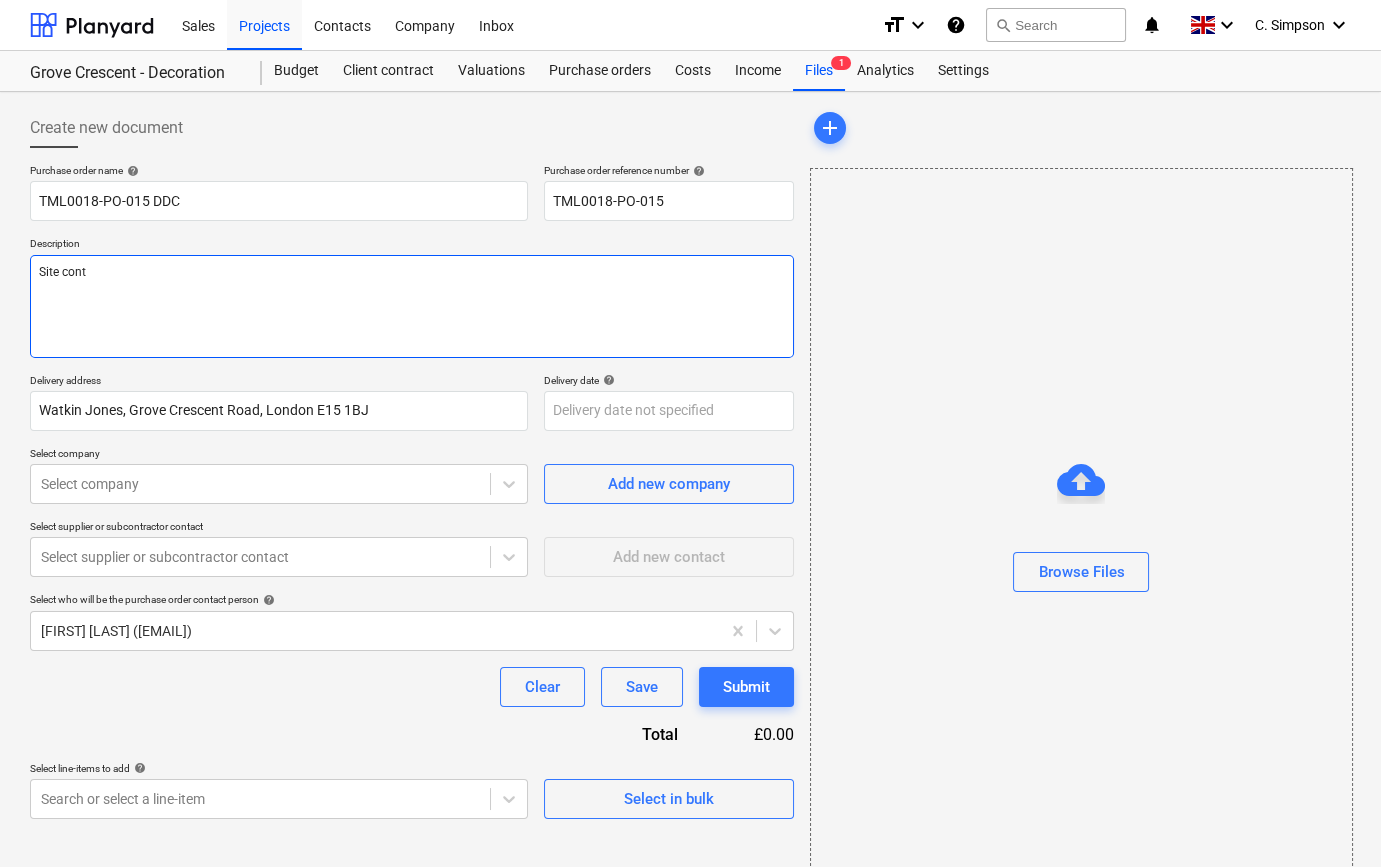 type on "x" 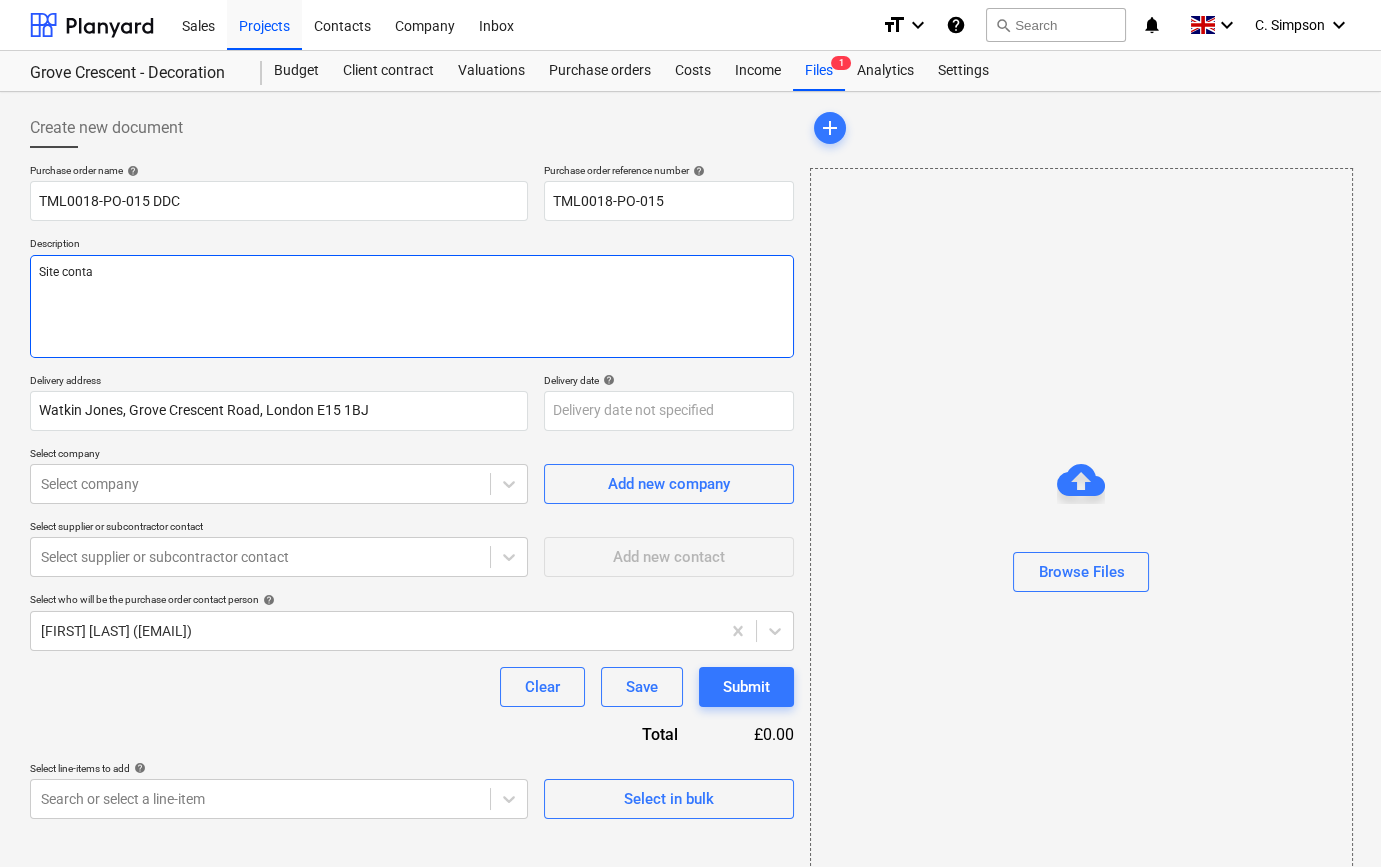 type on "x" 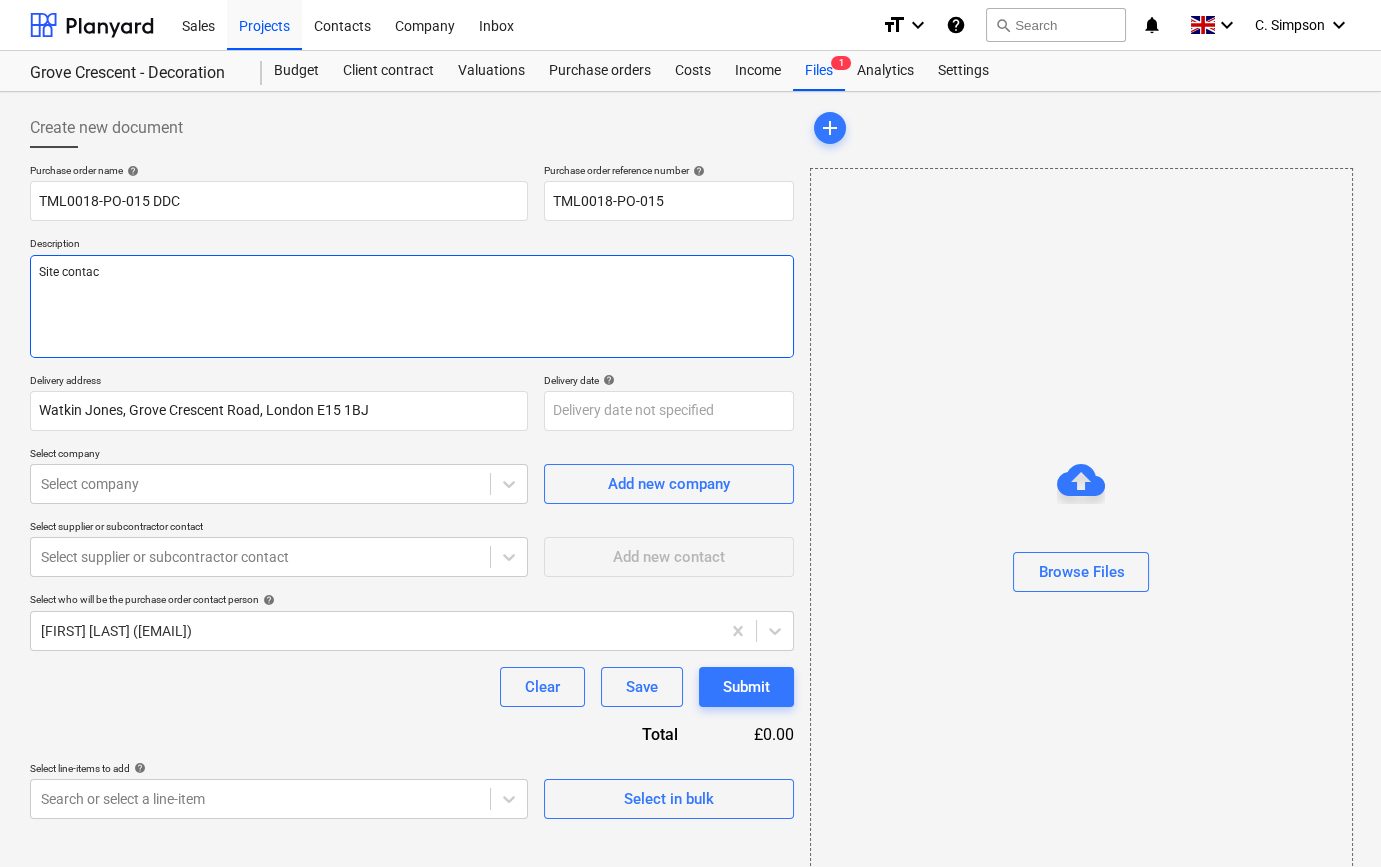 type on "x" 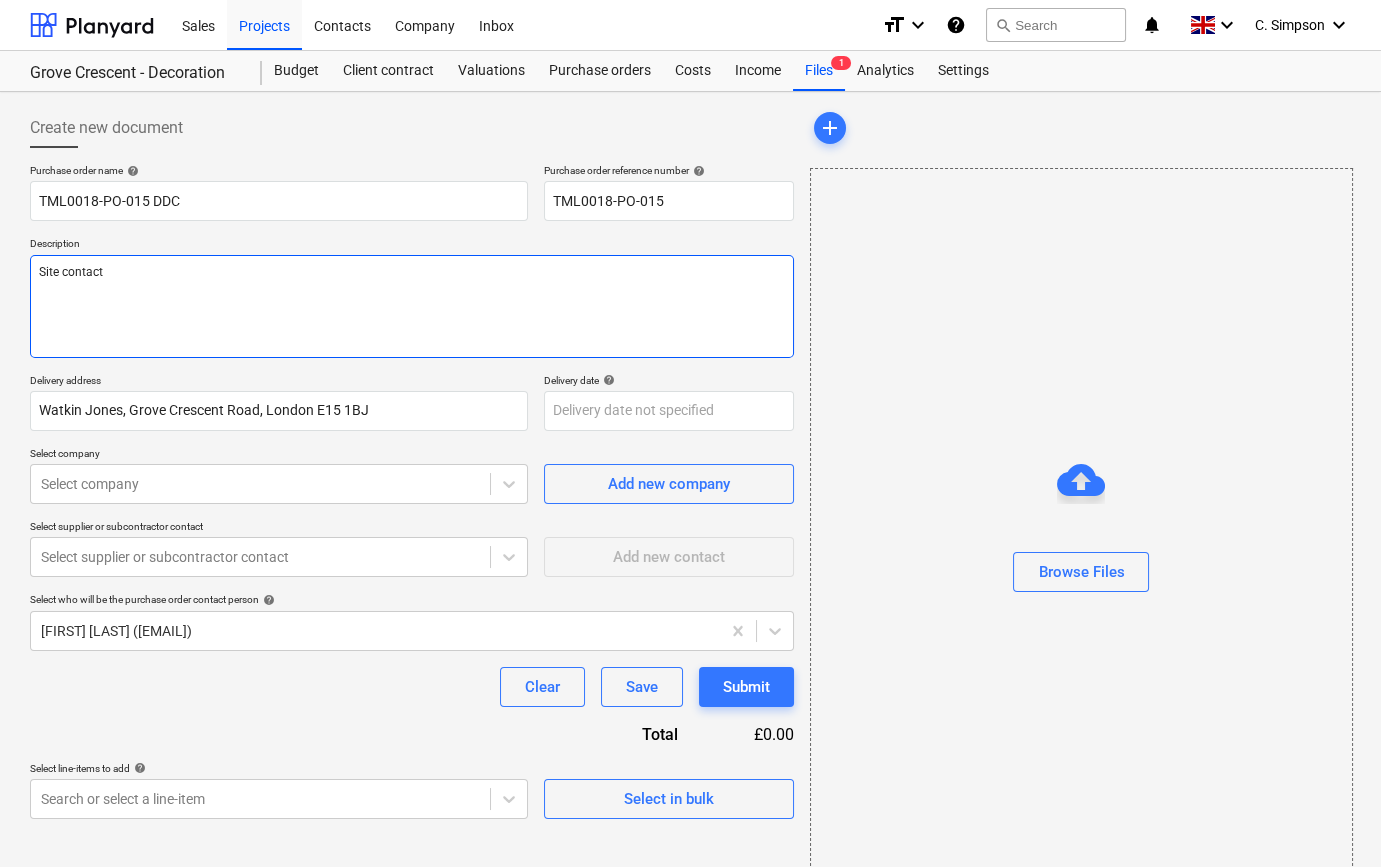type on "x" 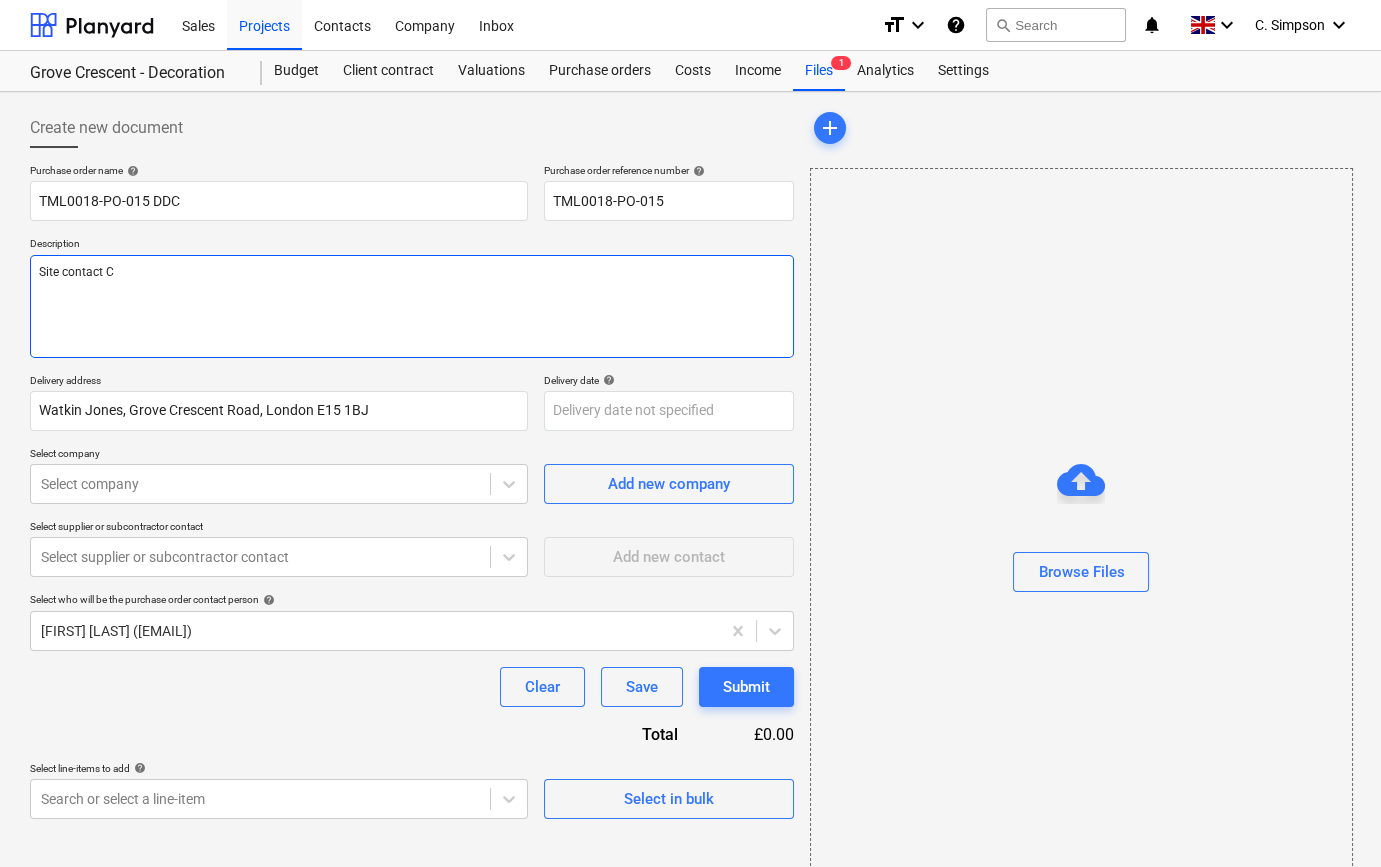 type on "x" 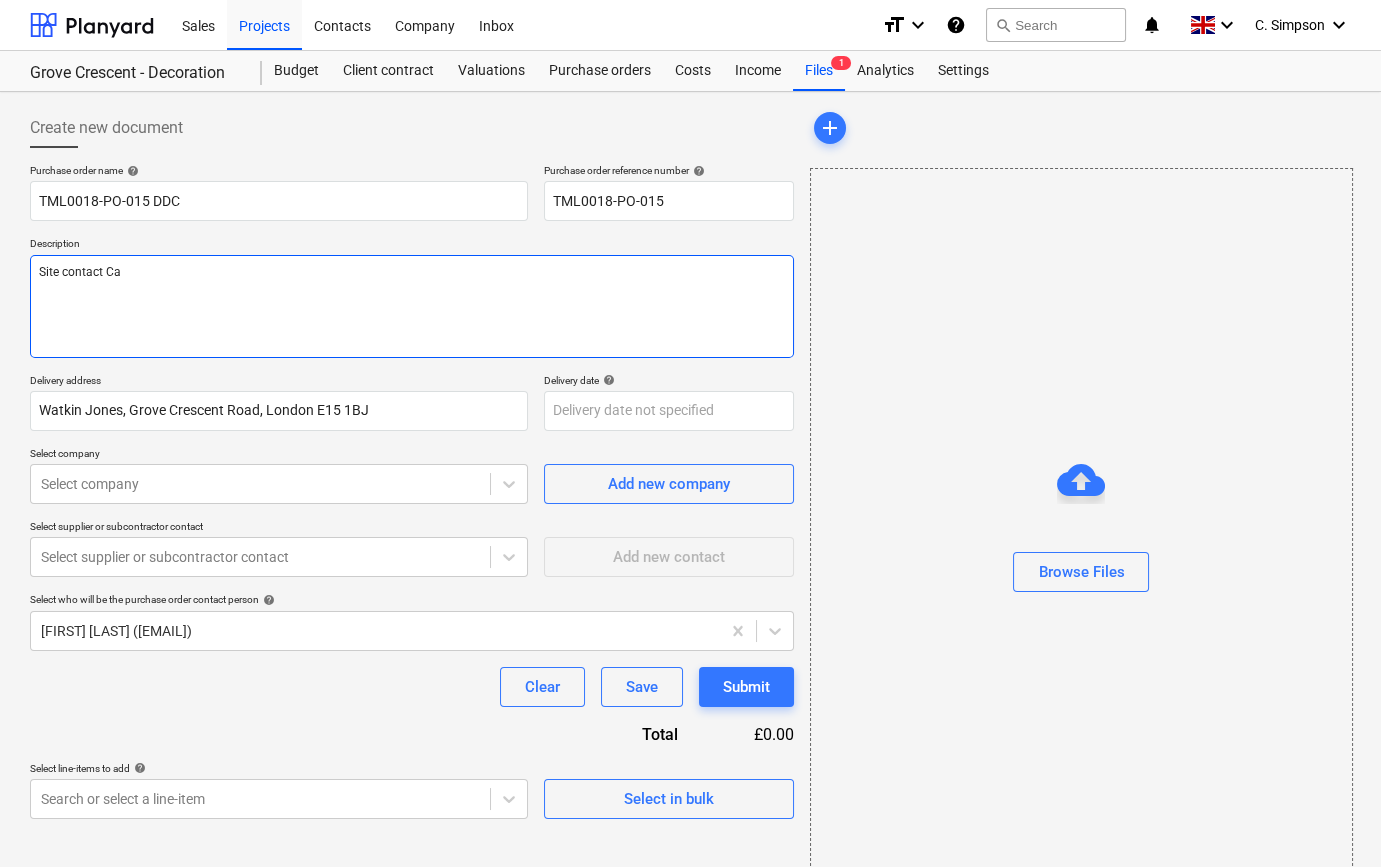 type on "x" 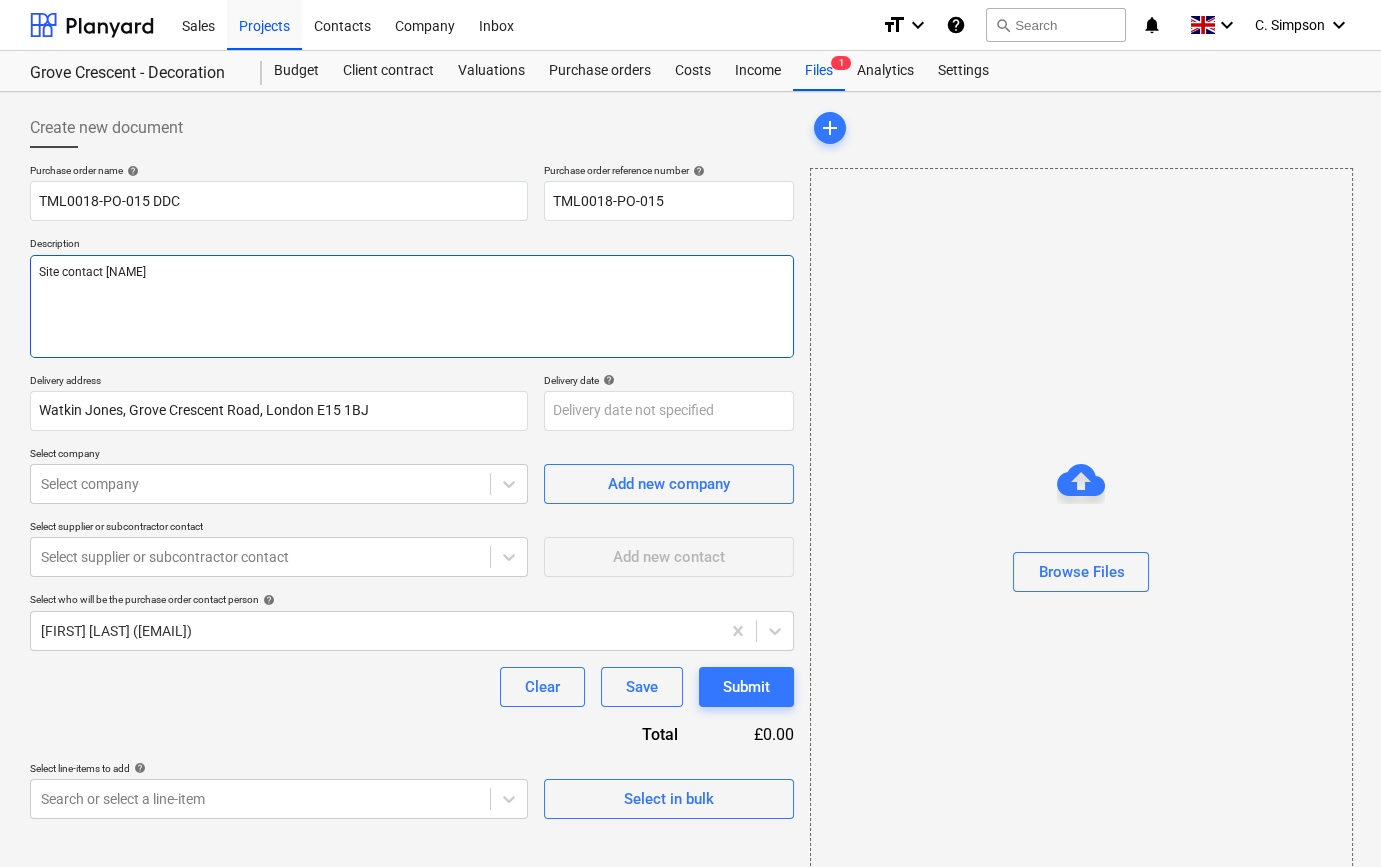 type on "x" 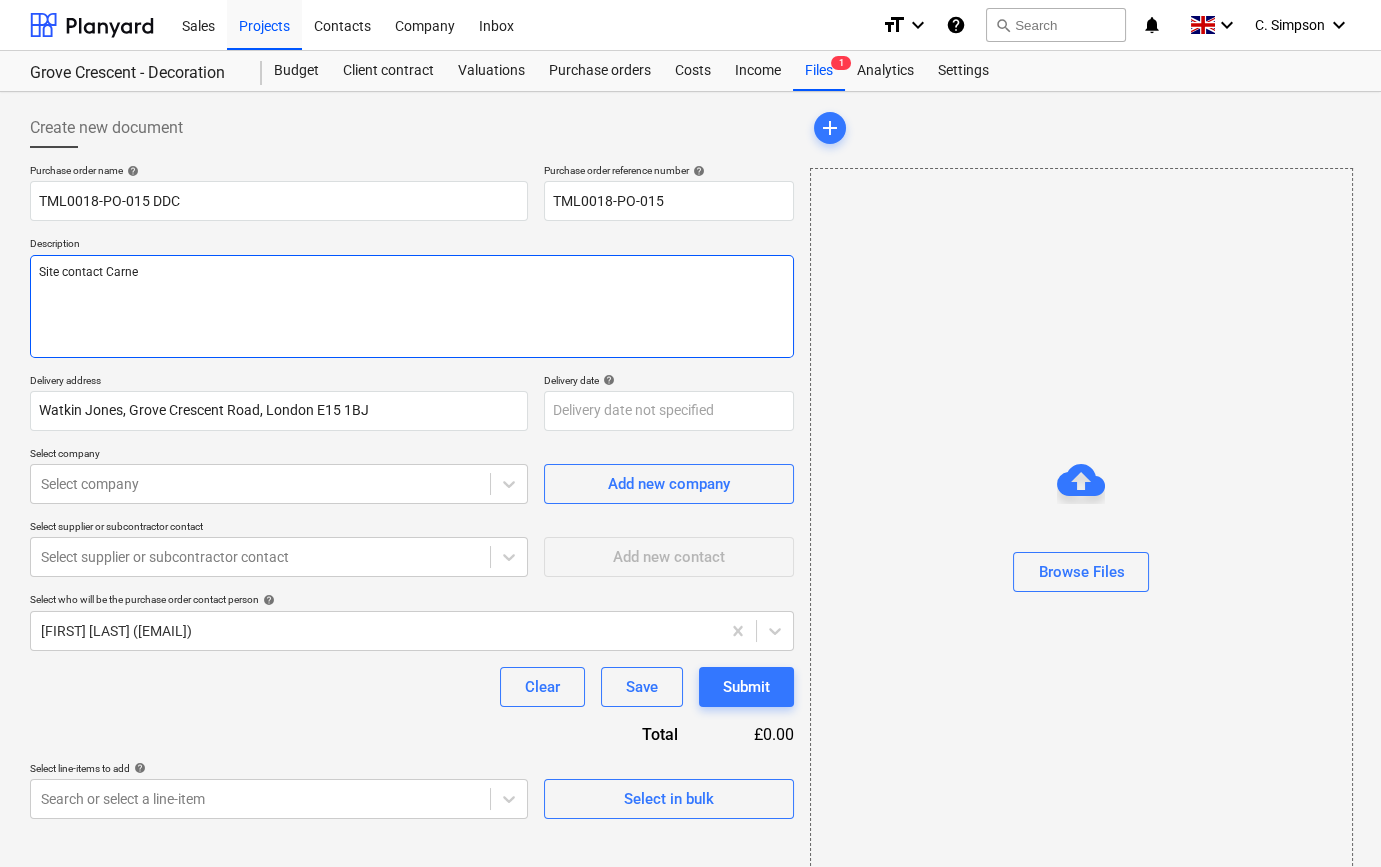 type on "x" 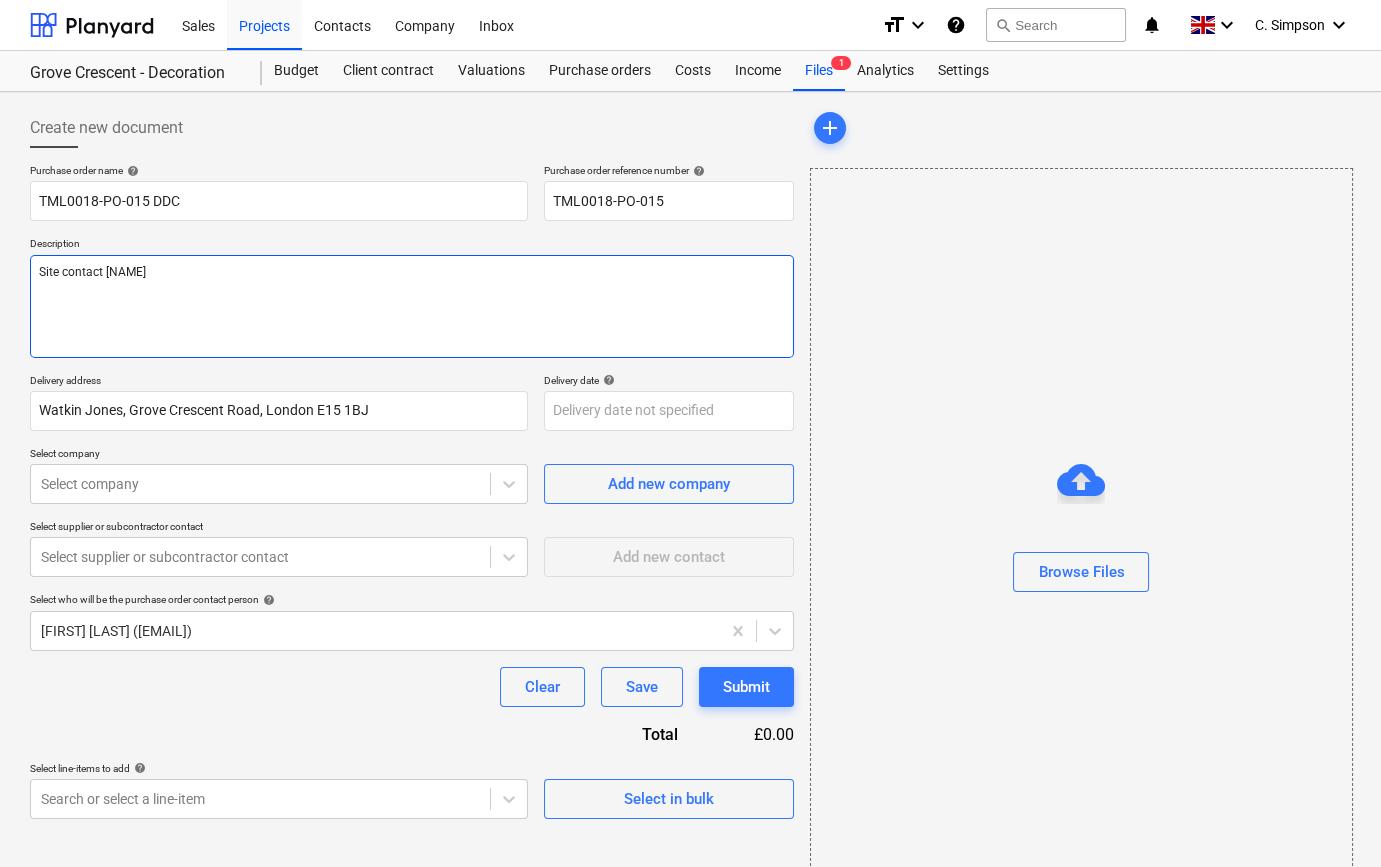 type on "x" 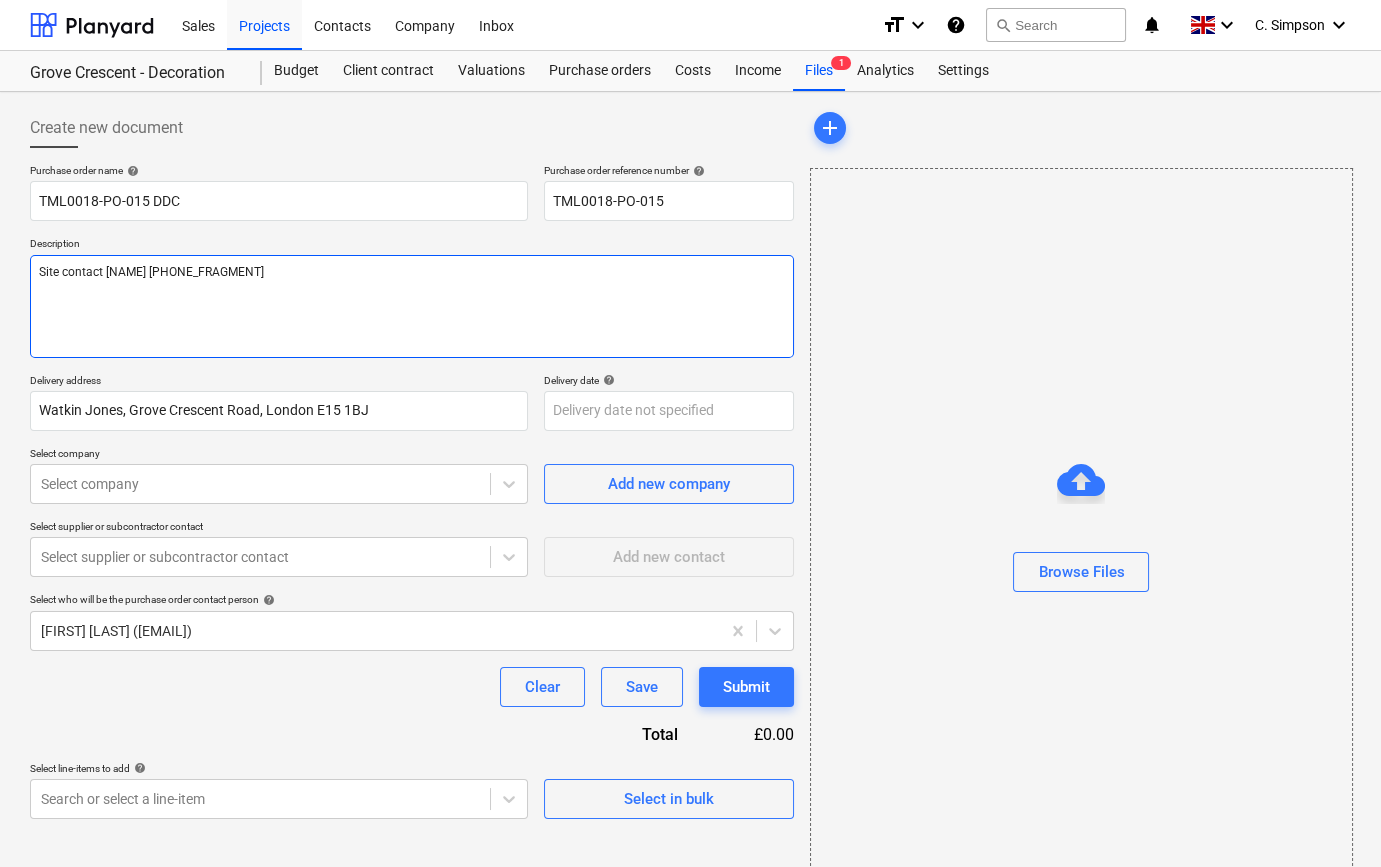 type on "x" 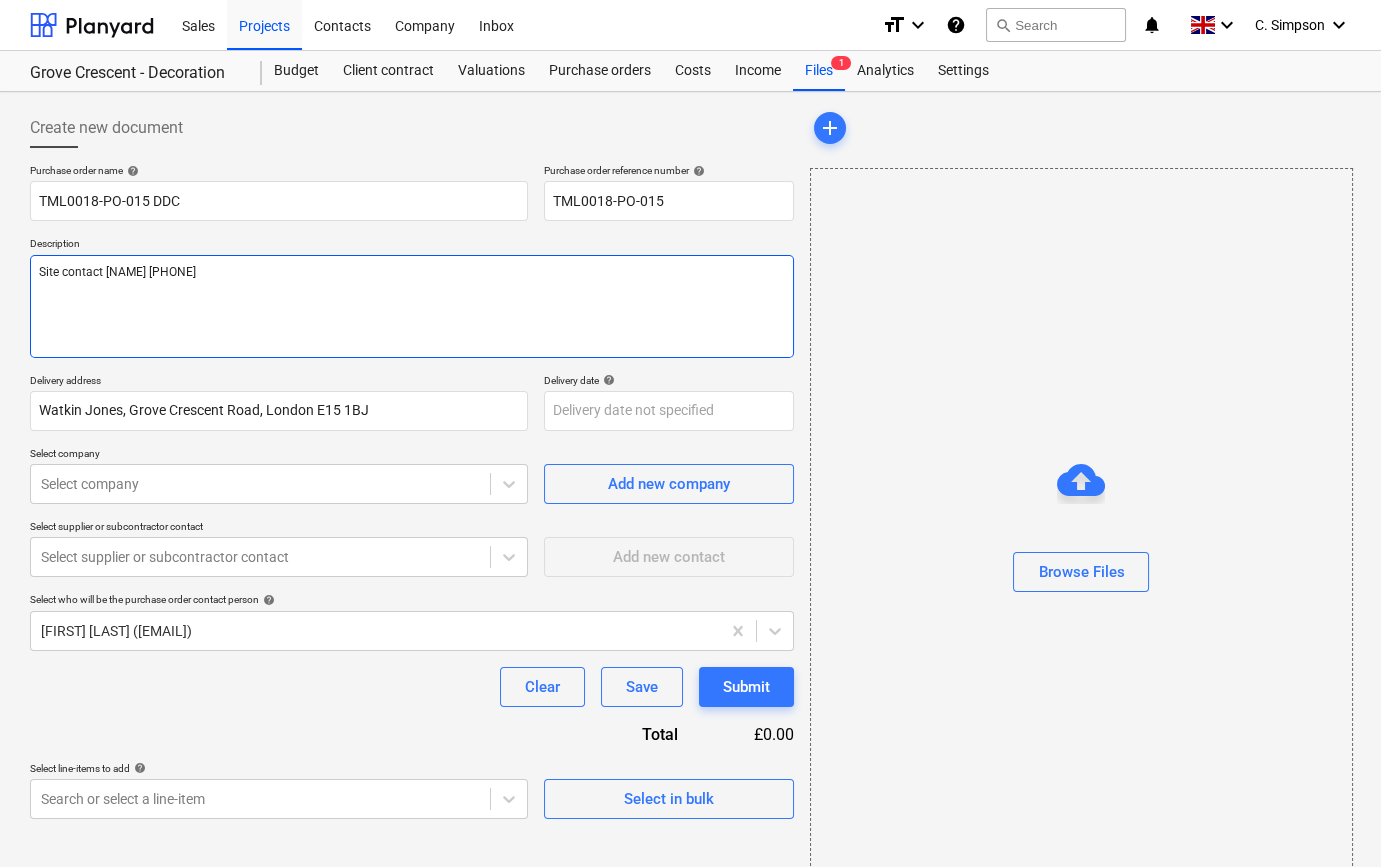 type on "x" 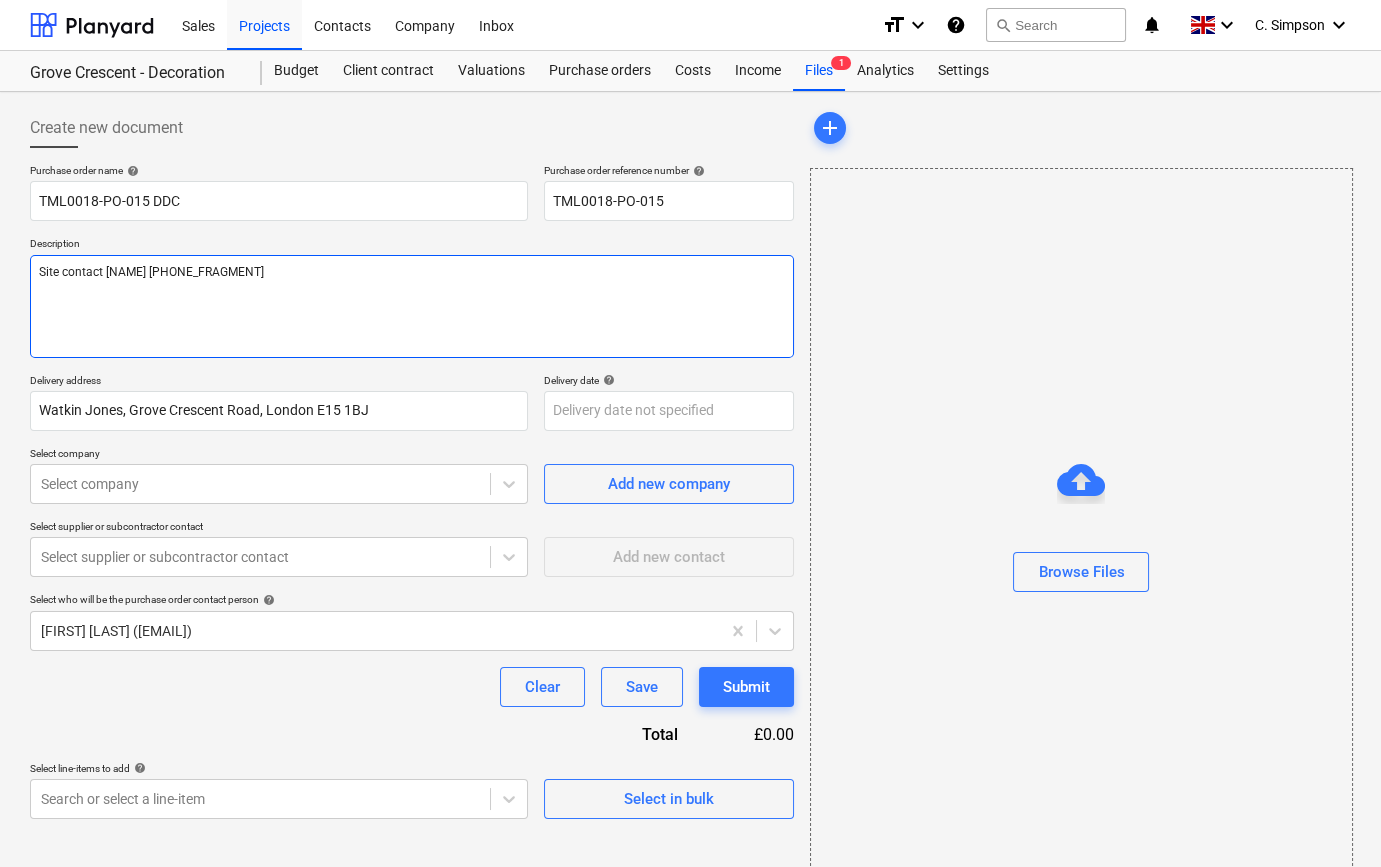 type on "x" 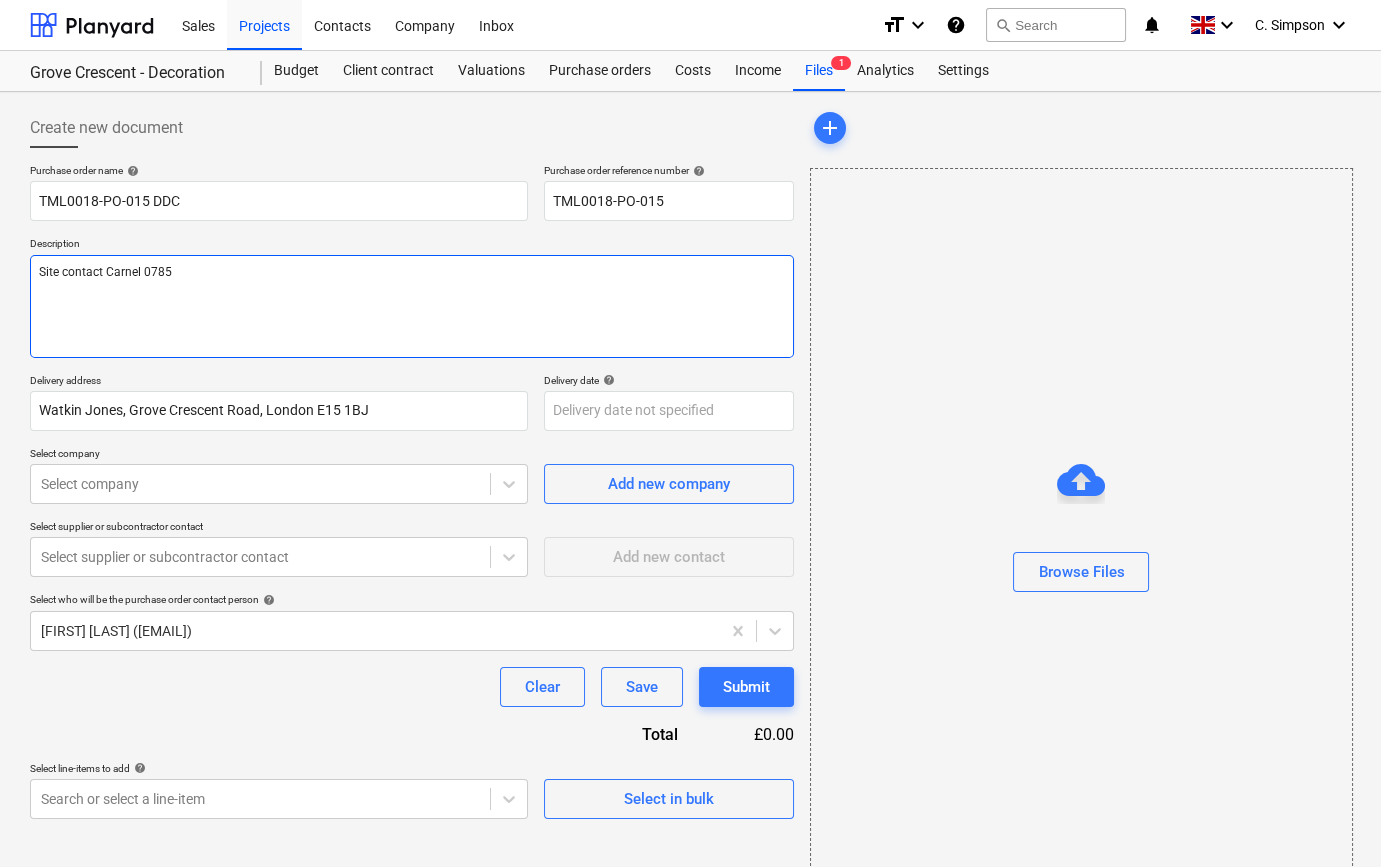 type on "x" 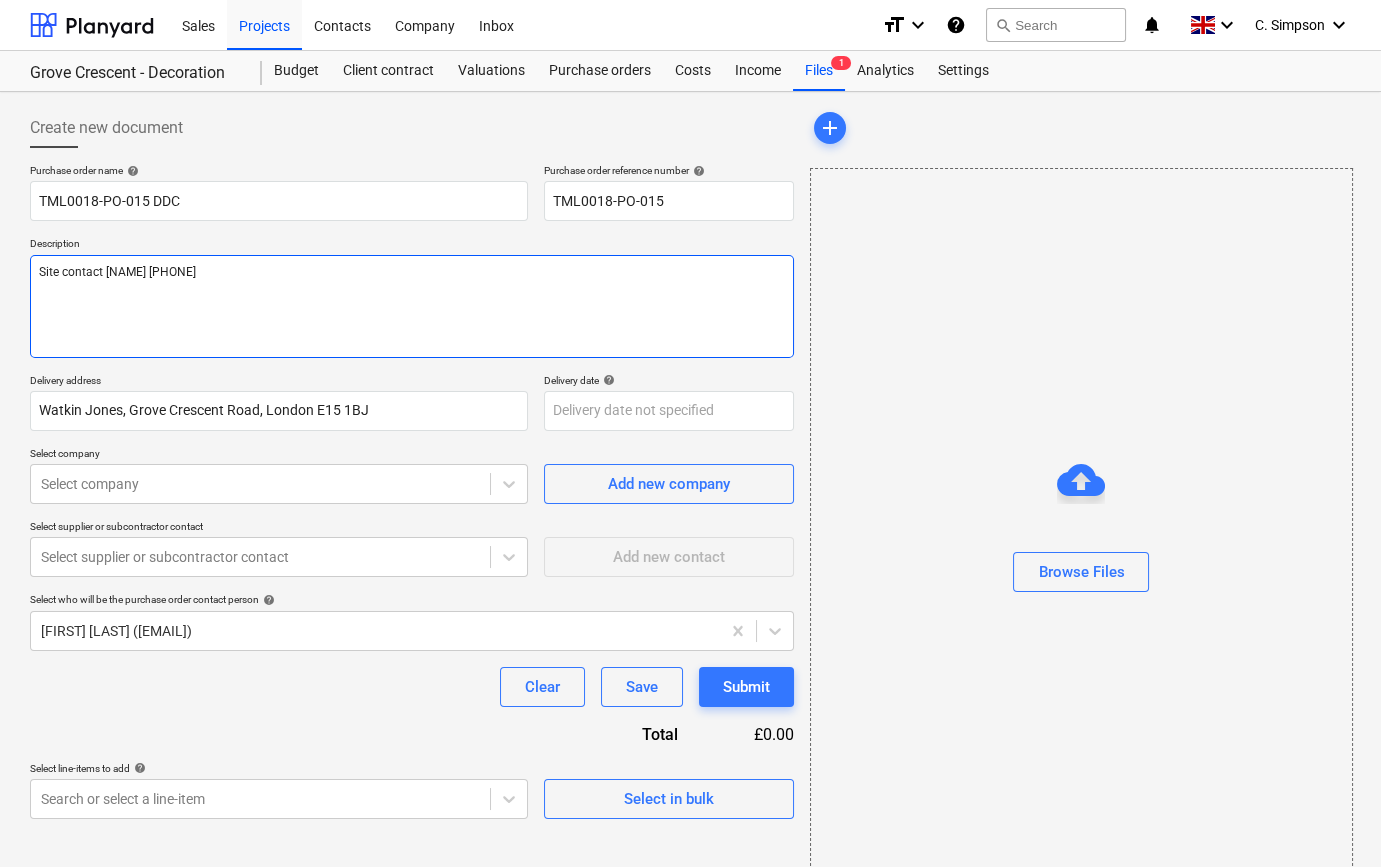 type on "x" 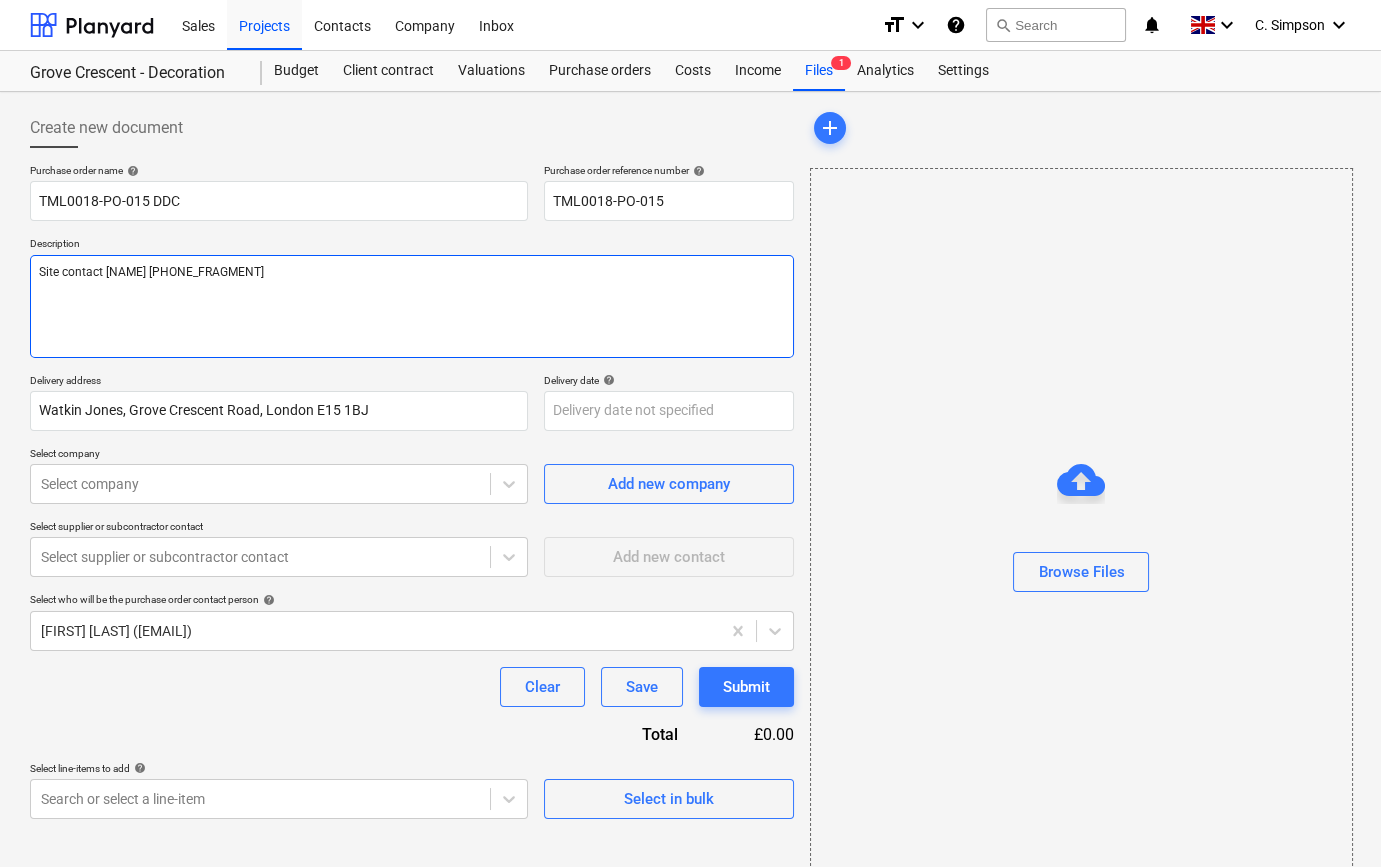 type on "x" 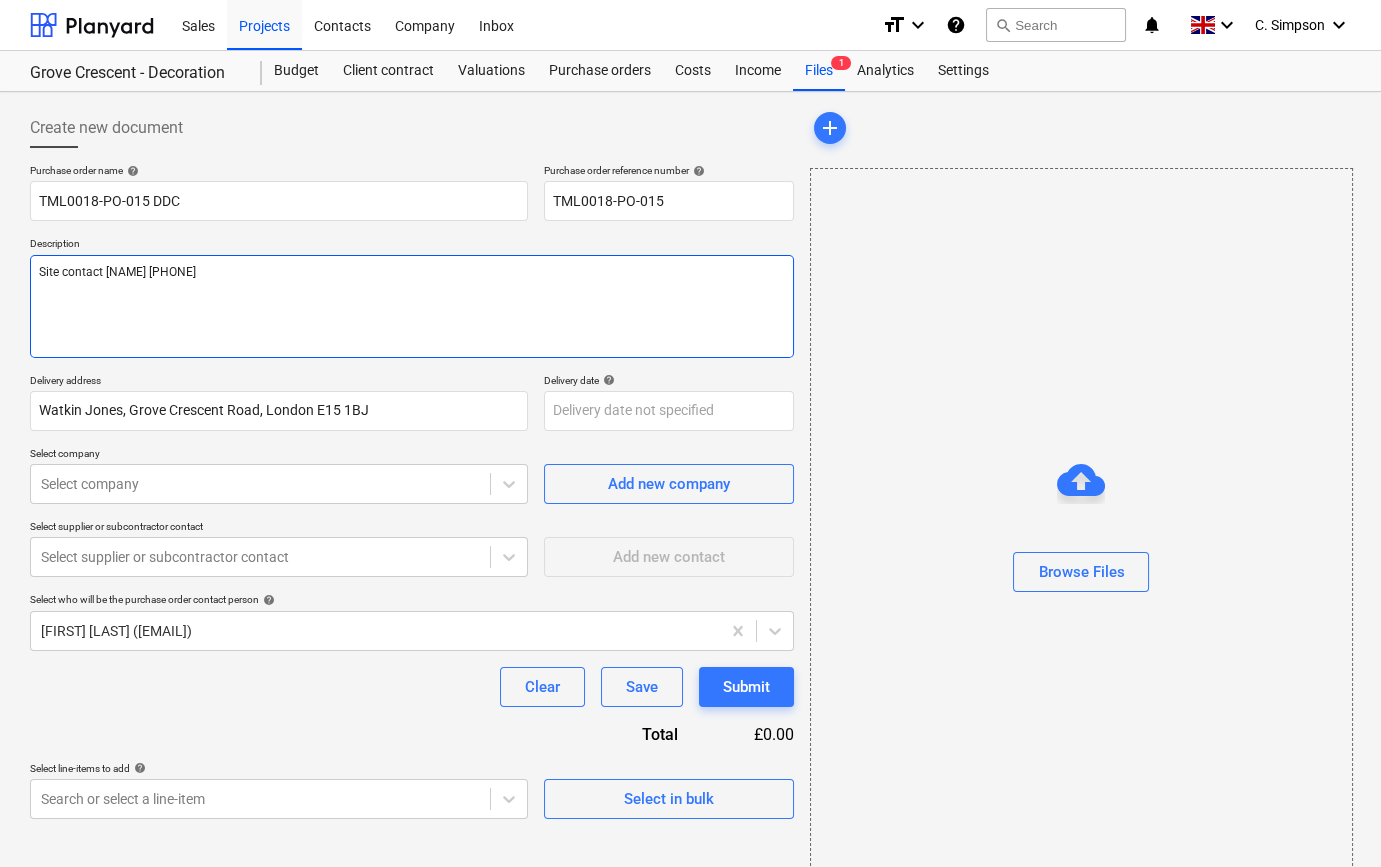 type on "x" 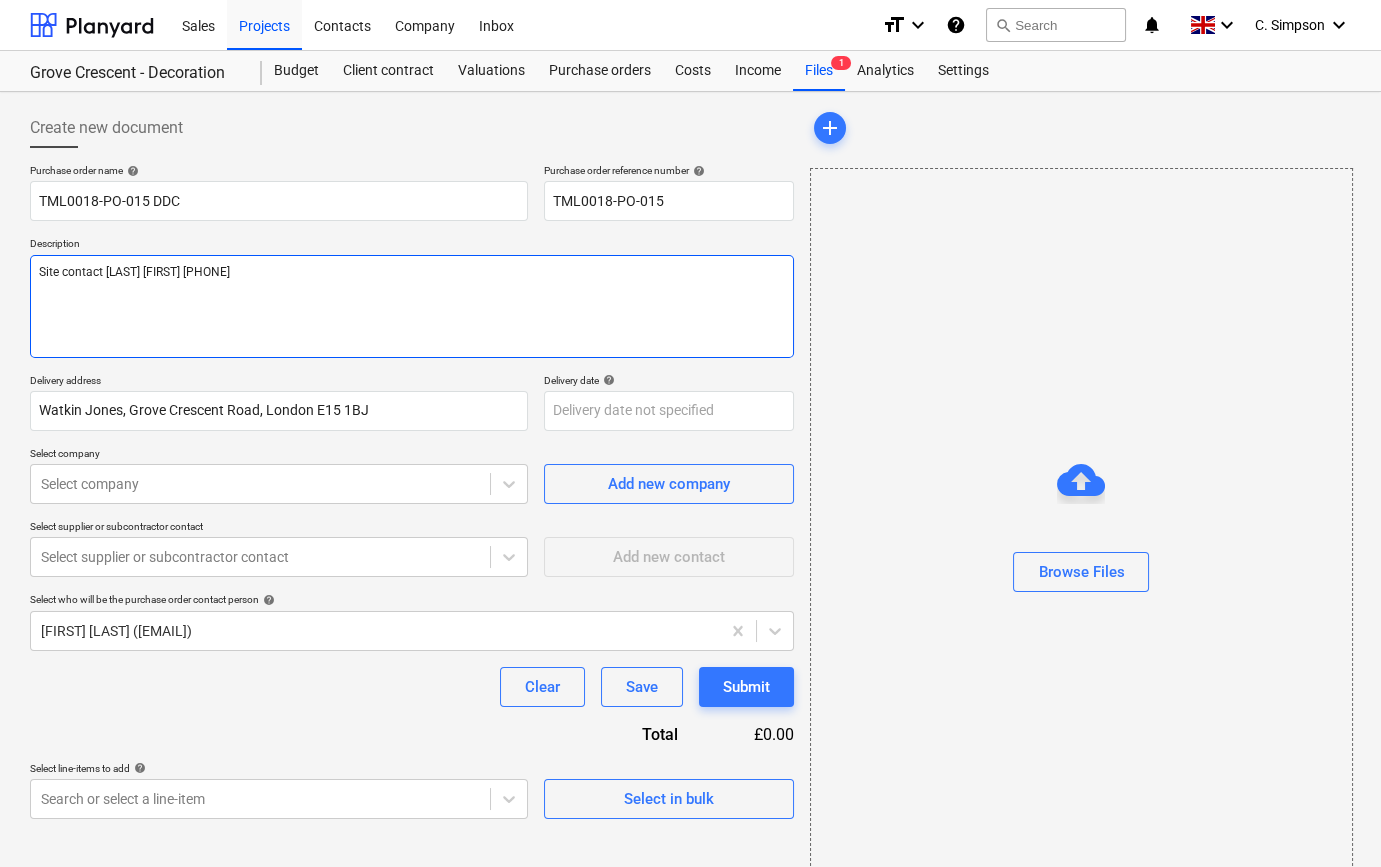 type on "x" 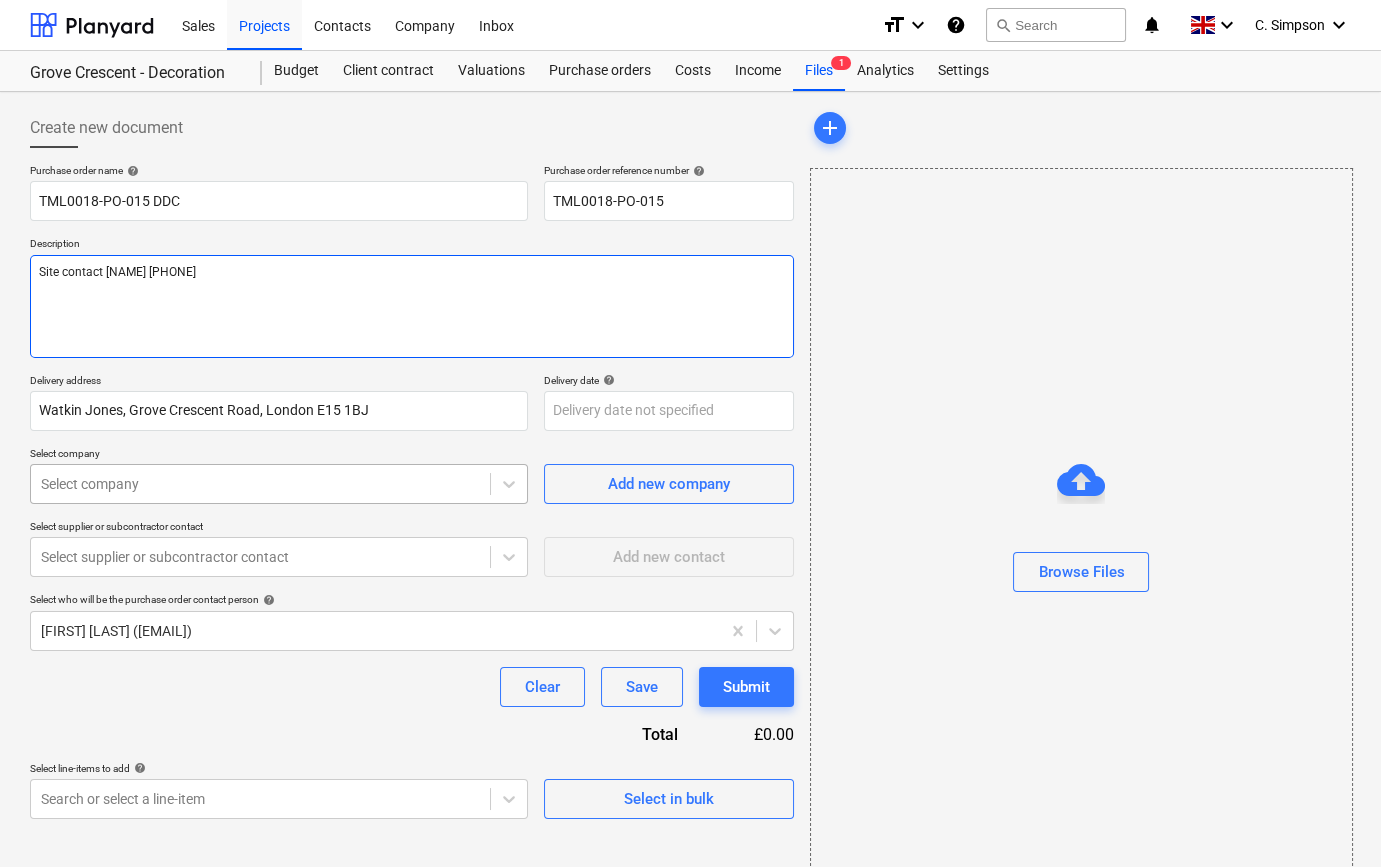type on "Site contact [NAME] [PHONE]" 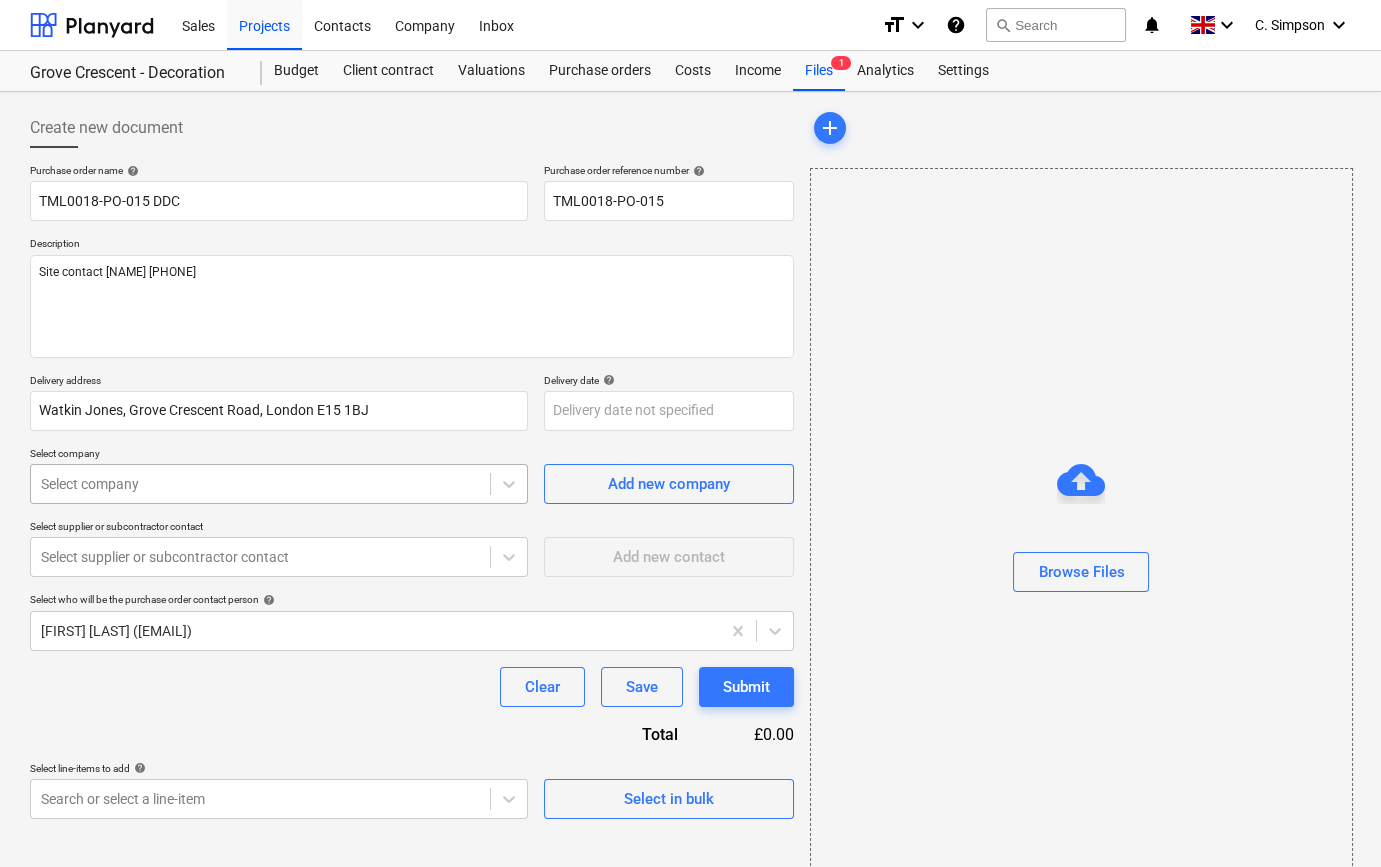 type on "x" 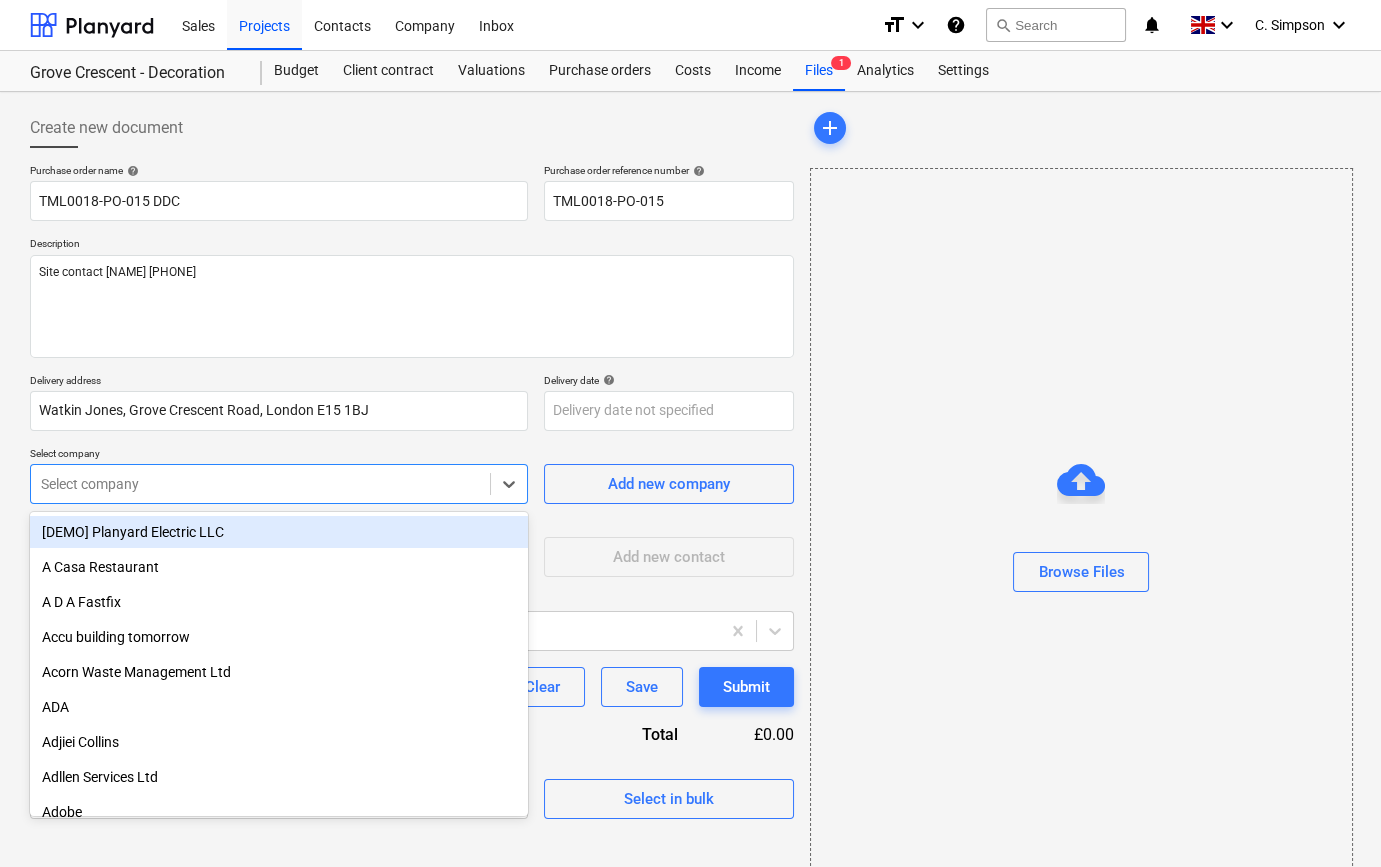 click at bounding box center [260, 484] 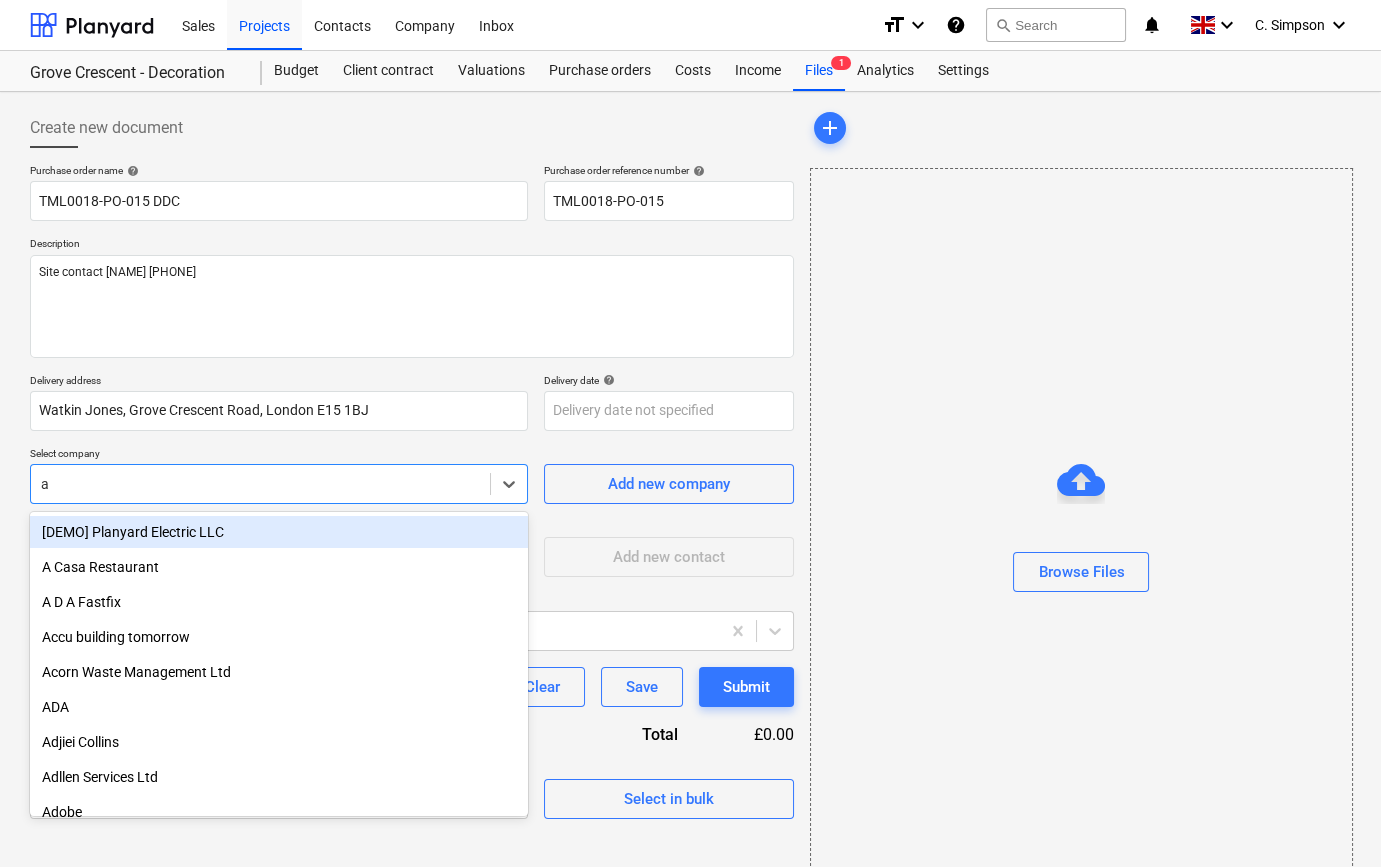 type on "ak" 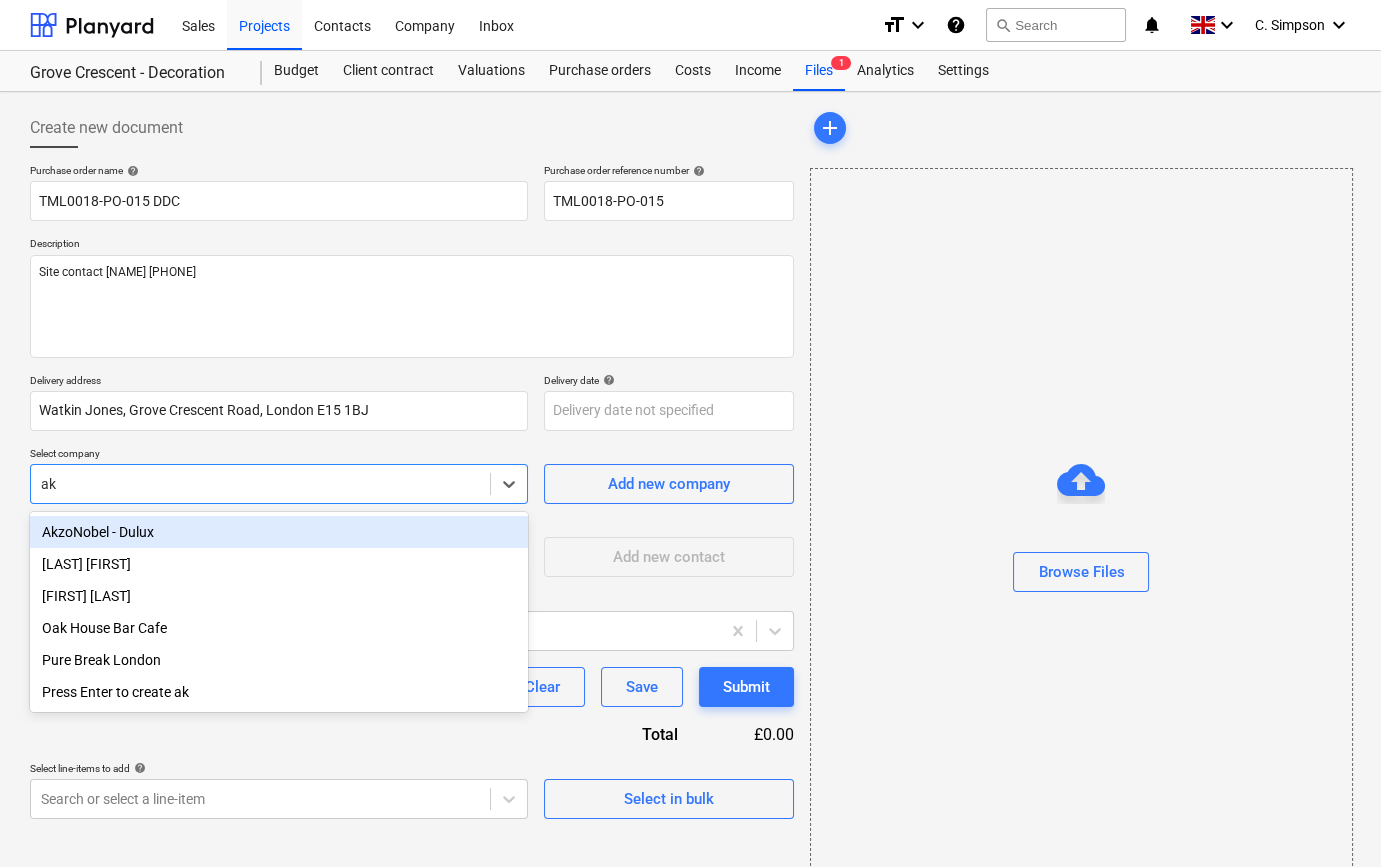 click on "AkzoNobel - Dulux" at bounding box center (279, 532) 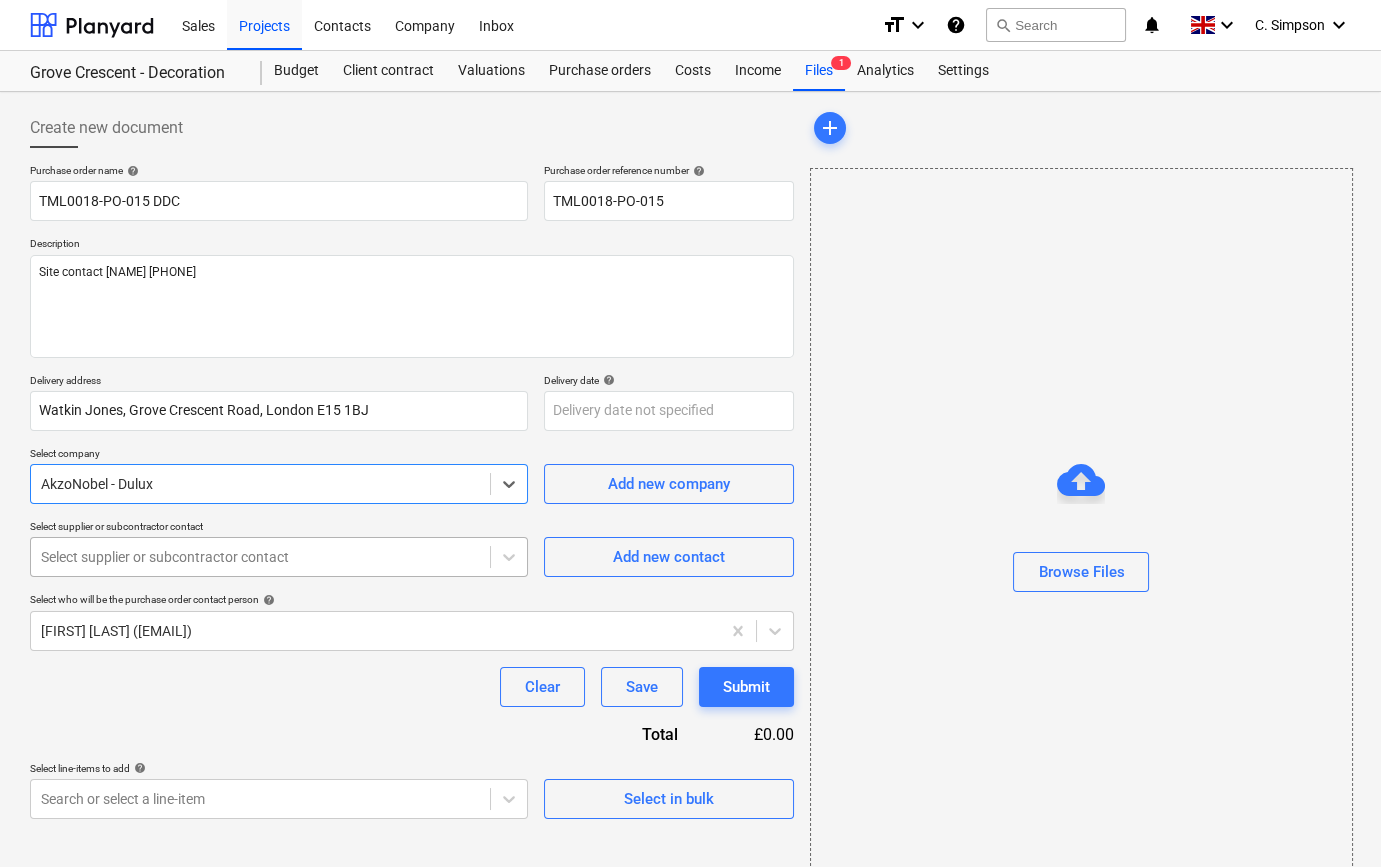 click at bounding box center (260, 557) 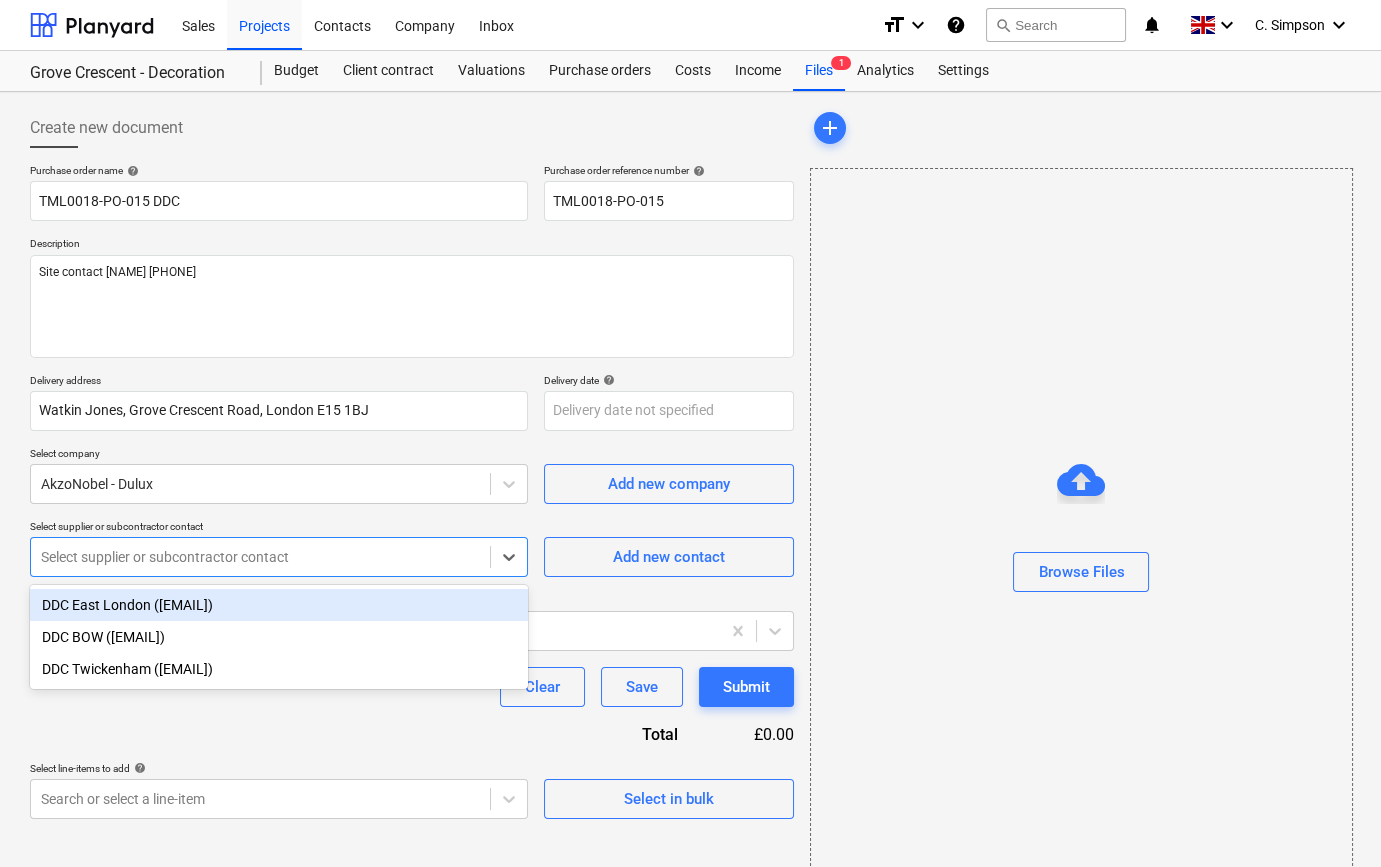 click on "DDC East London ([EMAIL])" at bounding box center (279, 605) 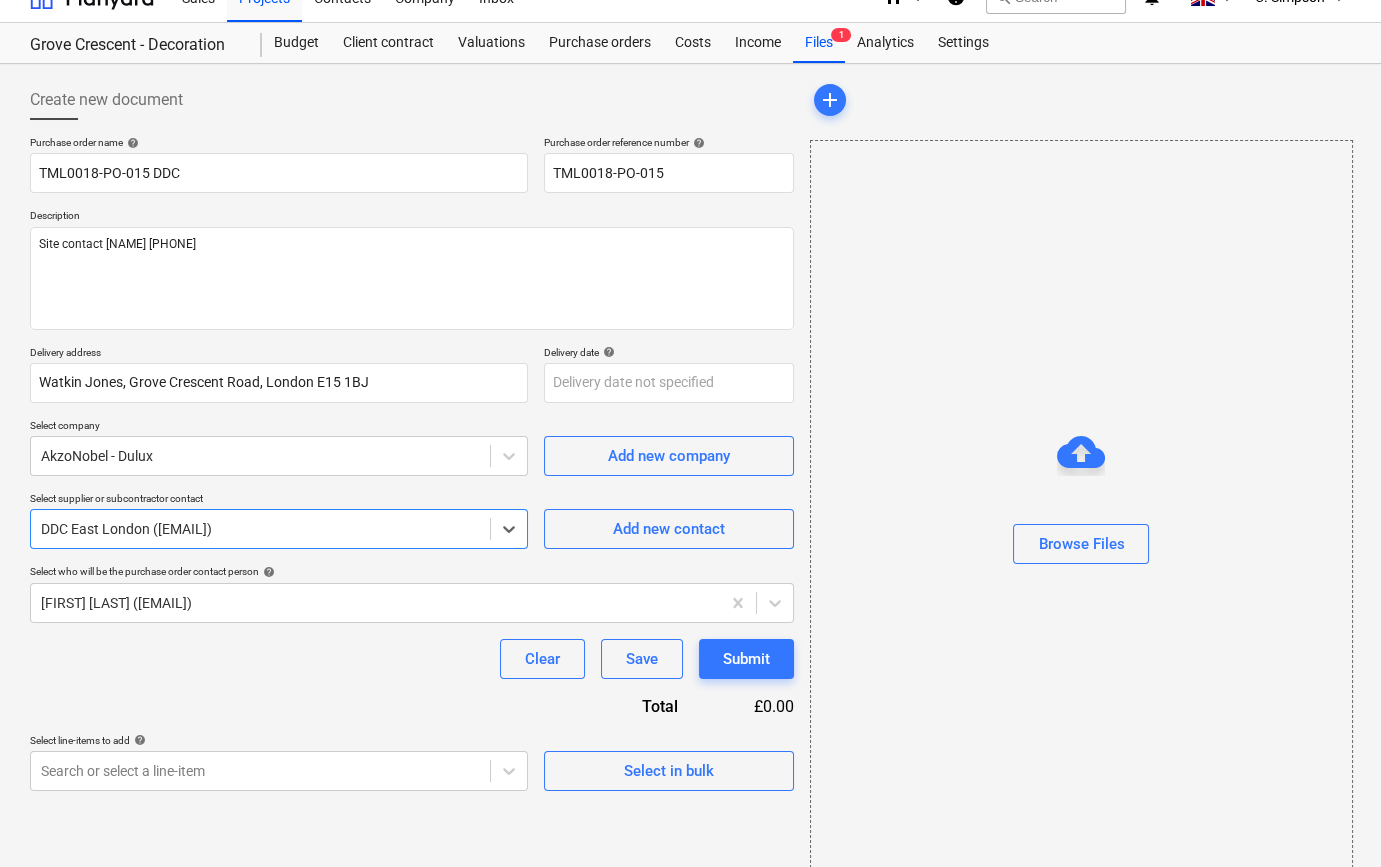 scroll, scrollTop: 43, scrollLeft: 0, axis: vertical 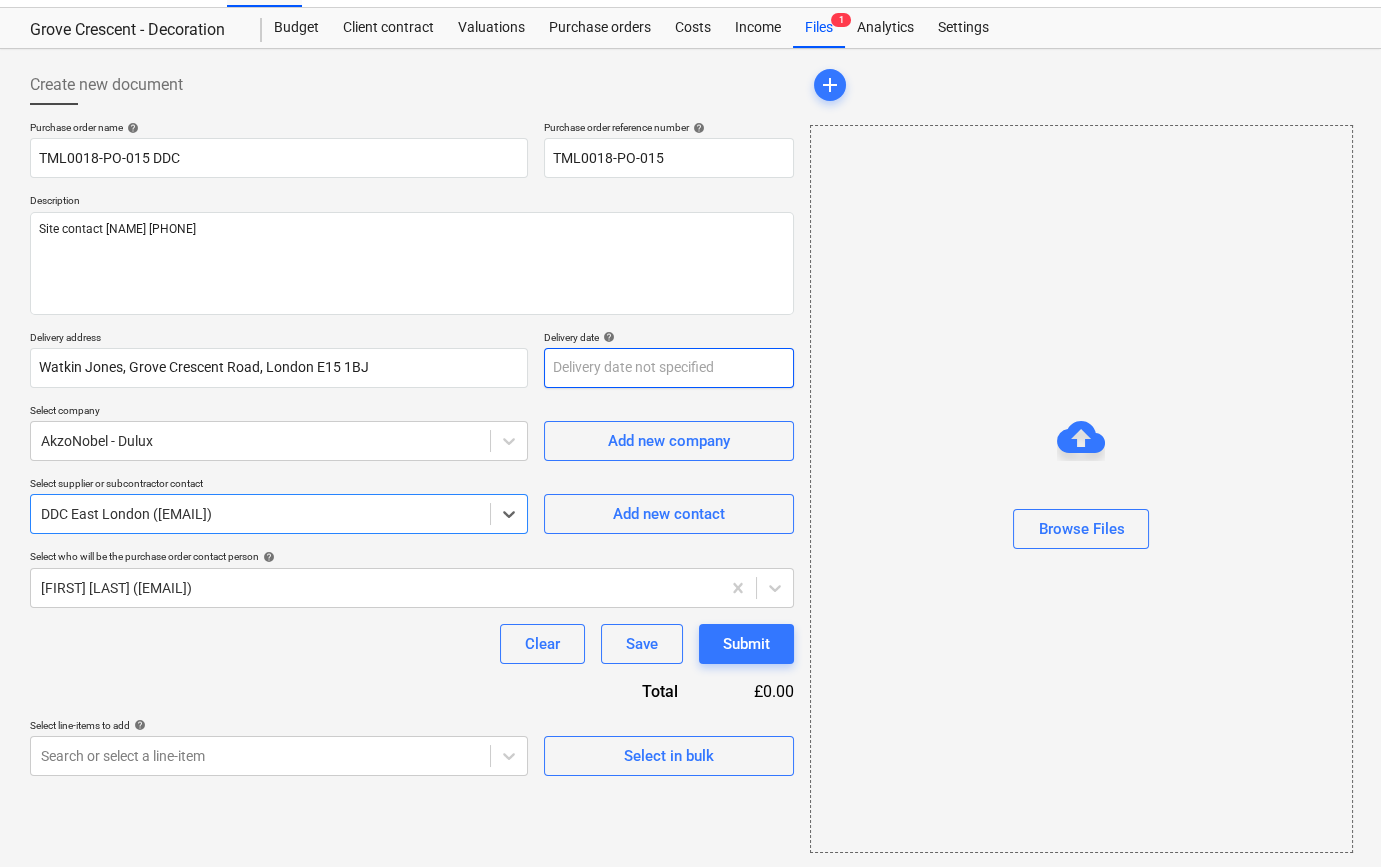 click on "Sales Projects Contacts Company Inbox format_size keyboard_arrow_down help search Search notifications 0 keyboard_arrow_down [LAST] [FIRST] keyboard_arrow_down Grove Crescent - Decoration Budget Client contract Valuations Purchase orders Costs Income Files 1 Analytics Settings Create new document Purchase order name help TML0018-PO-015 DDC Purchase order reference number help TML0018-PO-015 Description Site contact [NAME] [PHONE] Delivery address Watkin Jones, Grove Crescent Road, London E15 1BJ Delivery date help Press the down arrow key to interact with the calendar and
select a date. Press the question mark key to get the keyboard shortcuts for changing dates. Select company AkzoNobel - Dulux   Add new company Select supplier or subcontractor contact option DDC East London  ([EMAIL]), selected.   Select is focused ,type to refine list, press Down to open the menu,  DDC East London  ([EMAIL]) Add new contact help [FIRST] [LAST] ([EMAIL]) x" at bounding box center (690, 390) 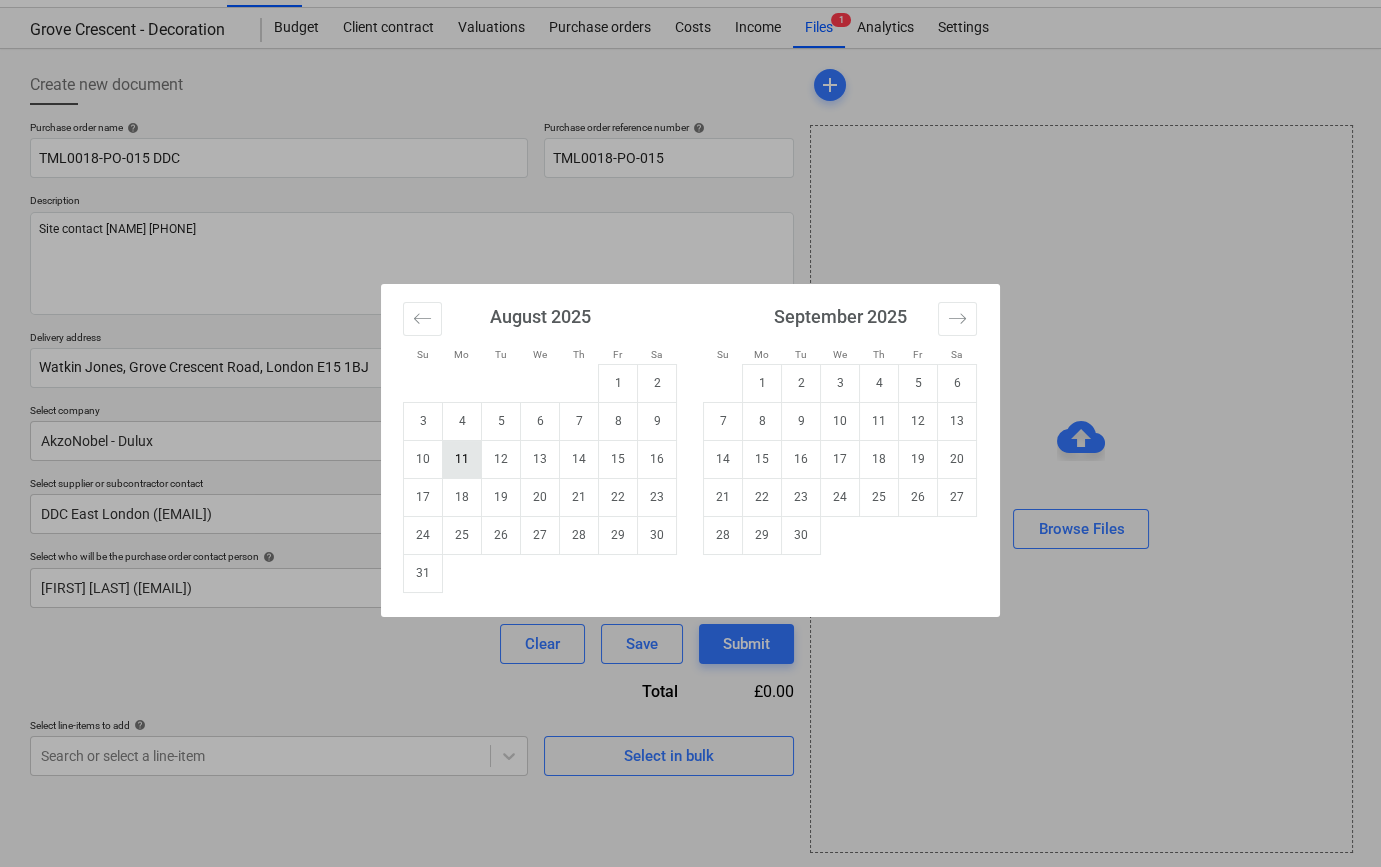click on "11" at bounding box center (462, 459) 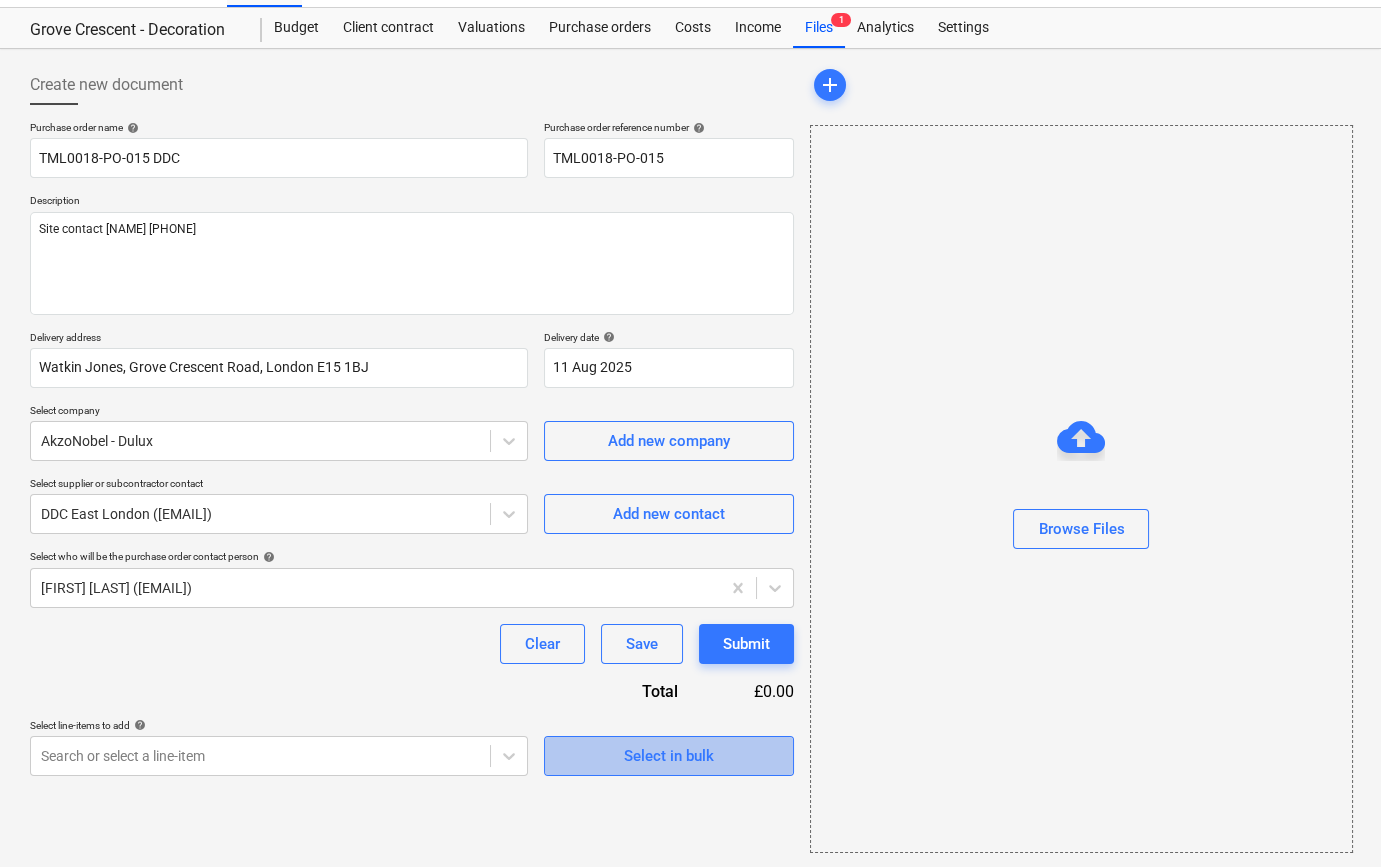 click on "Select in bulk" at bounding box center [669, 756] 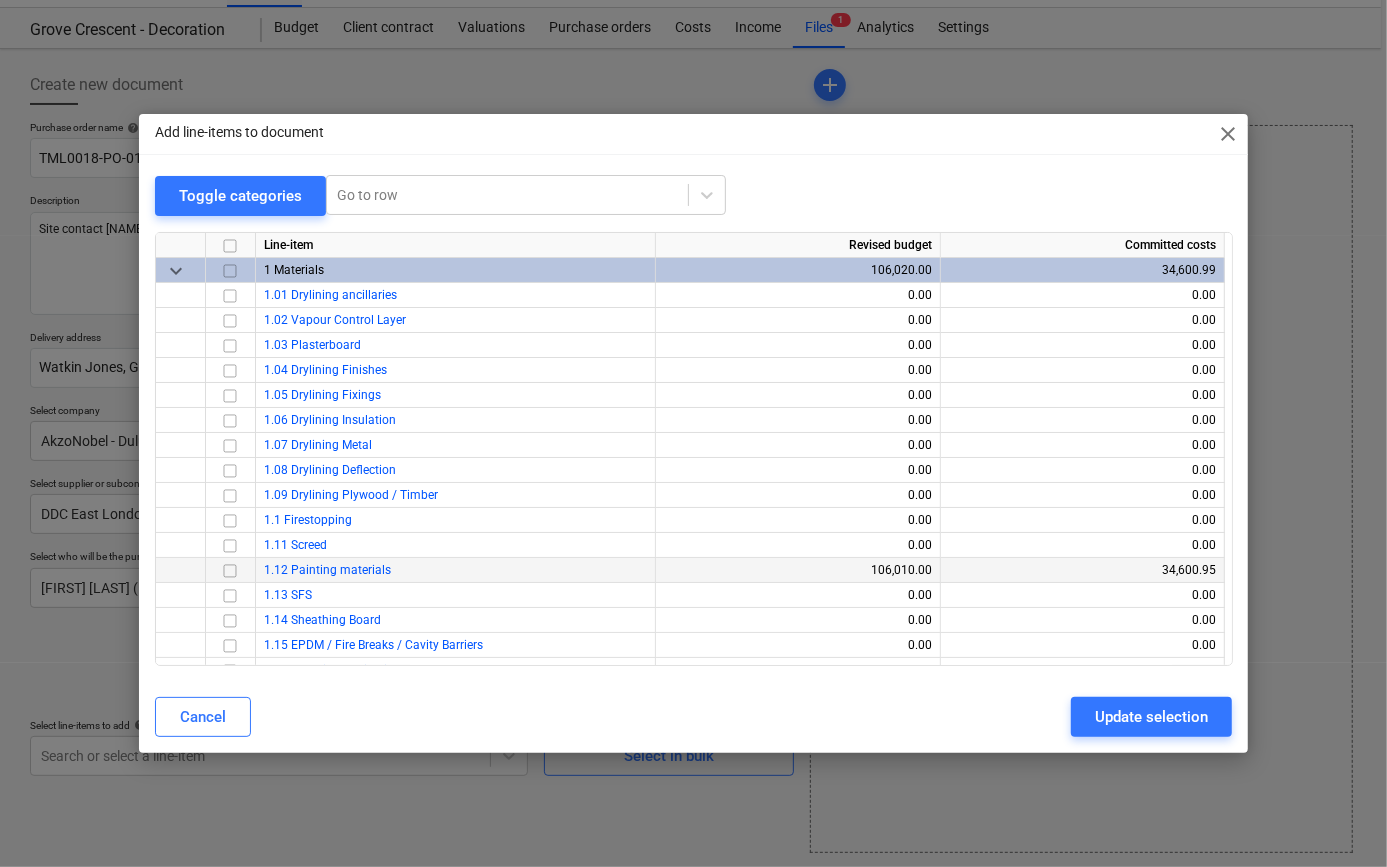 click at bounding box center [230, 570] 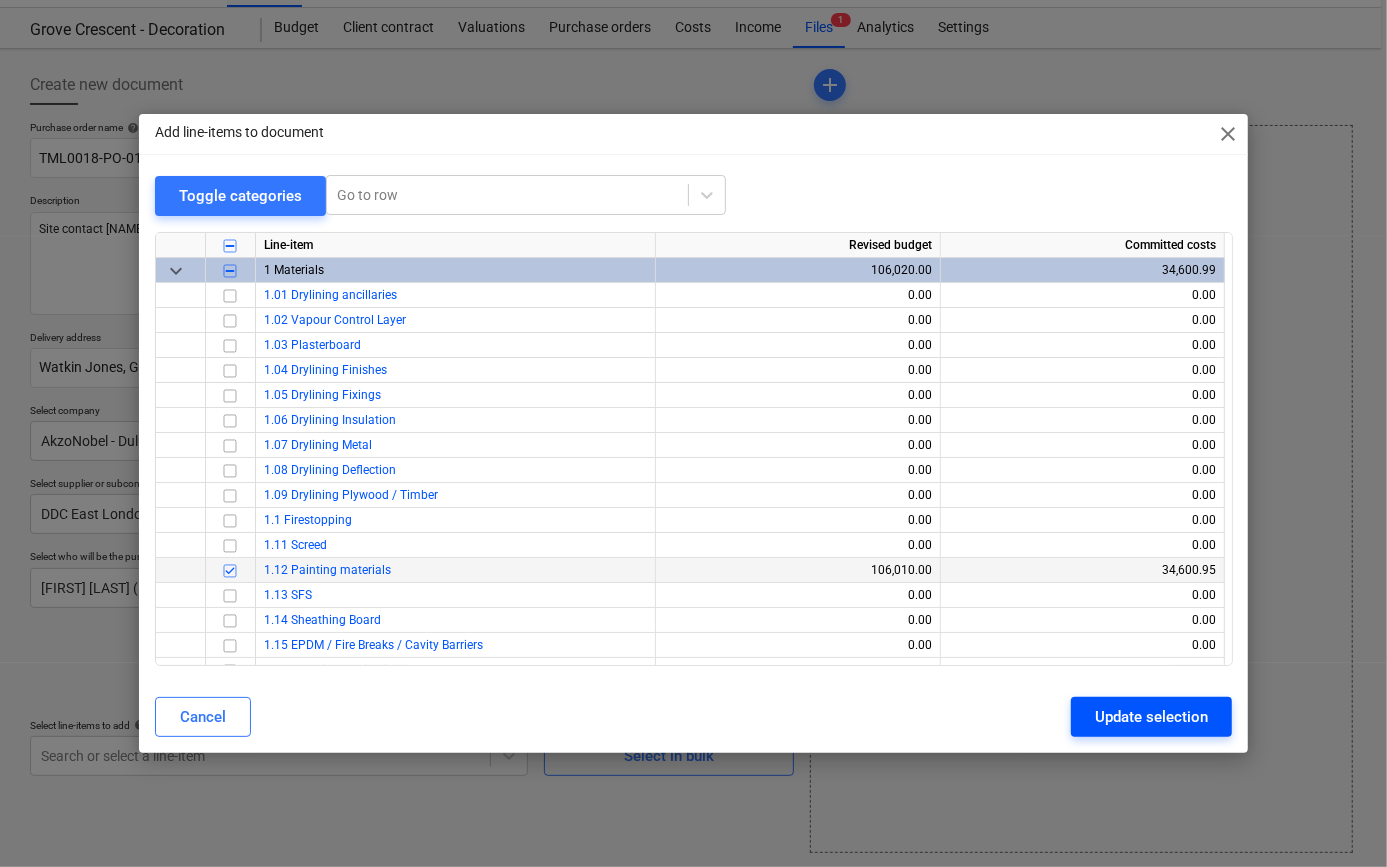 click on "Update selection" at bounding box center [1151, 717] 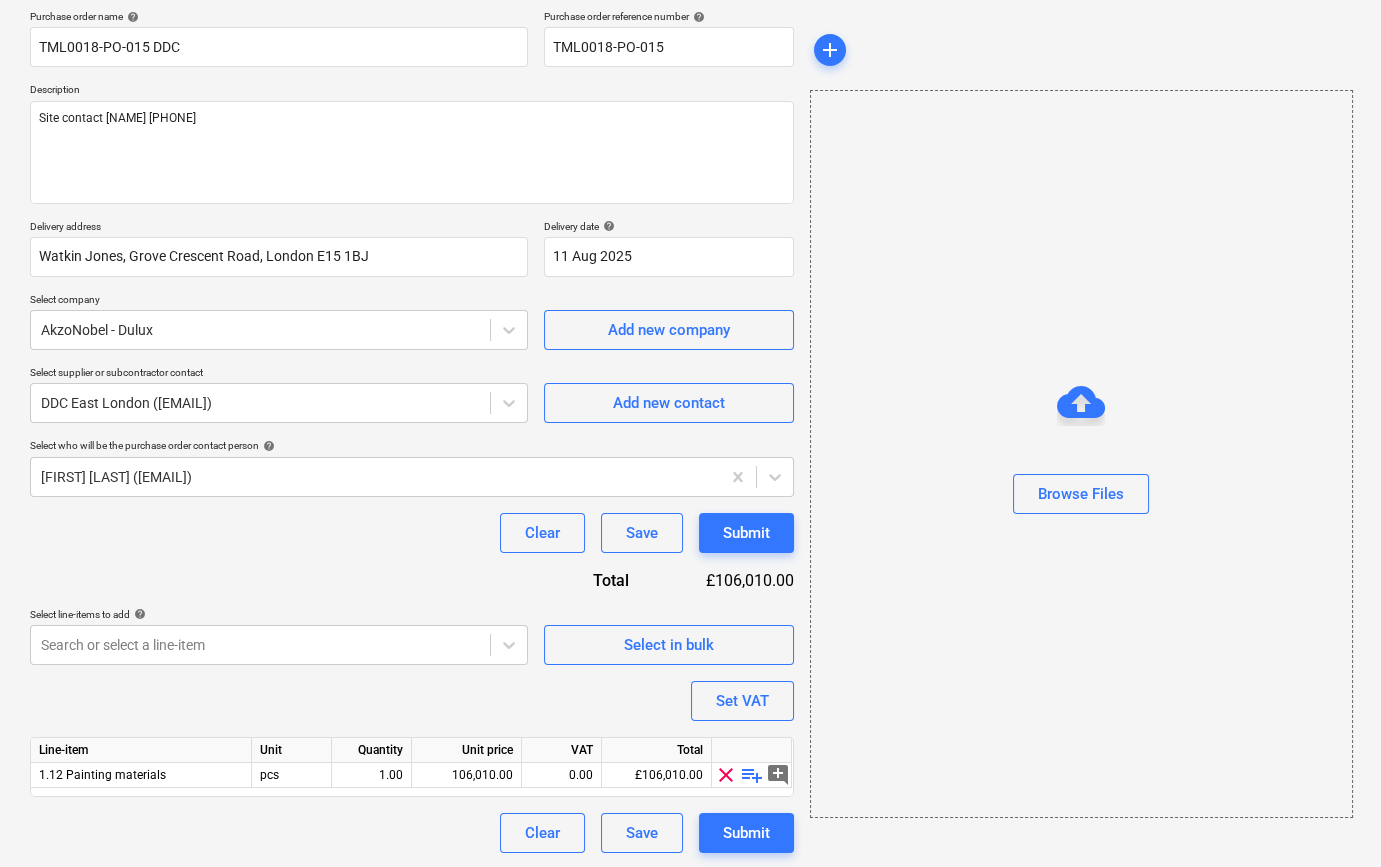 scroll, scrollTop: 155, scrollLeft: 0, axis: vertical 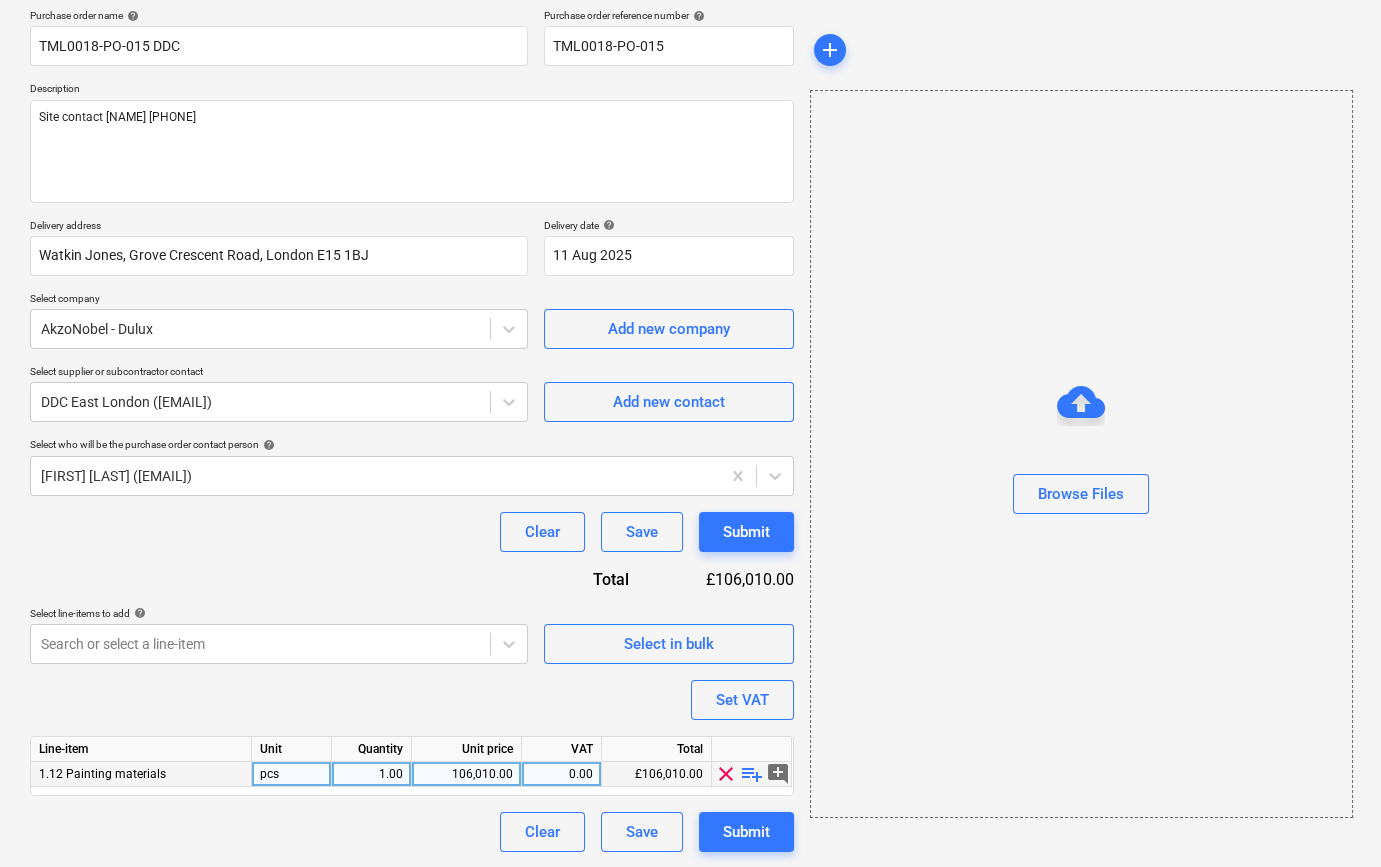 click on "playlist_add" at bounding box center (752, 774) 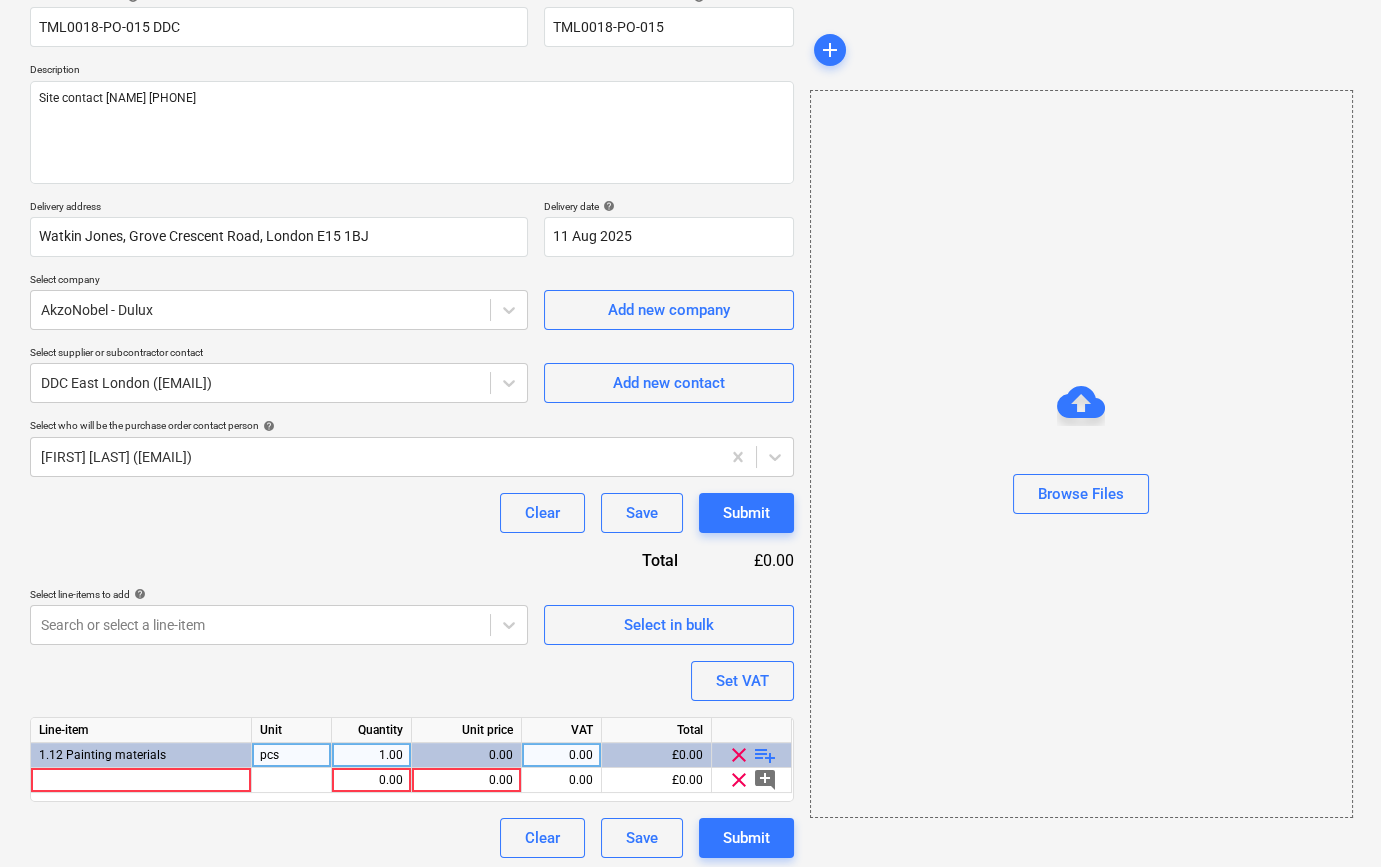 scroll, scrollTop: 180, scrollLeft: 0, axis: vertical 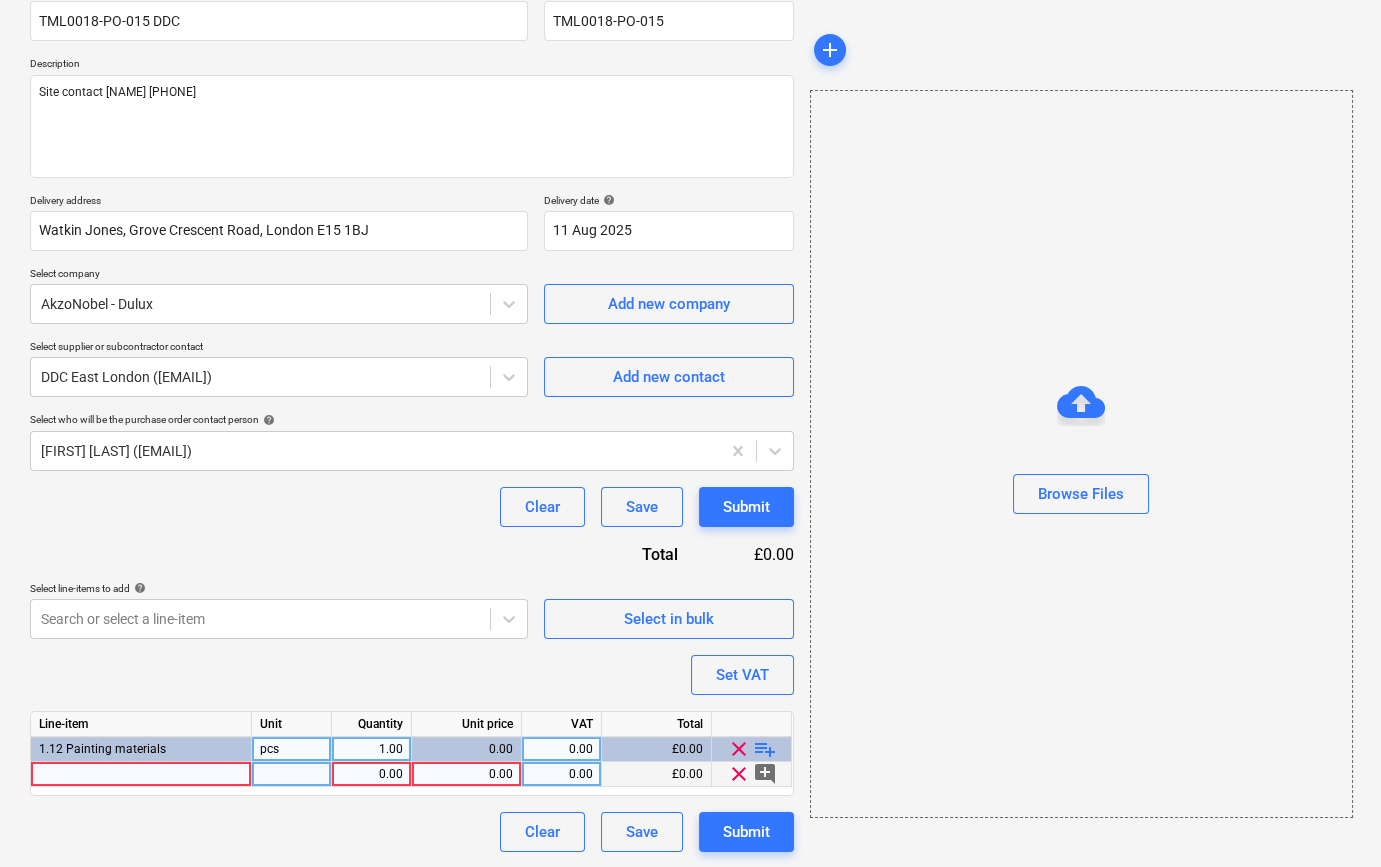 click at bounding box center [141, 774] 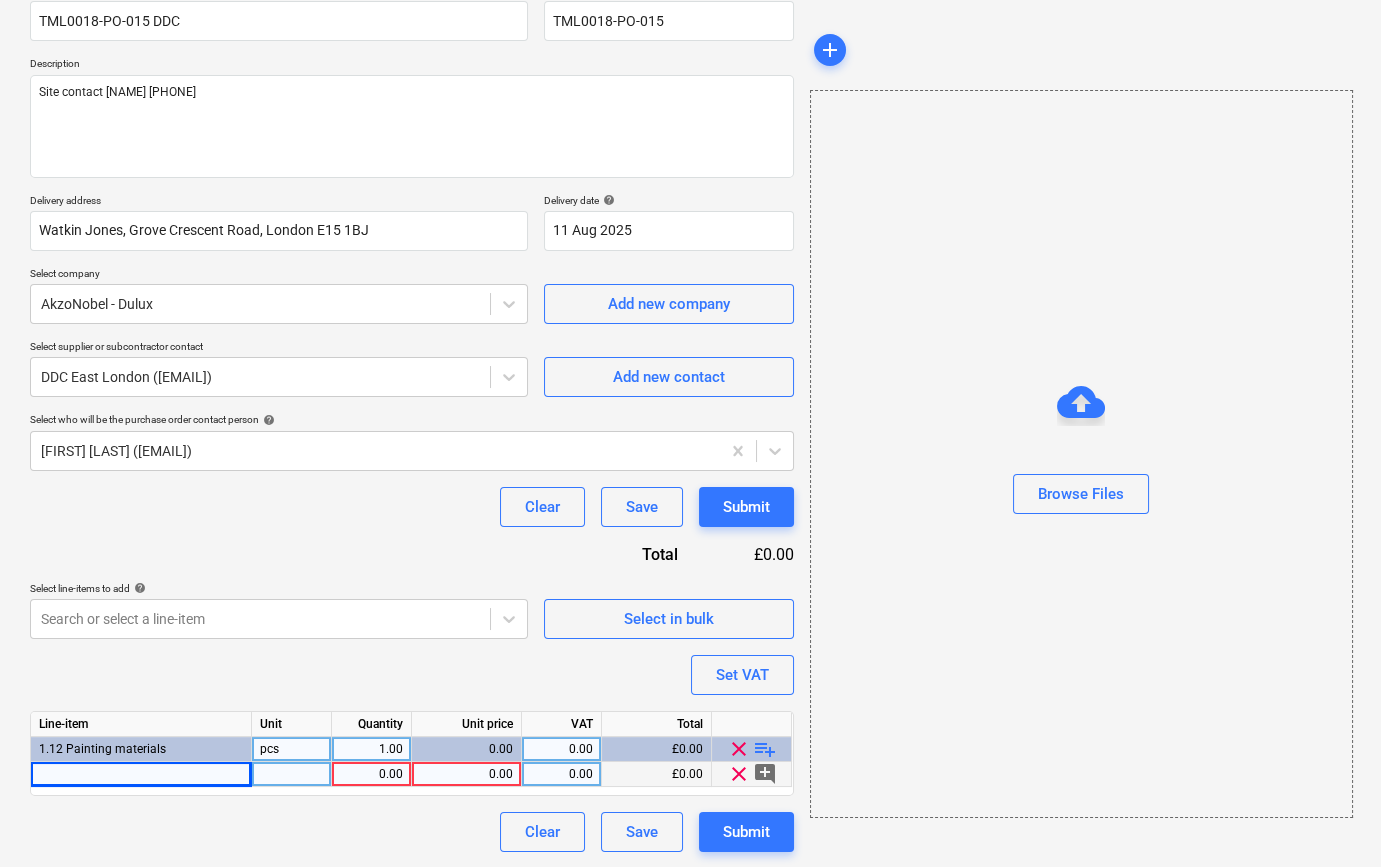 click at bounding box center [141, 774] 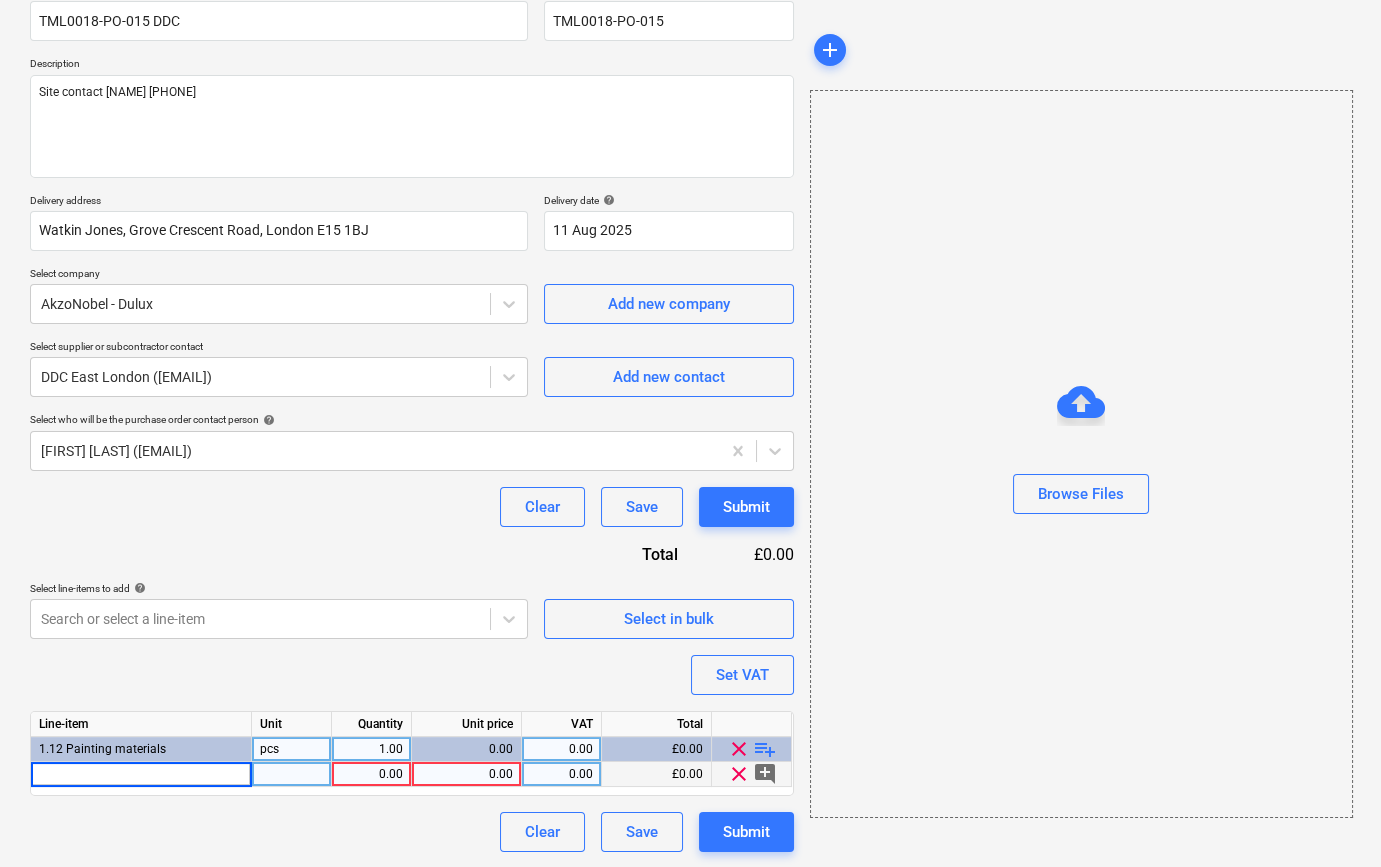type on "x" 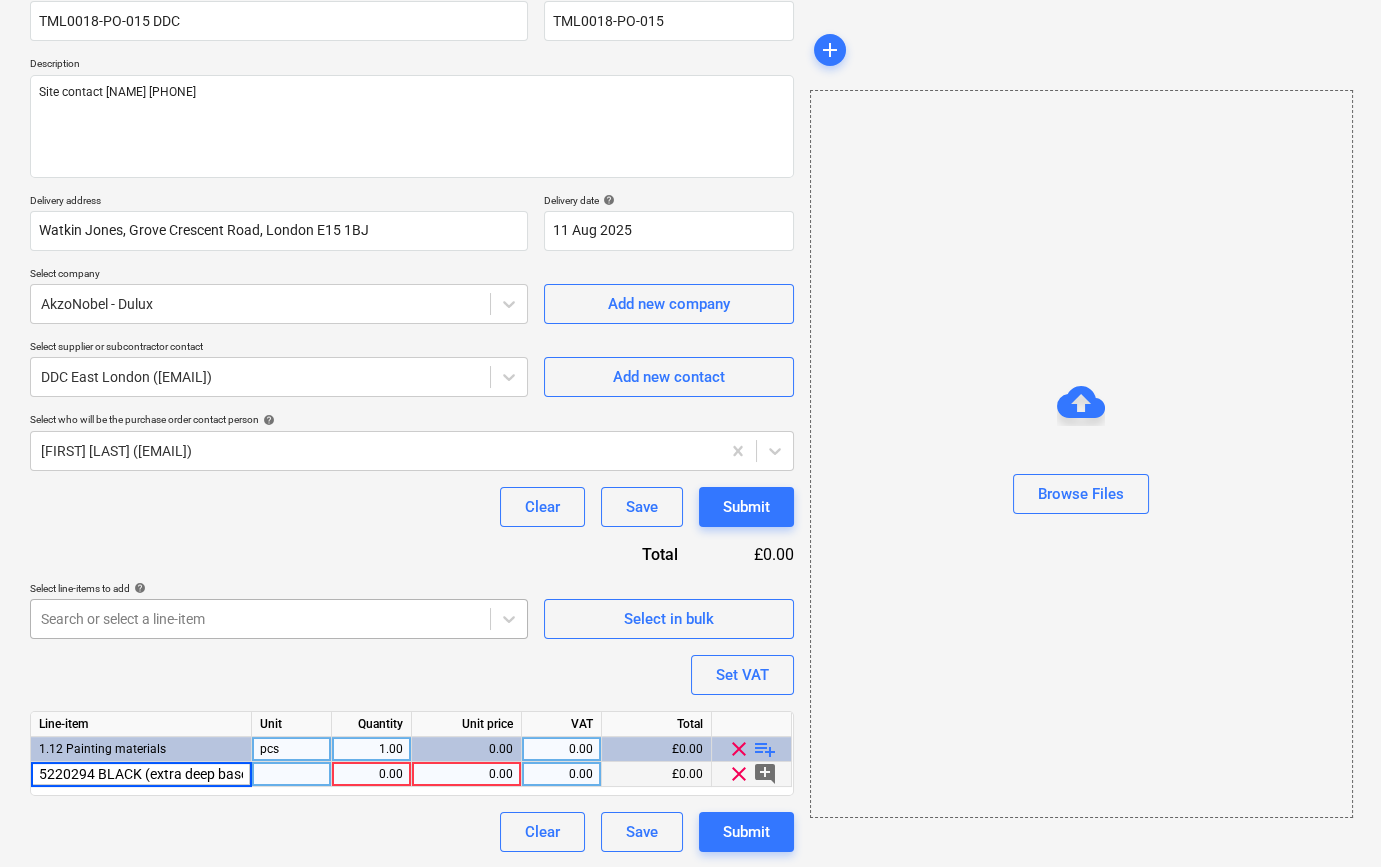 scroll, scrollTop: 0, scrollLeft: 12, axis: horizontal 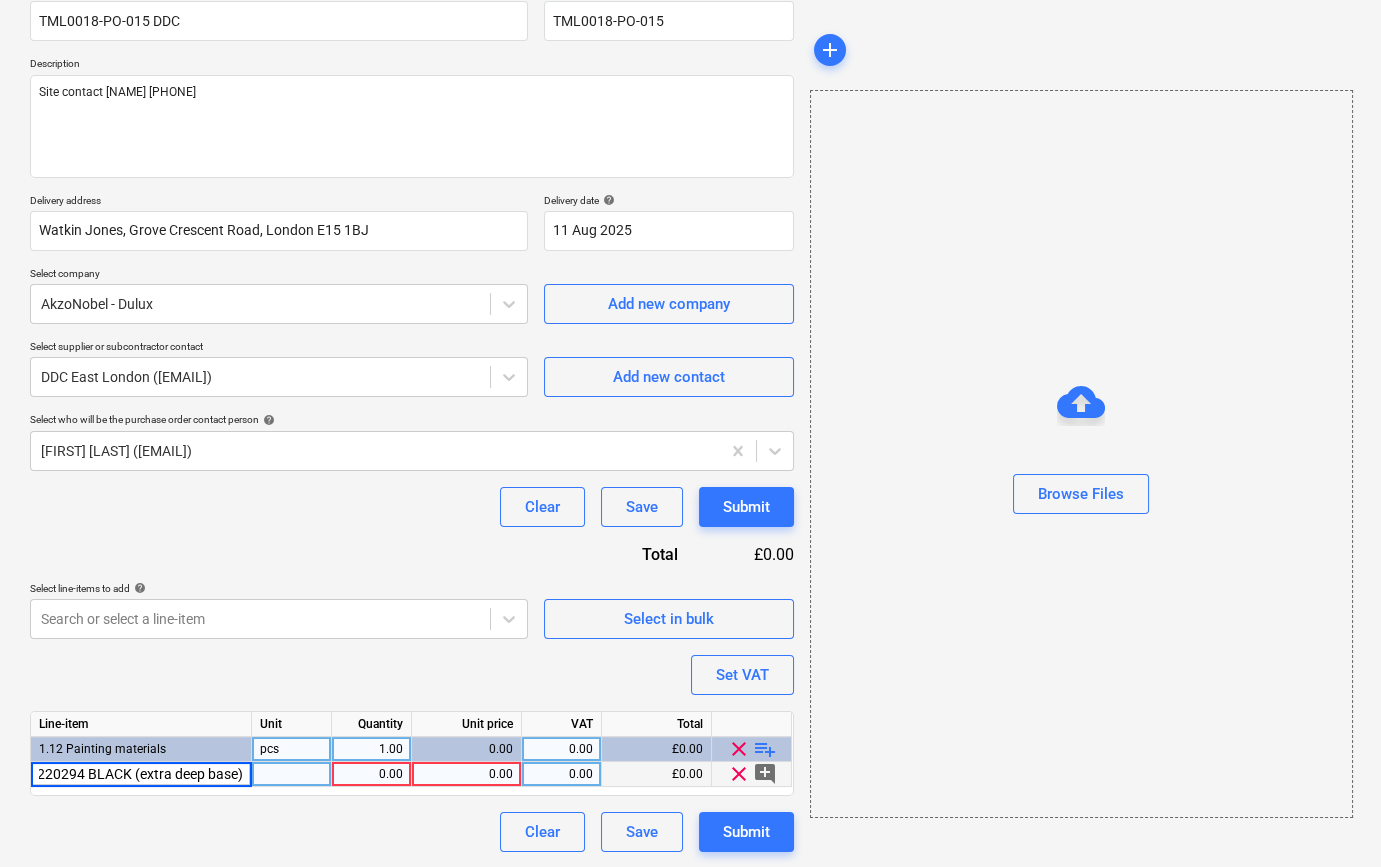 type on "x" 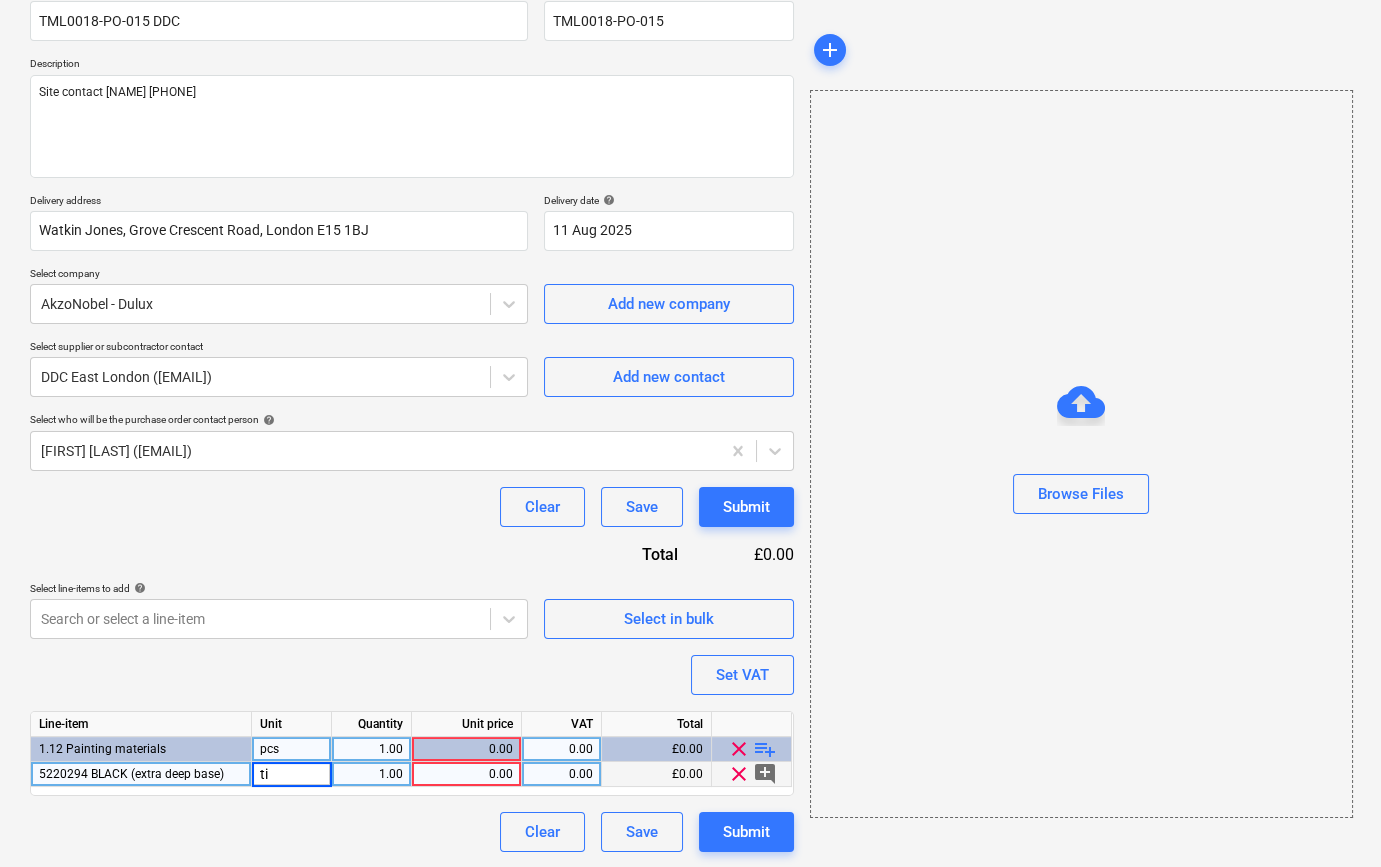 type on "tin" 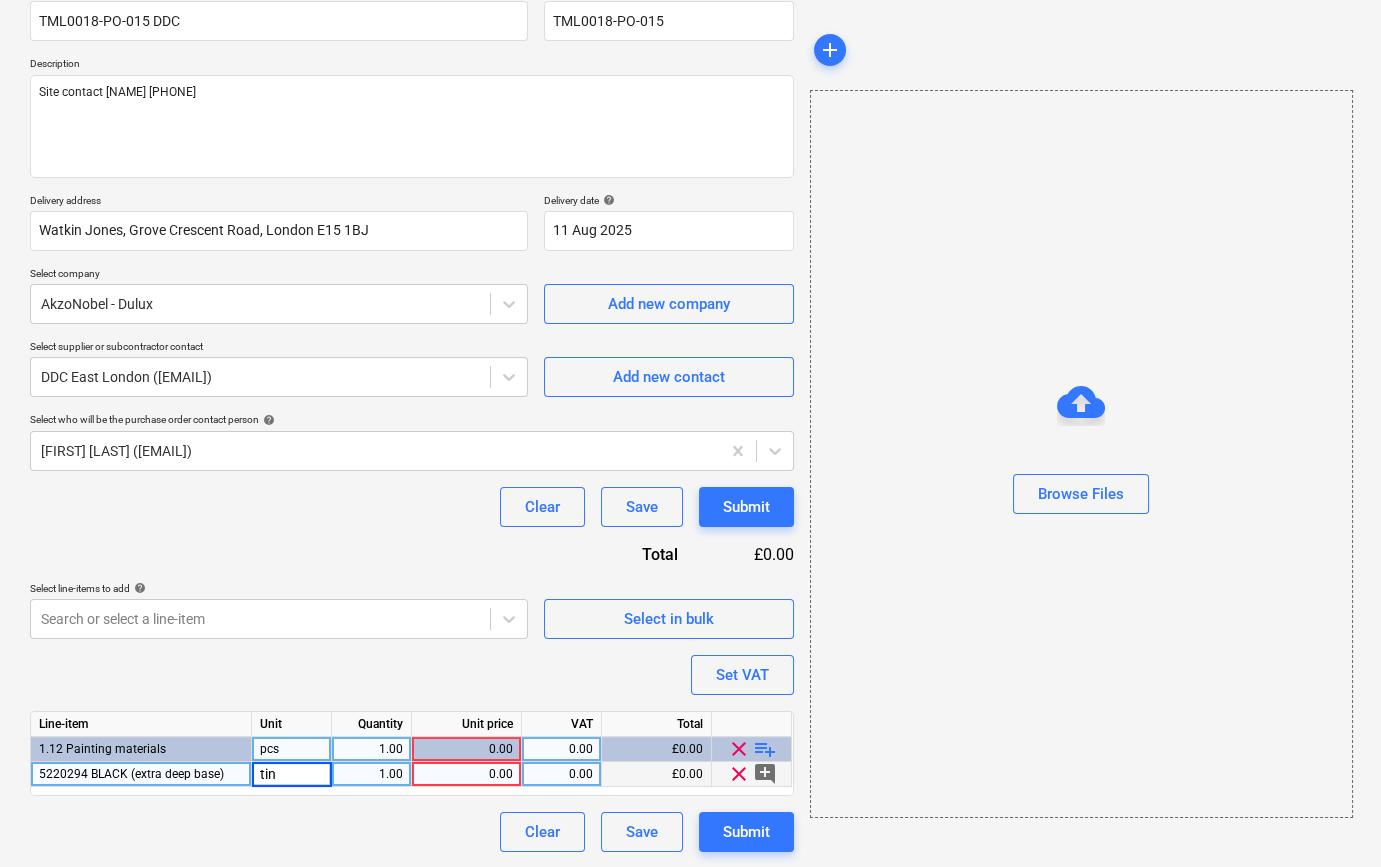 type on "x" 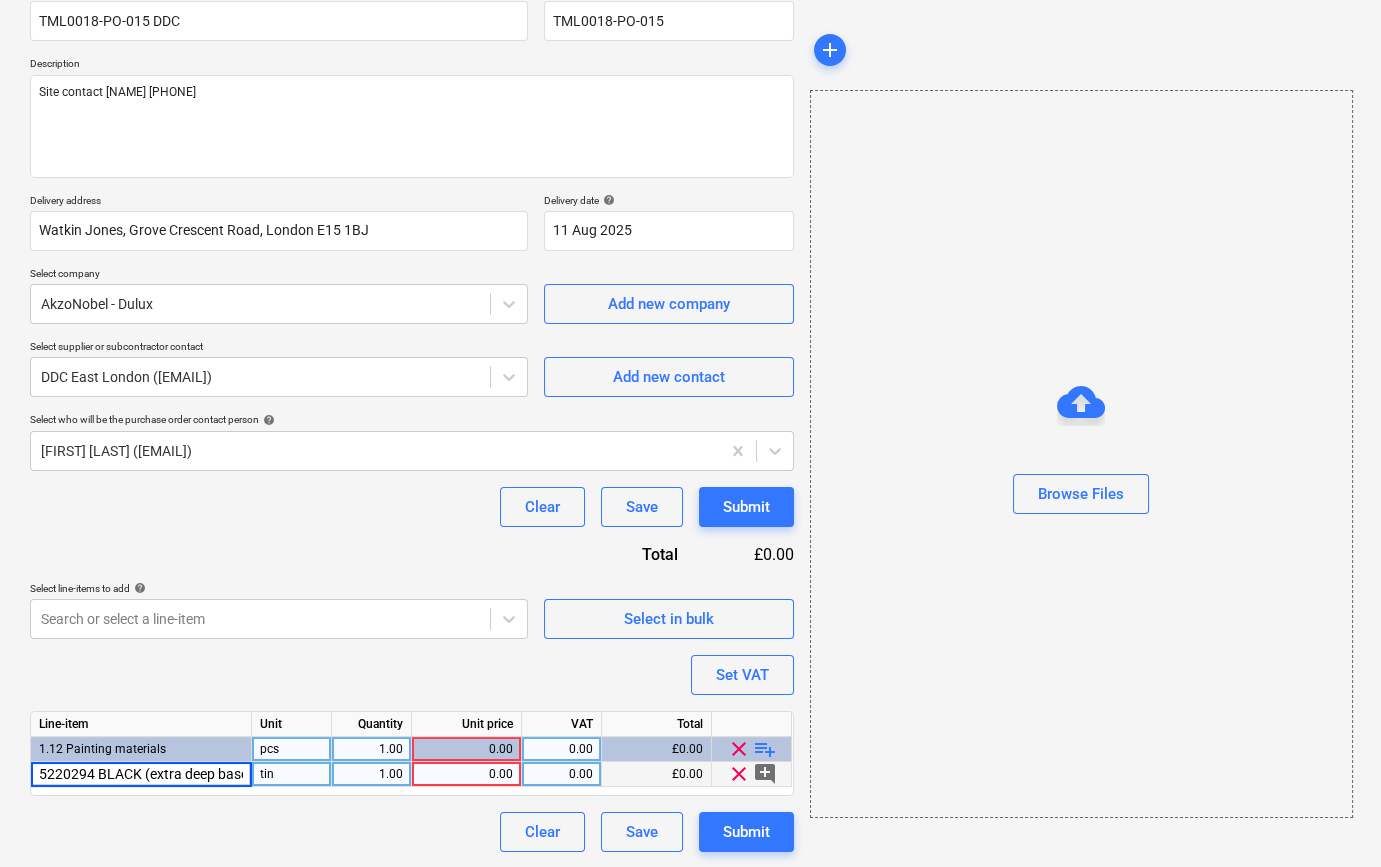 scroll, scrollTop: 0, scrollLeft: 12, axis: horizontal 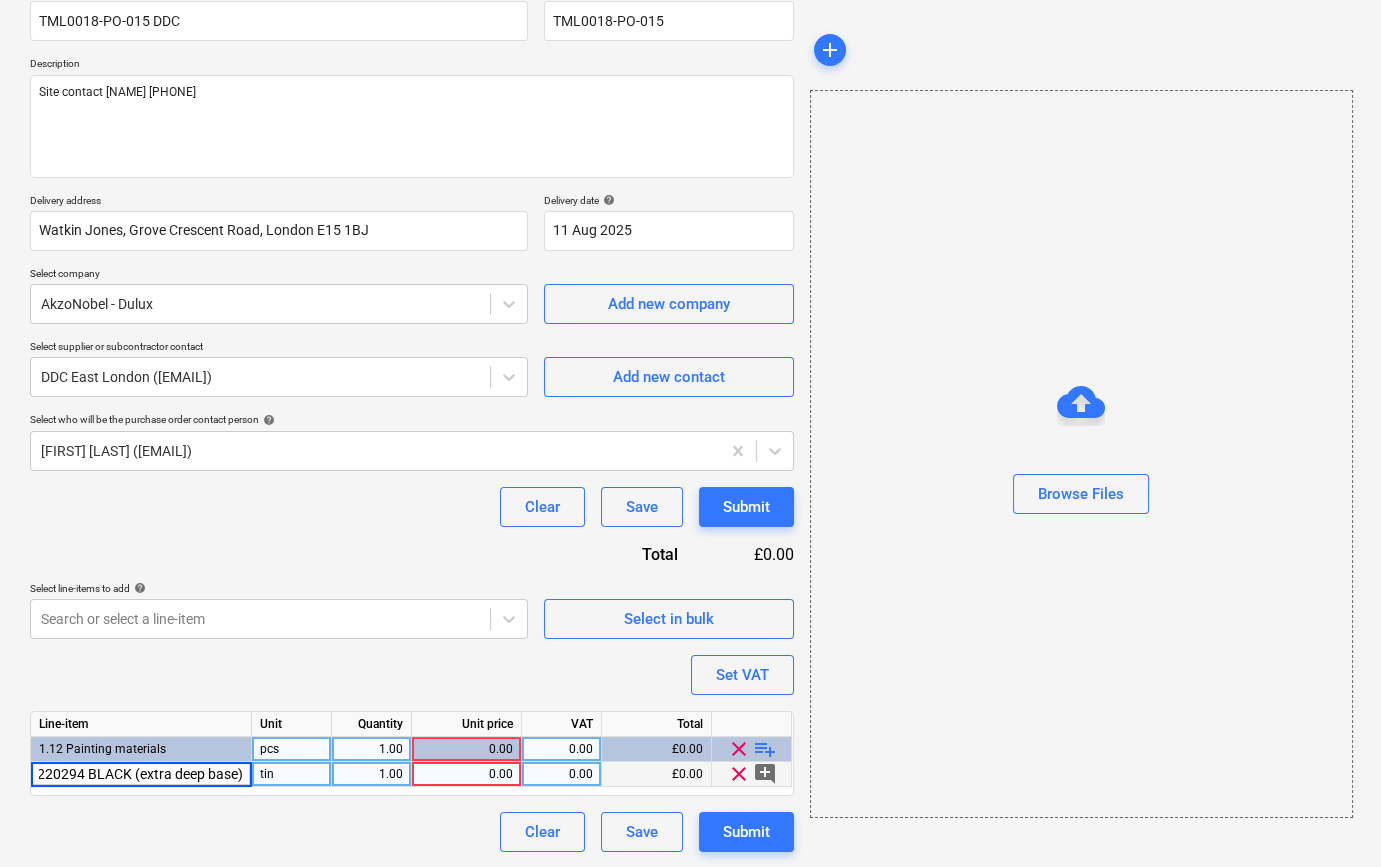 click on "5220294 BLACK (extra deep base)" at bounding box center [141, 774] 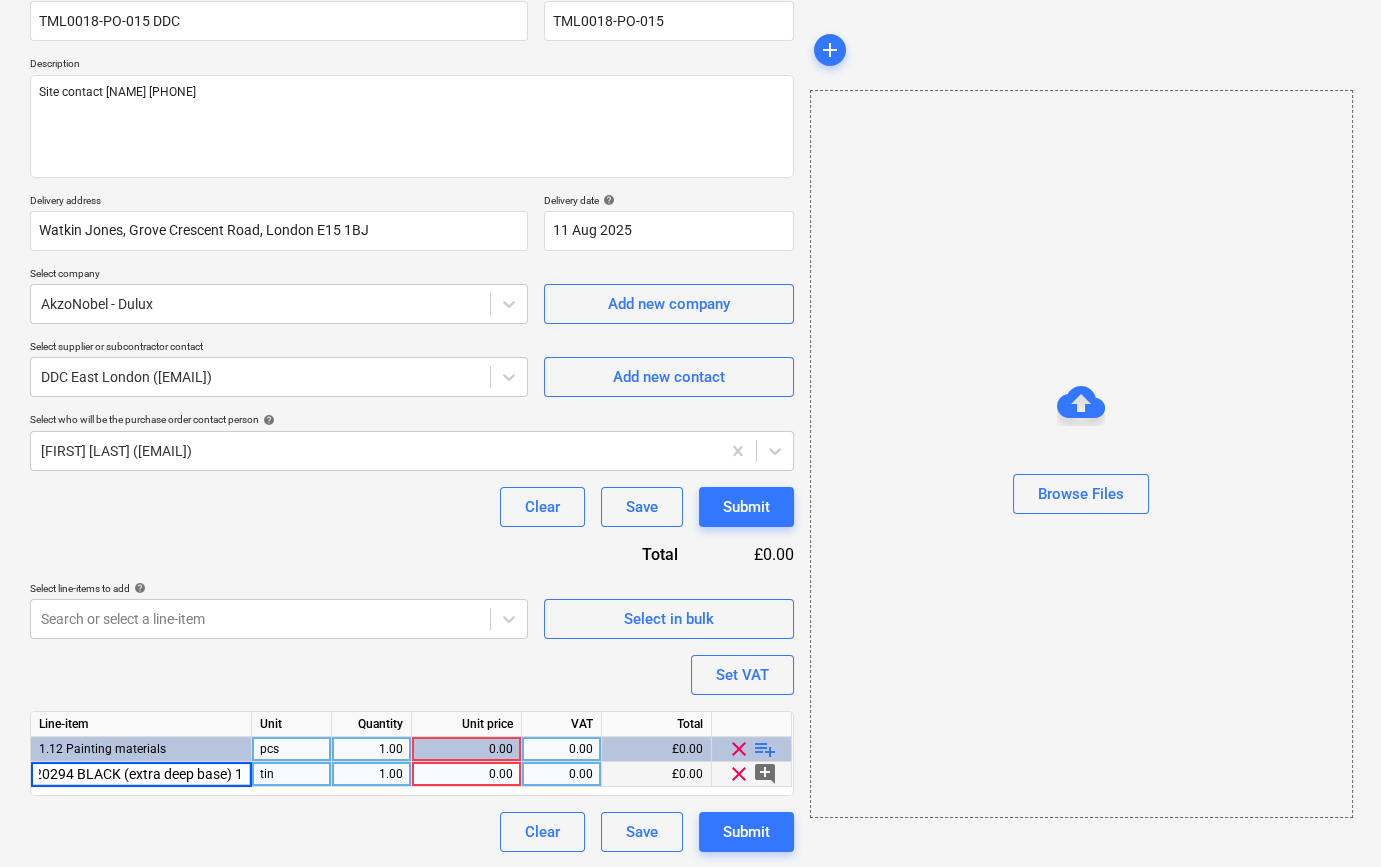 type on "5220294 BLACK (extra deep base) 1L" 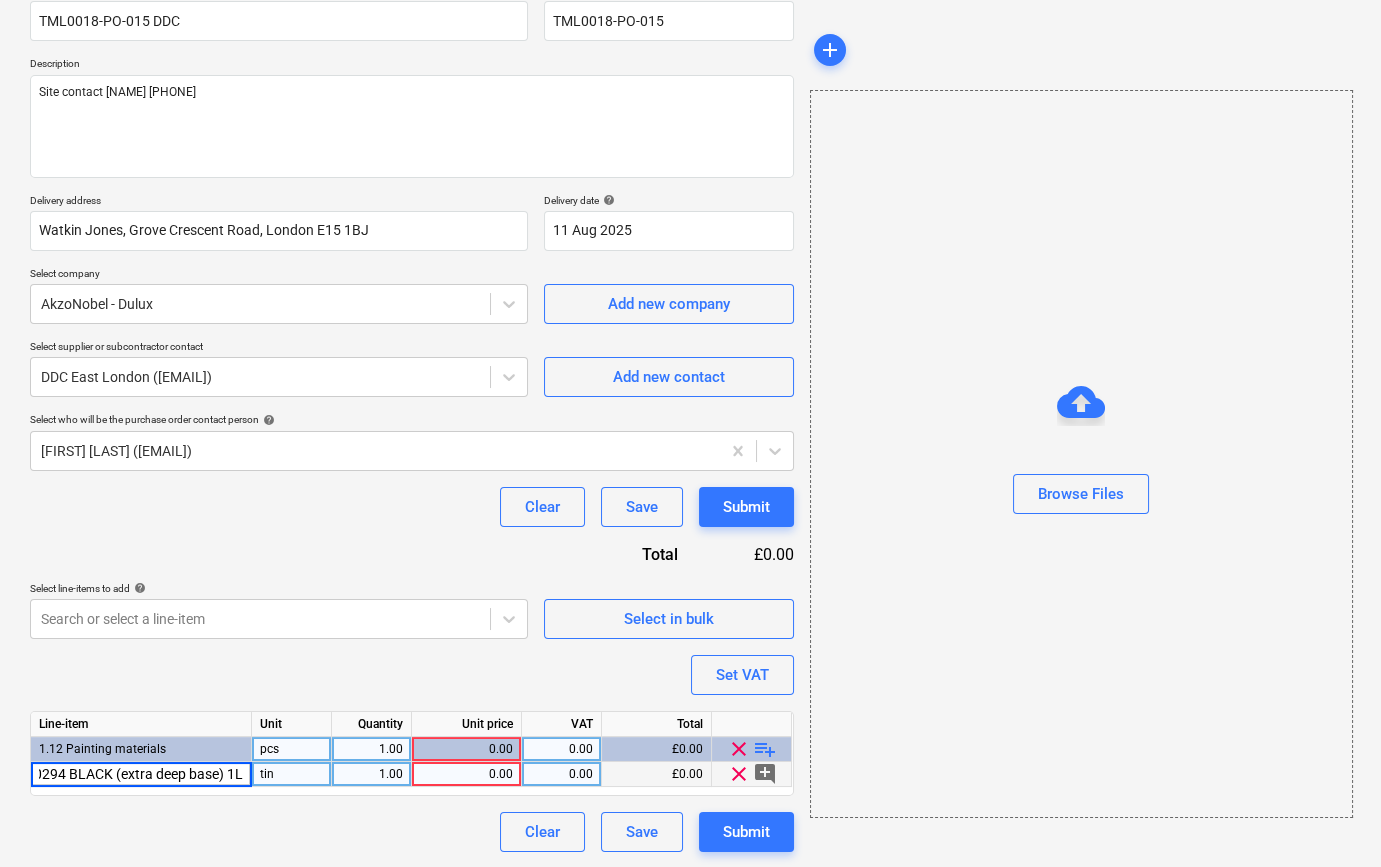 type on "x" 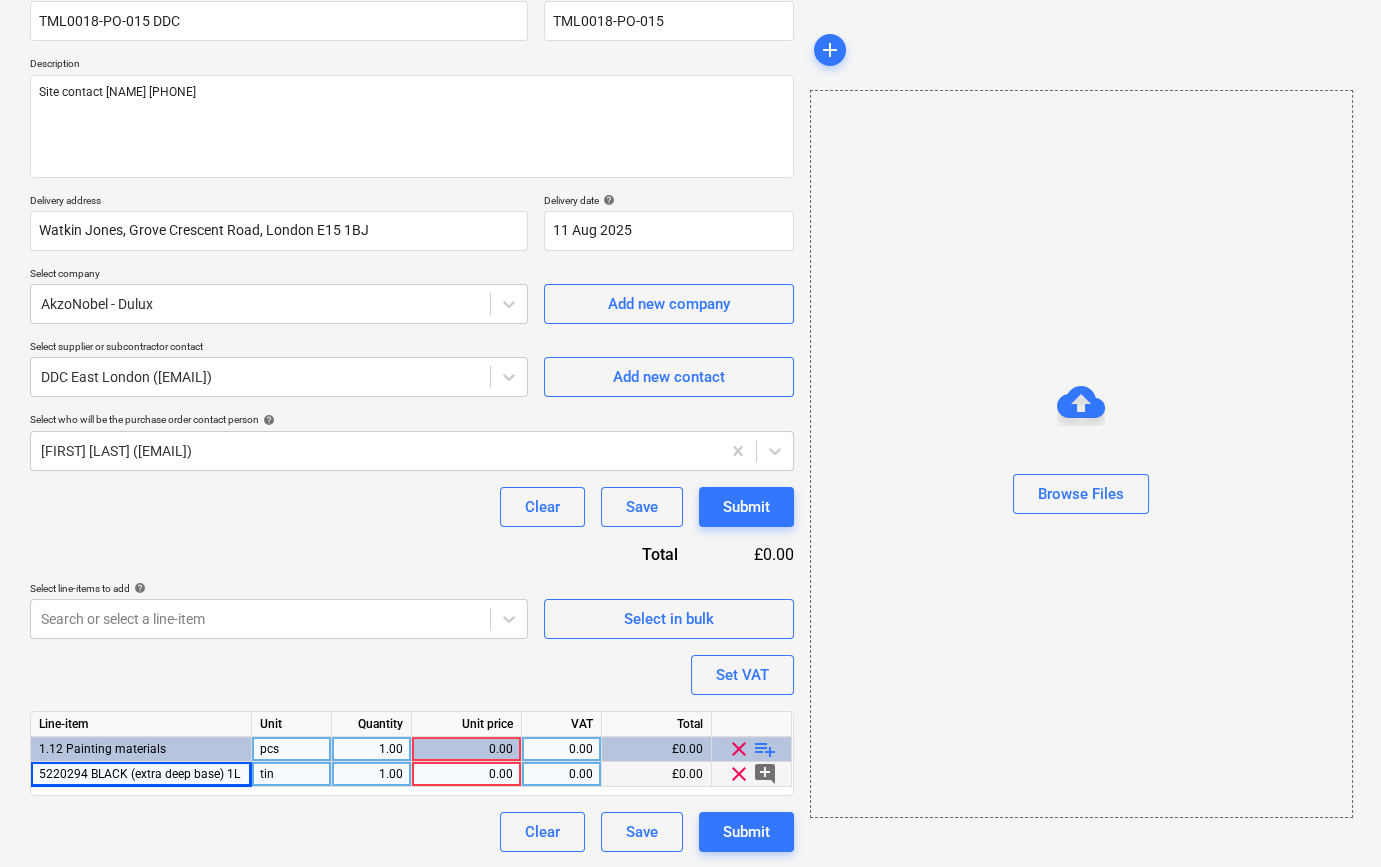 click on "1.00" at bounding box center (371, 774) 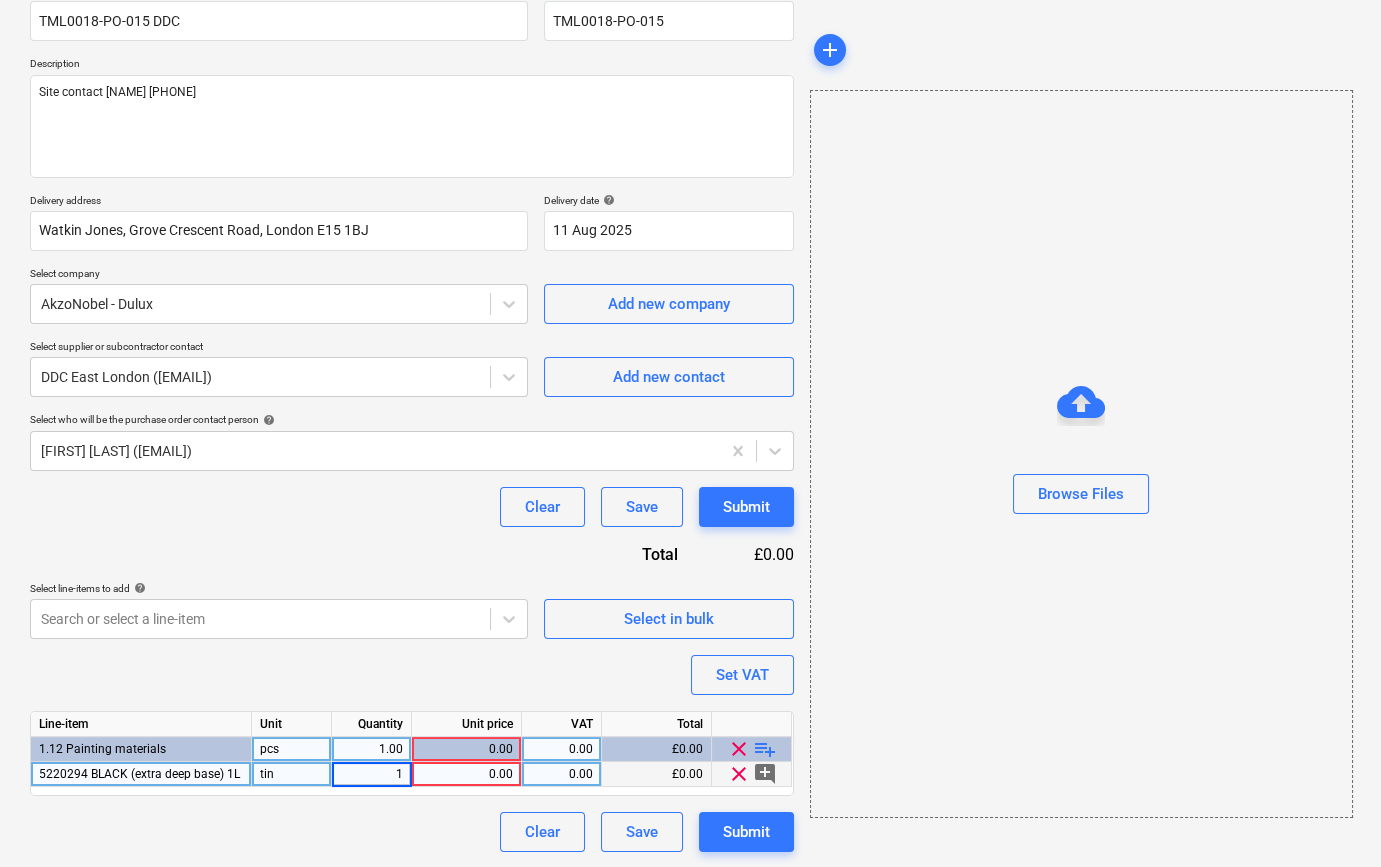 type on "3" 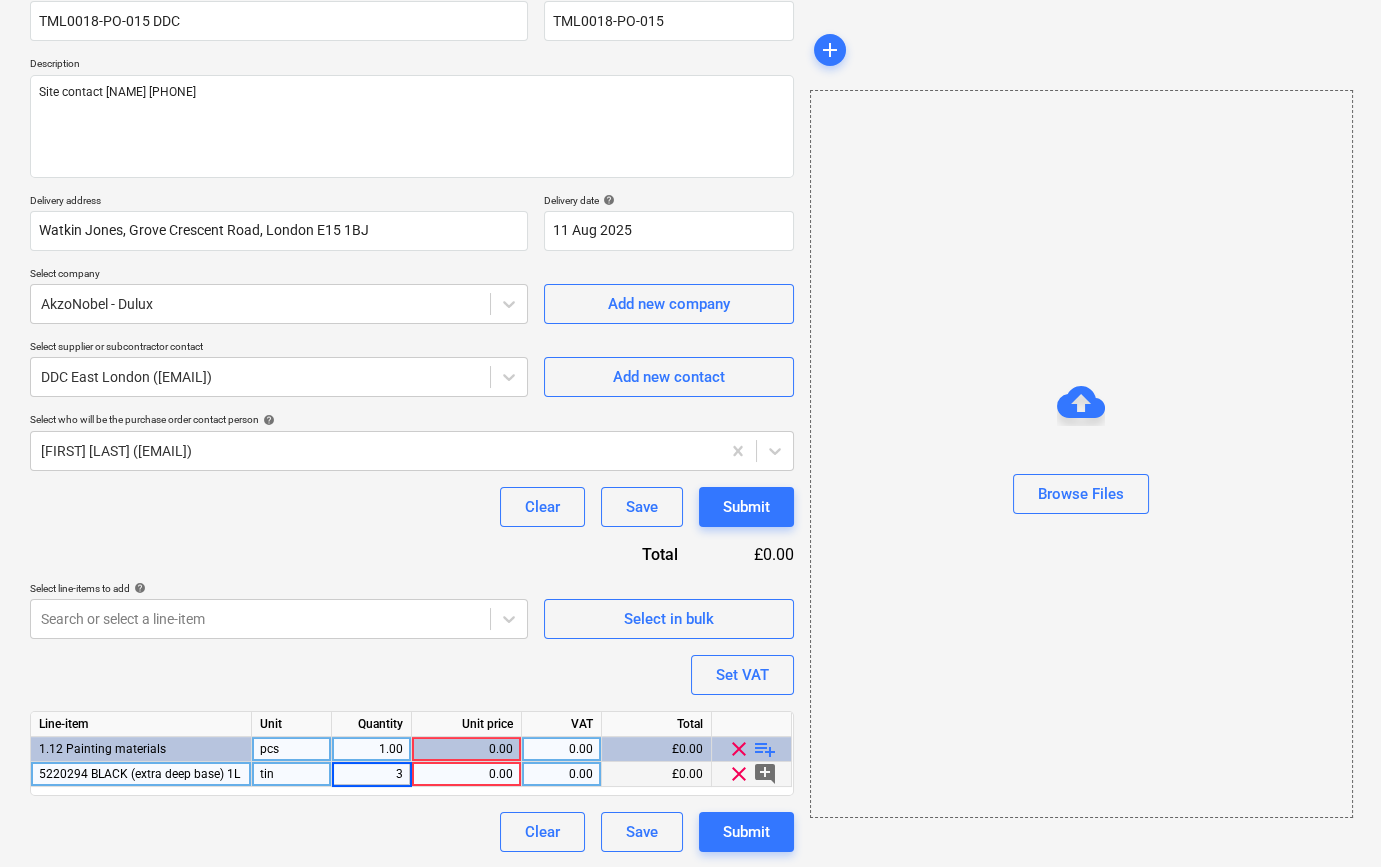 type on "x" 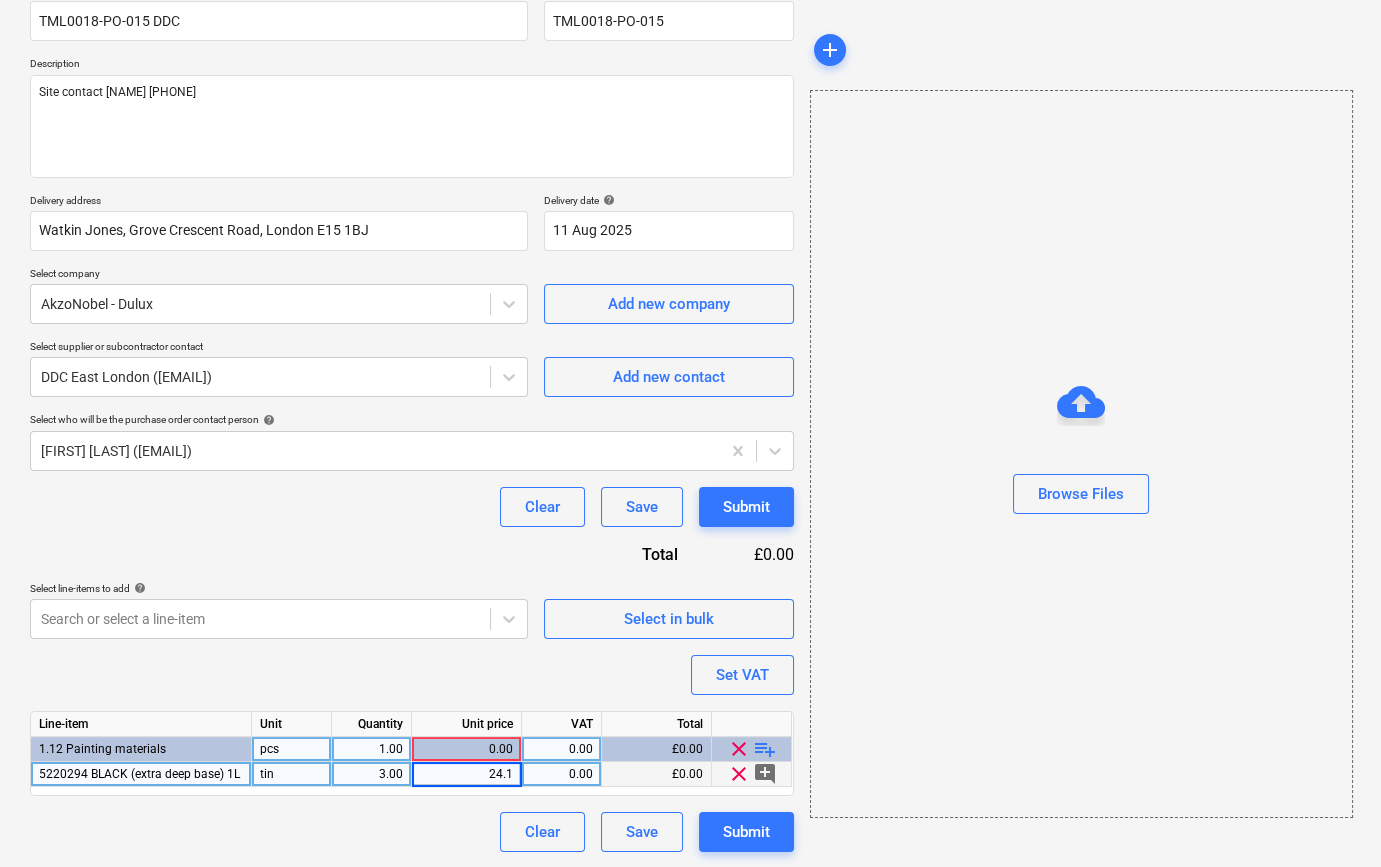 type on "24.11" 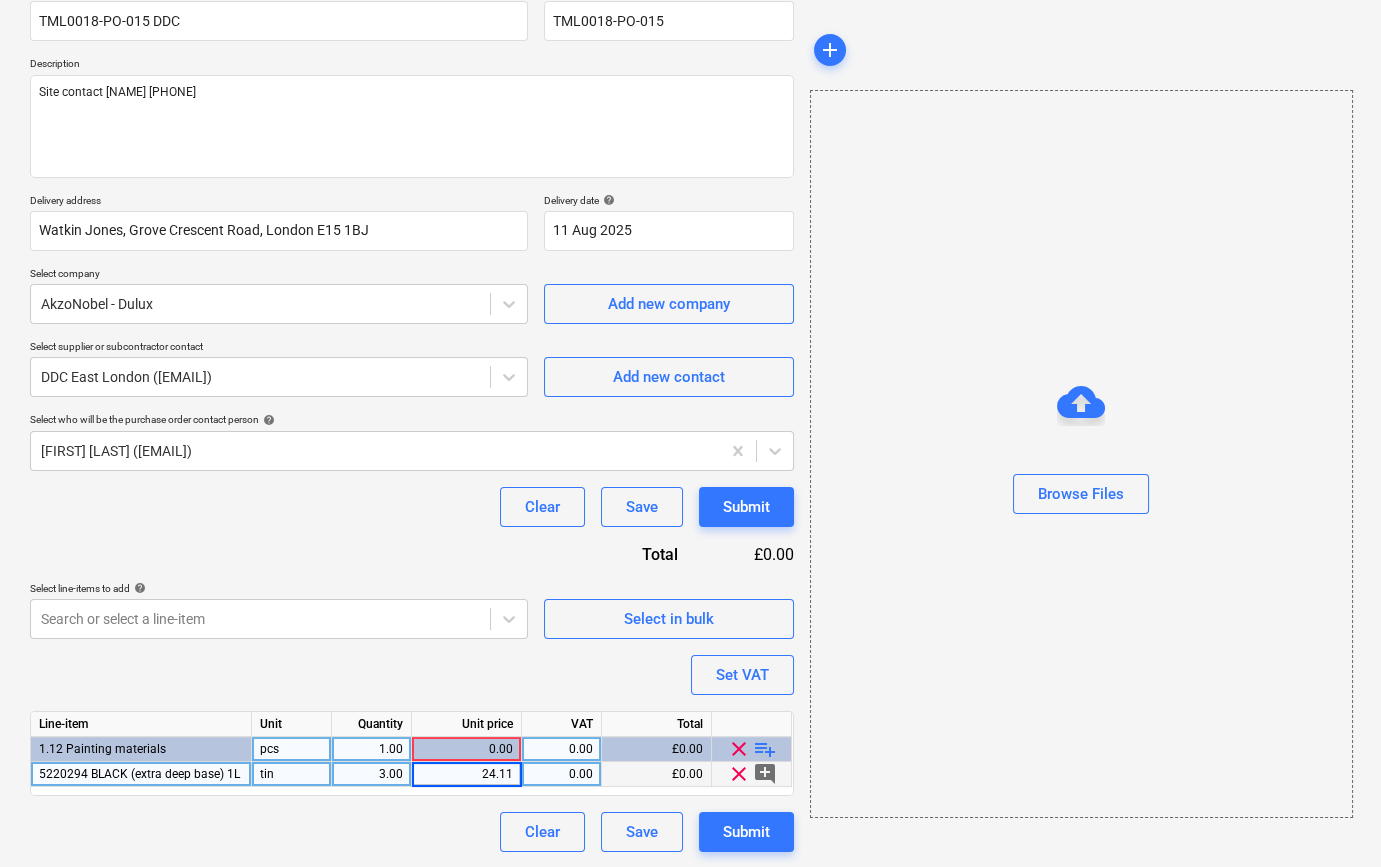 type on "x" 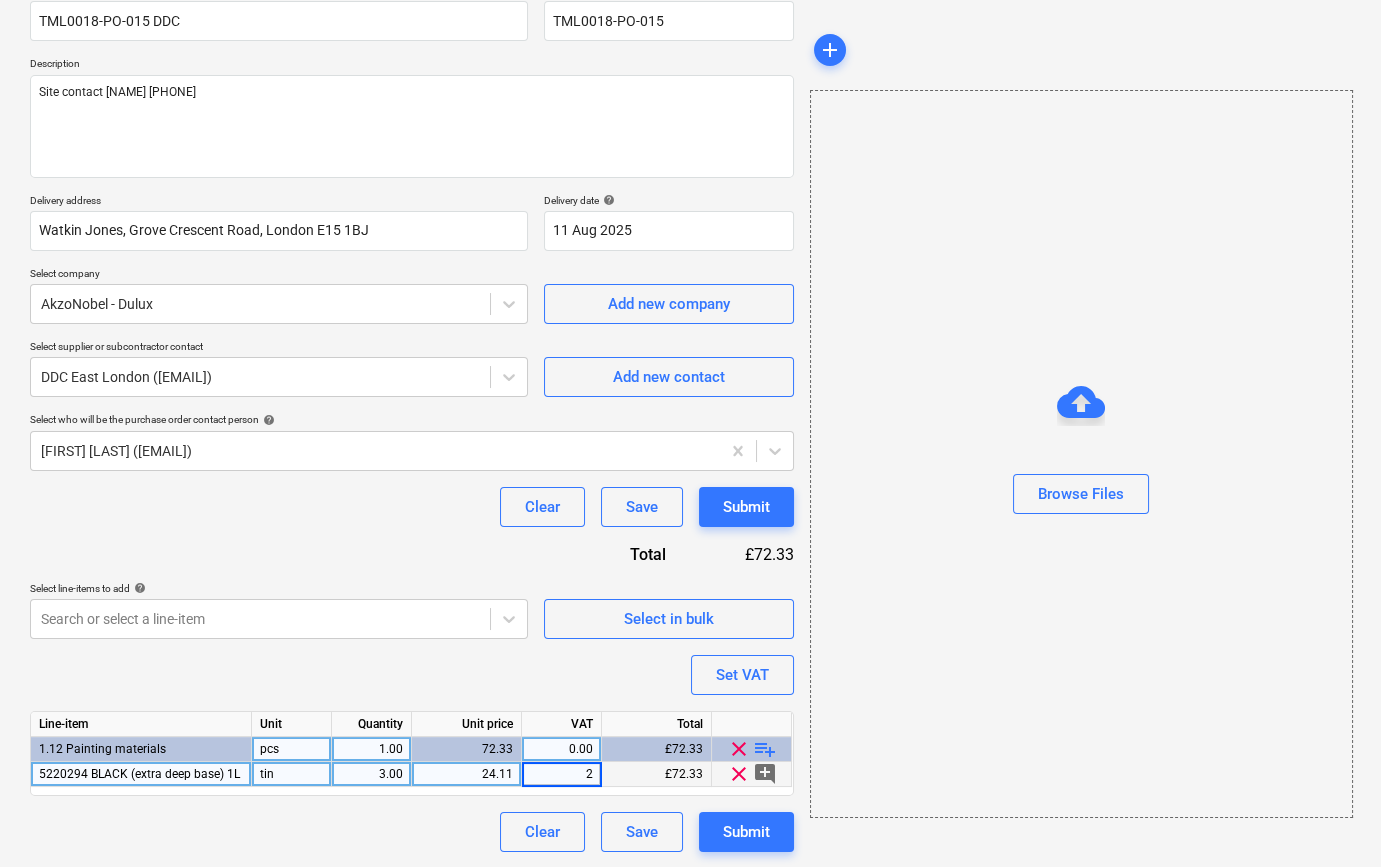 type on "20" 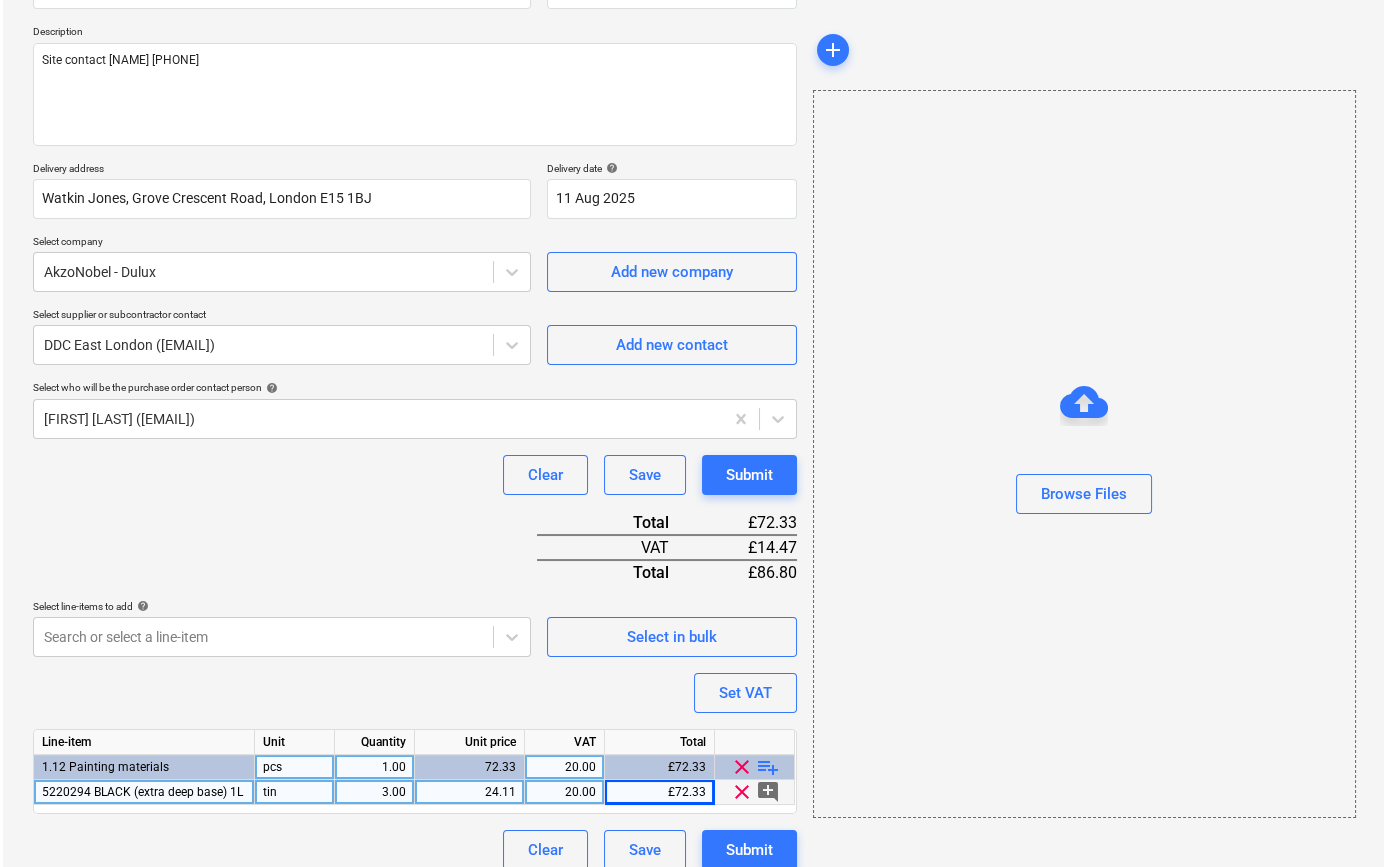 scroll, scrollTop: 230, scrollLeft: 0, axis: vertical 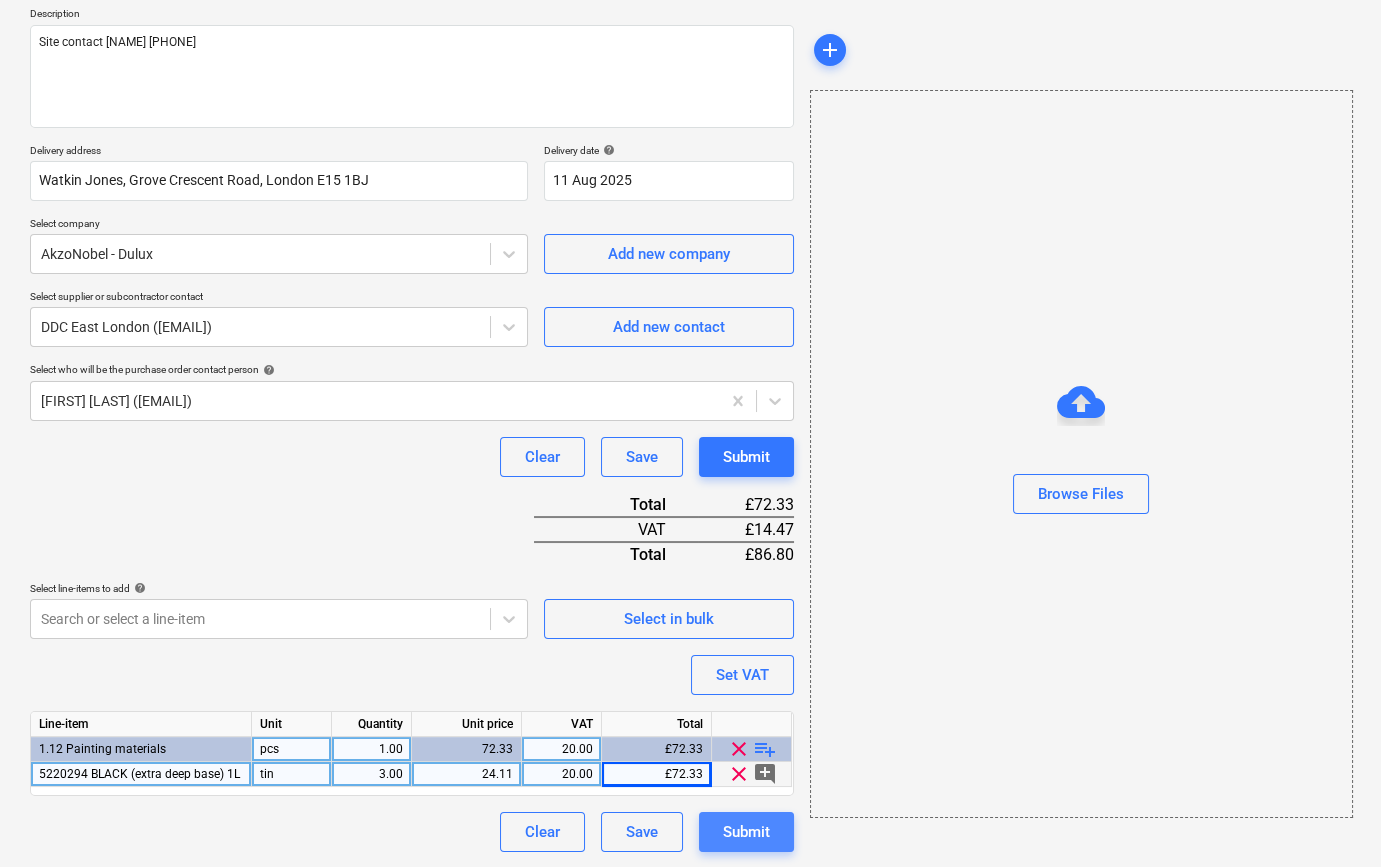 click on "Submit" at bounding box center [746, 832] 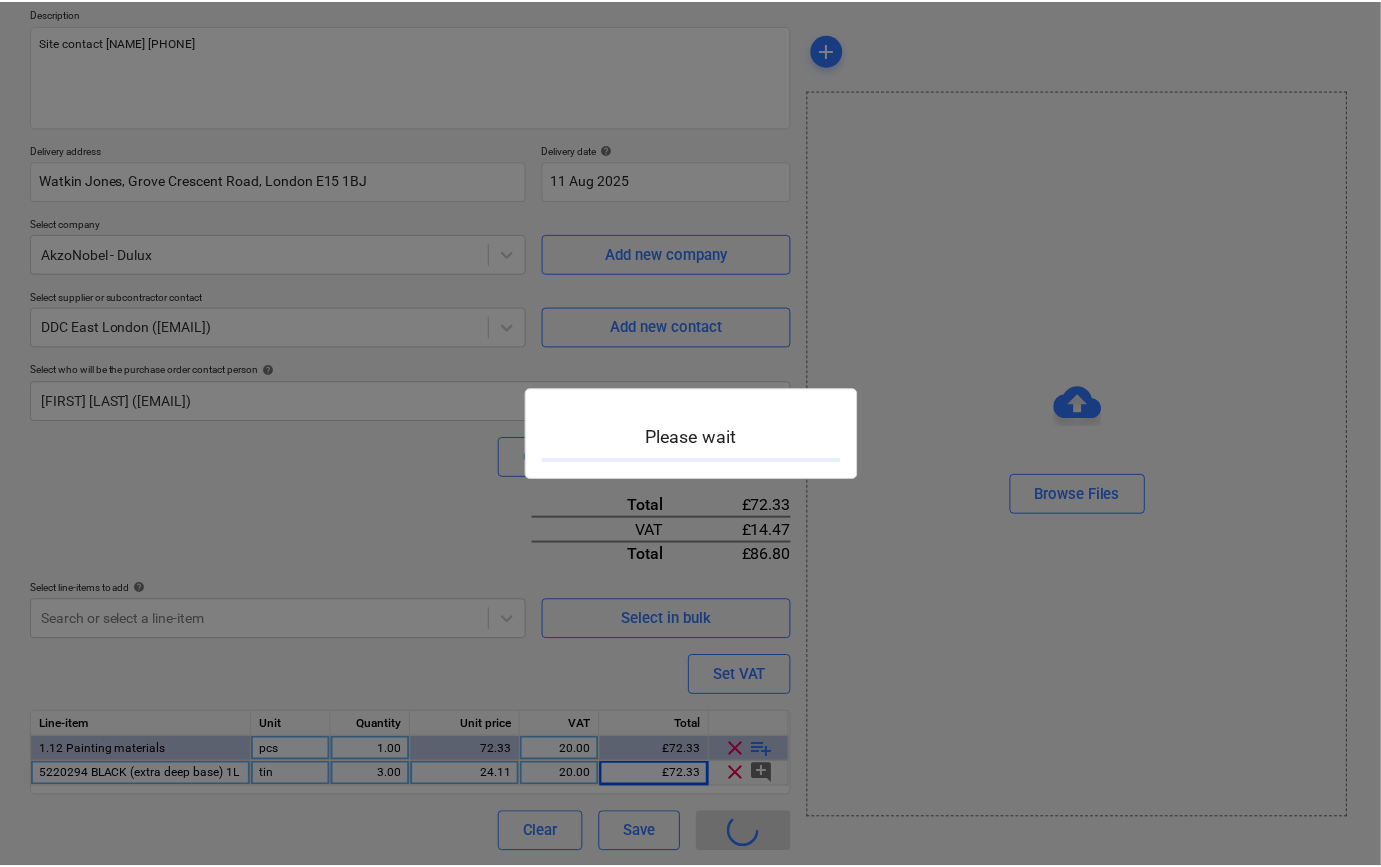 scroll, scrollTop: 0, scrollLeft: 0, axis: both 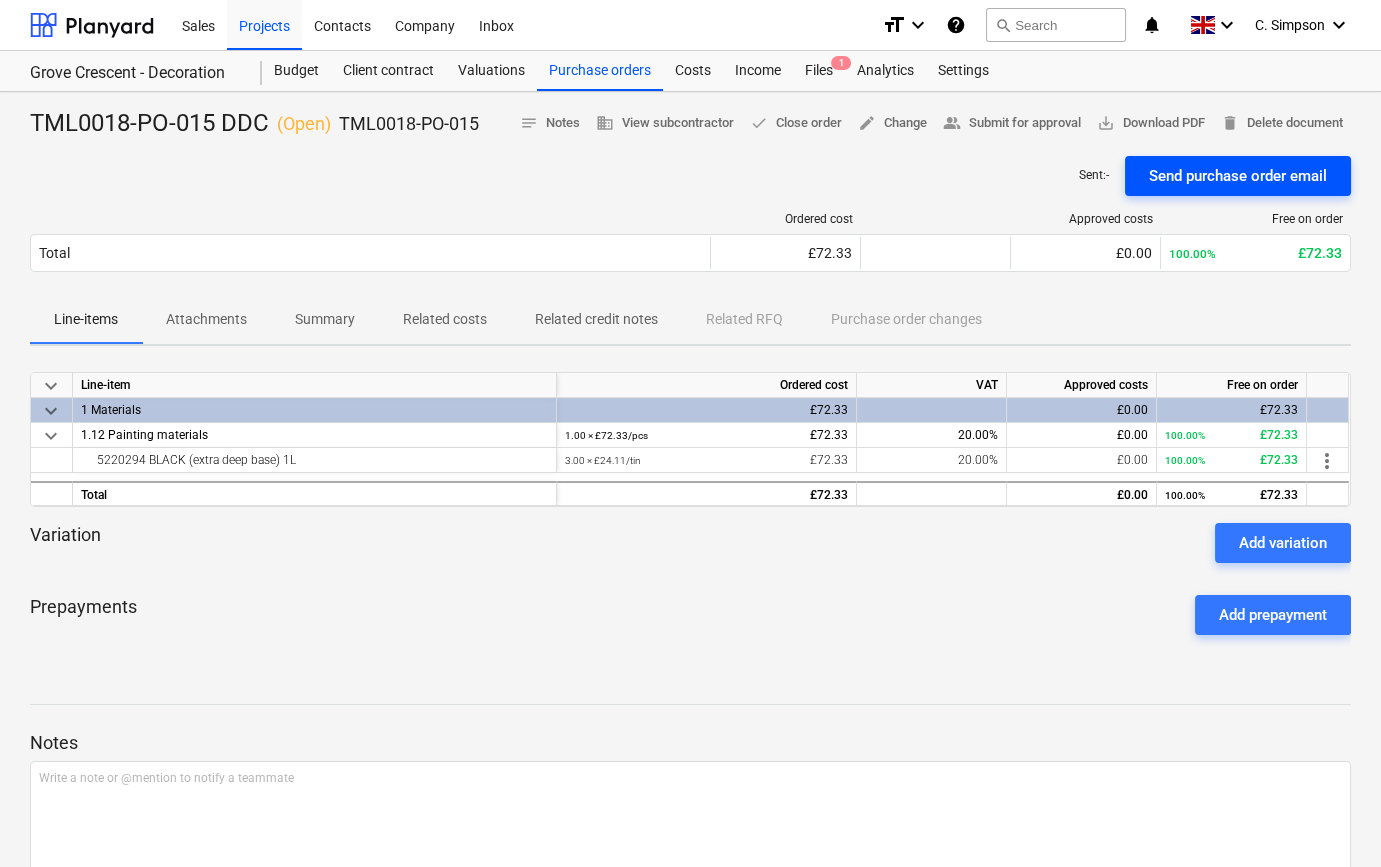 click on "Send purchase order email" at bounding box center [1238, 176] 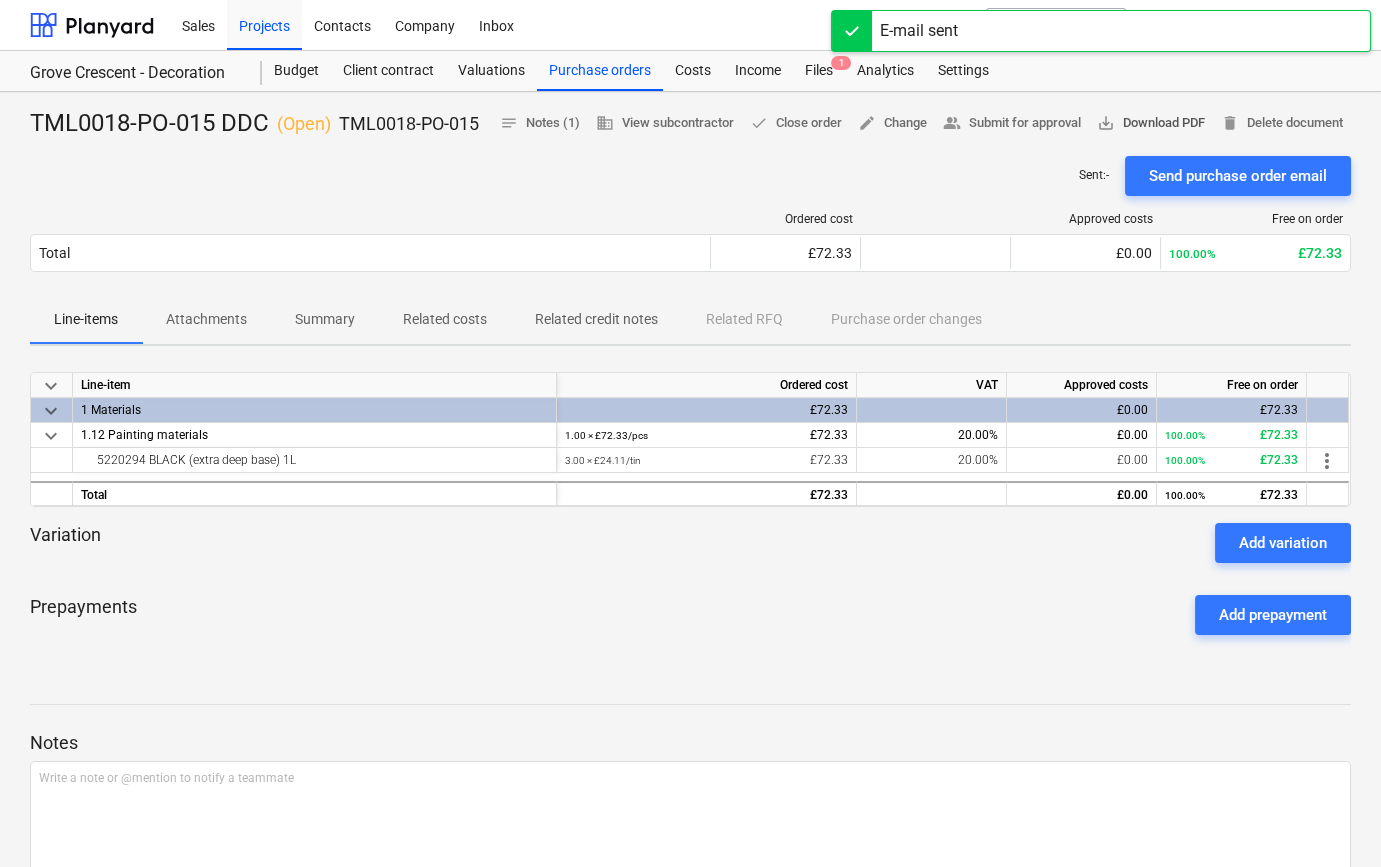 click on "save_alt Download PDF" at bounding box center [1151, 123] 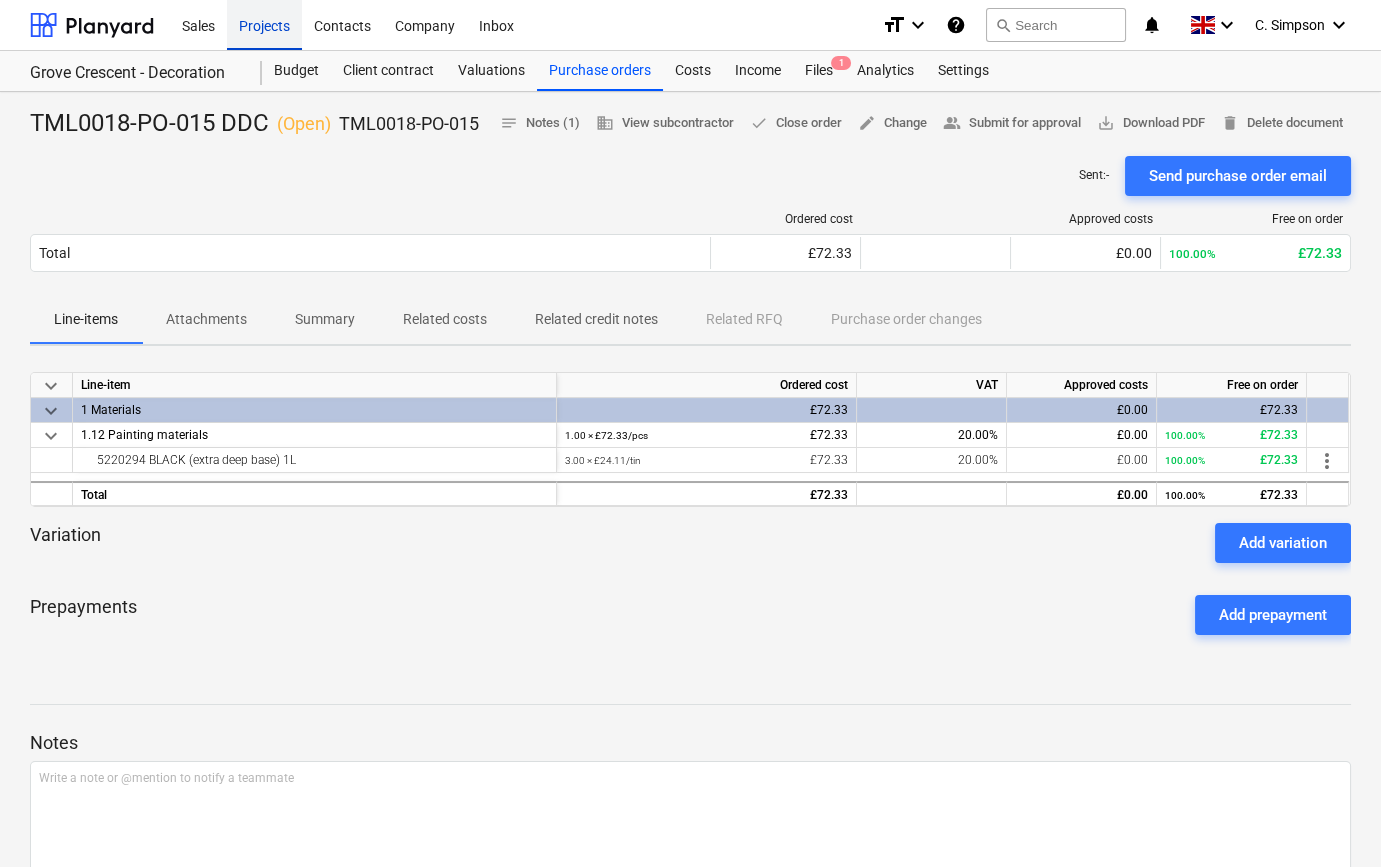 click on "Projects" at bounding box center [264, 24] 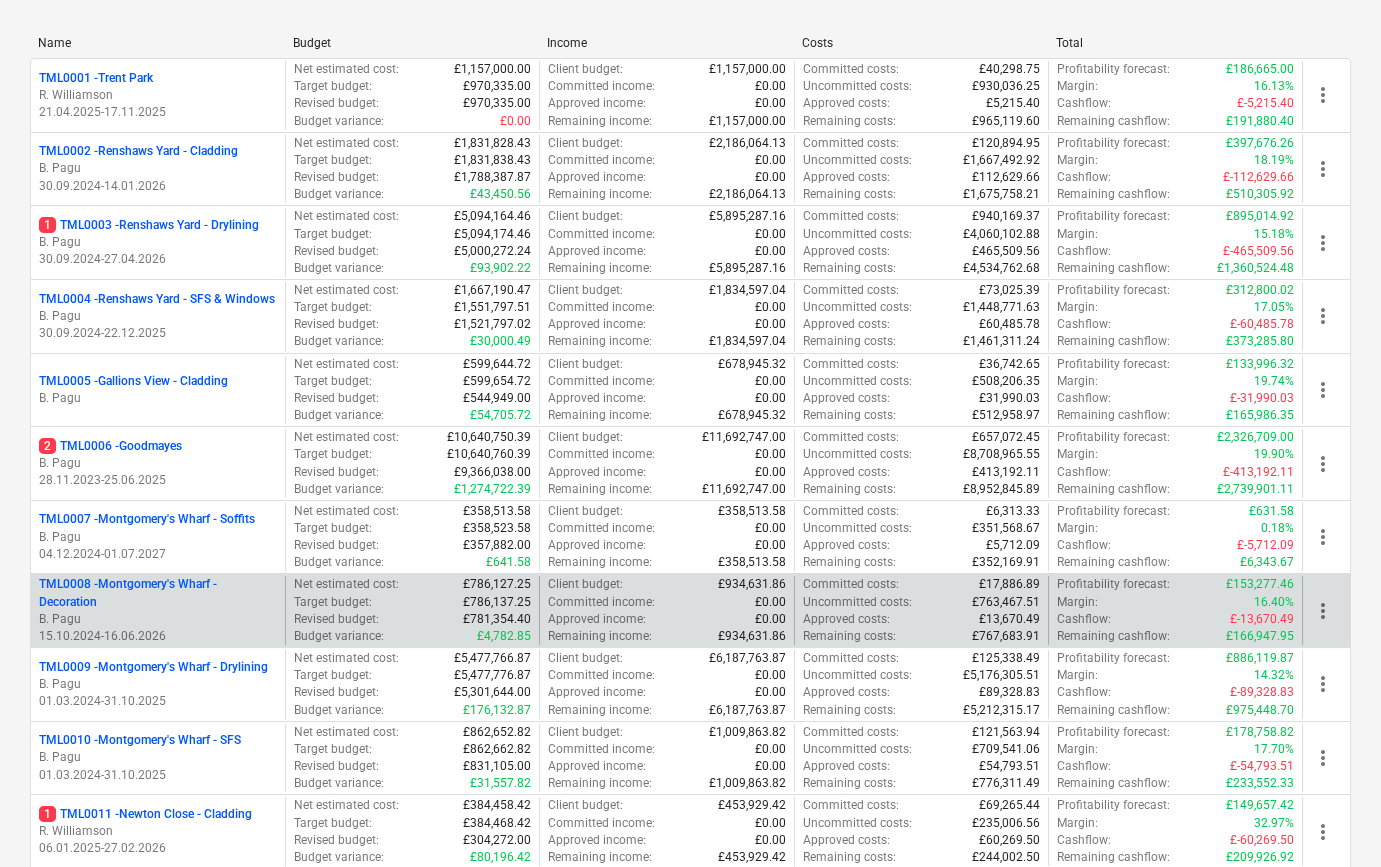 scroll, scrollTop: 272, scrollLeft: 0, axis: vertical 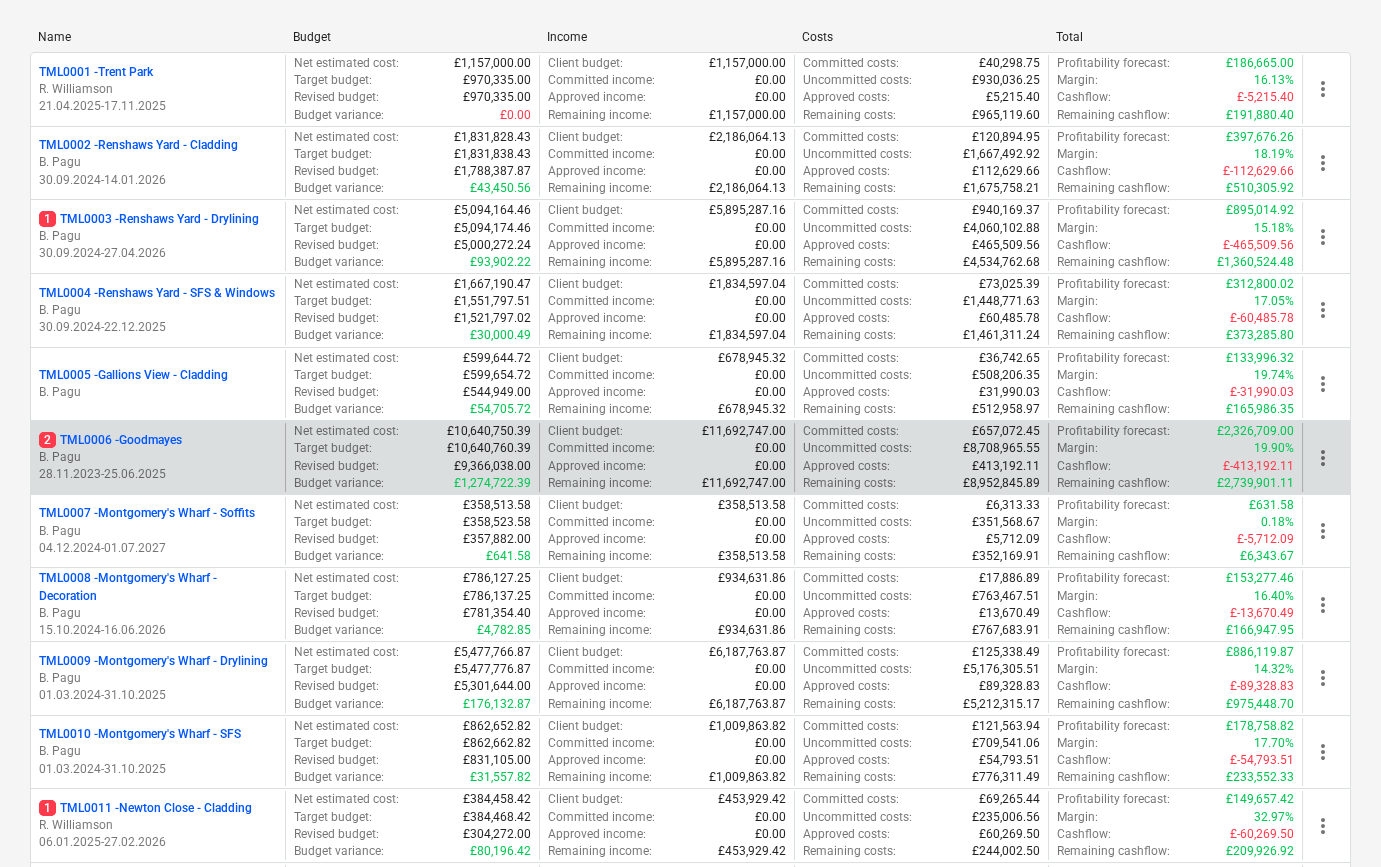 click on "2  TML0006 -  Goodmayes" at bounding box center (110, 440) 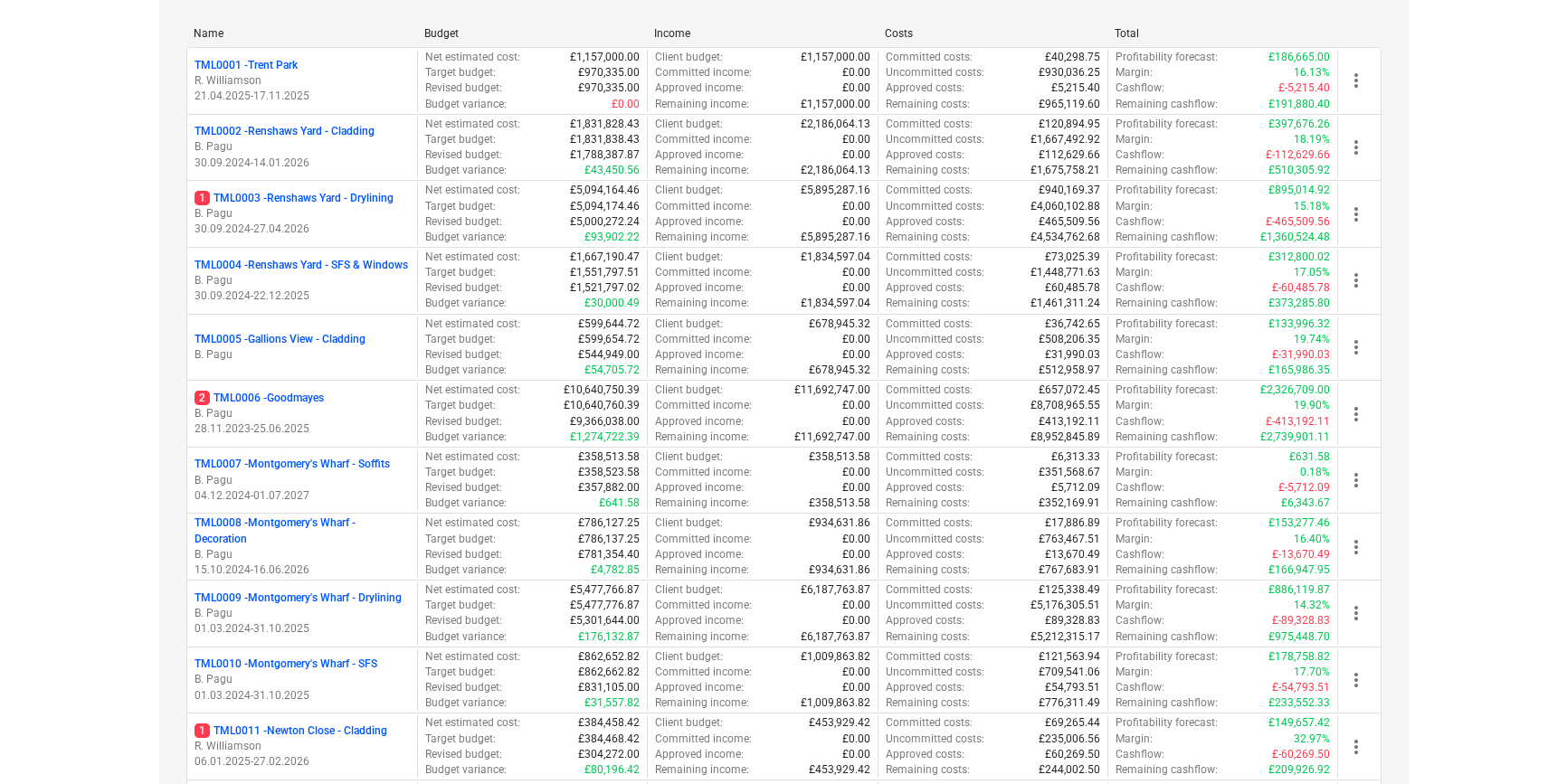 scroll, scrollTop: 0, scrollLeft: 0, axis: both 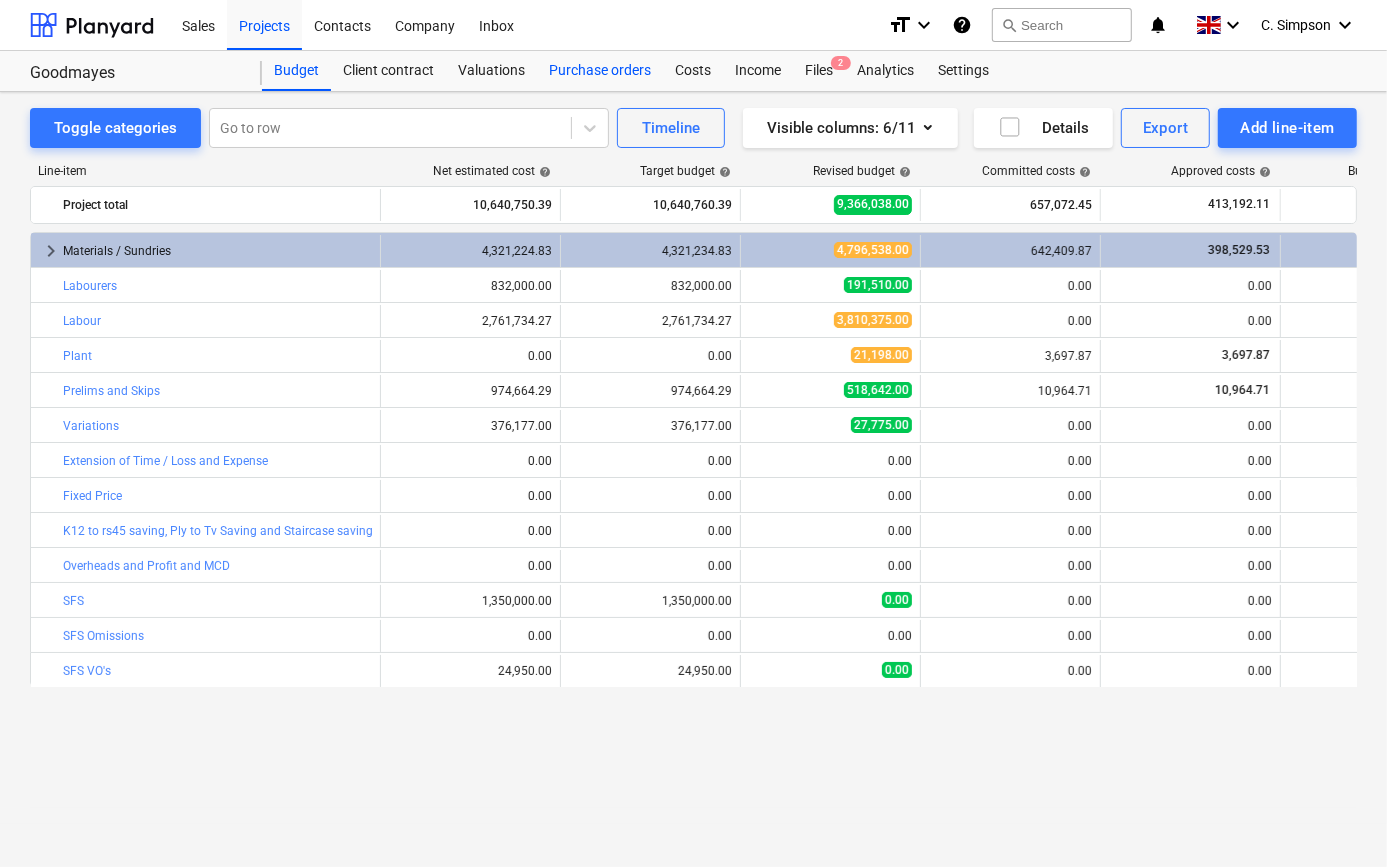 click on "Purchase orders" at bounding box center [600, 71] 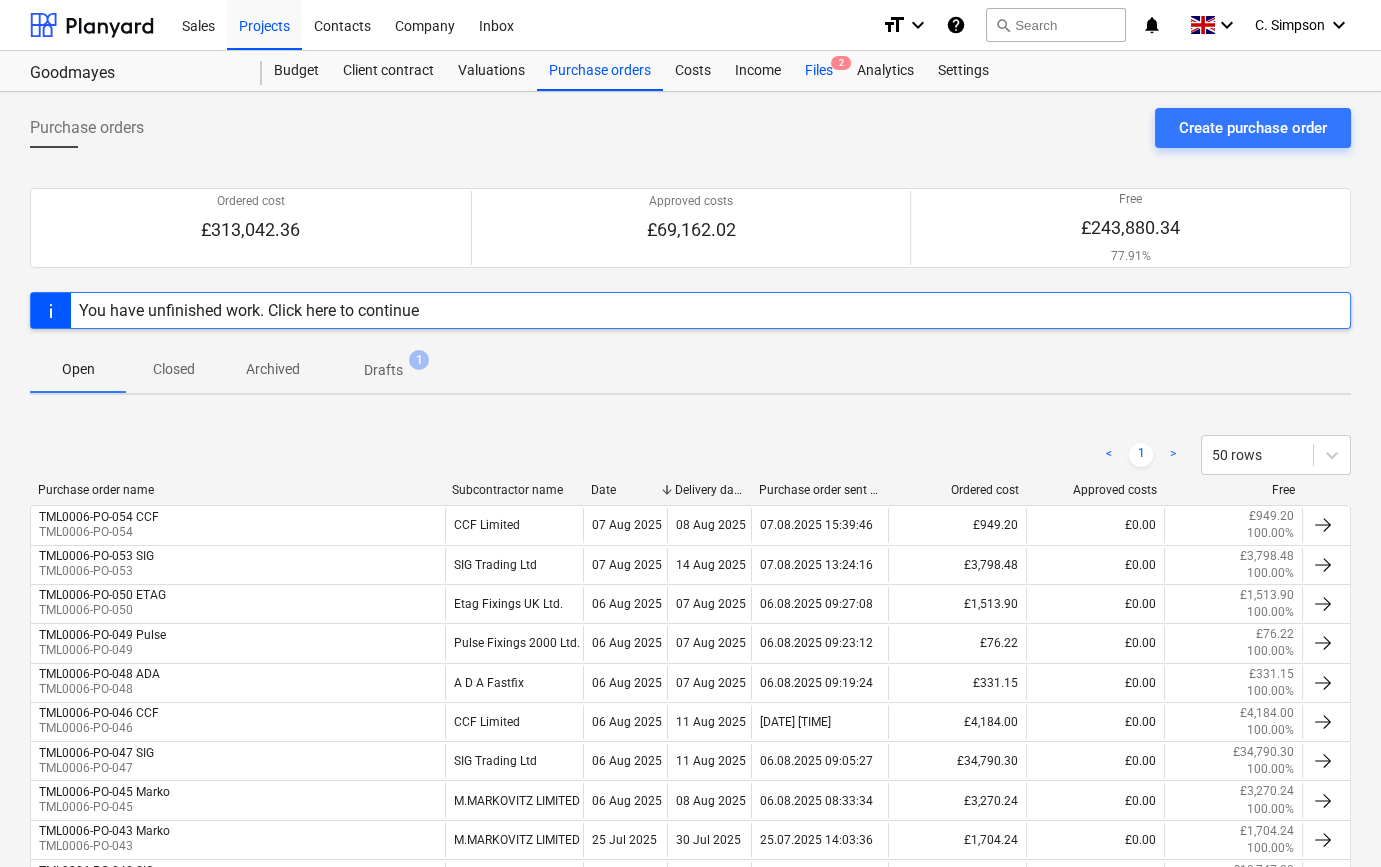 click on "Files 2" at bounding box center (819, 71) 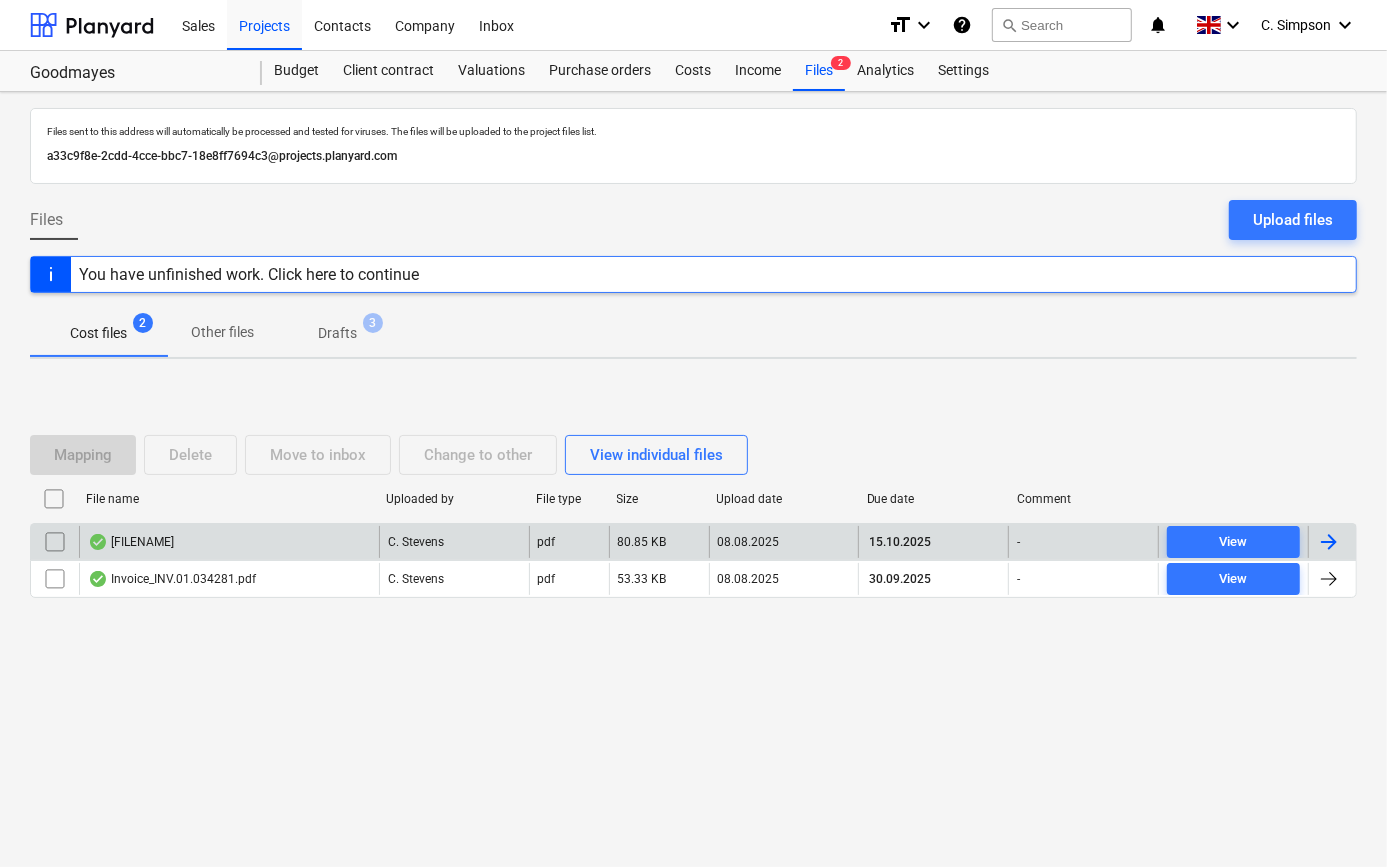 click at bounding box center [1332, 542] 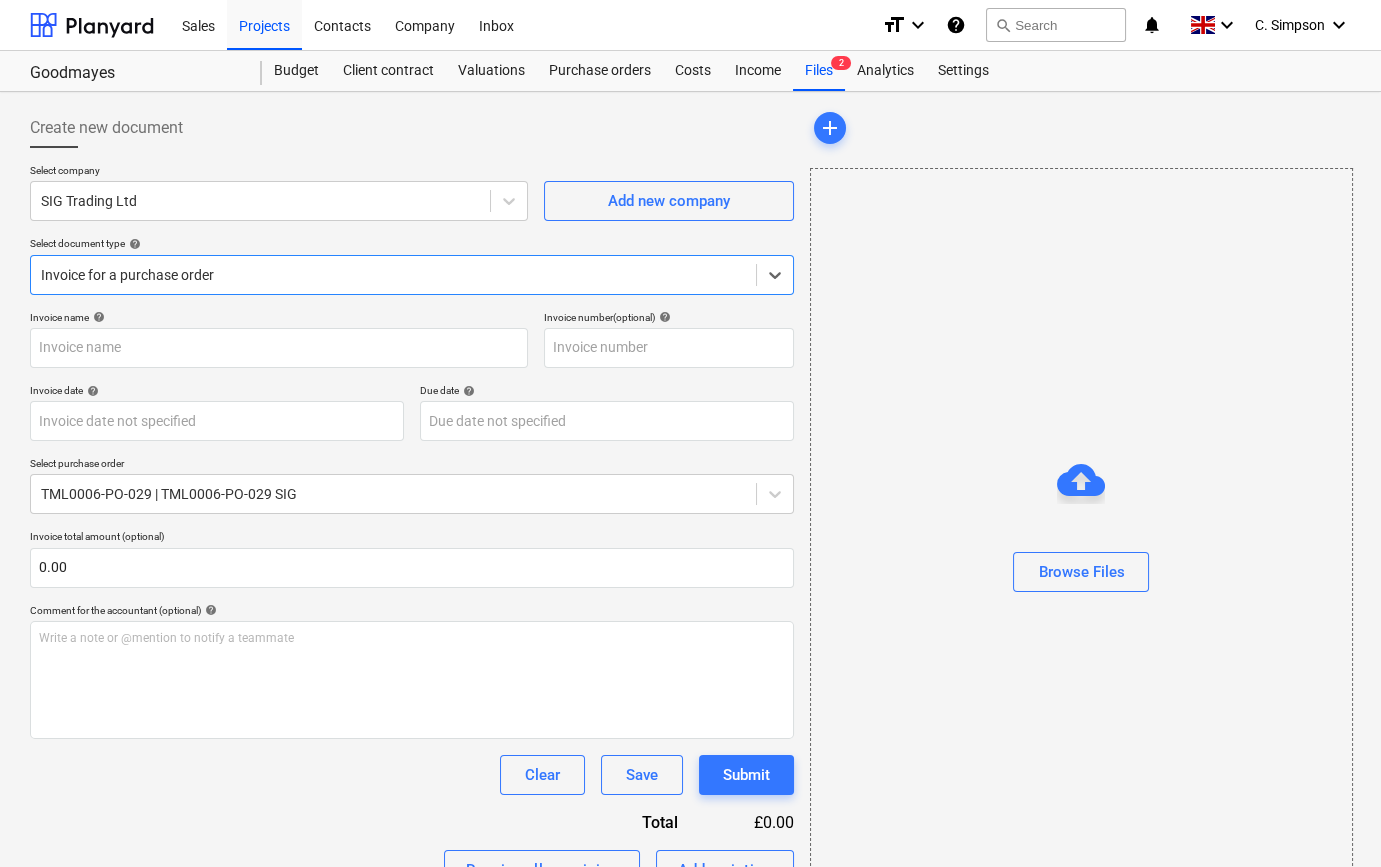 type on "722060074839" 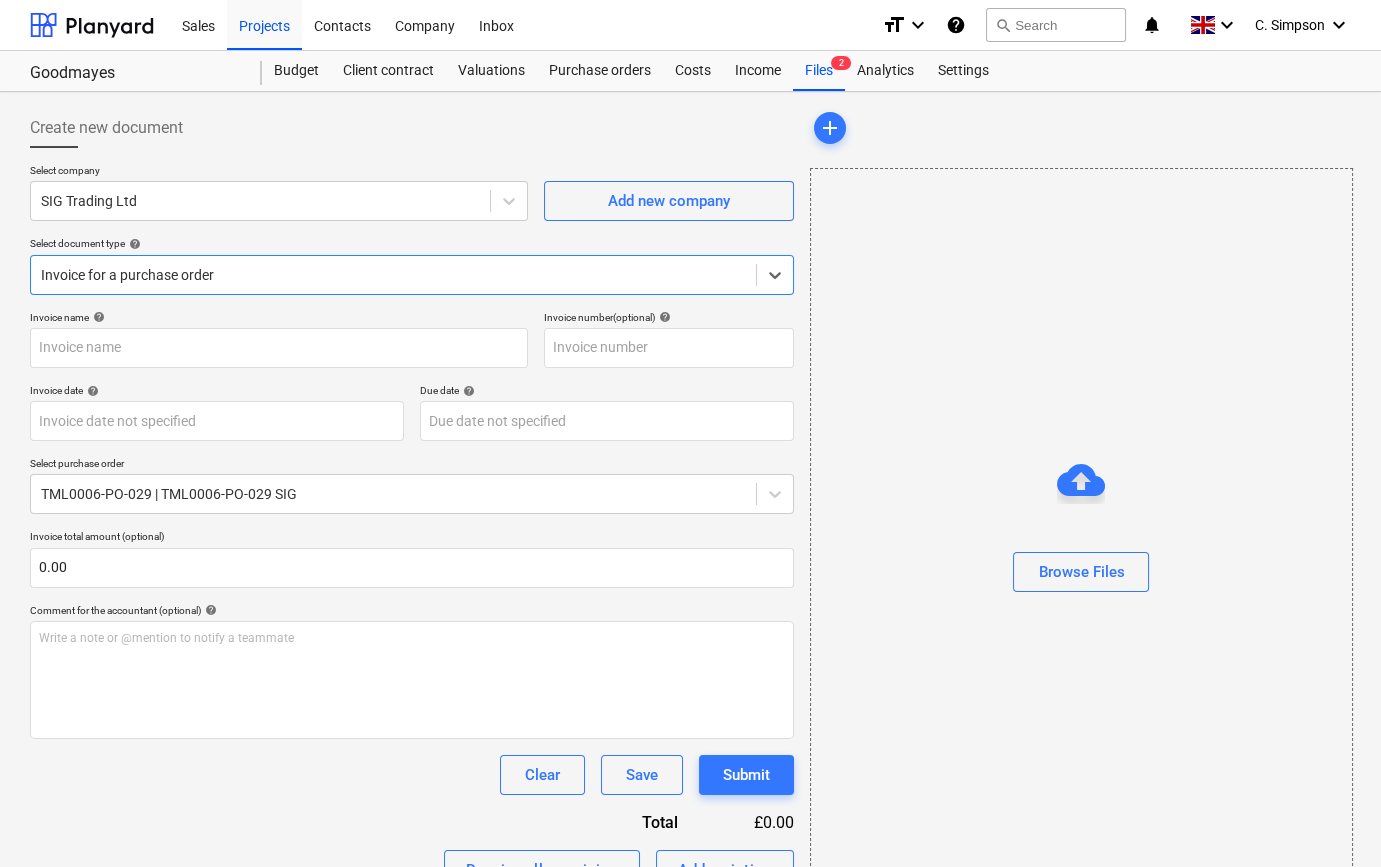 type on "722060074839" 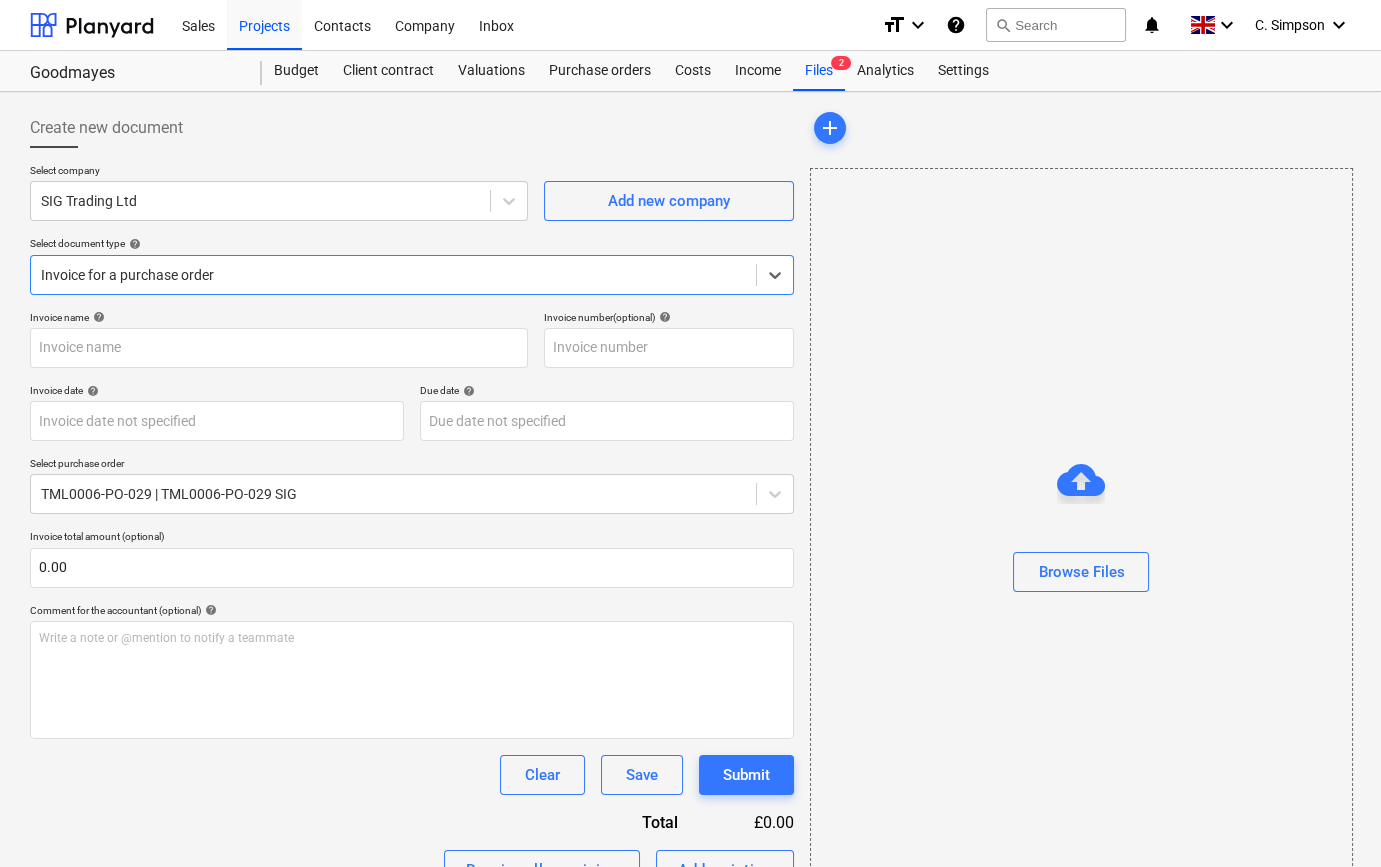 type on "15 Oct 2025" 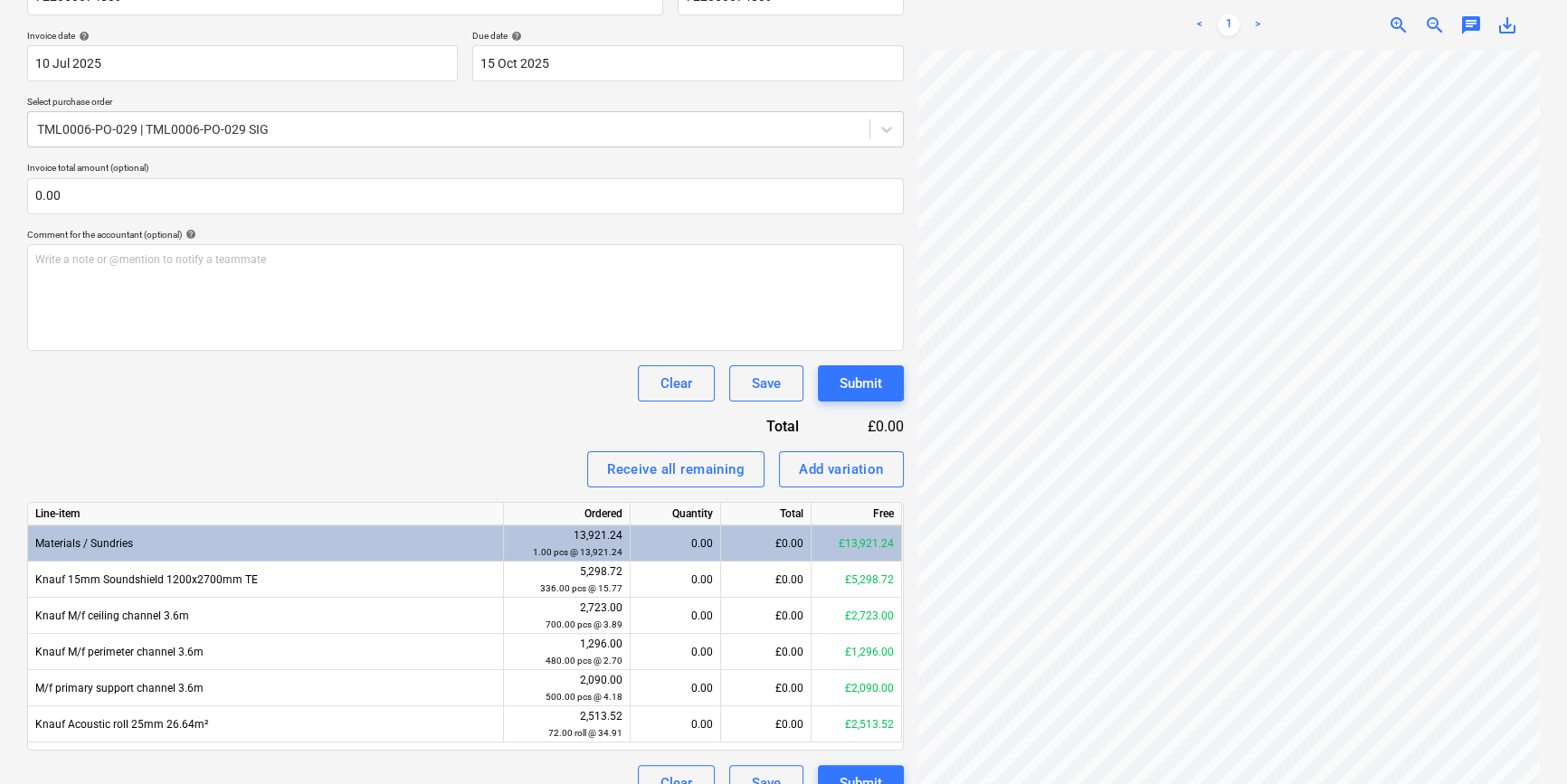 scroll, scrollTop: 323, scrollLeft: 0, axis: vertical 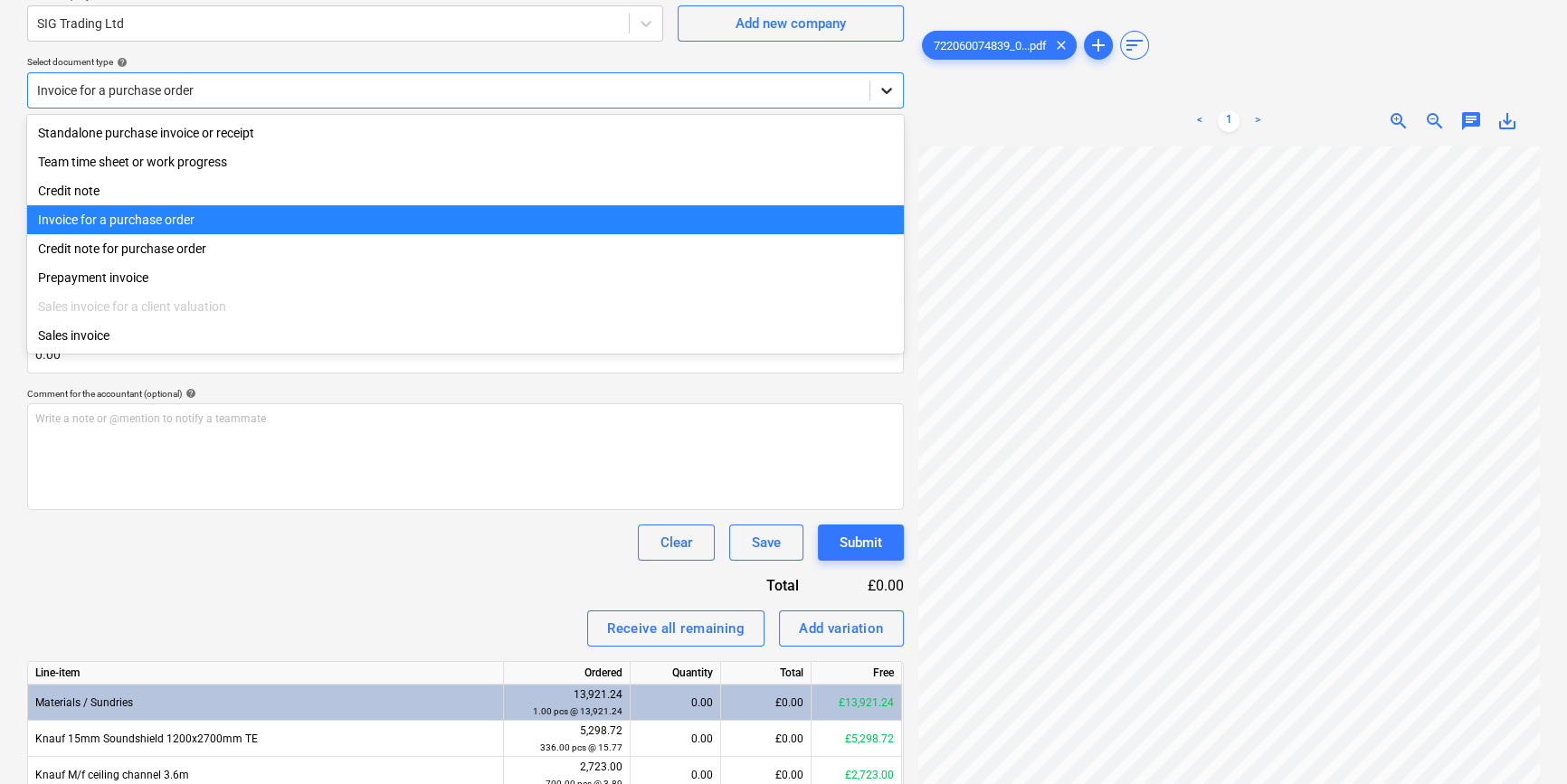 click 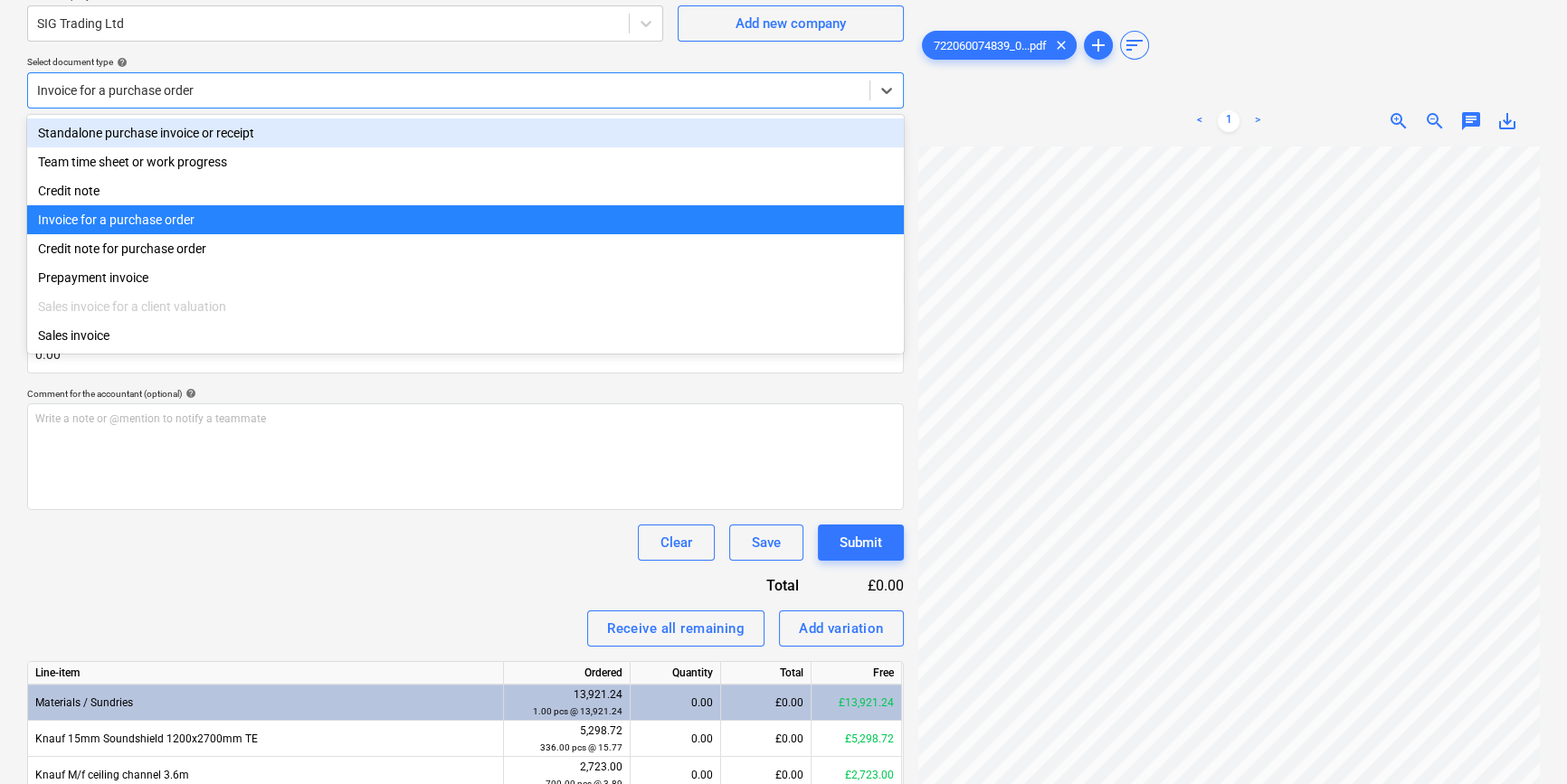 click on "Standalone purchase invoice or receipt" at bounding box center (465, 133) 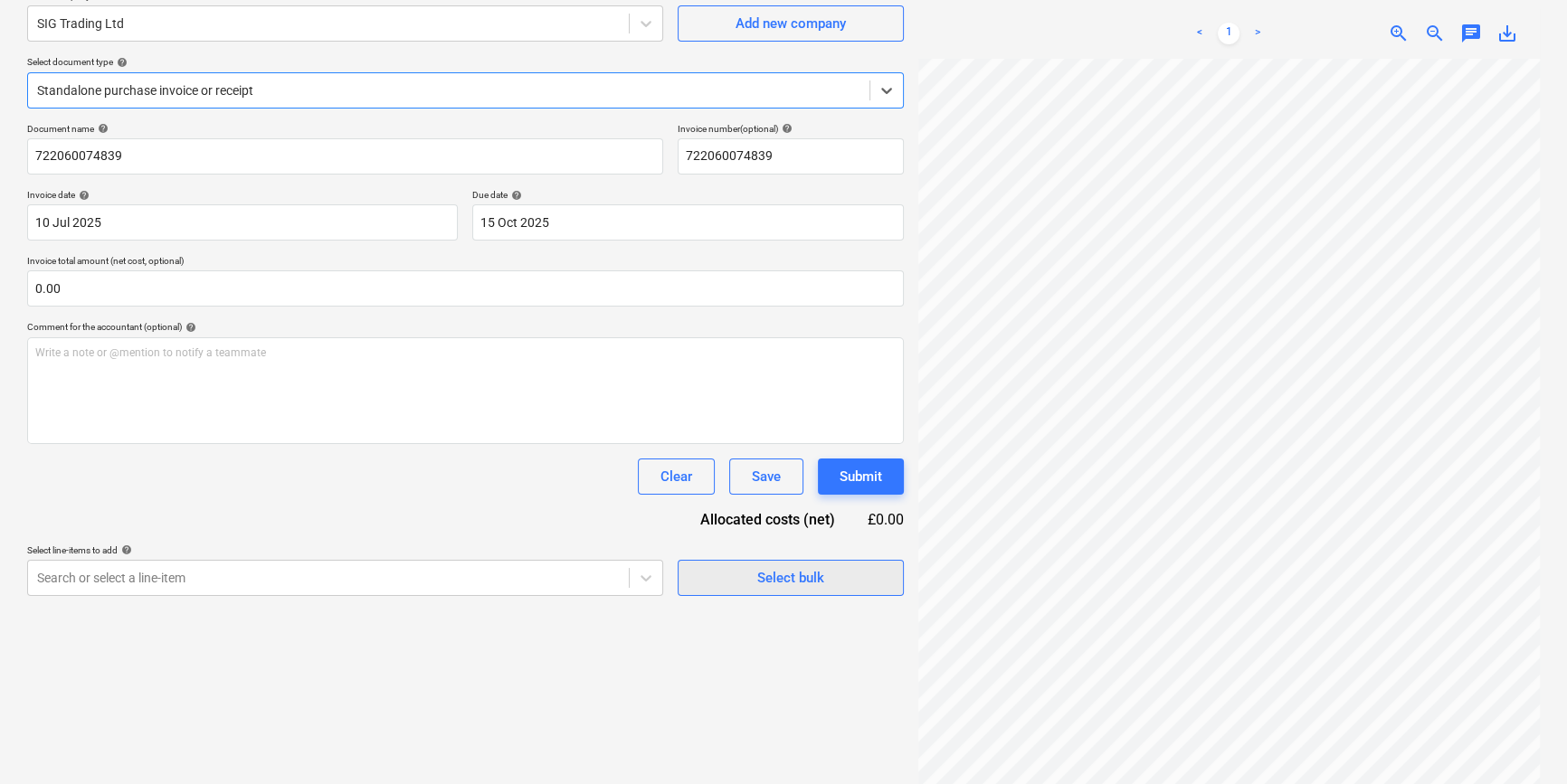 click on "Select bulk" at bounding box center (791, 578) 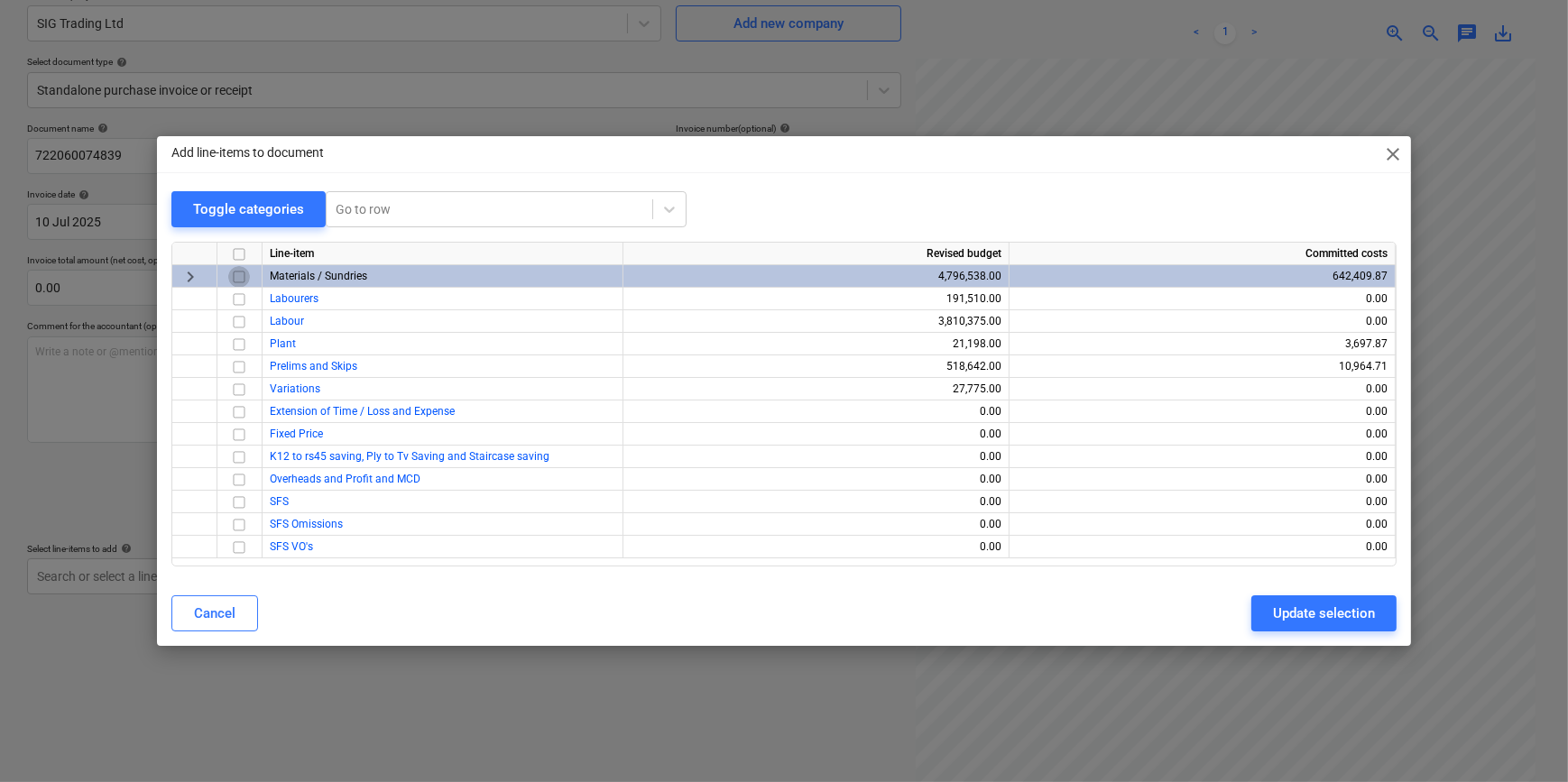 click at bounding box center [239, 277] 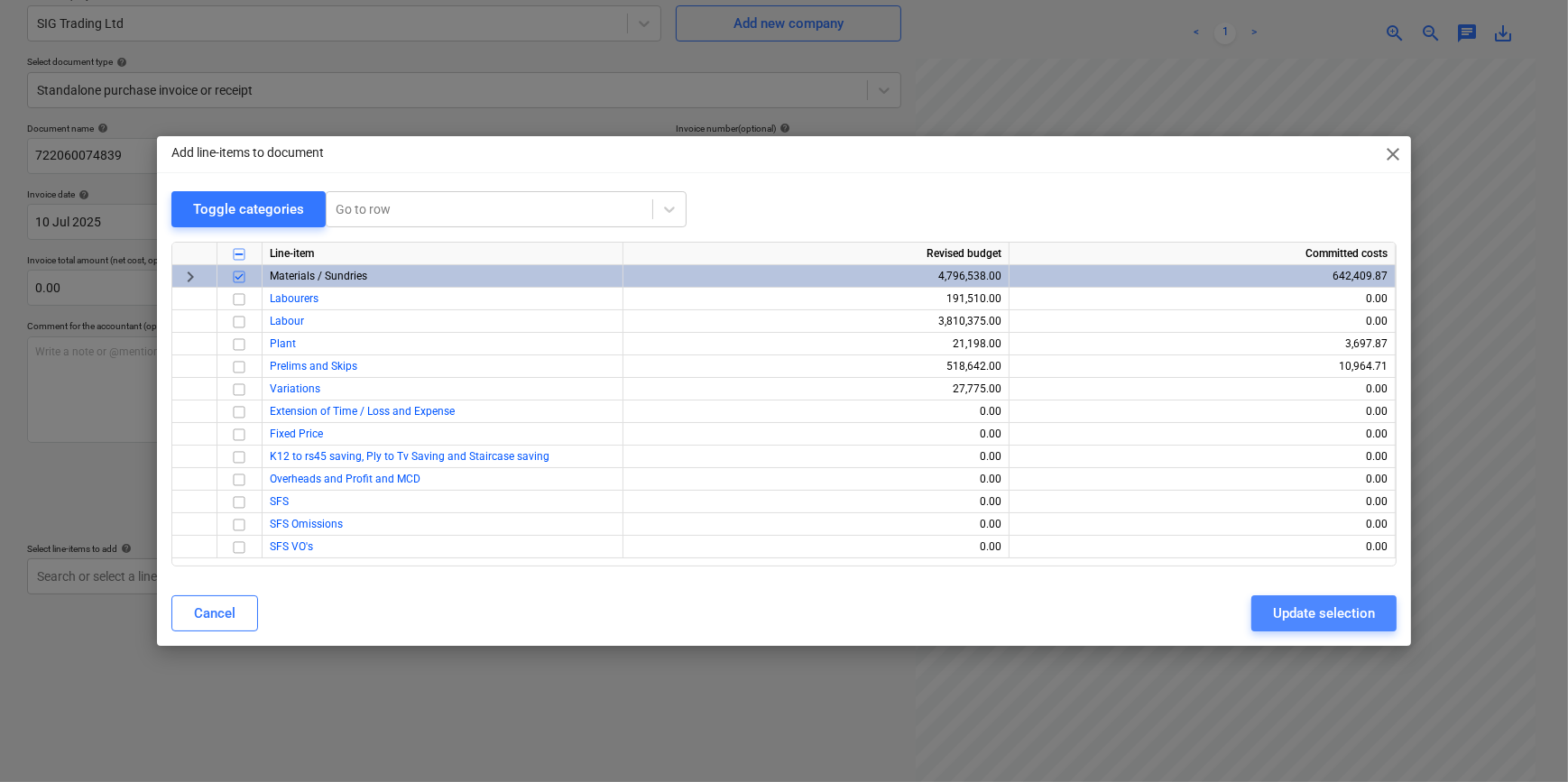 click on "Update selection" at bounding box center [1324, 613] 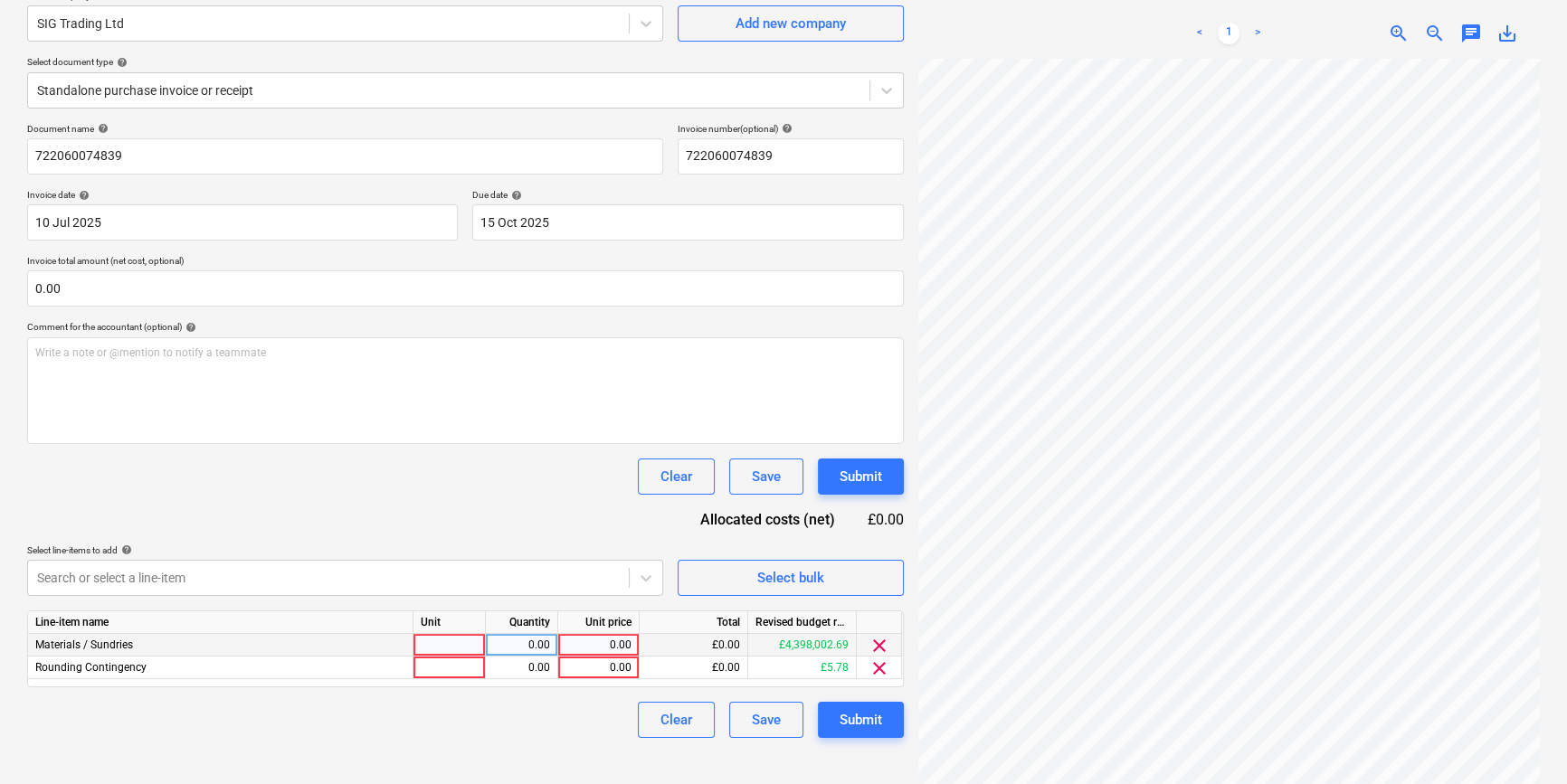 click at bounding box center [450, 645] 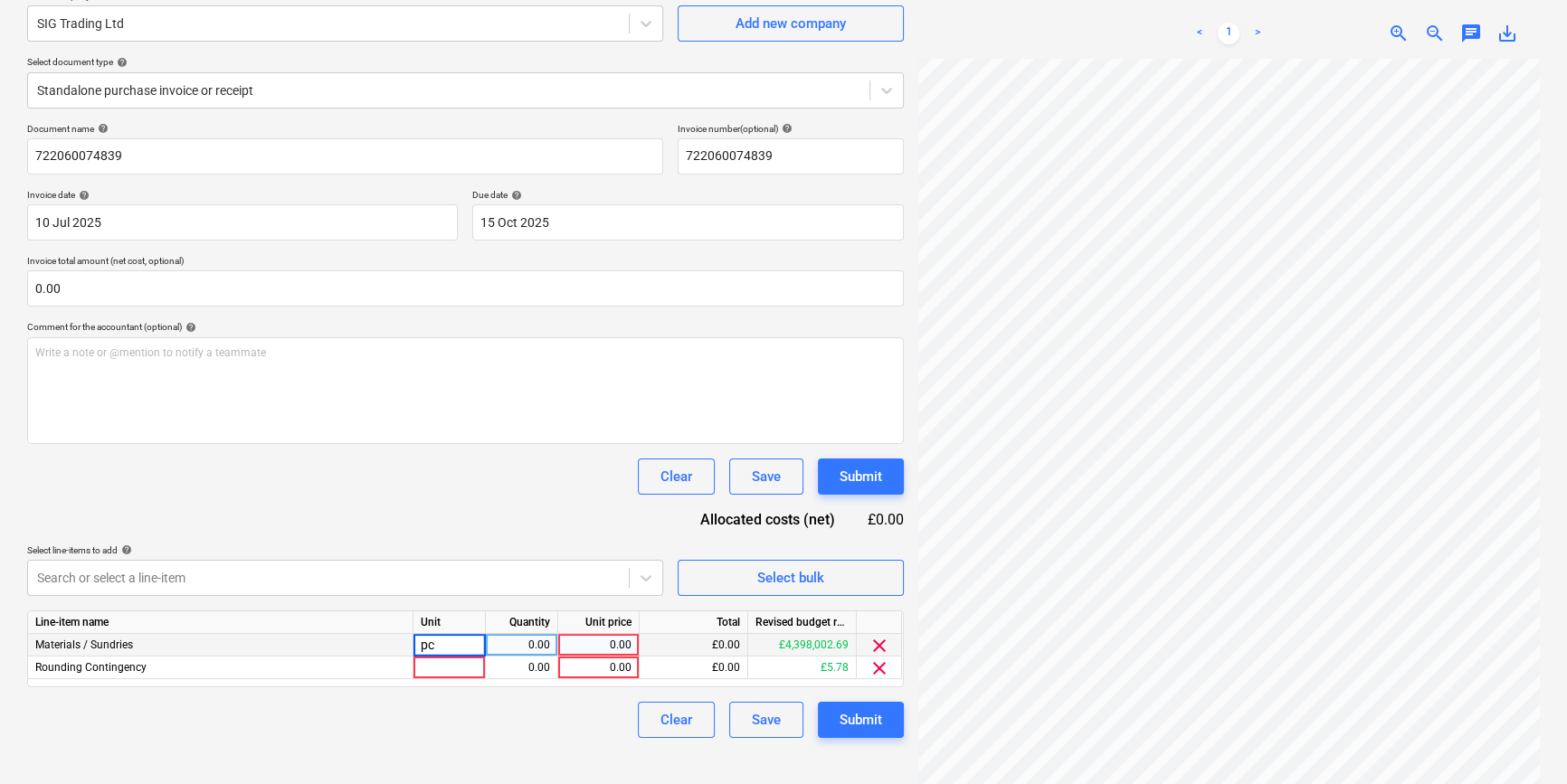 type on "pcs" 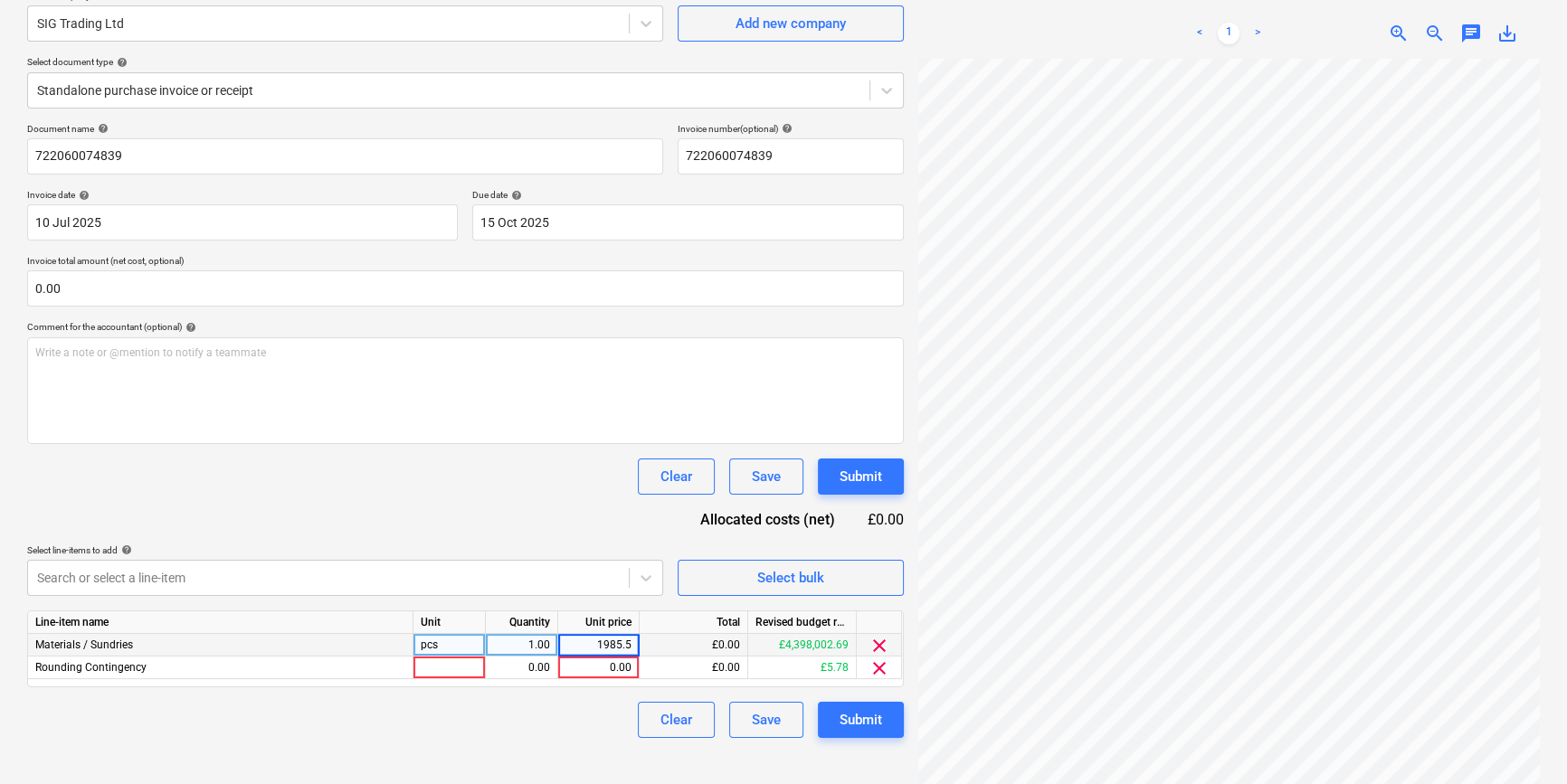 type on "1985.55" 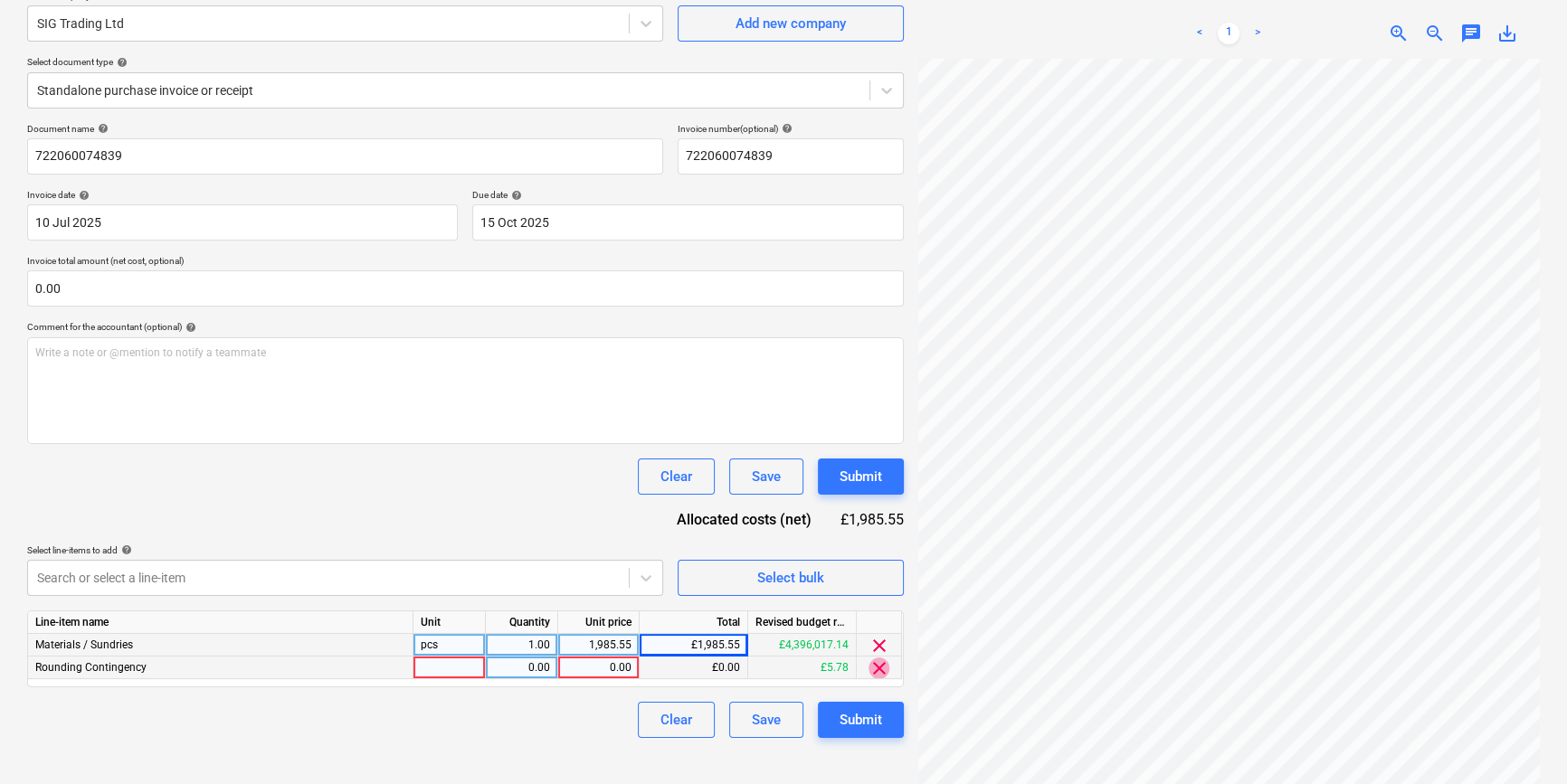 click on "clear" at bounding box center [879, 668] 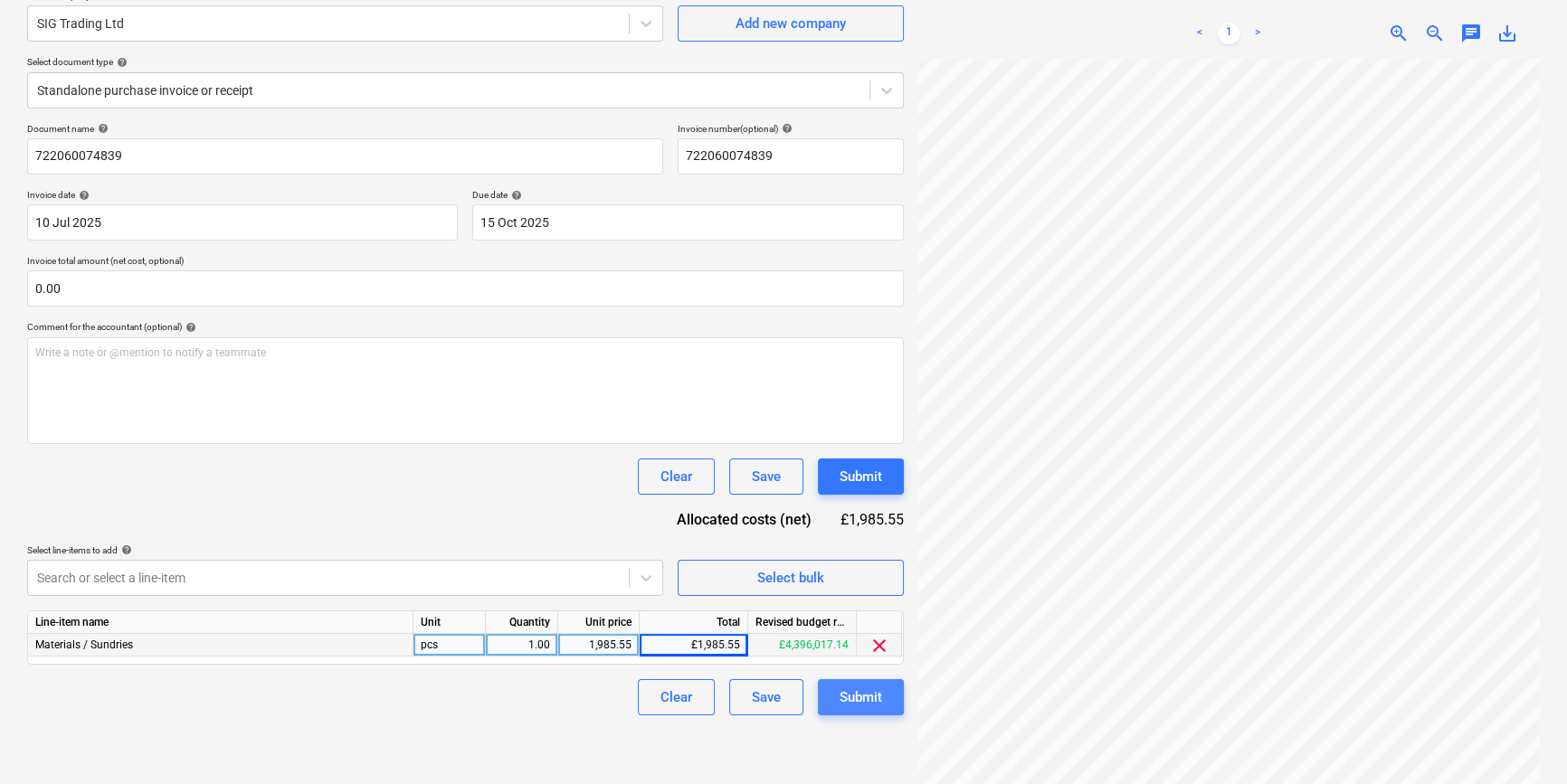 click on "Submit" at bounding box center [860, 697] 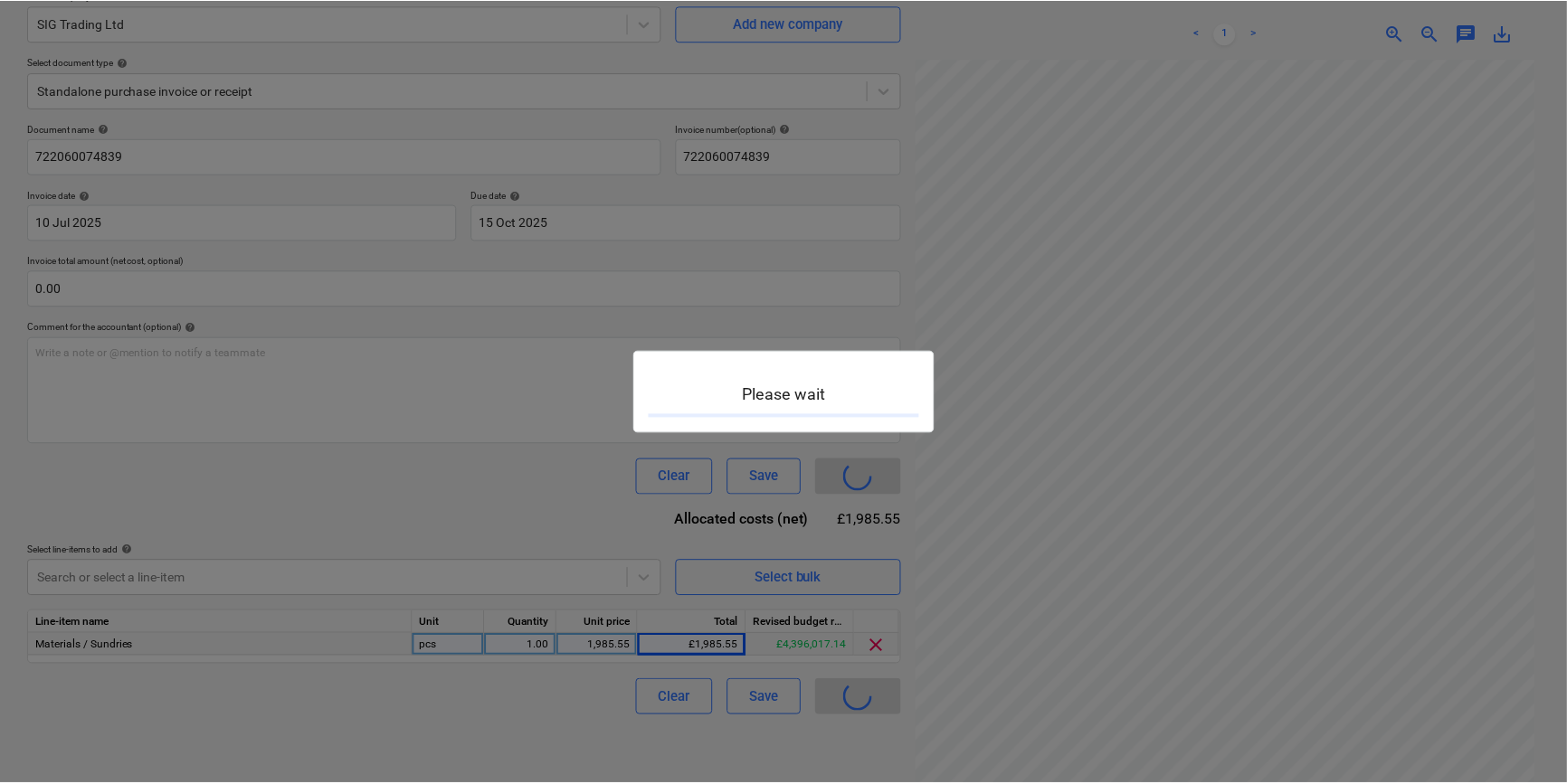 scroll, scrollTop: 0, scrollLeft: 0, axis: both 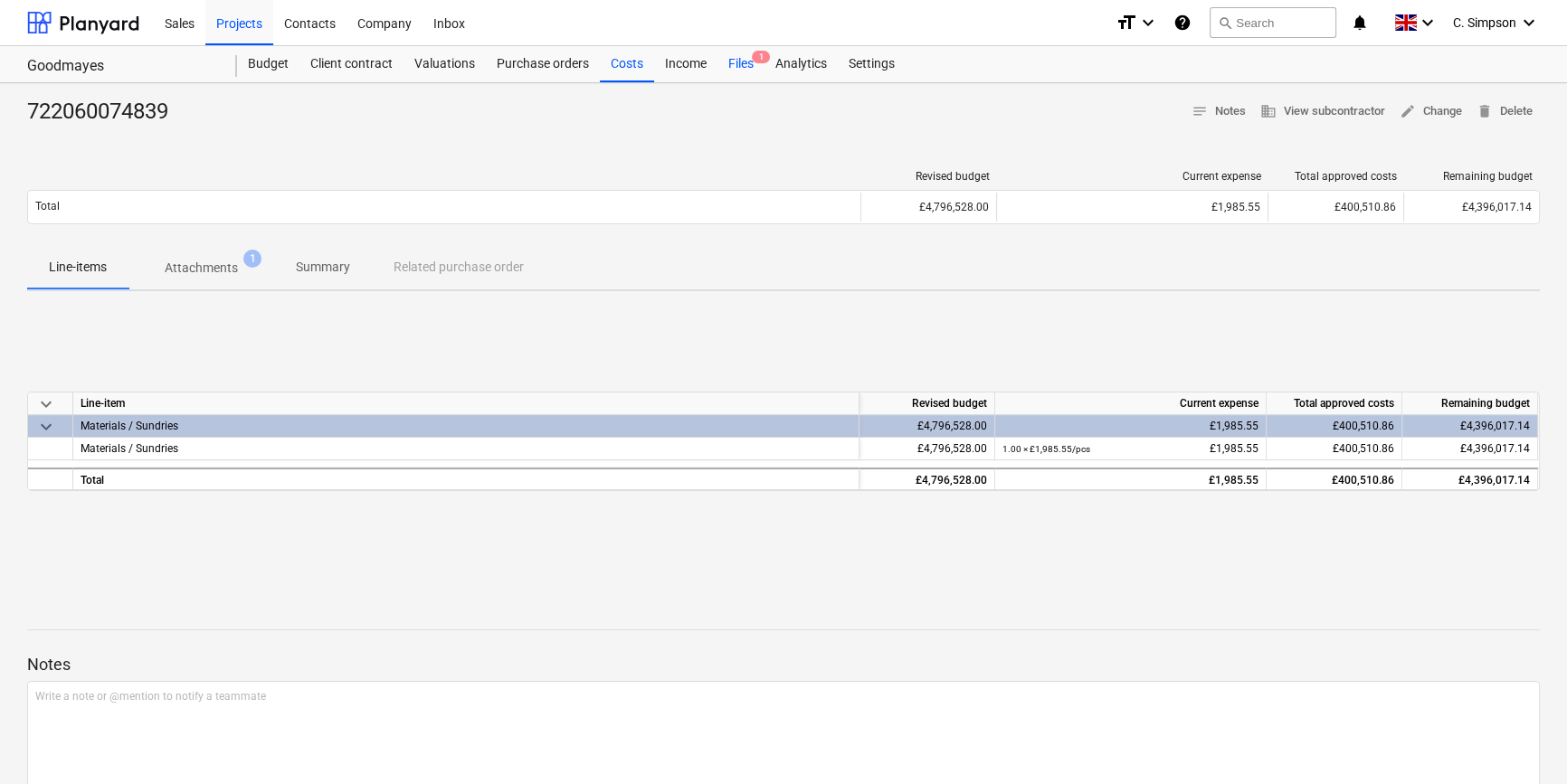 click on "Files 1" at bounding box center (741, 64) 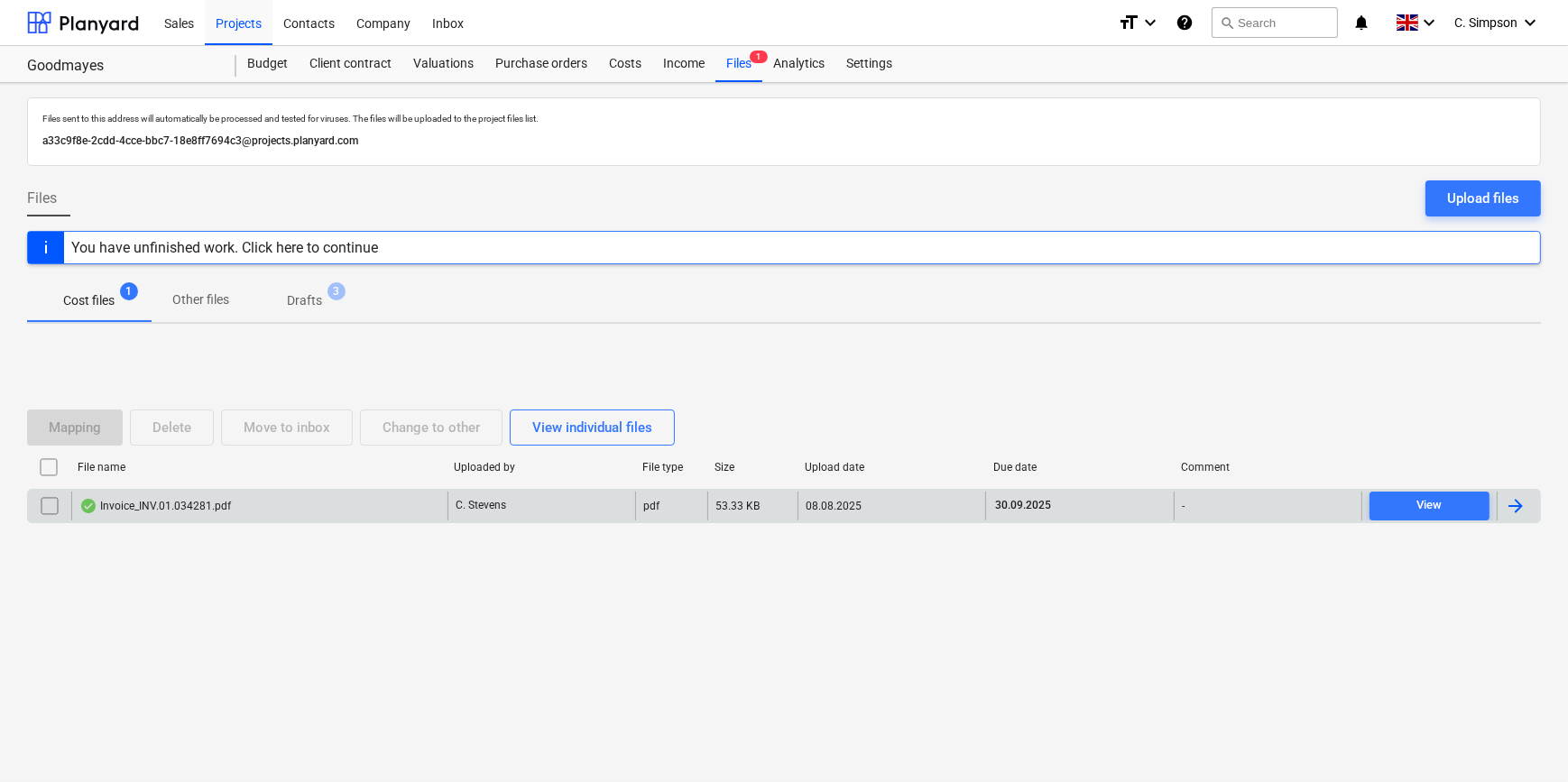 click at bounding box center [1516, 506] 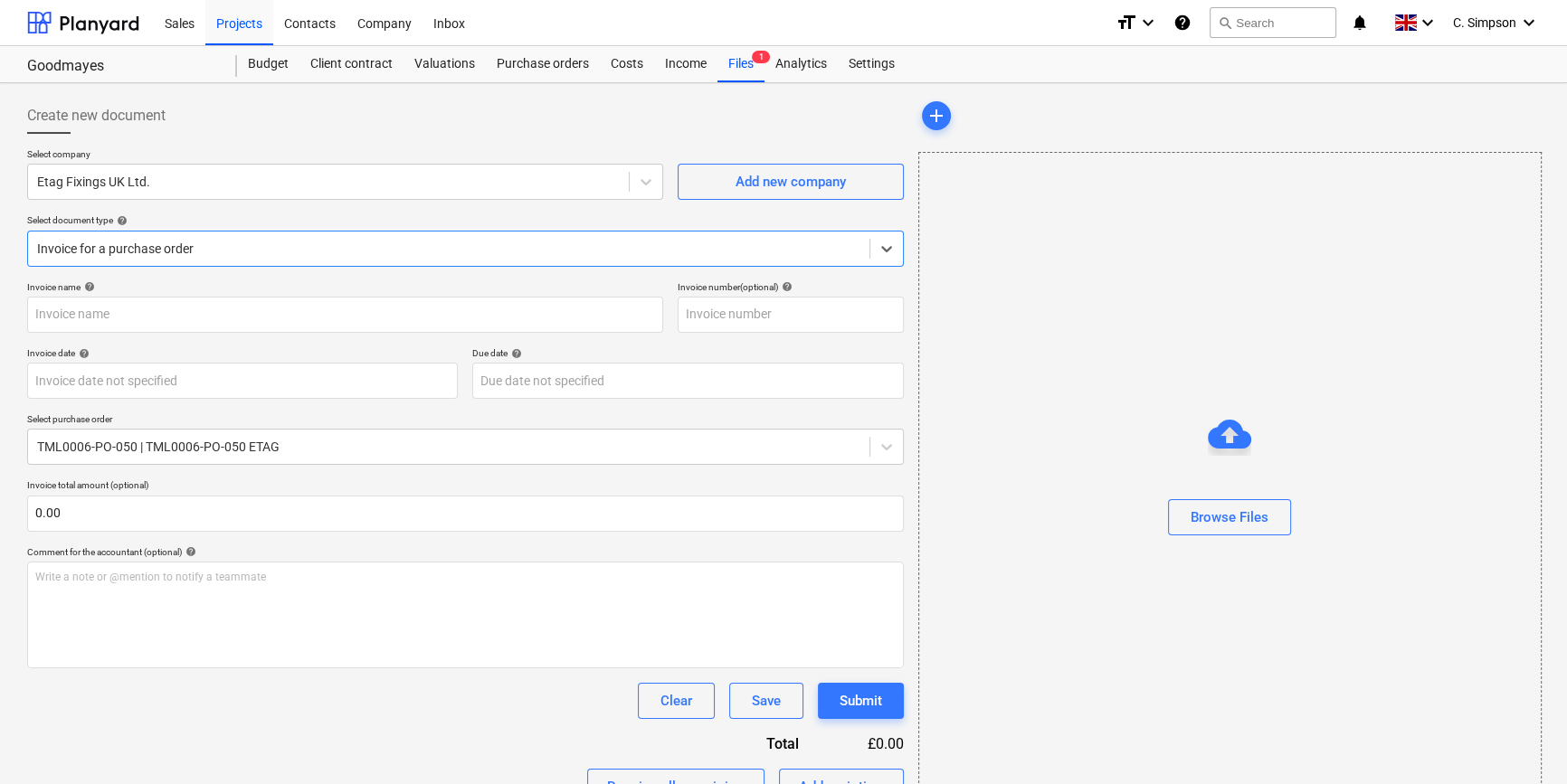 type on "#INV.01.034281" 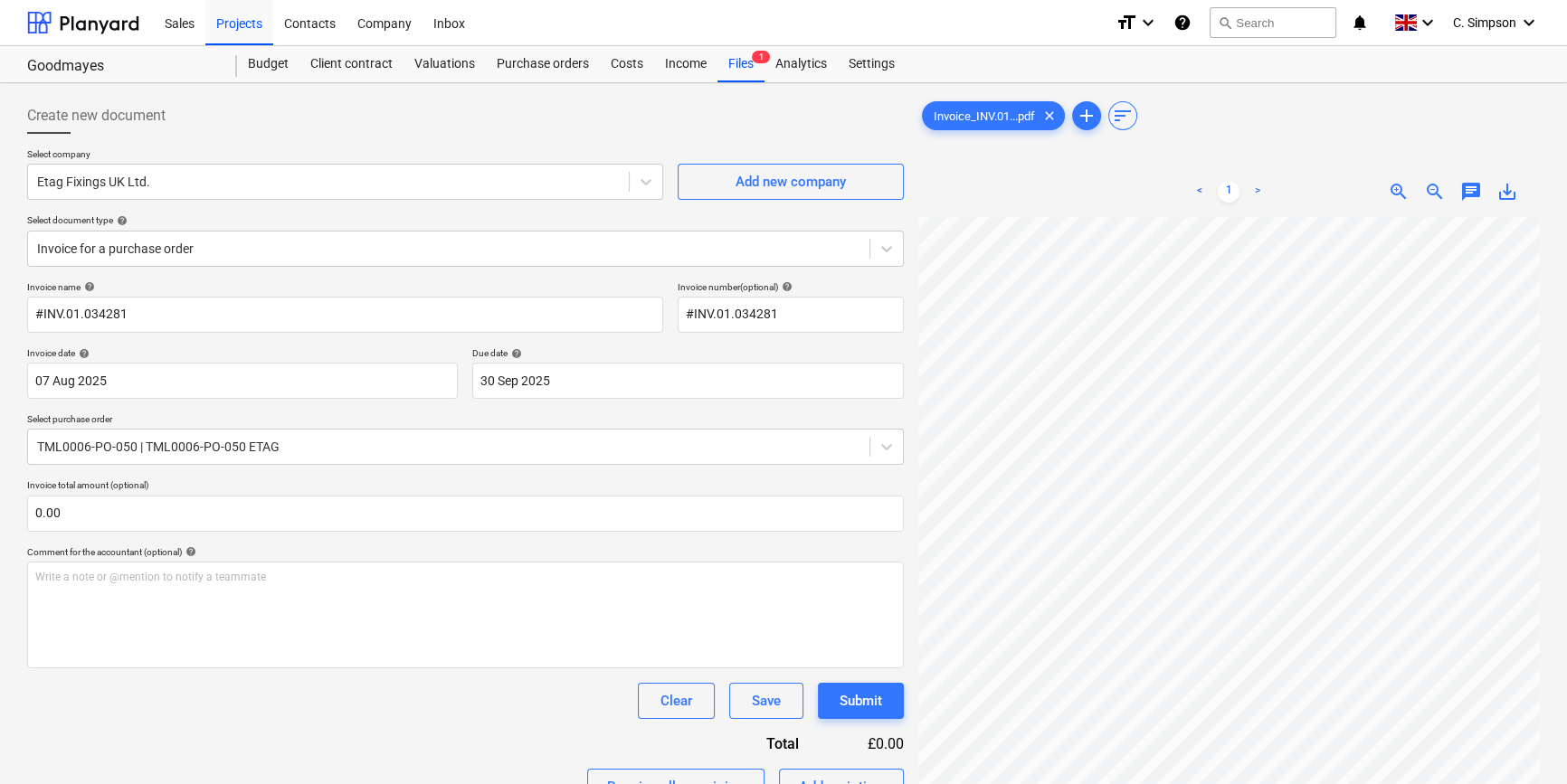 scroll, scrollTop: 168, scrollLeft: 214, axis: both 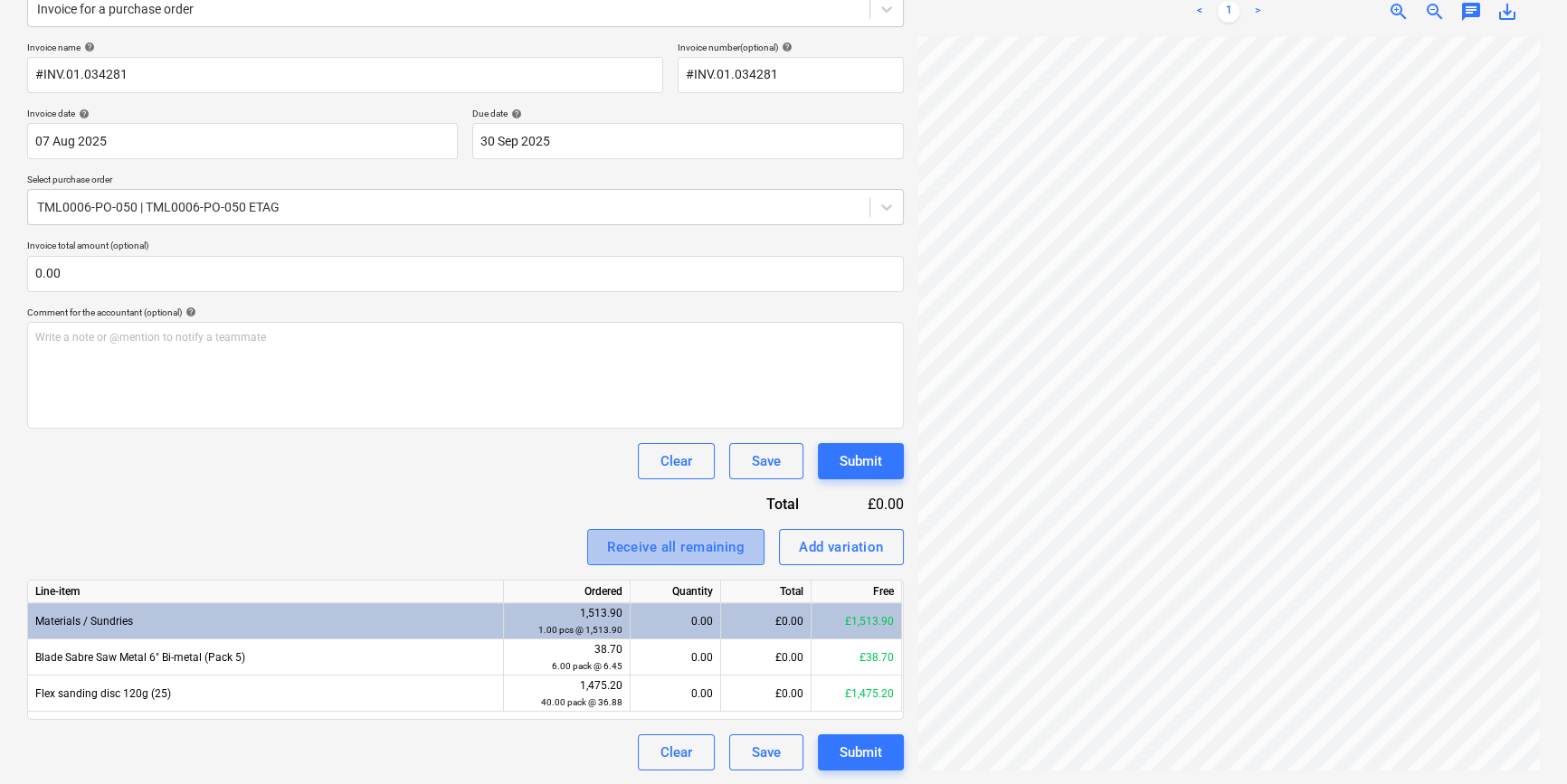 click on "Receive all remaining" at bounding box center (676, 547) 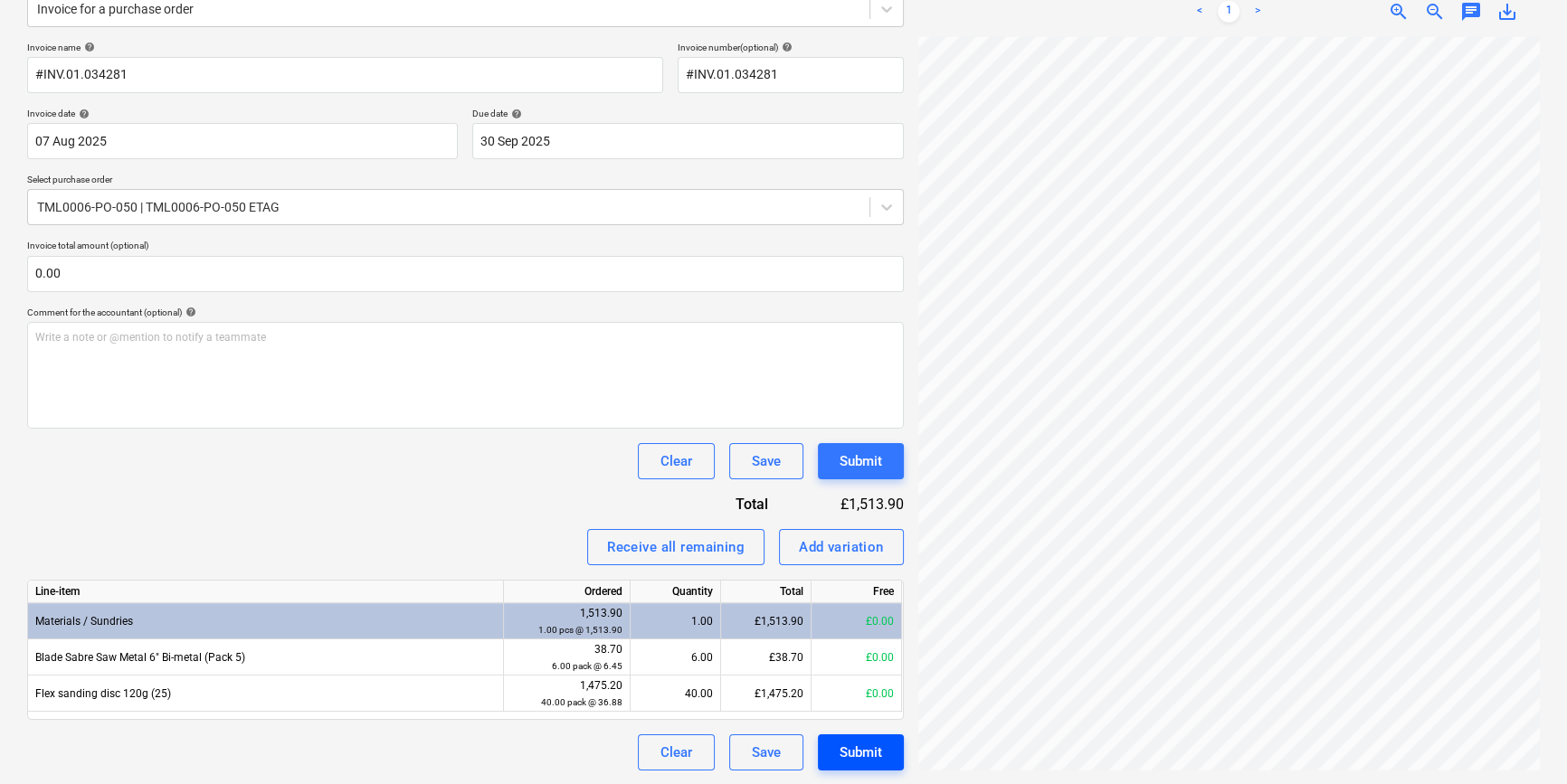 click on "Submit" at bounding box center (860, 752) 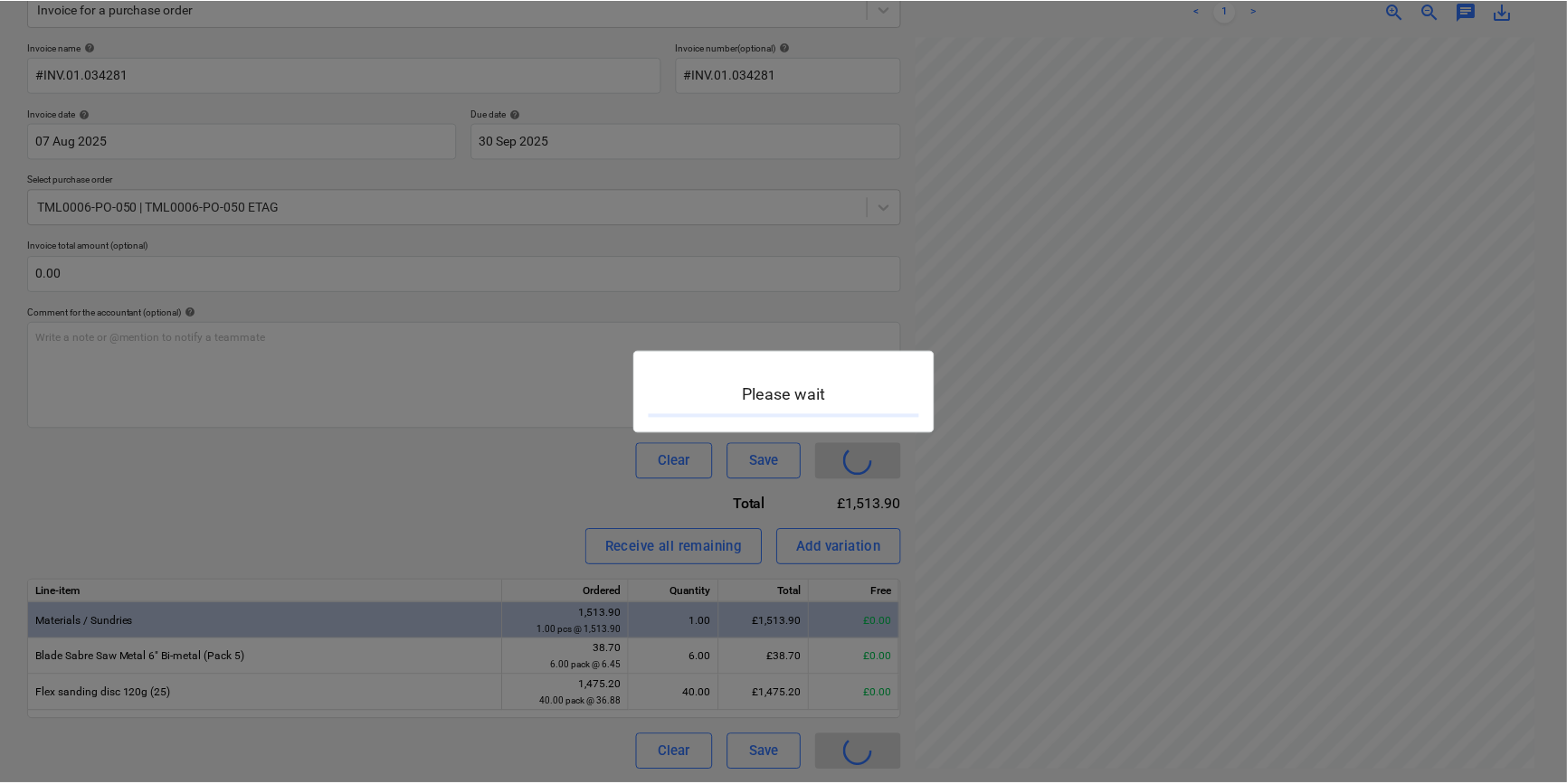 scroll, scrollTop: 0, scrollLeft: 0, axis: both 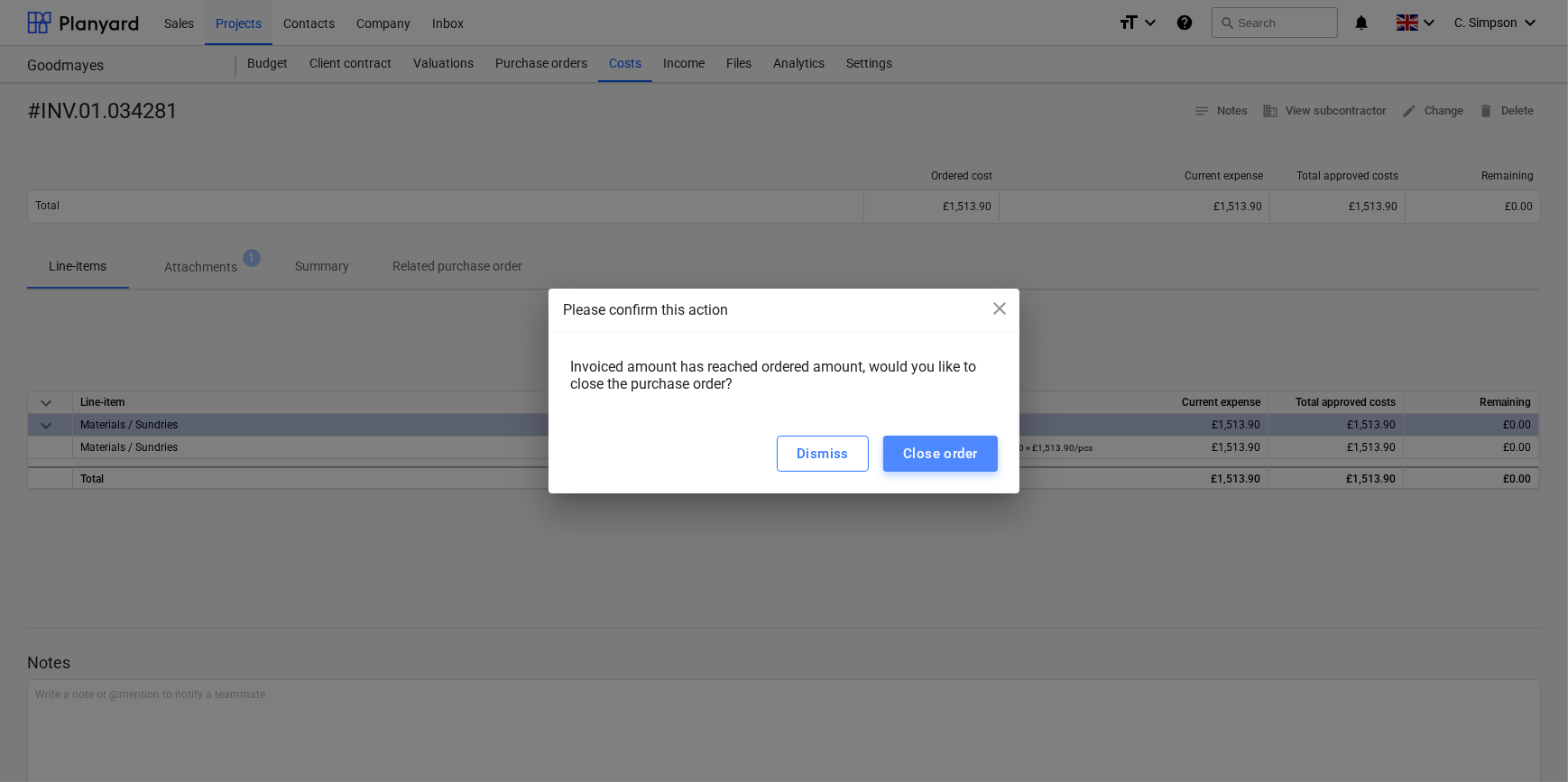 click on "Close order" at bounding box center (940, 454) 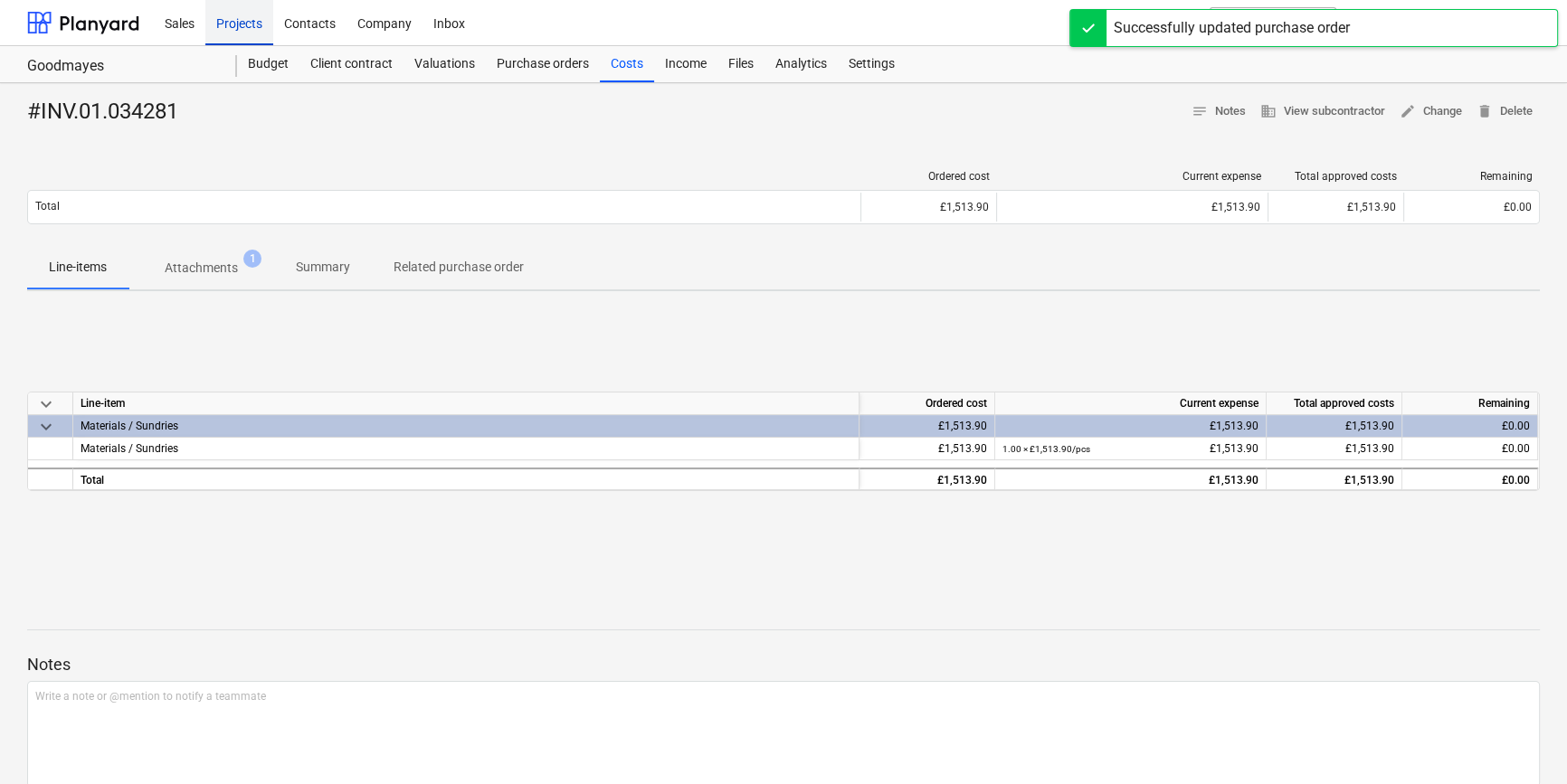 click on "Projects" at bounding box center [239, 22] 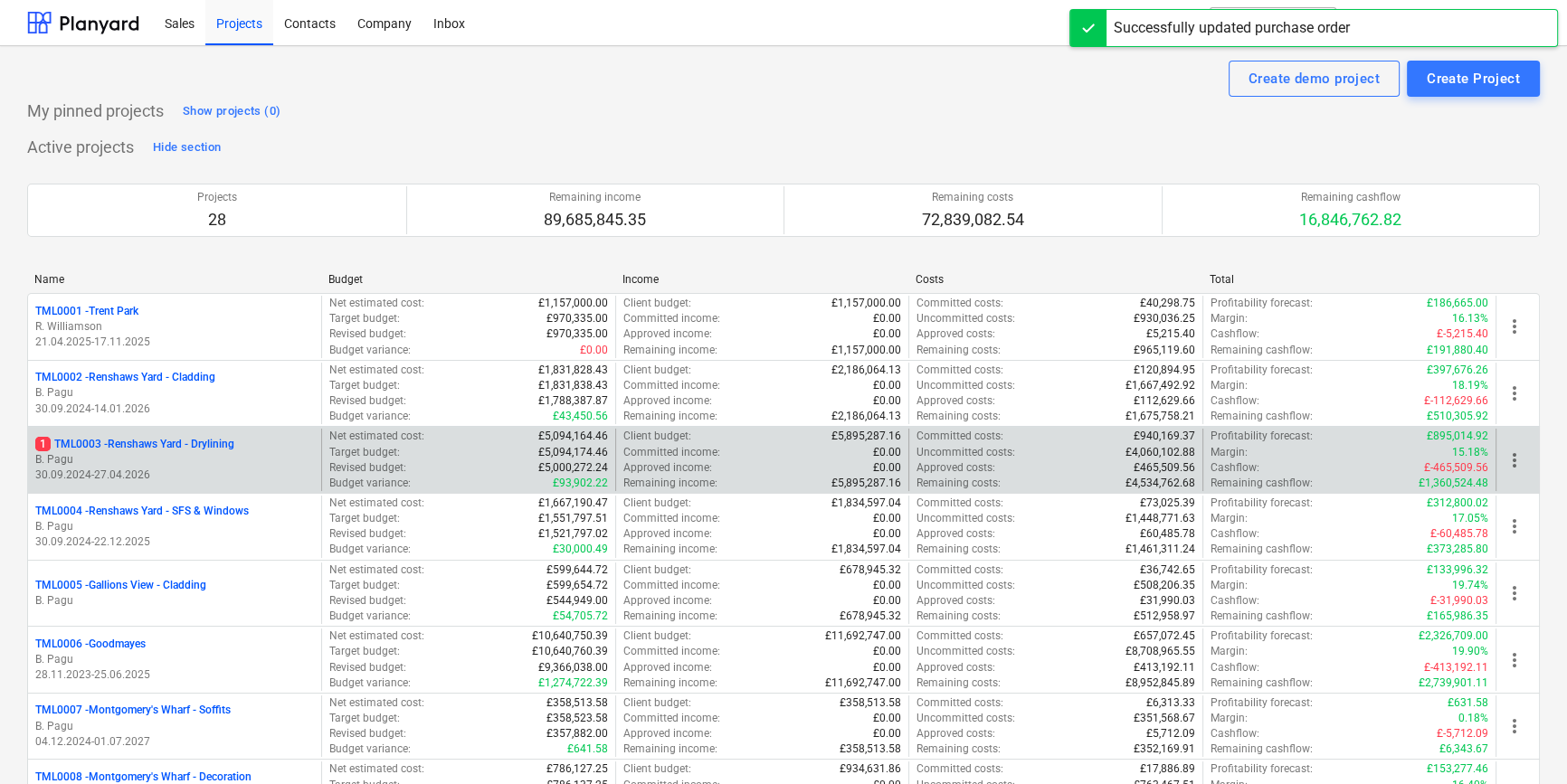 click on "1  TML0003 -  Renshaws Yard -  Drylining" at bounding box center [135, 444] 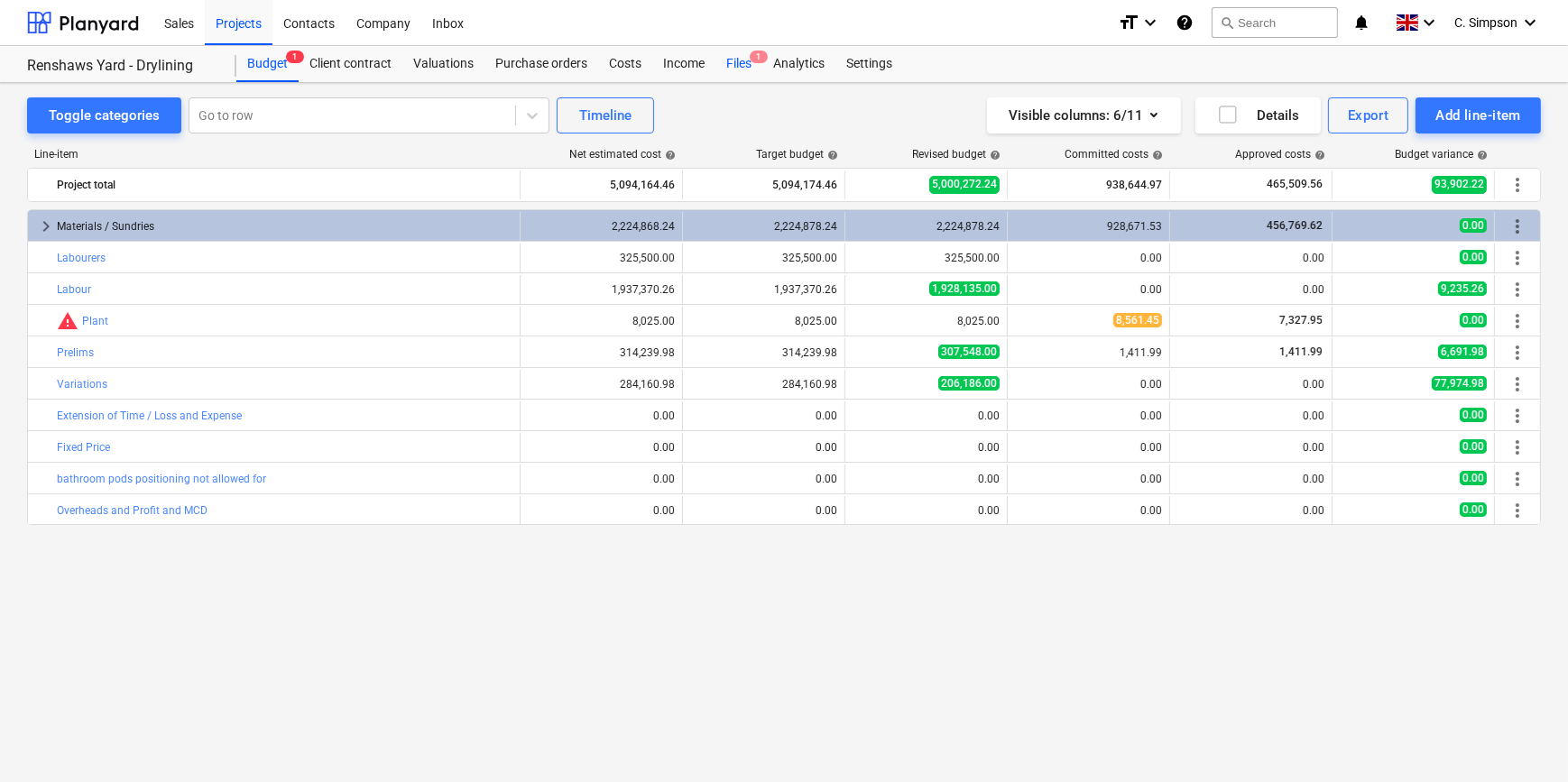 click on "Files 1" at bounding box center (739, 64) 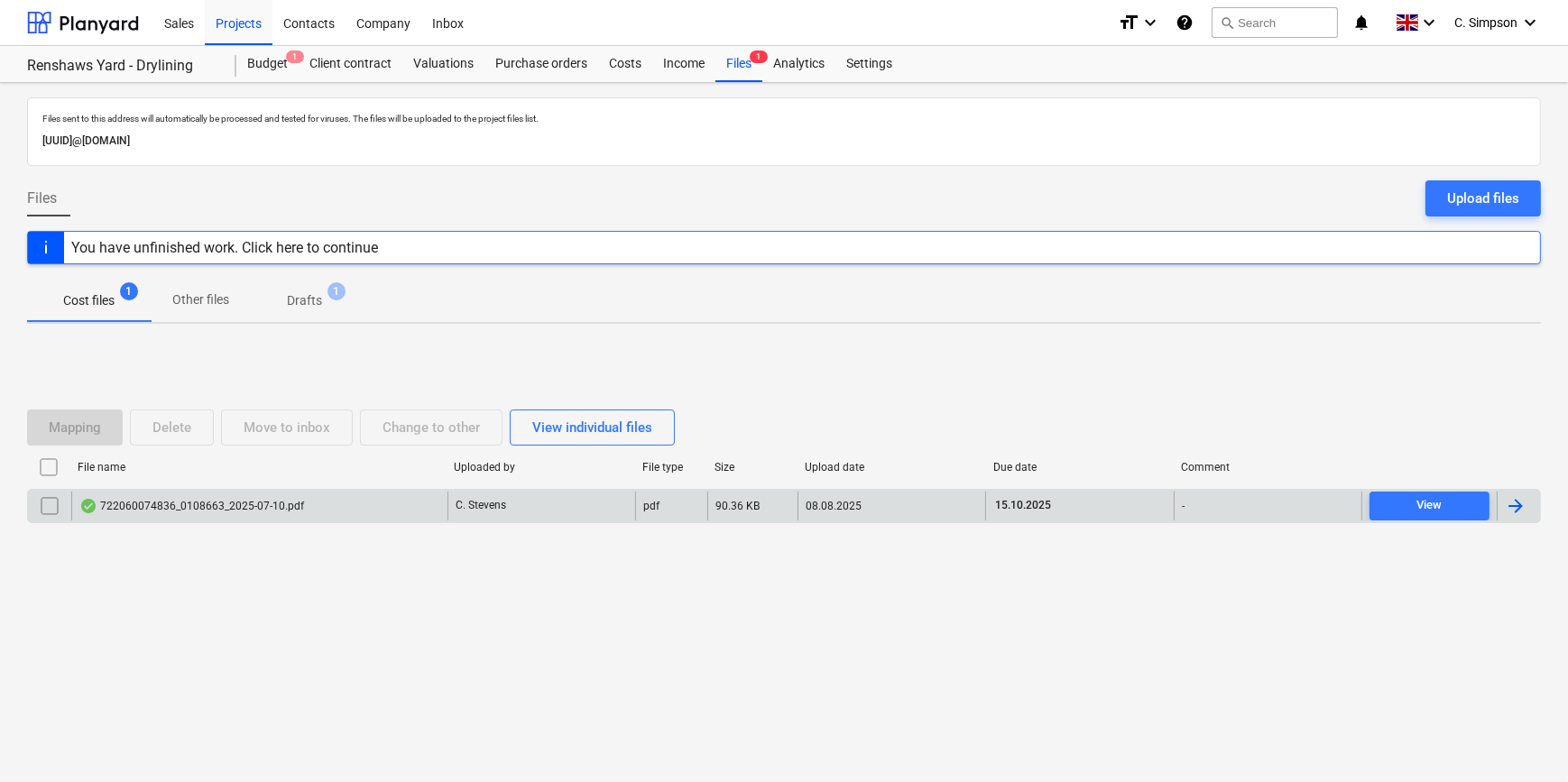 click at bounding box center (1516, 506) 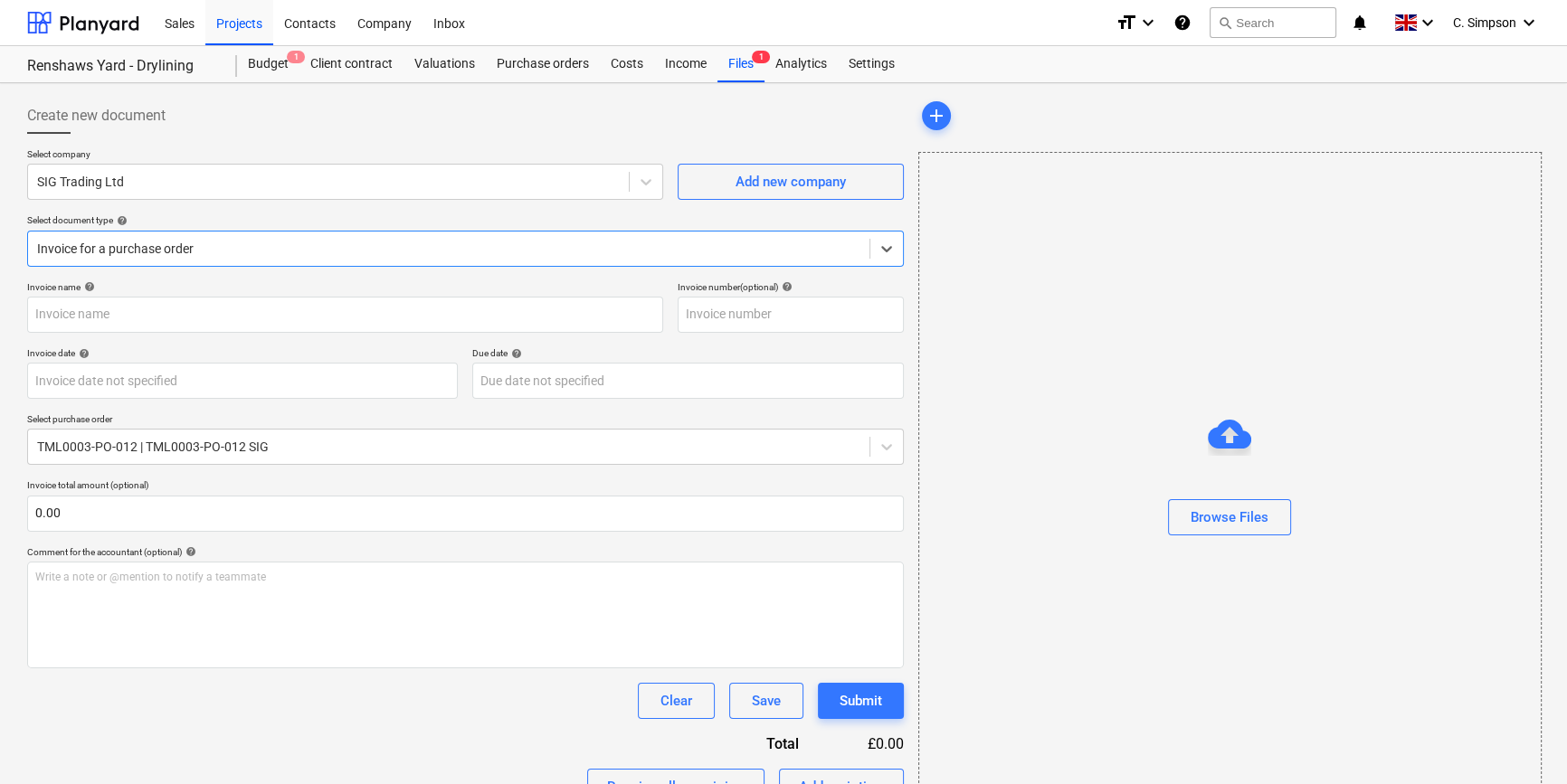 type on "722060074836" 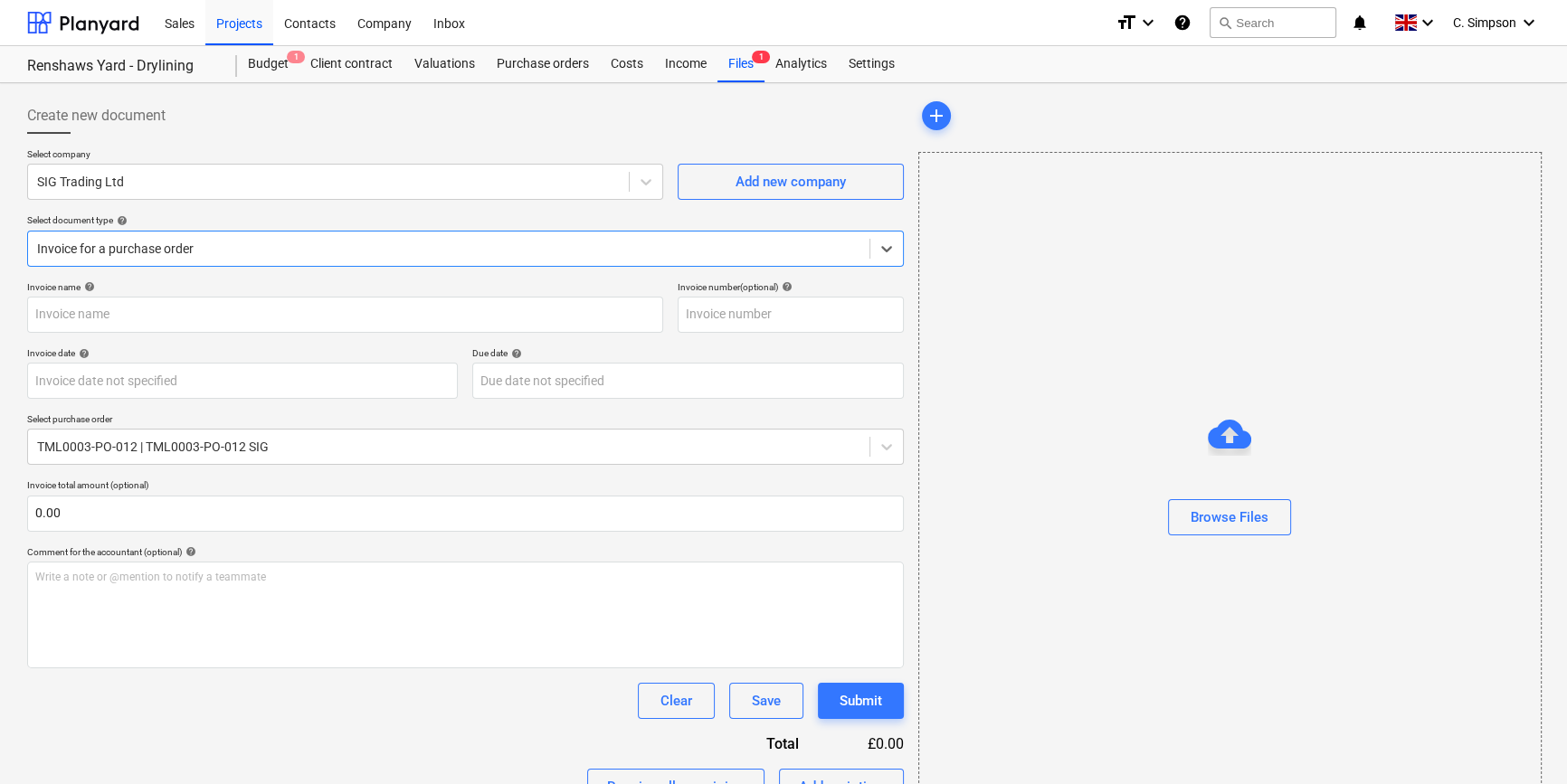 type on "15 Oct 2025" 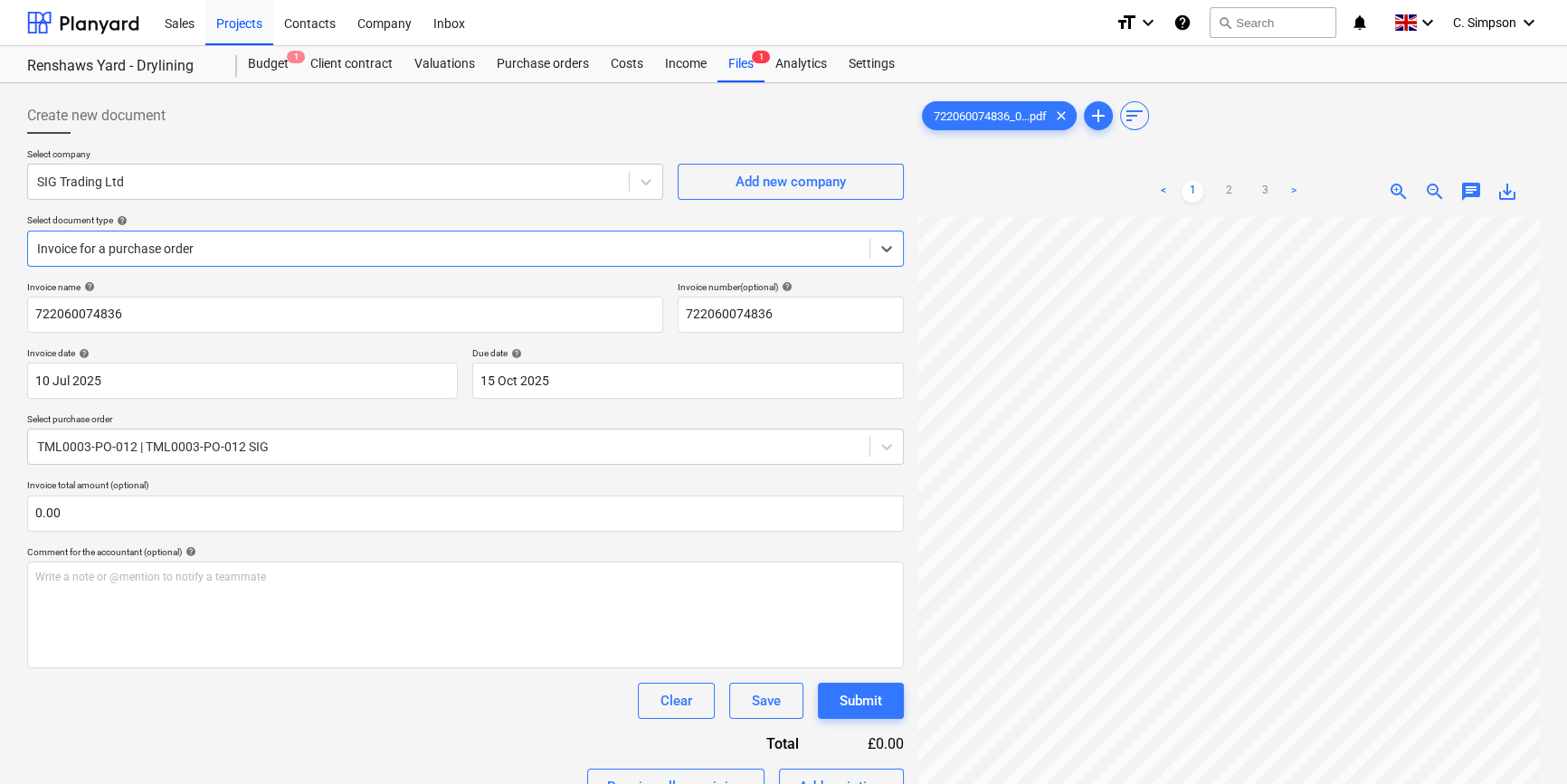 scroll, scrollTop: 421, scrollLeft: 0, axis: vertical 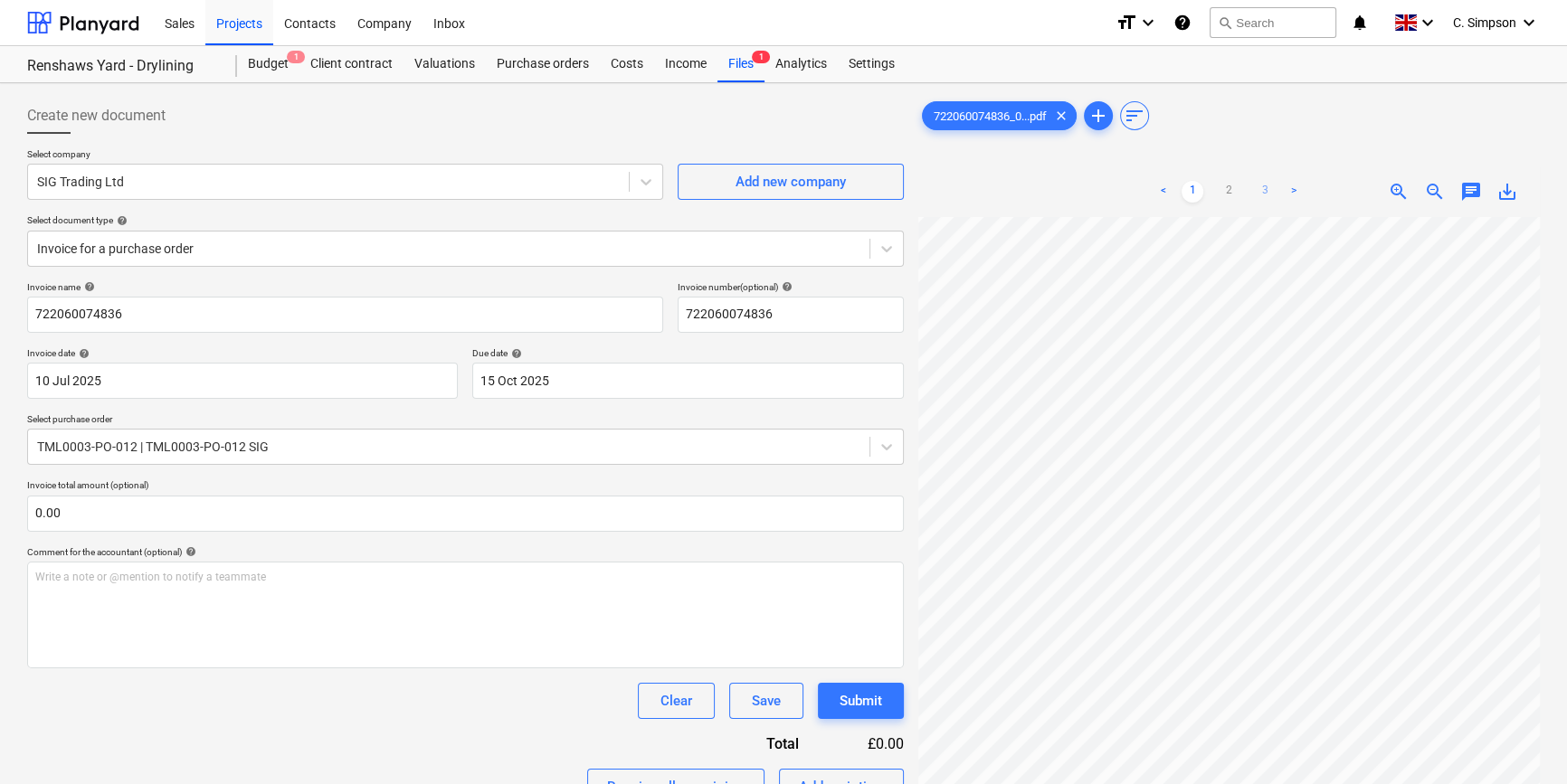 click on "3" at bounding box center [1265, 192] 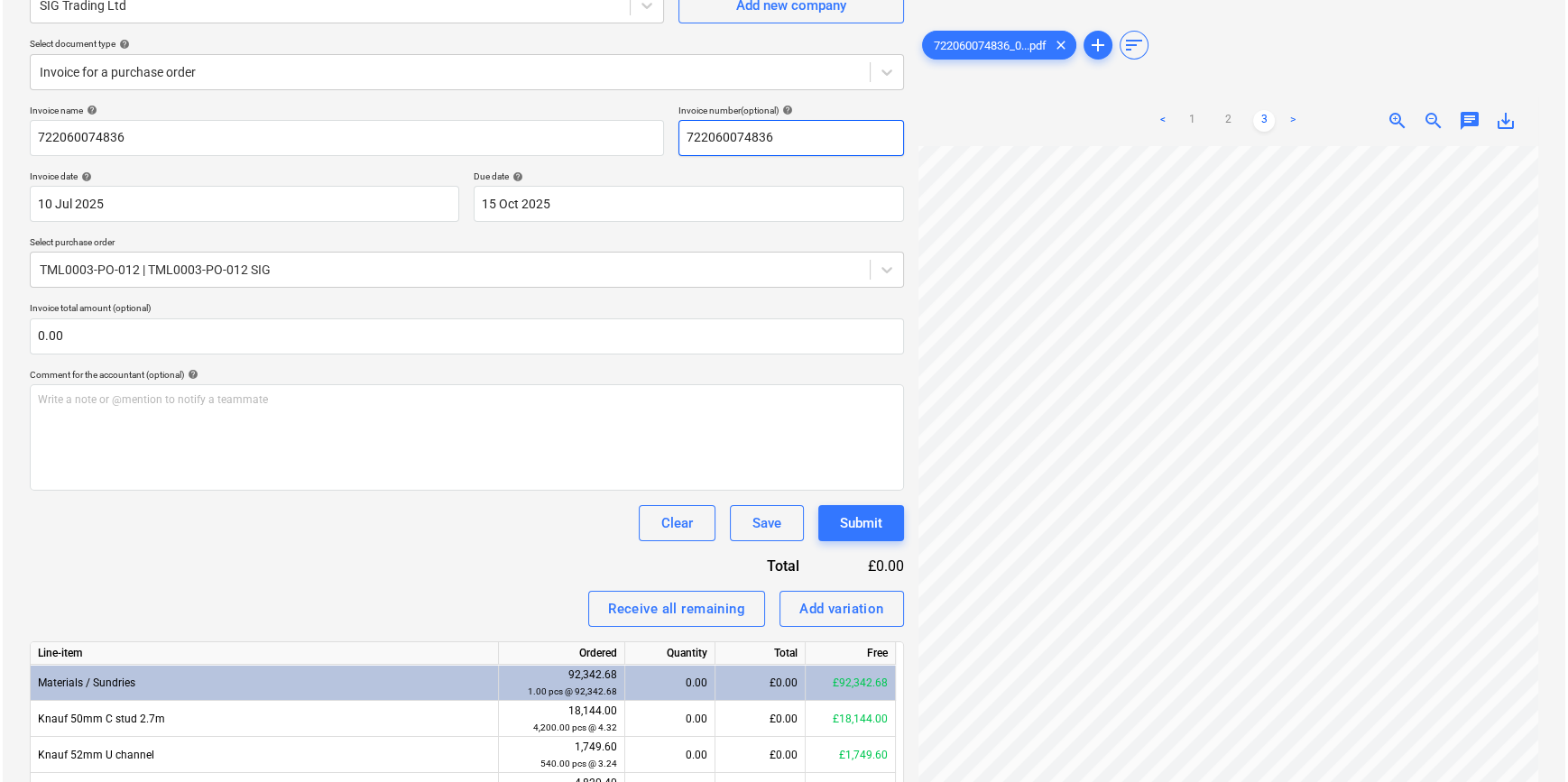 scroll, scrollTop: 81, scrollLeft: 0, axis: vertical 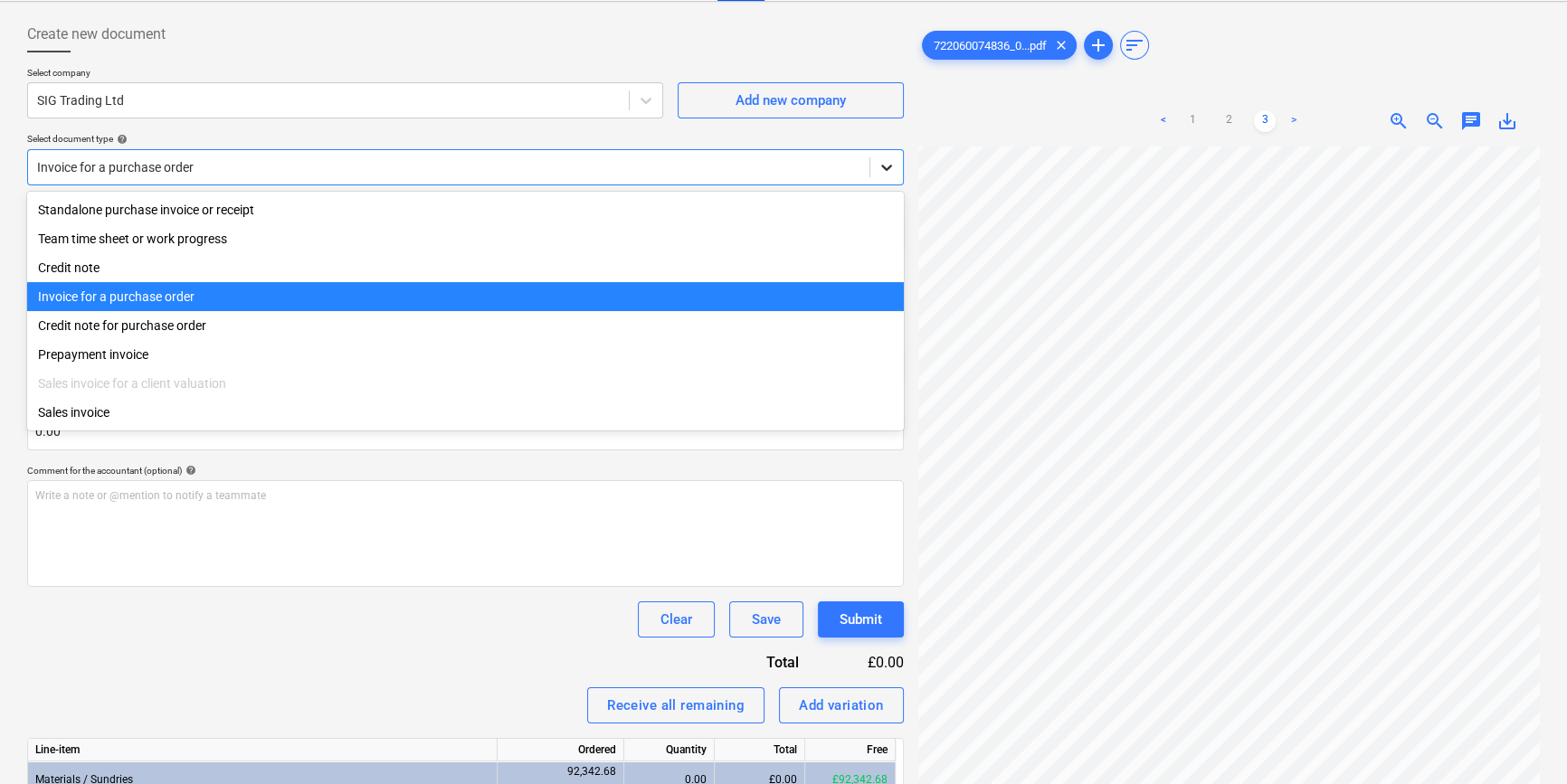 click 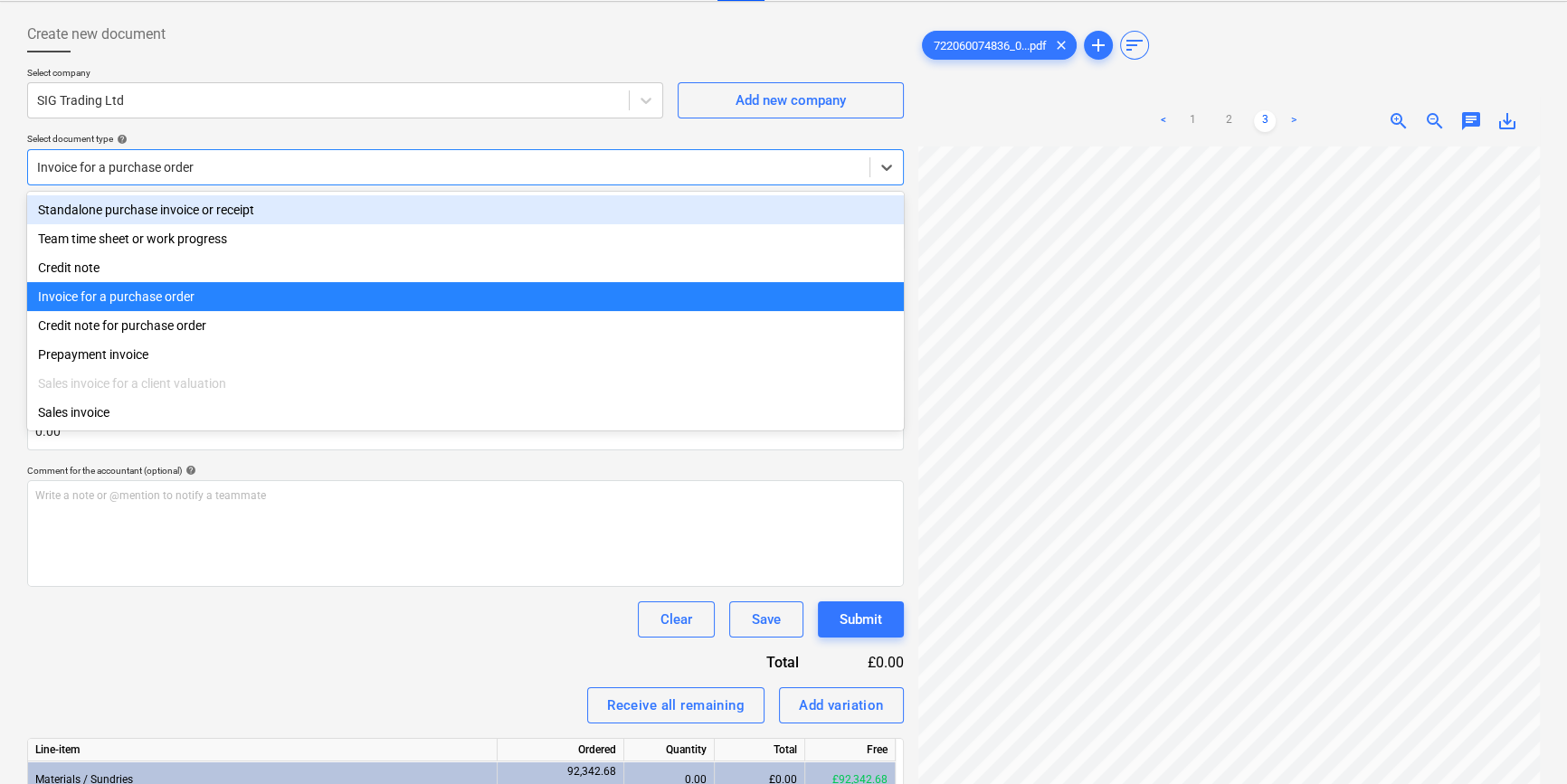 click on "Standalone purchase invoice or receipt" at bounding box center [465, 210] 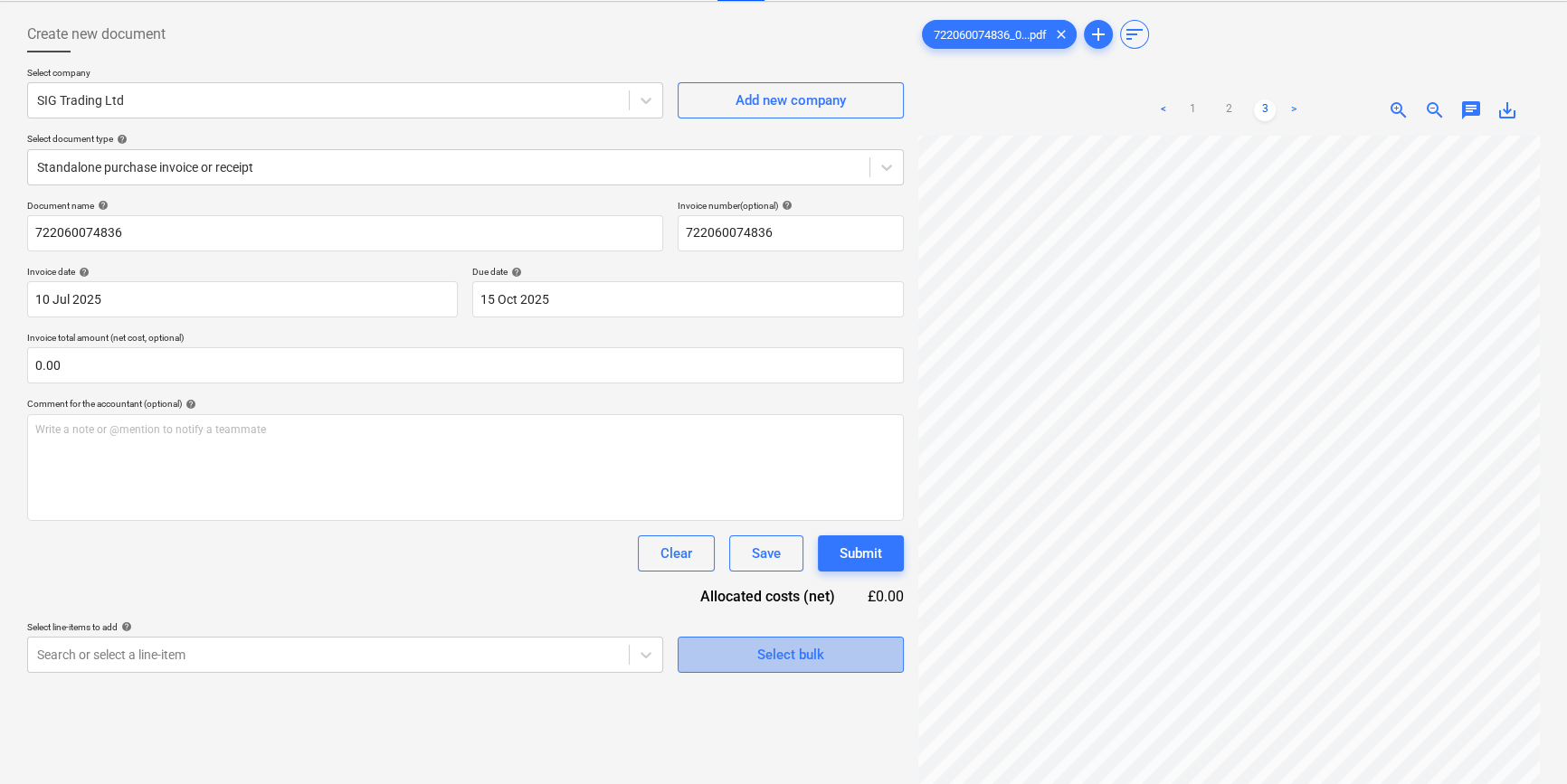 click on "Select bulk" at bounding box center (791, 655) 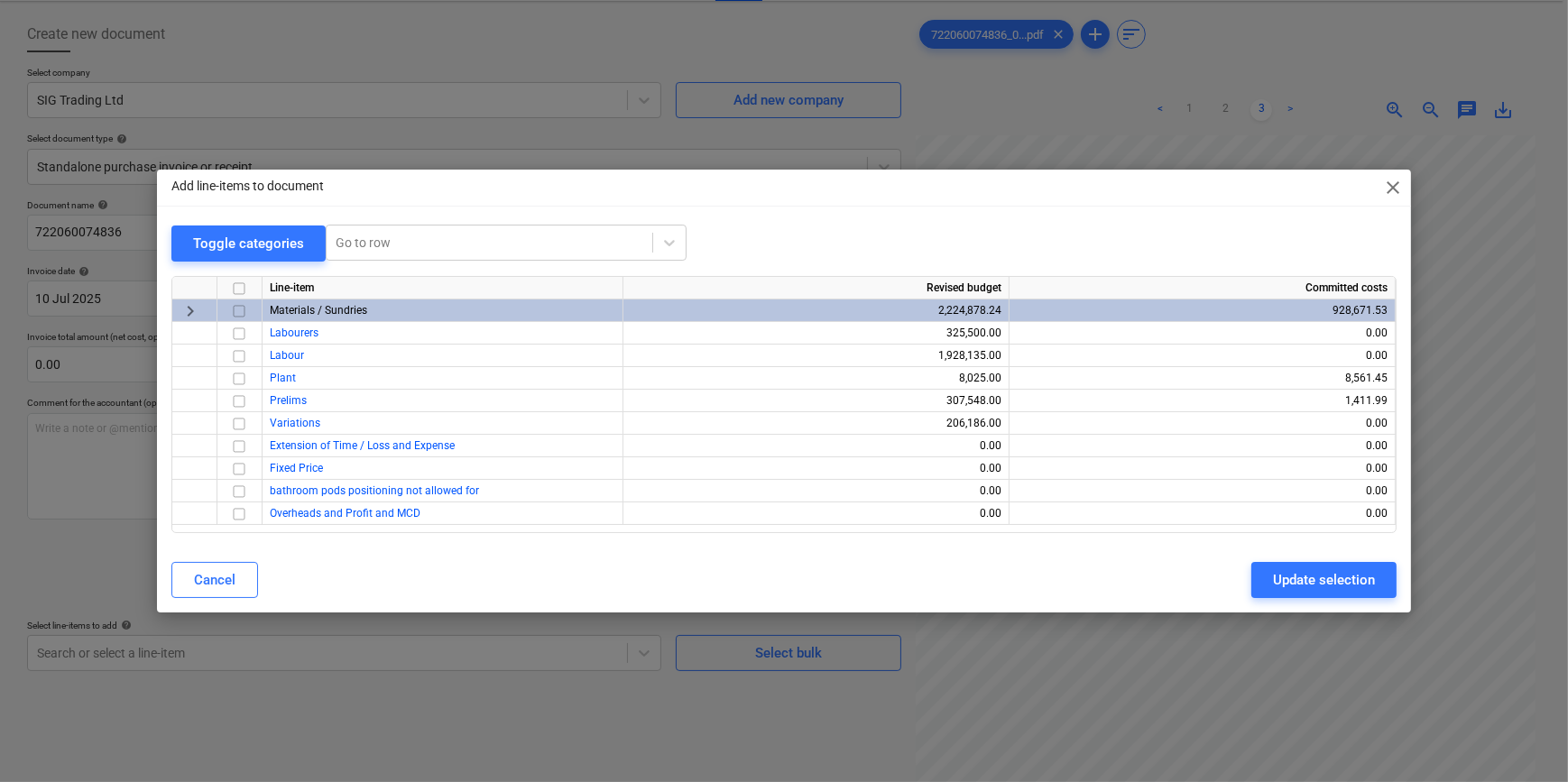 click at bounding box center (239, 311) 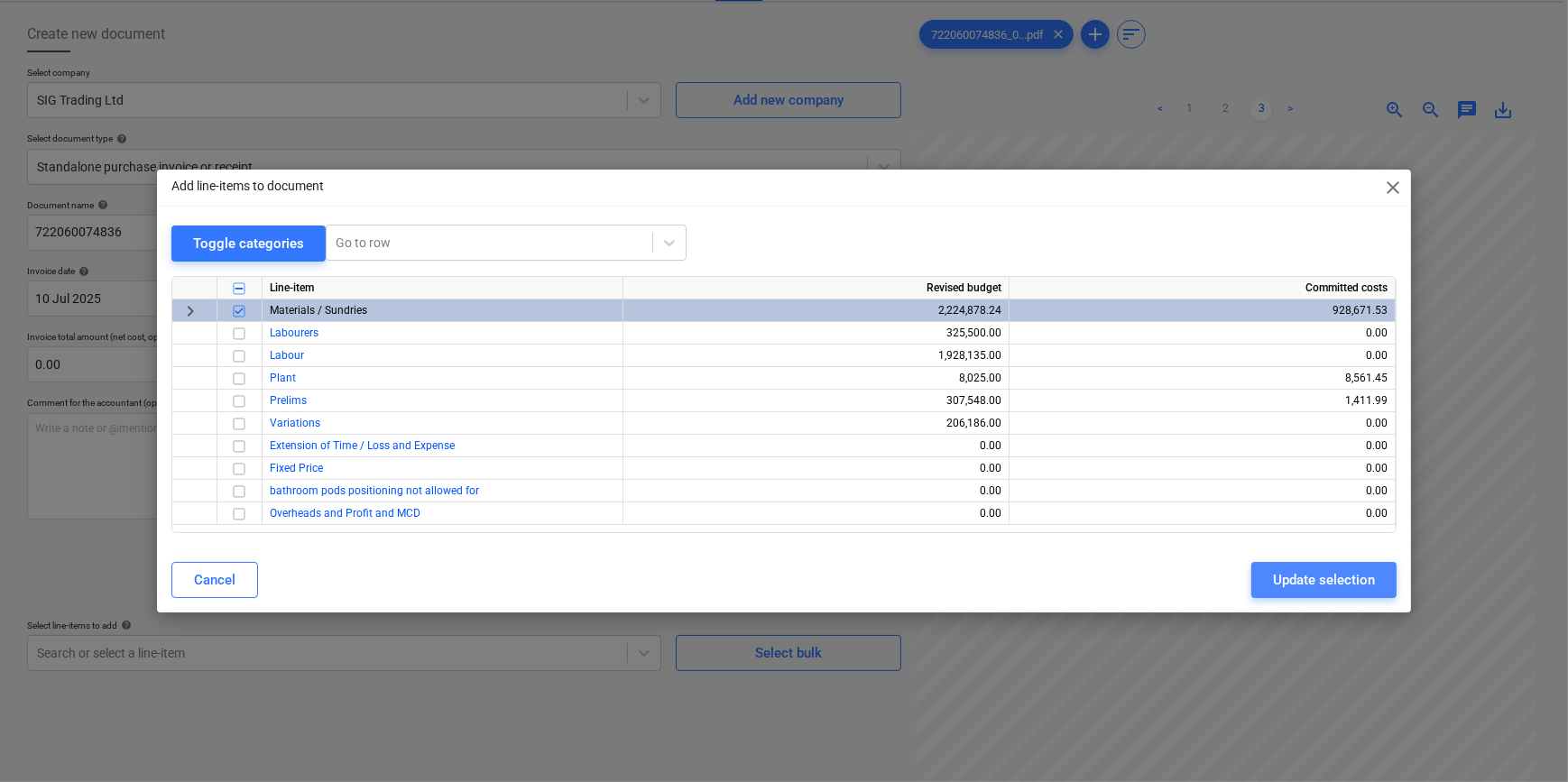 click on "Update selection" at bounding box center (1324, 580) 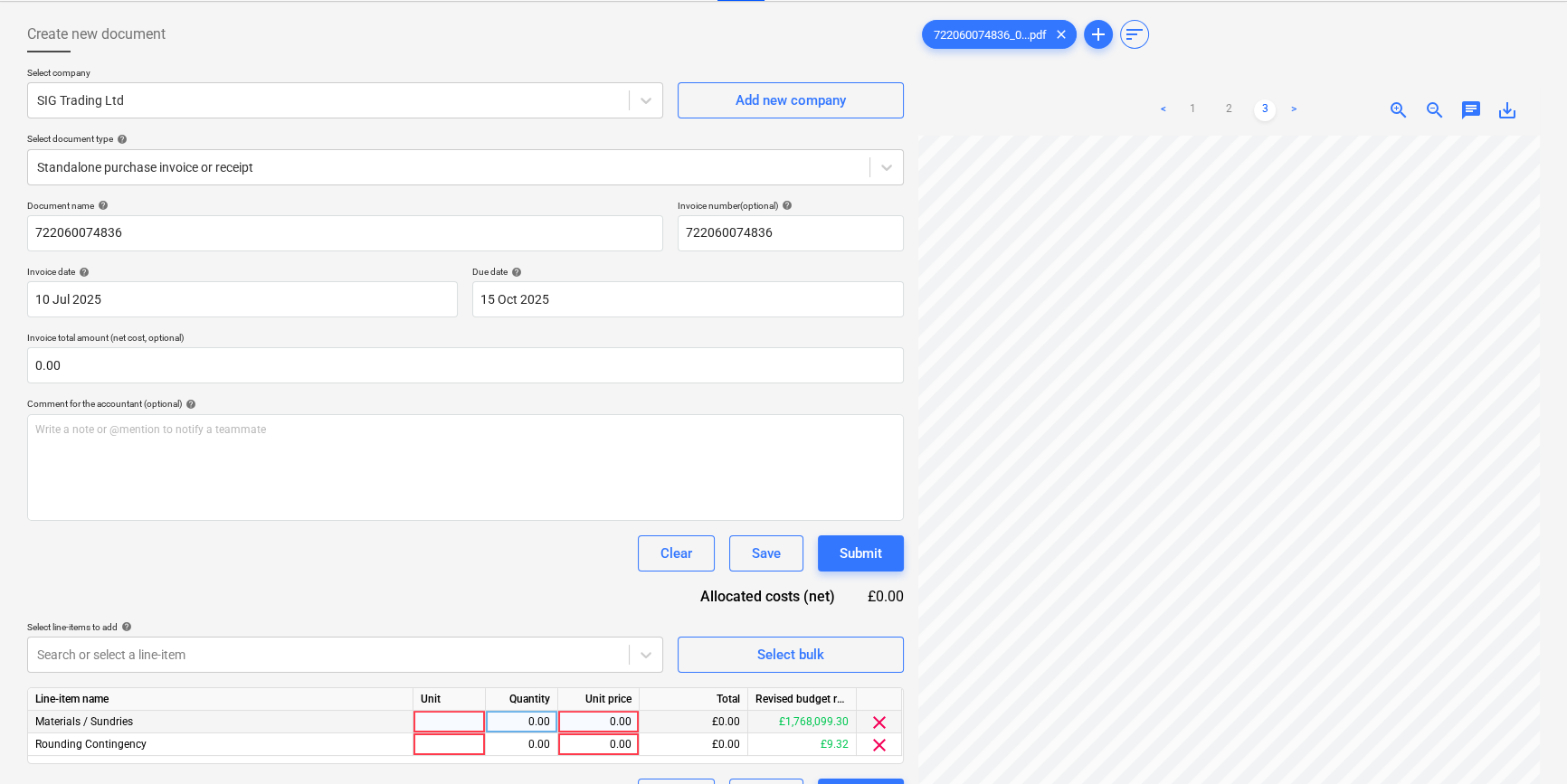 click at bounding box center [450, 722] 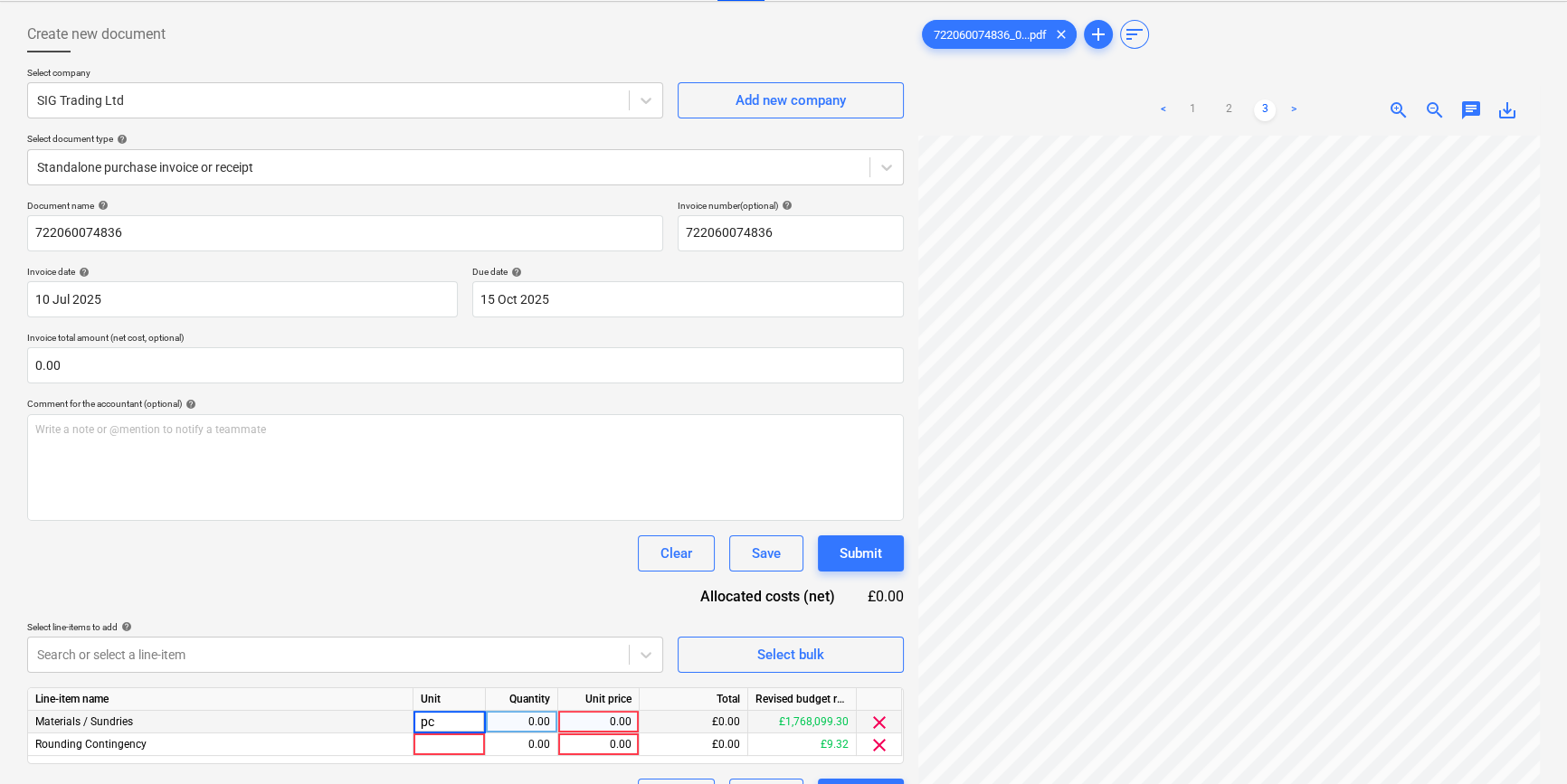 type on "pcs" 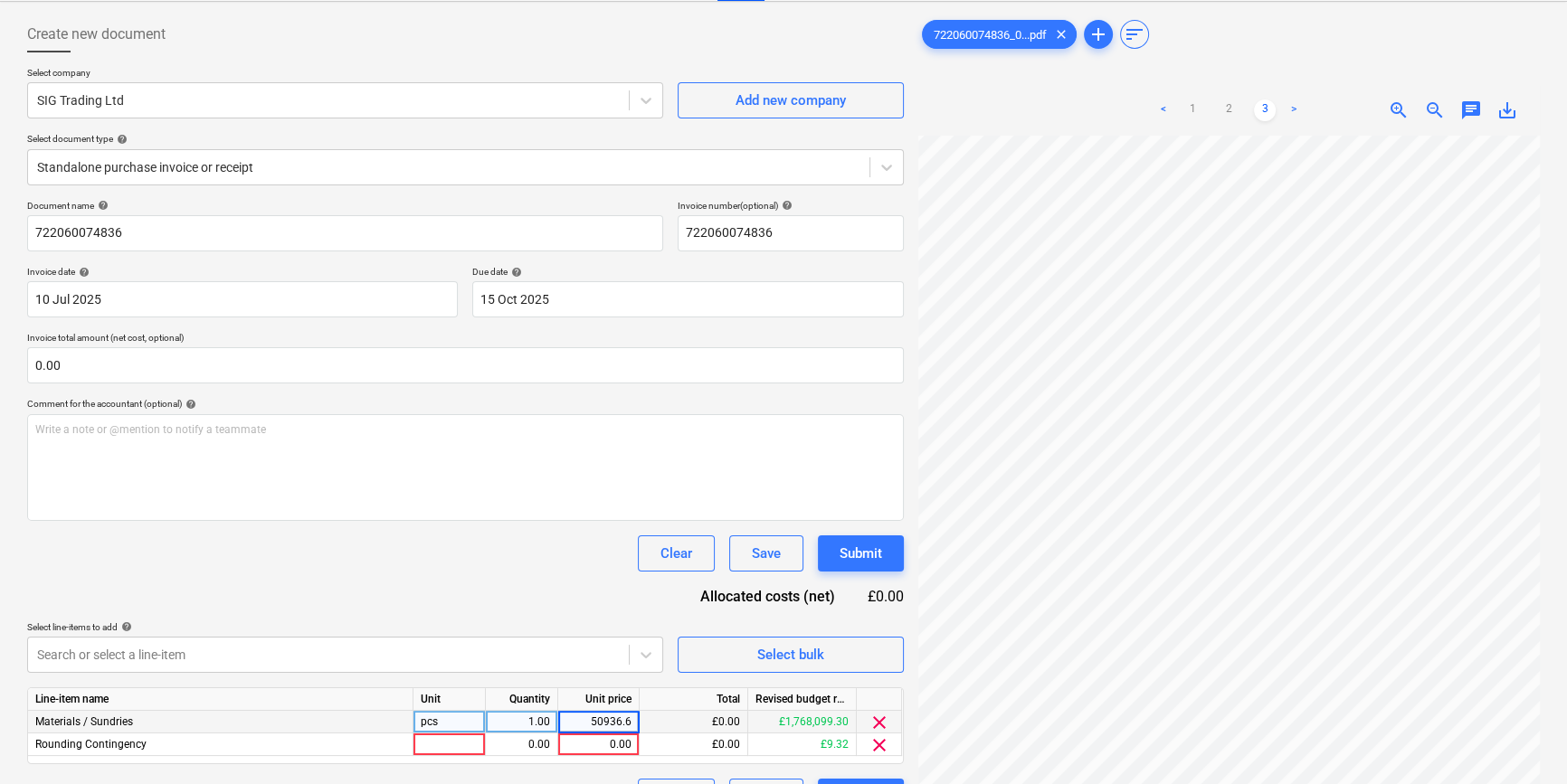 type on "50936.67" 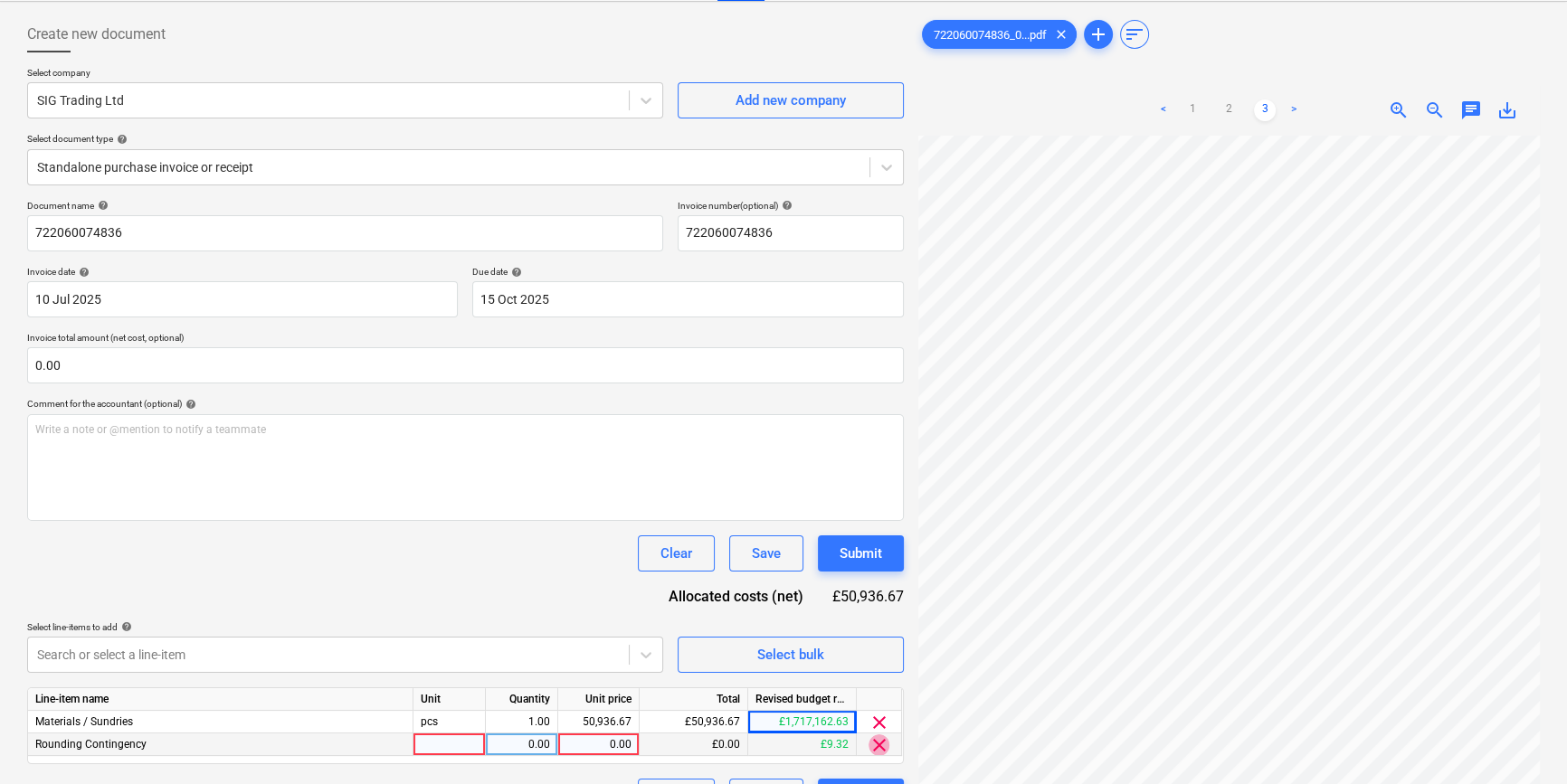 click on "clear" at bounding box center [879, 745] 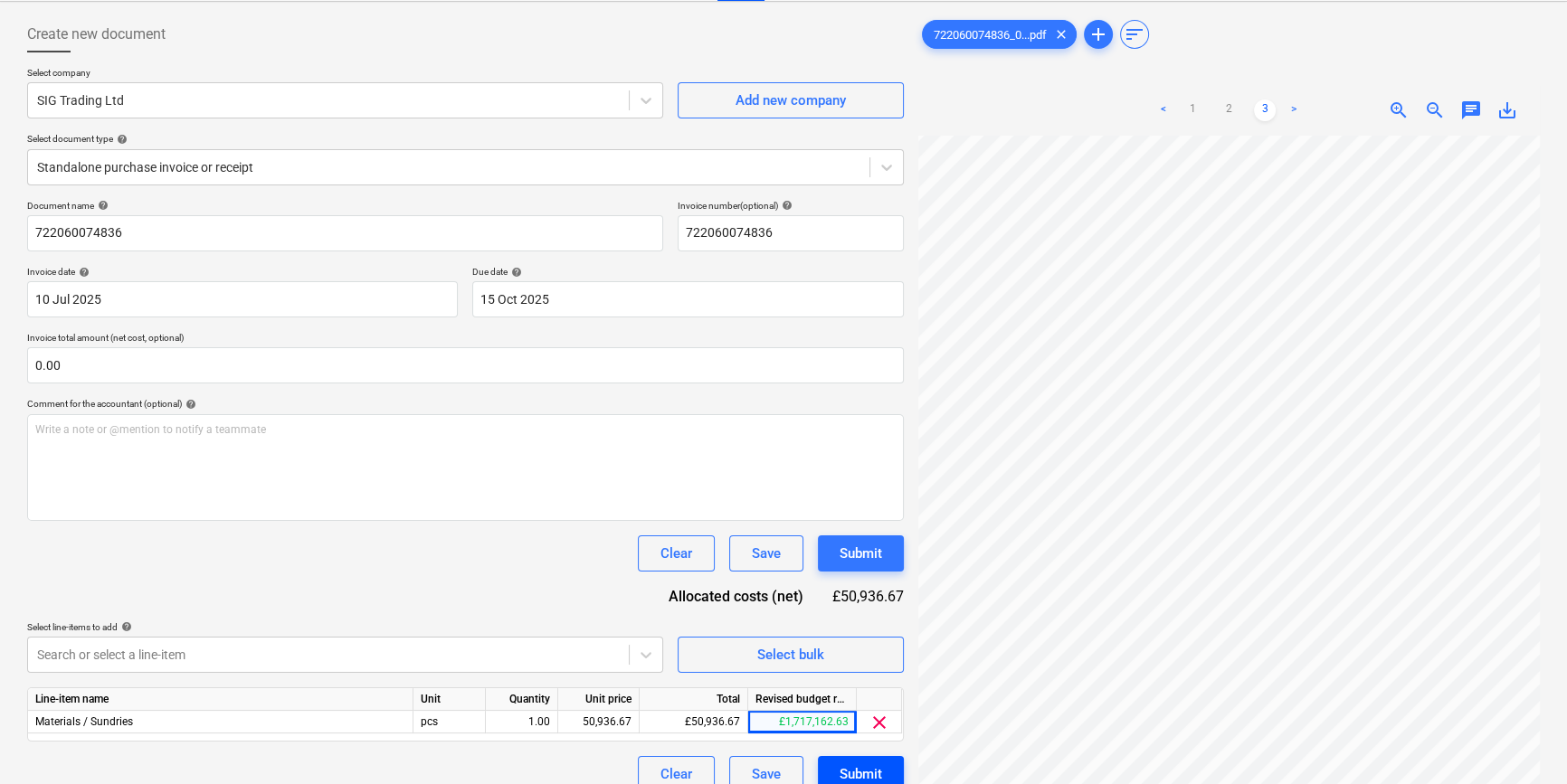 click on "Submit" at bounding box center [860, 774] 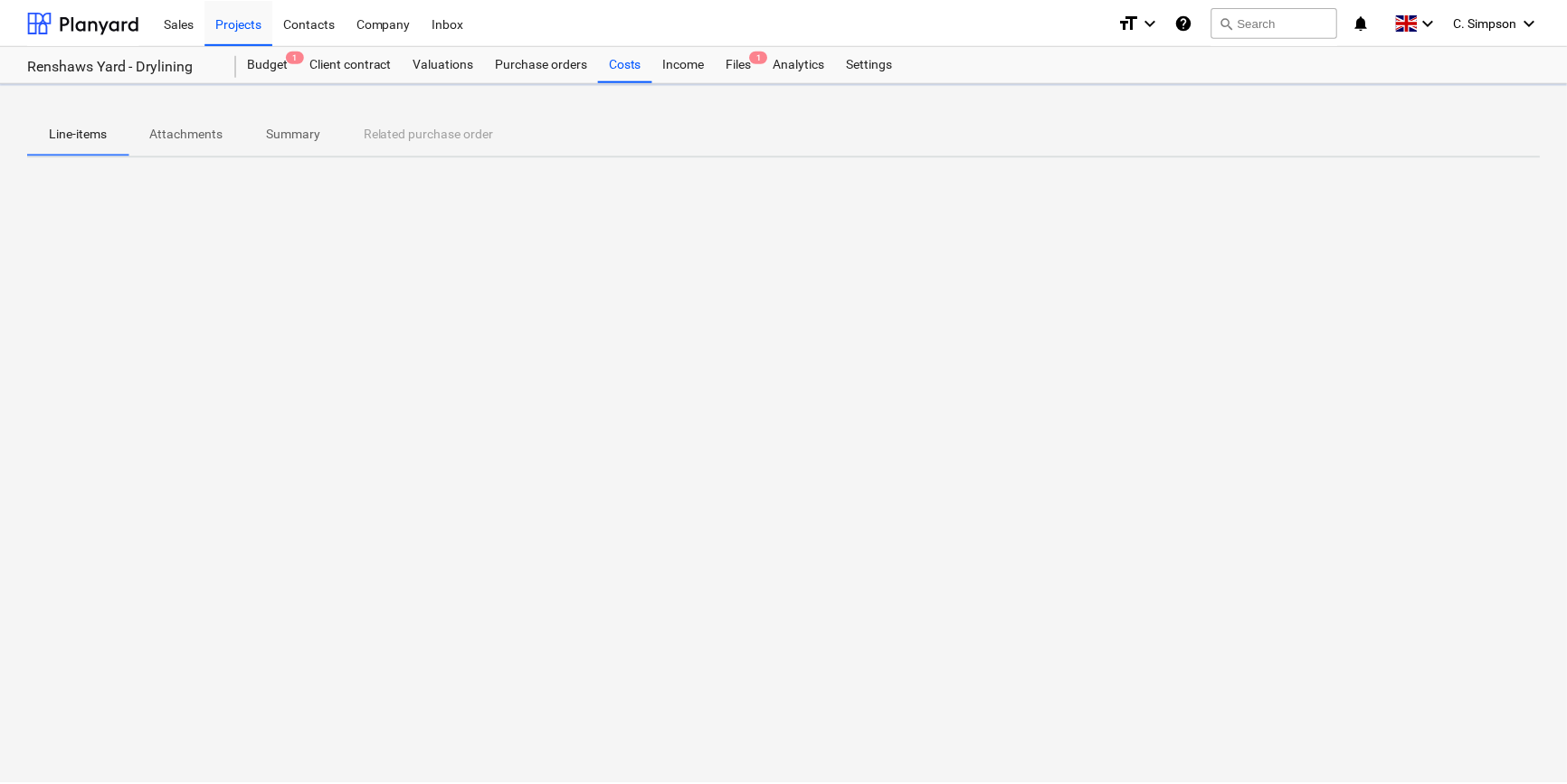 scroll, scrollTop: 0, scrollLeft: 0, axis: both 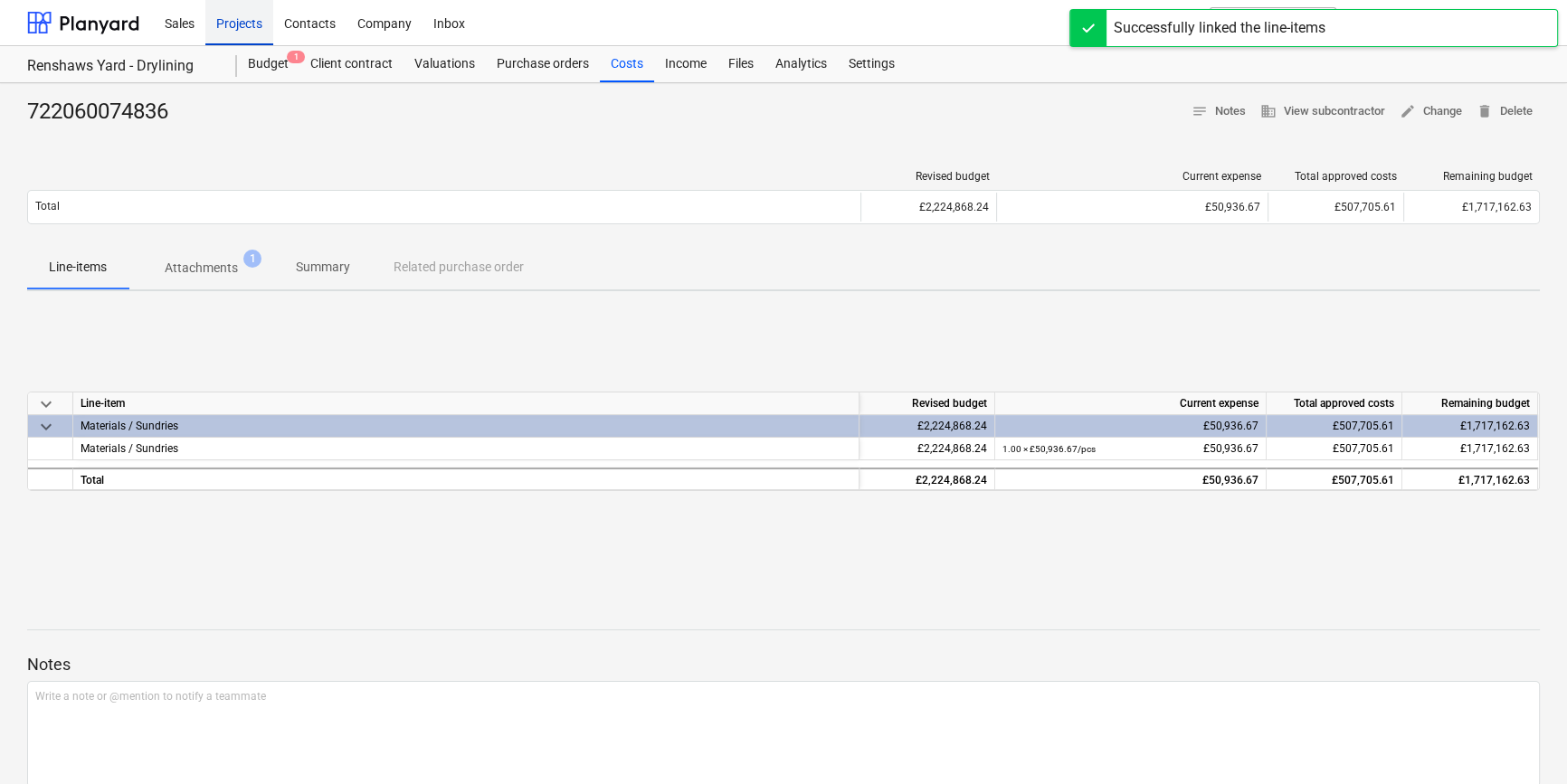 click on "Projects" at bounding box center (239, 22) 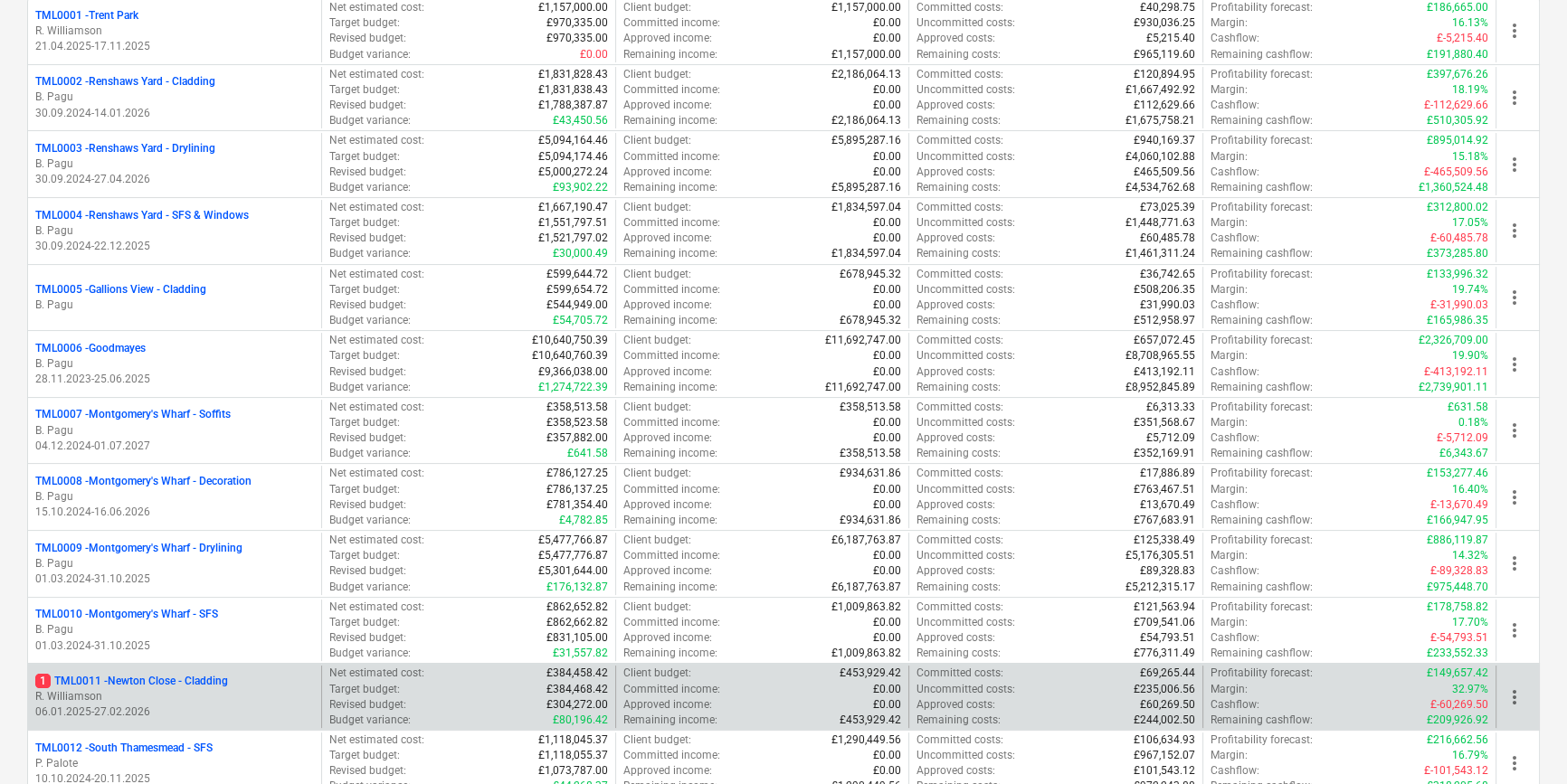 scroll, scrollTop: 328, scrollLeft: 0, axis: vertical 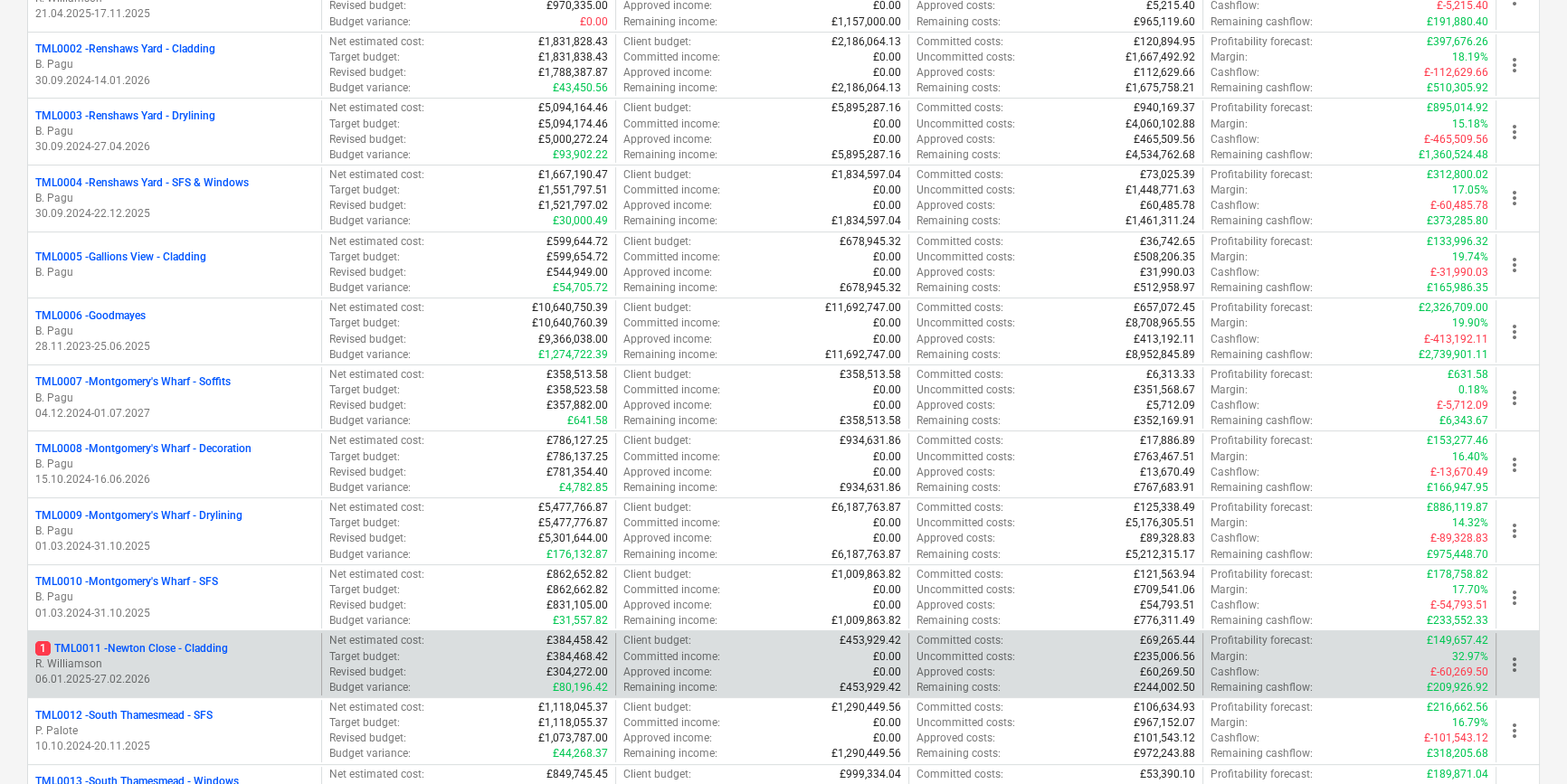 click on "06.01.2025  -  27.02.2026" at bounding box center (175, 679) 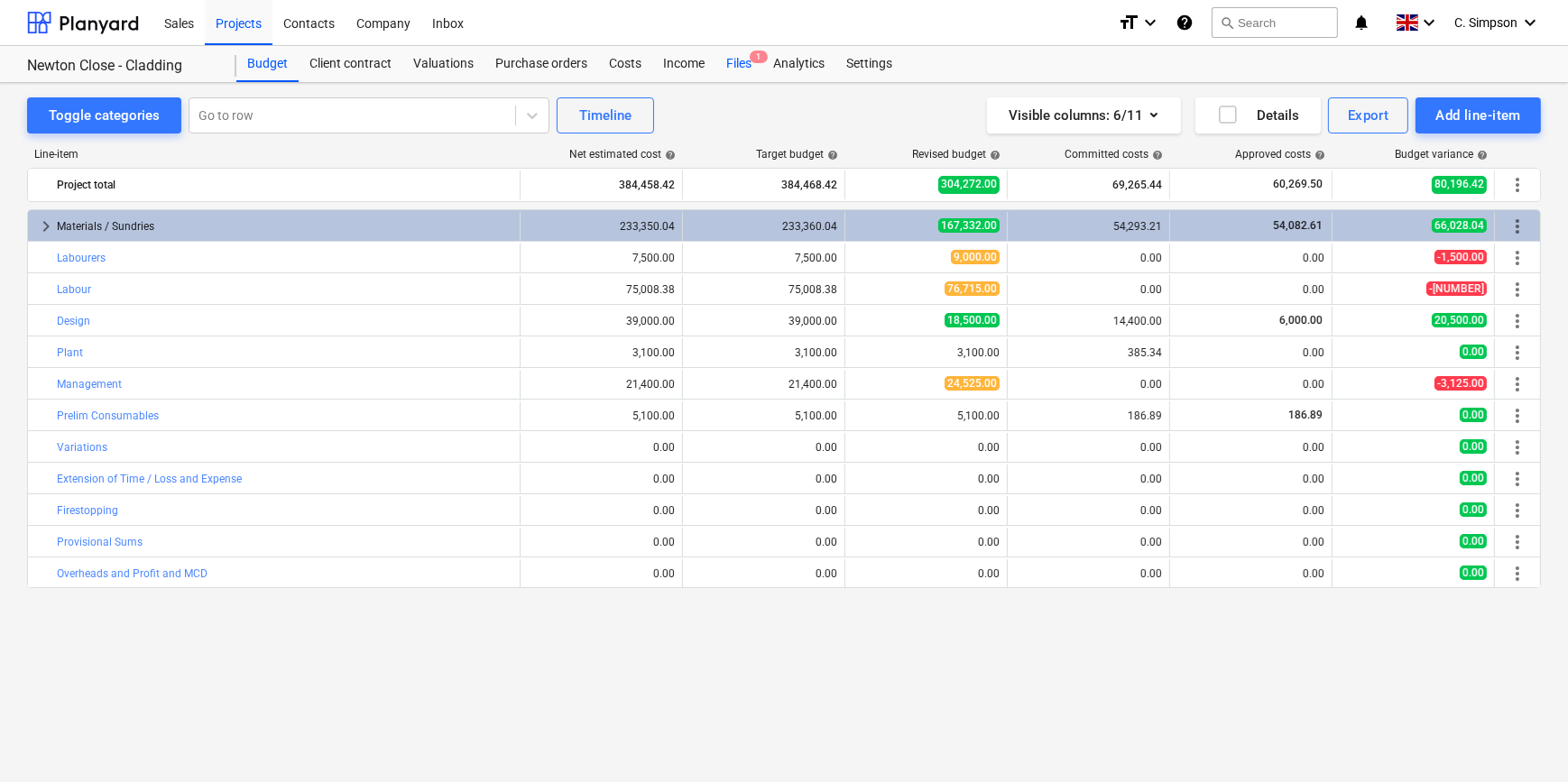 click on "Files 1" at bounding box center (739, 64) 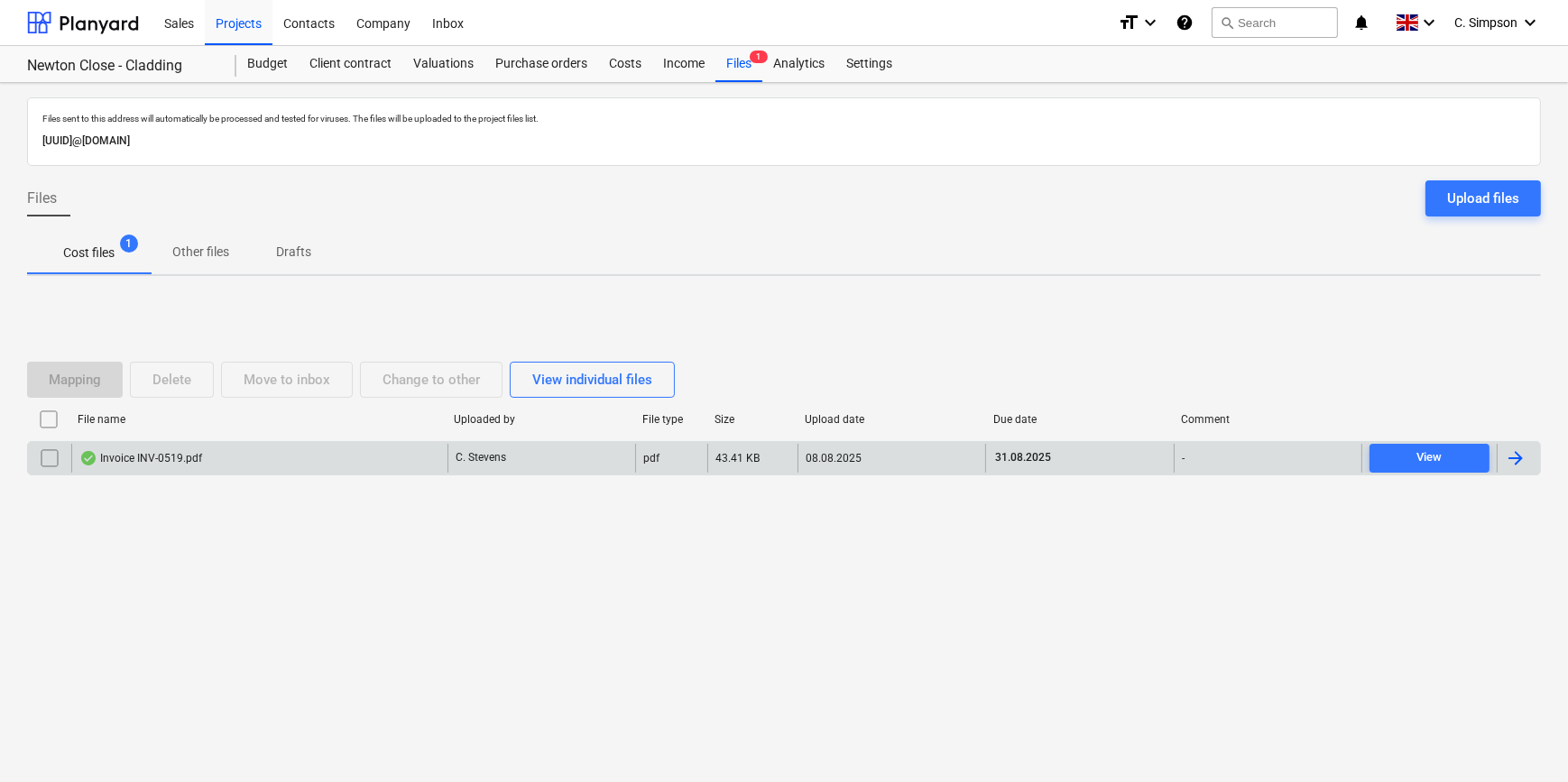 click at bounding box center [1516, 458] 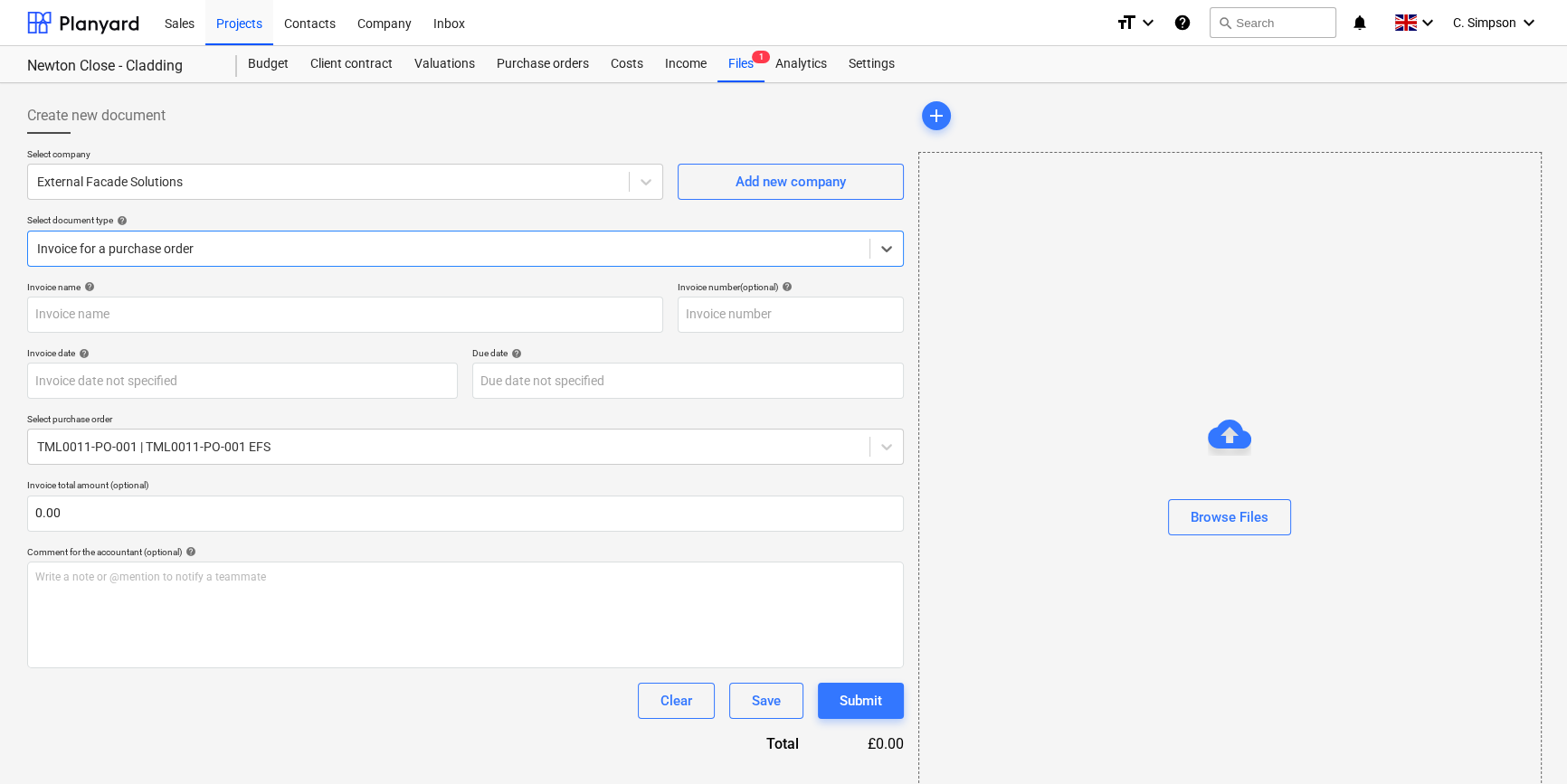 type on "INV-0519" 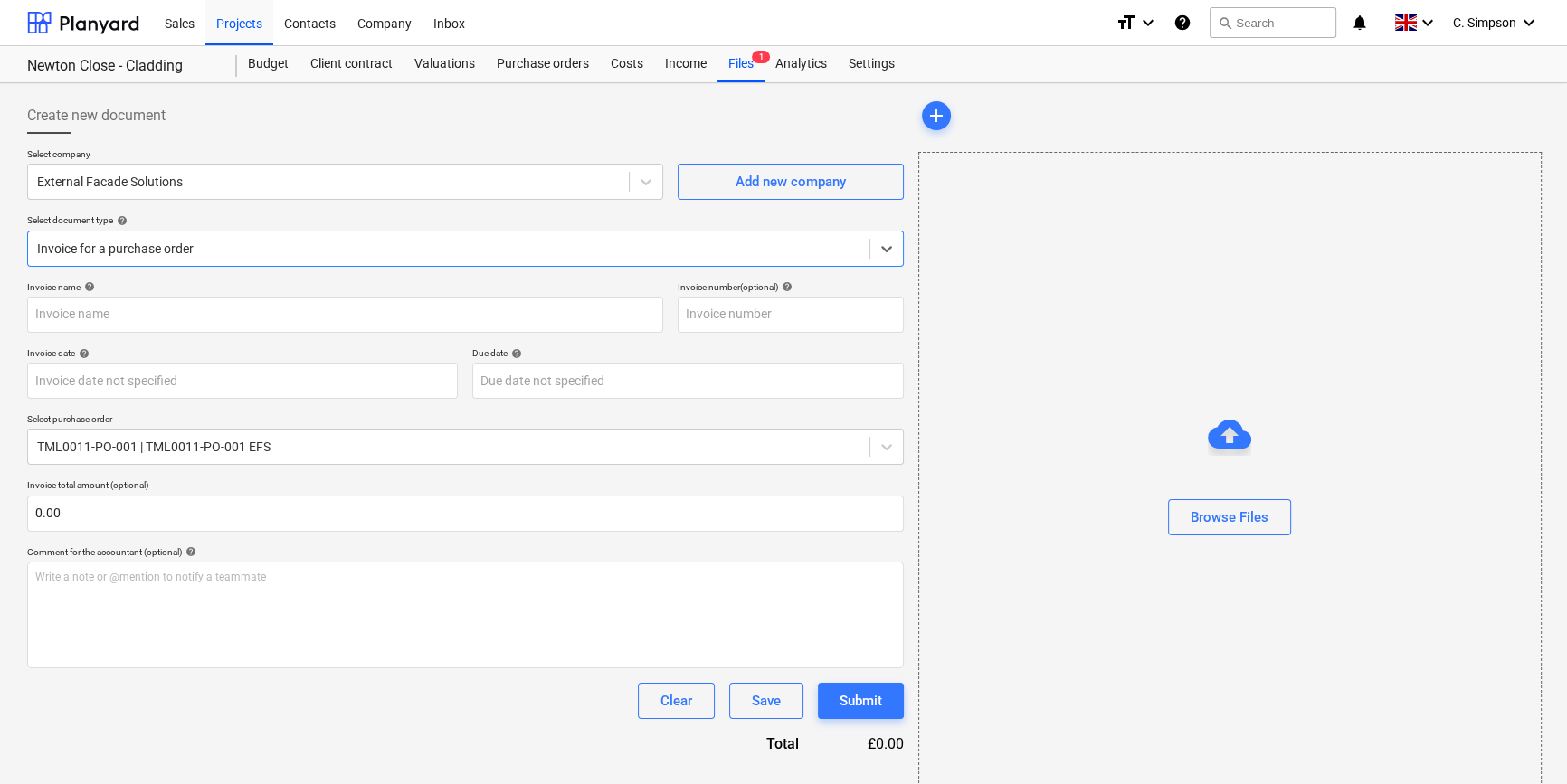 type on "INV-0519" 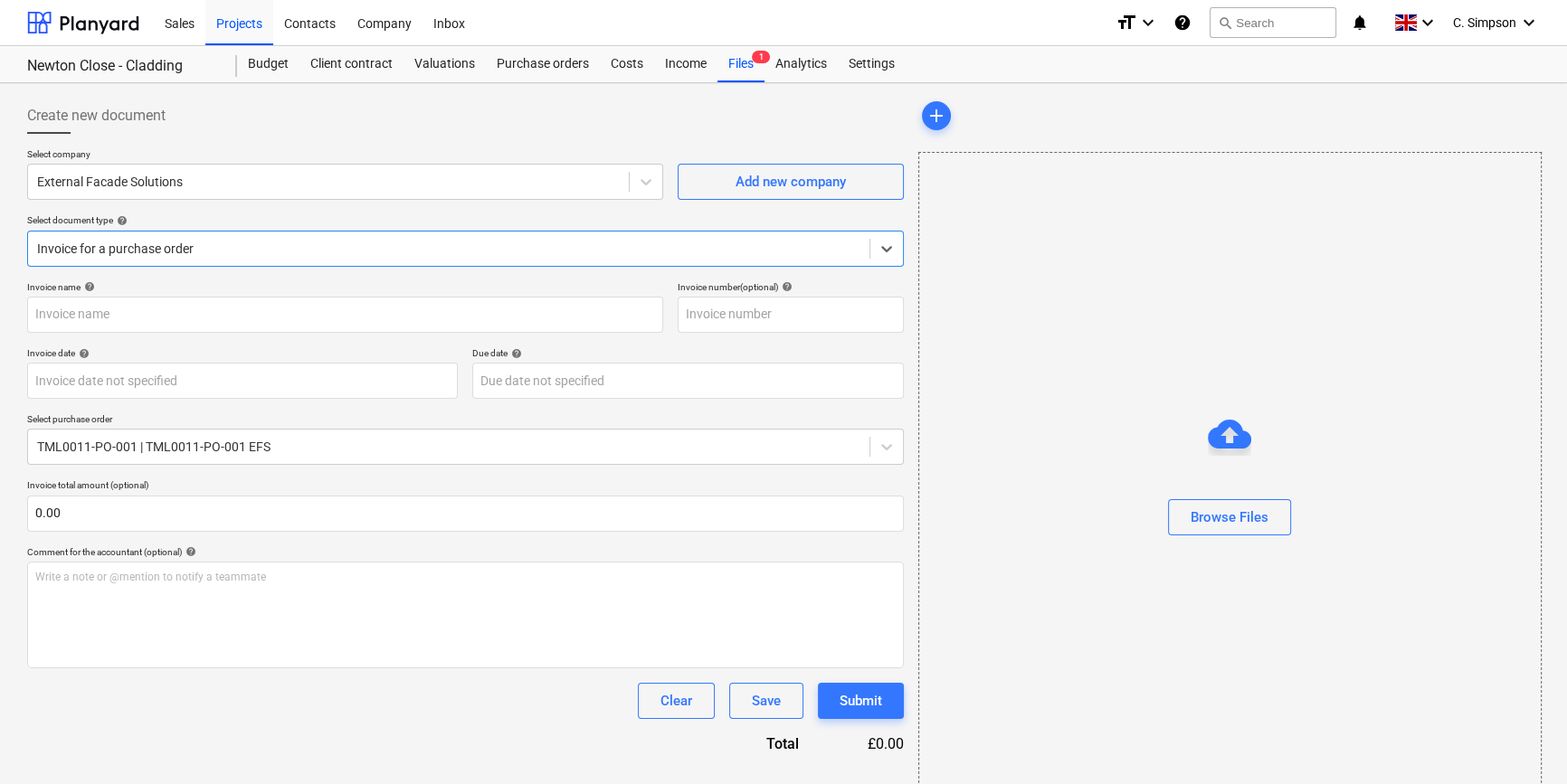 type on "31 Jul 2025" 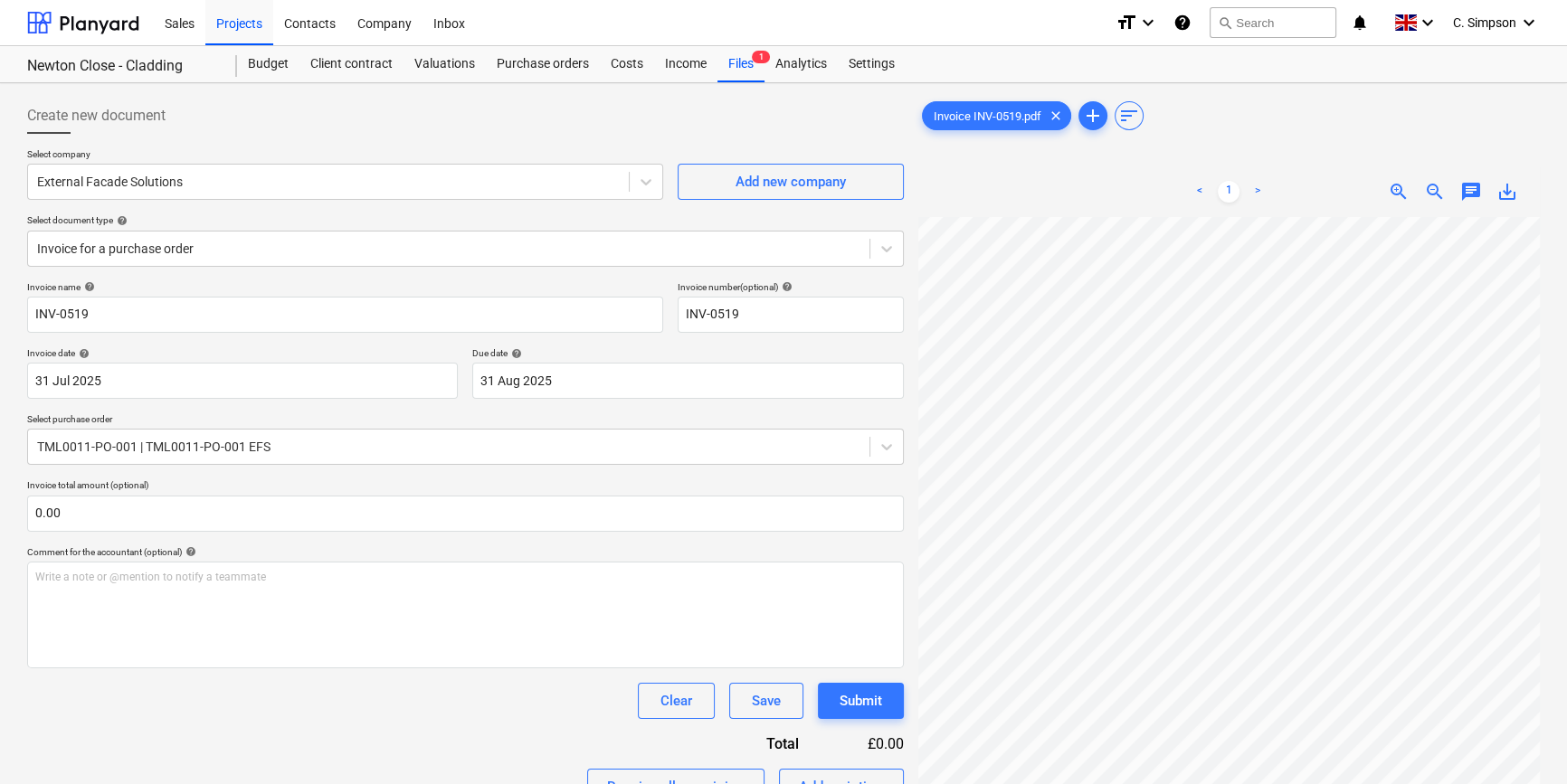 scroll, scrollTop: 115, scrollLeft: 23, axis: both 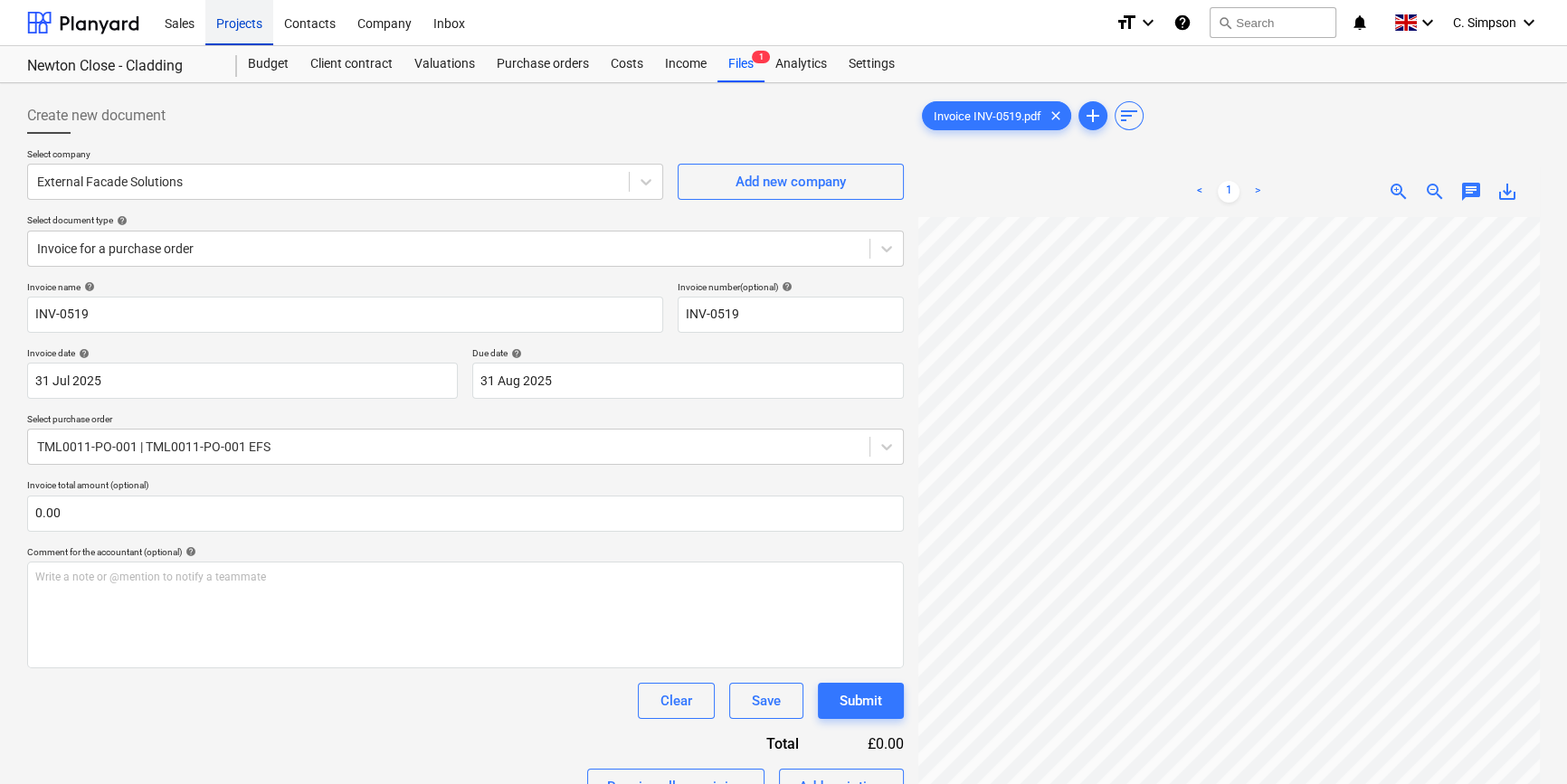 click on "Projects" at bounding box center [239, 22] 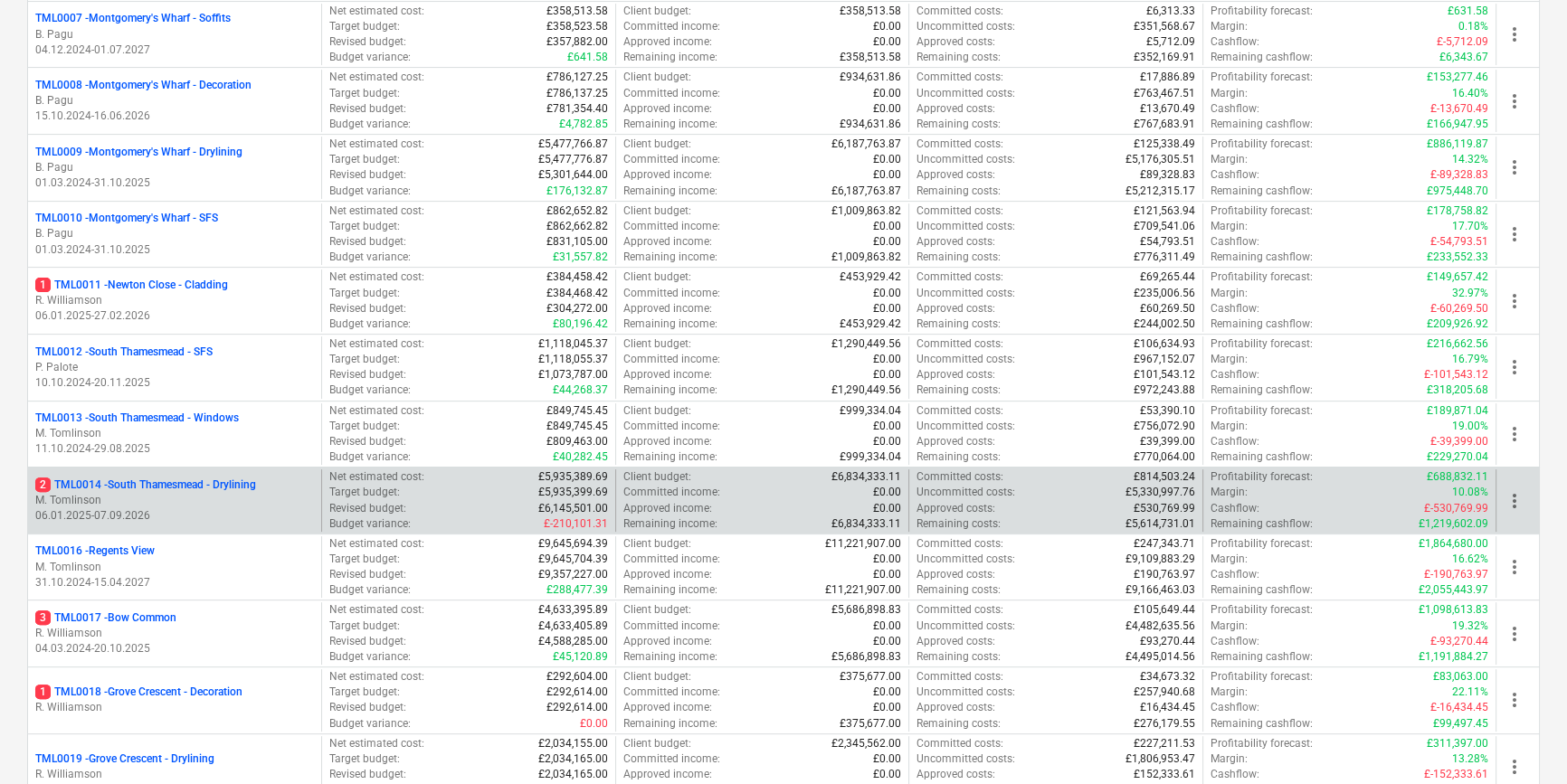scroll, scrollTop: 740, scrollLeft: 0, axis: vertical 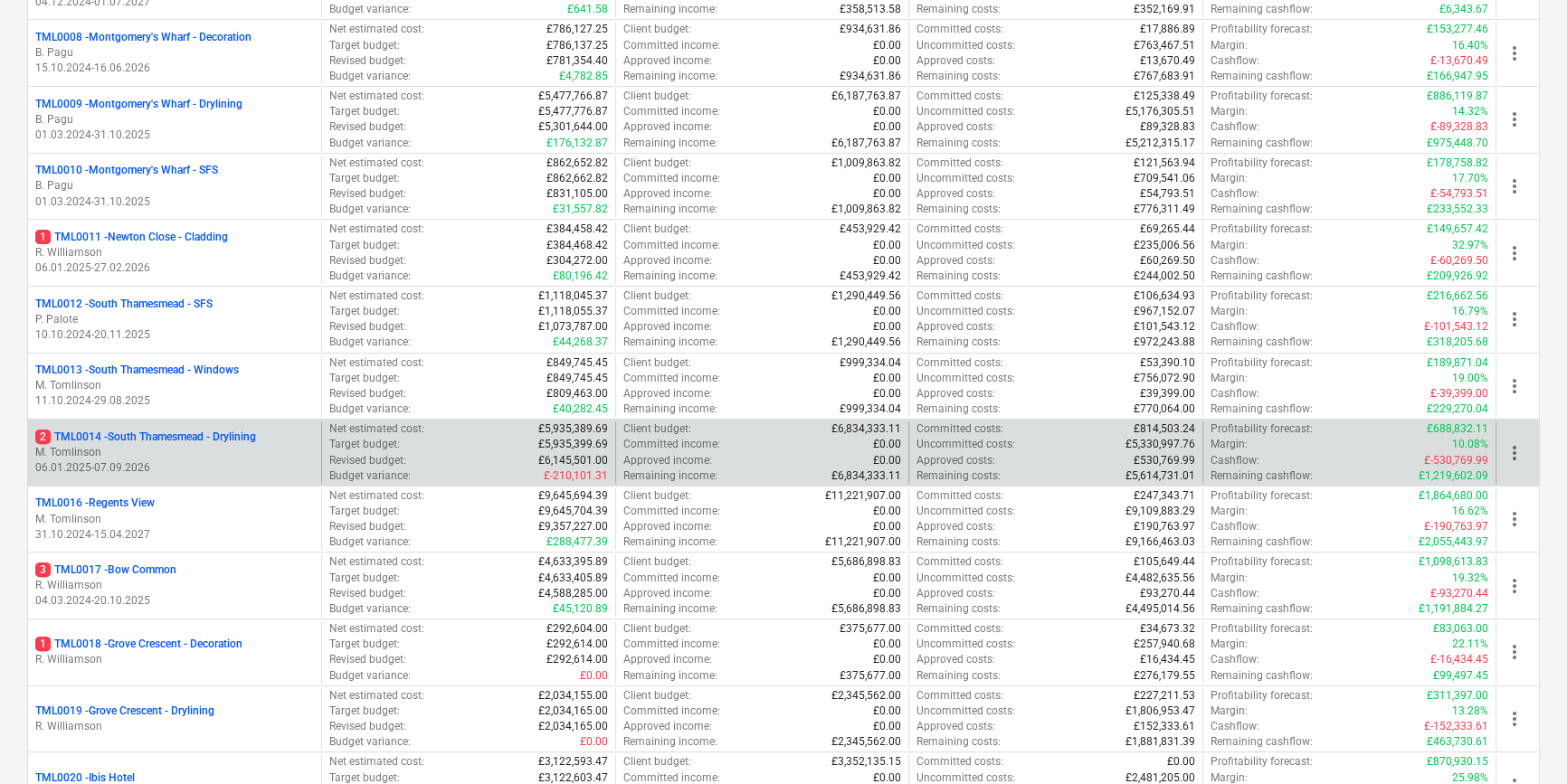 click on "M. Tomlinson" at bounding box center (175, 452) 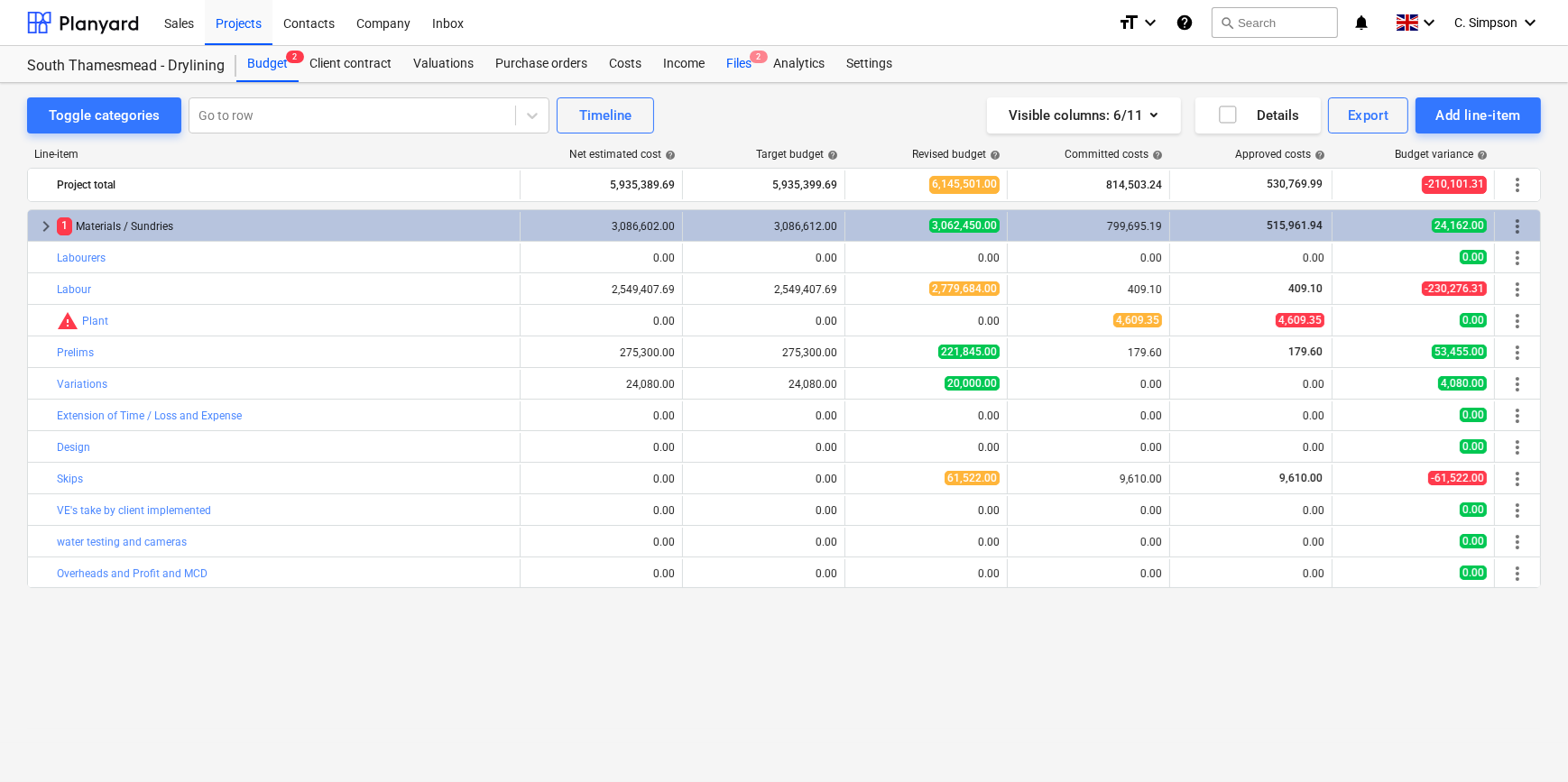 click on "Files 2" at bounding box center (739, 64) 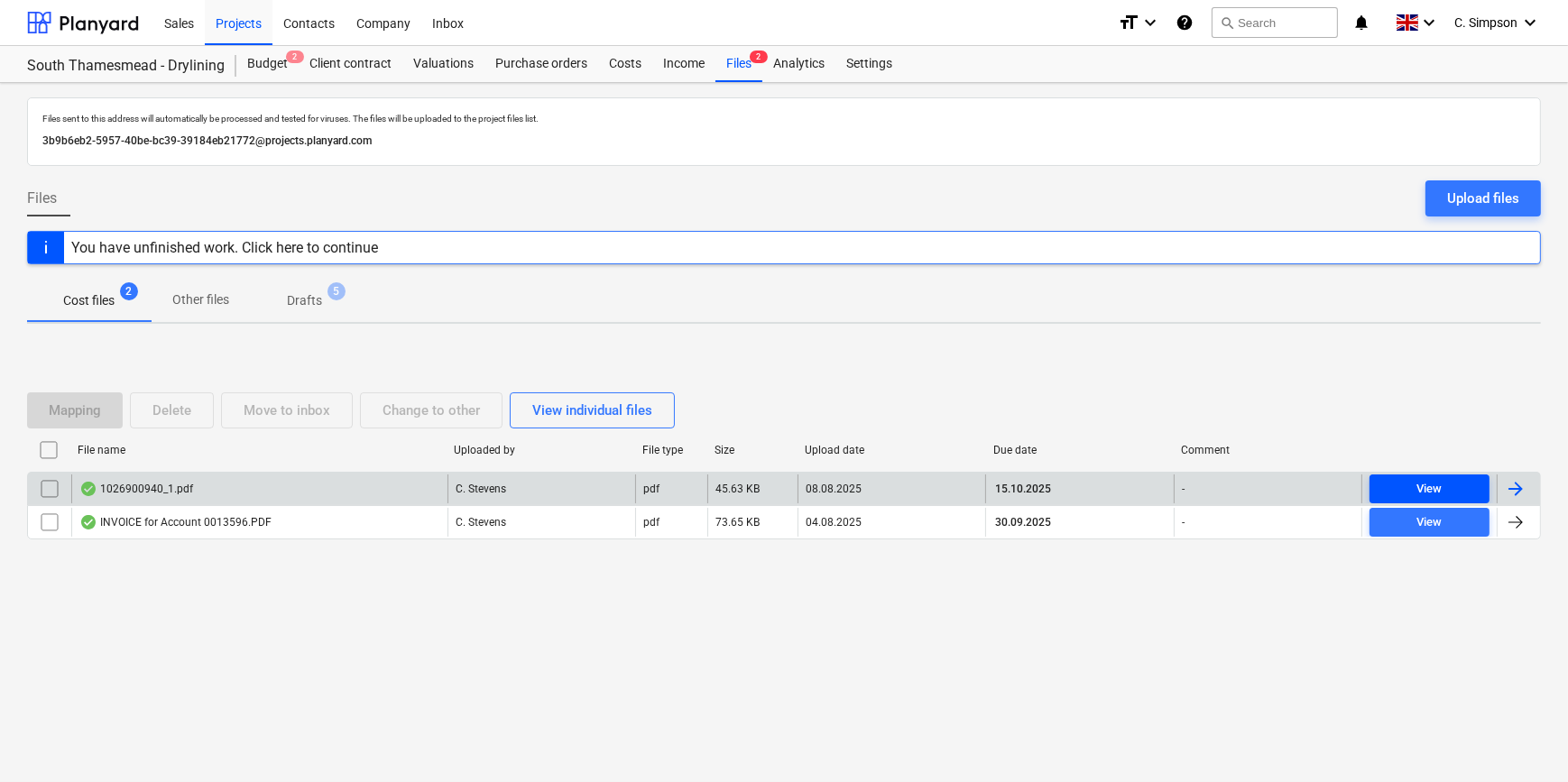 click on "View" at bounding box center (1429, 489) 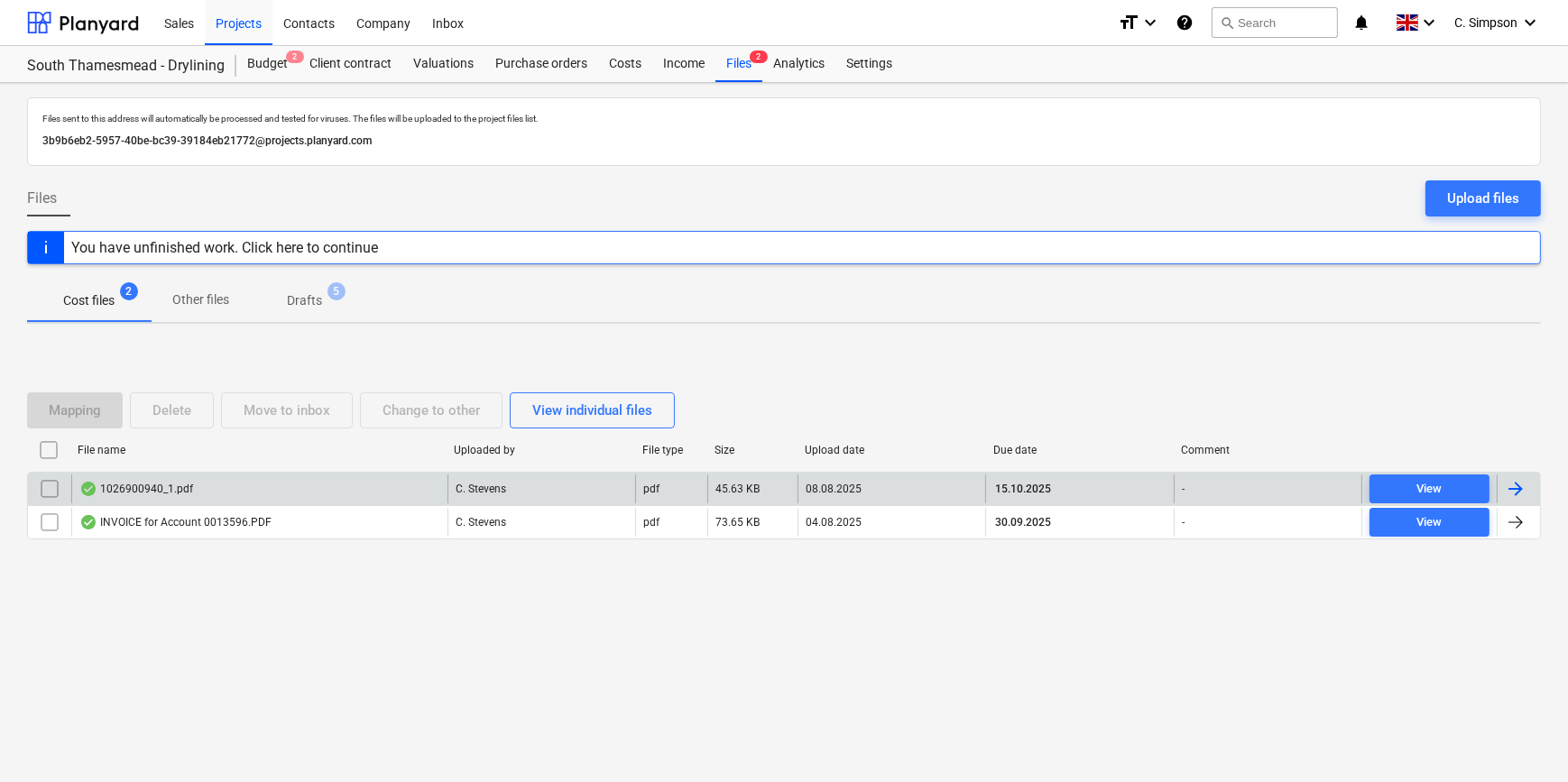 click at bounding box center [1516, 489] 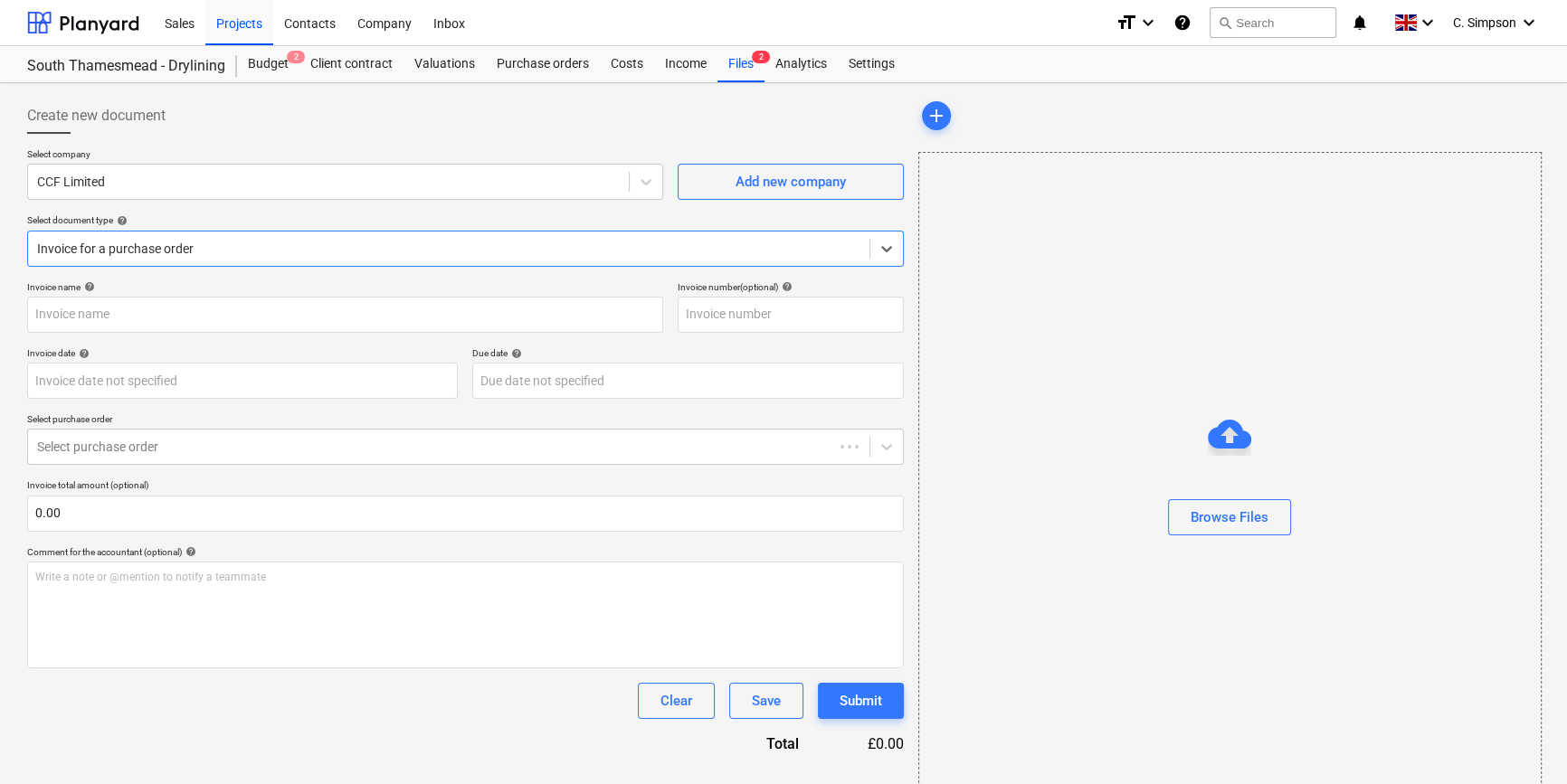 type on "1026900940" 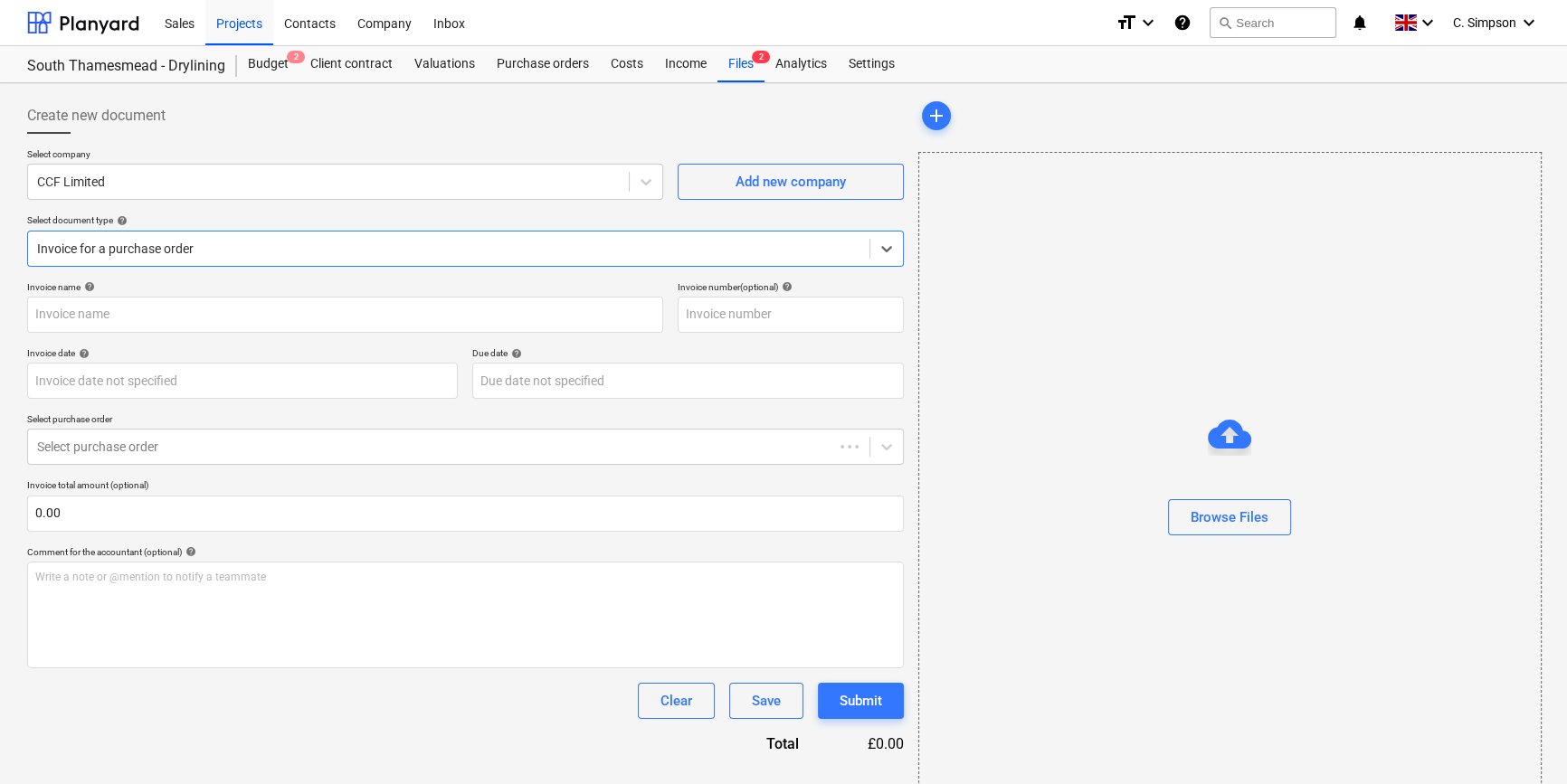 type on "07 Aug 2025" 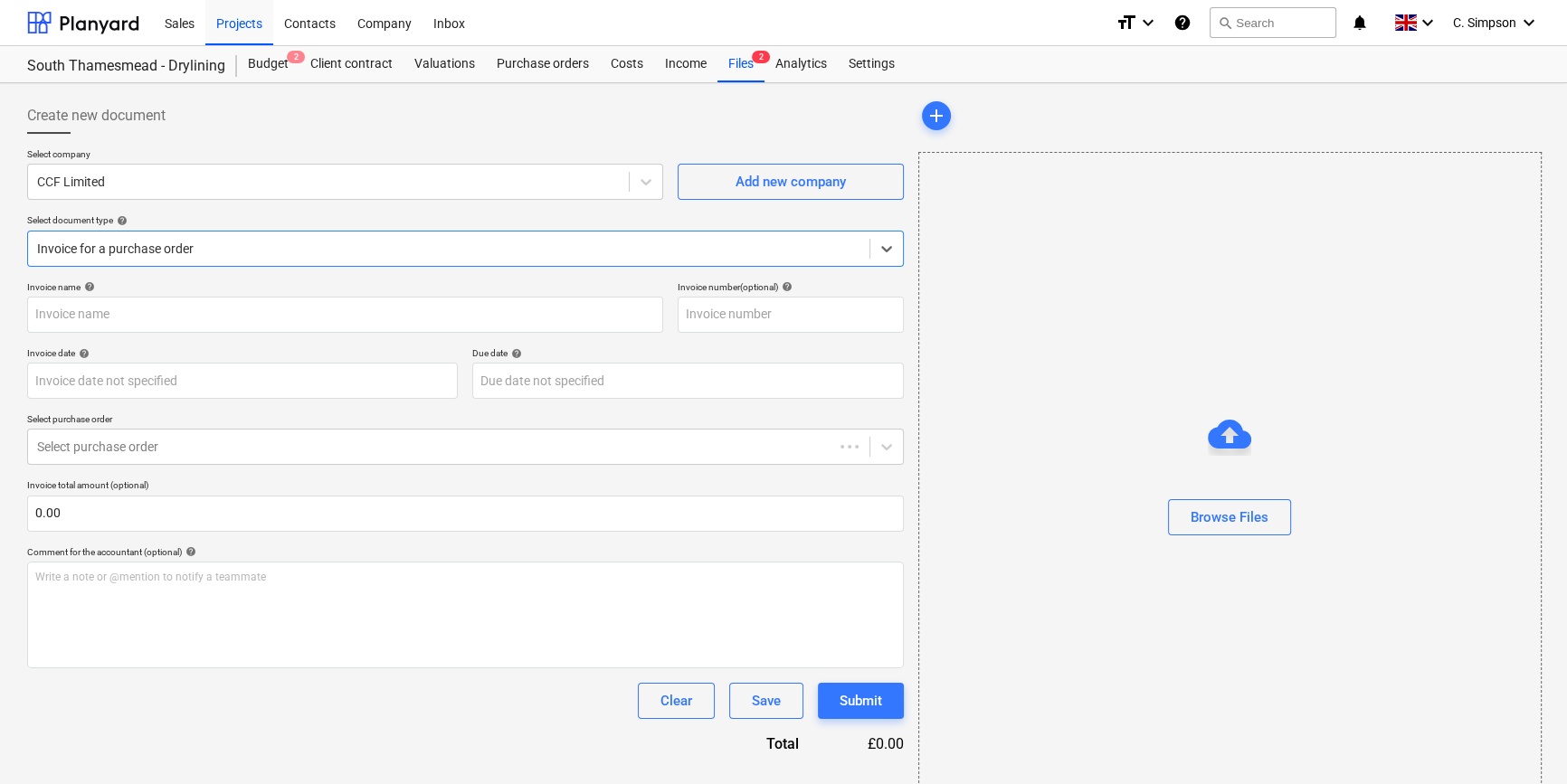 type on "15 Oct 2025" 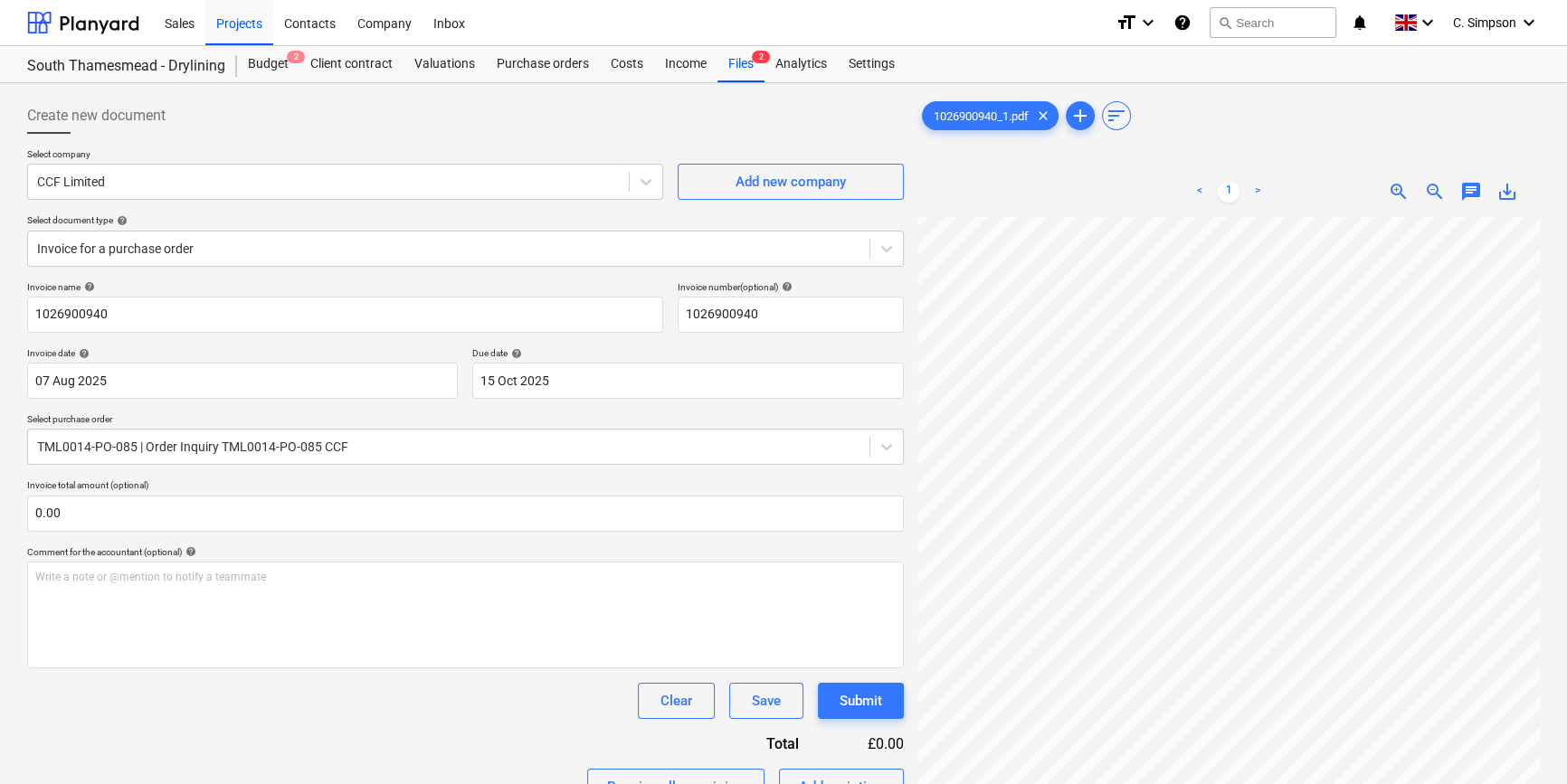 scroll, scrollTop: 21, scrollLeft: 157, axis: both 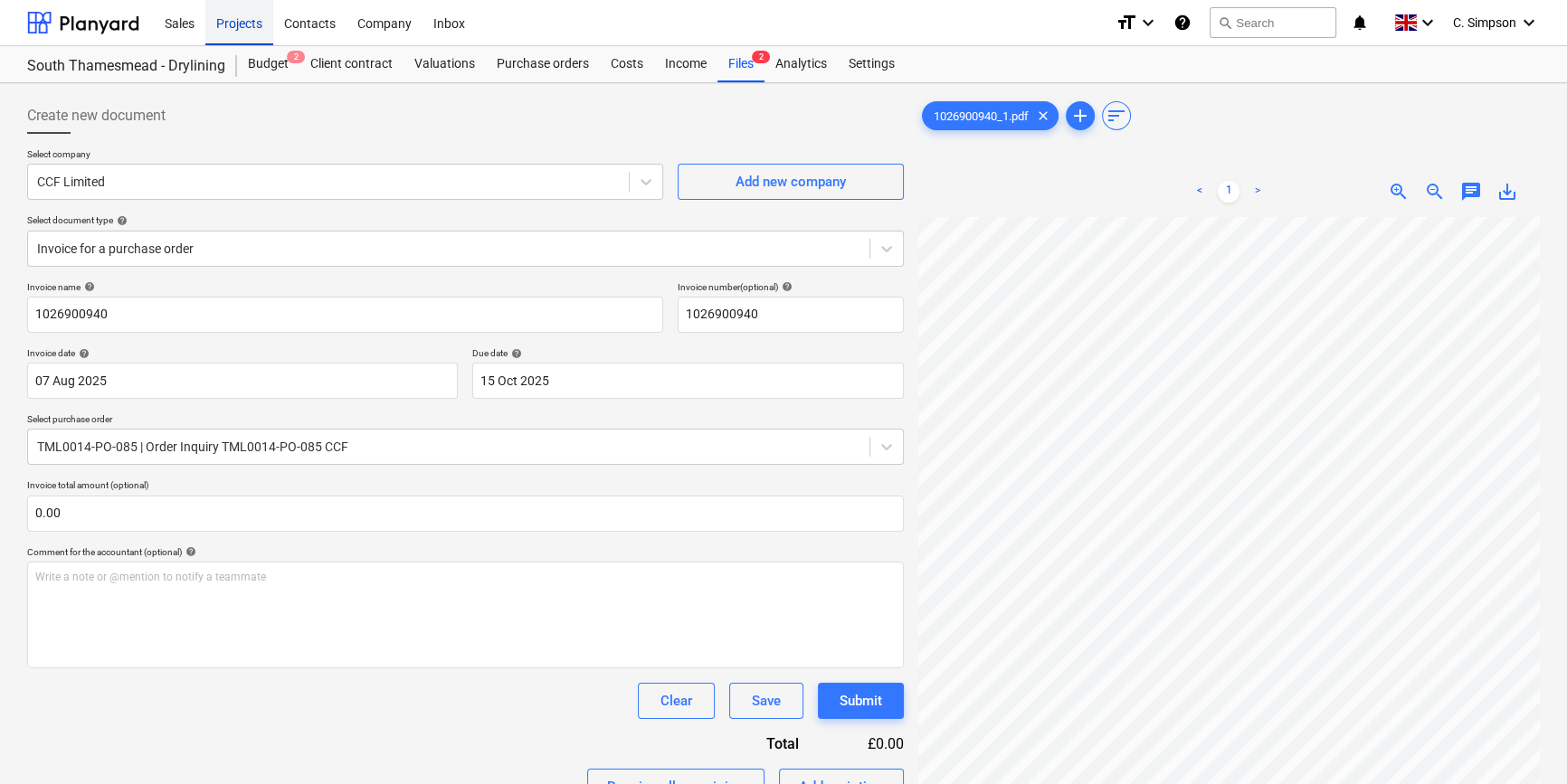 click on "Projects" at bounding box center (239, 22) 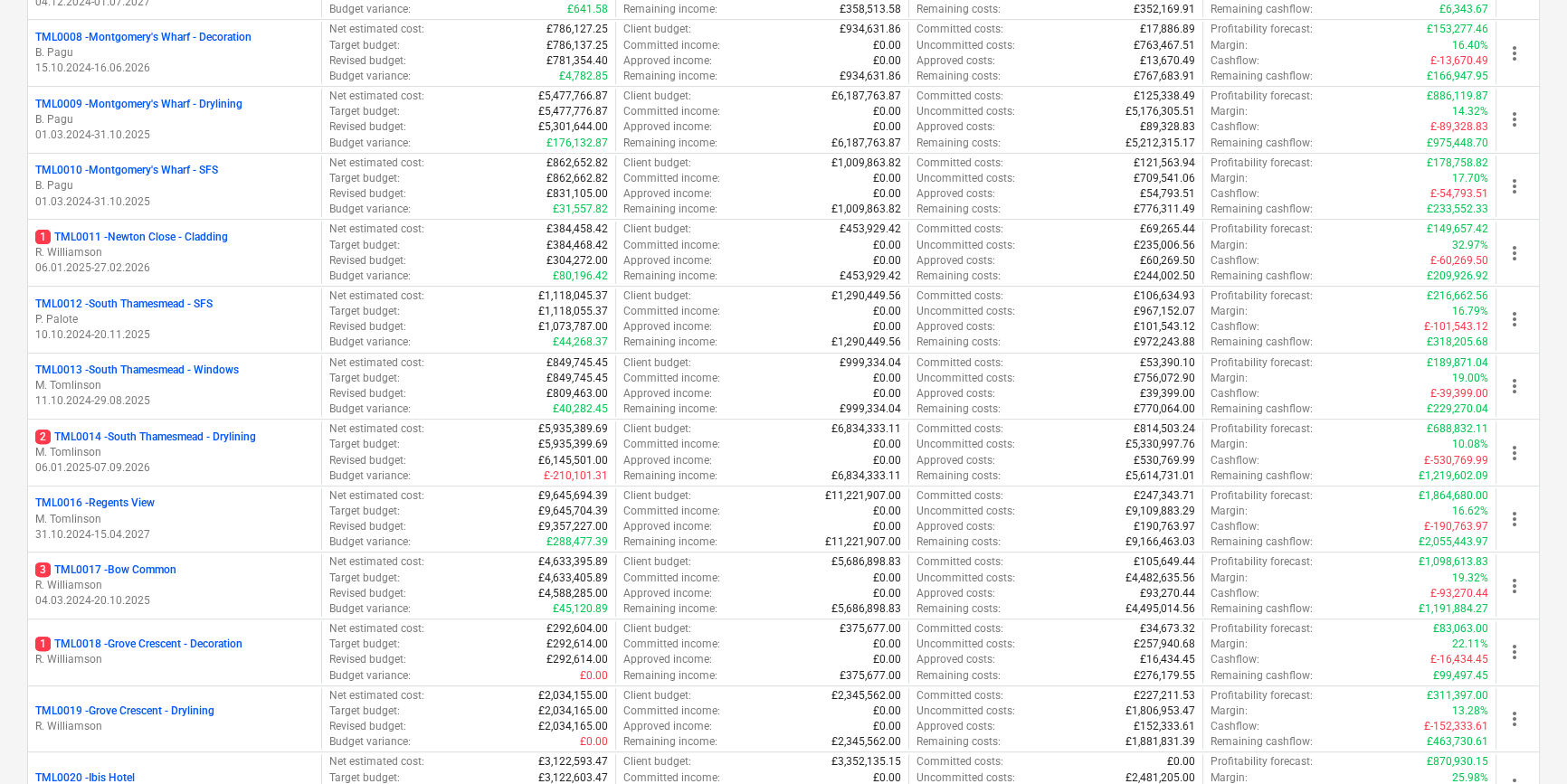 scroll, scrollTop: 822, scrollLeft: 0, axis: vertical 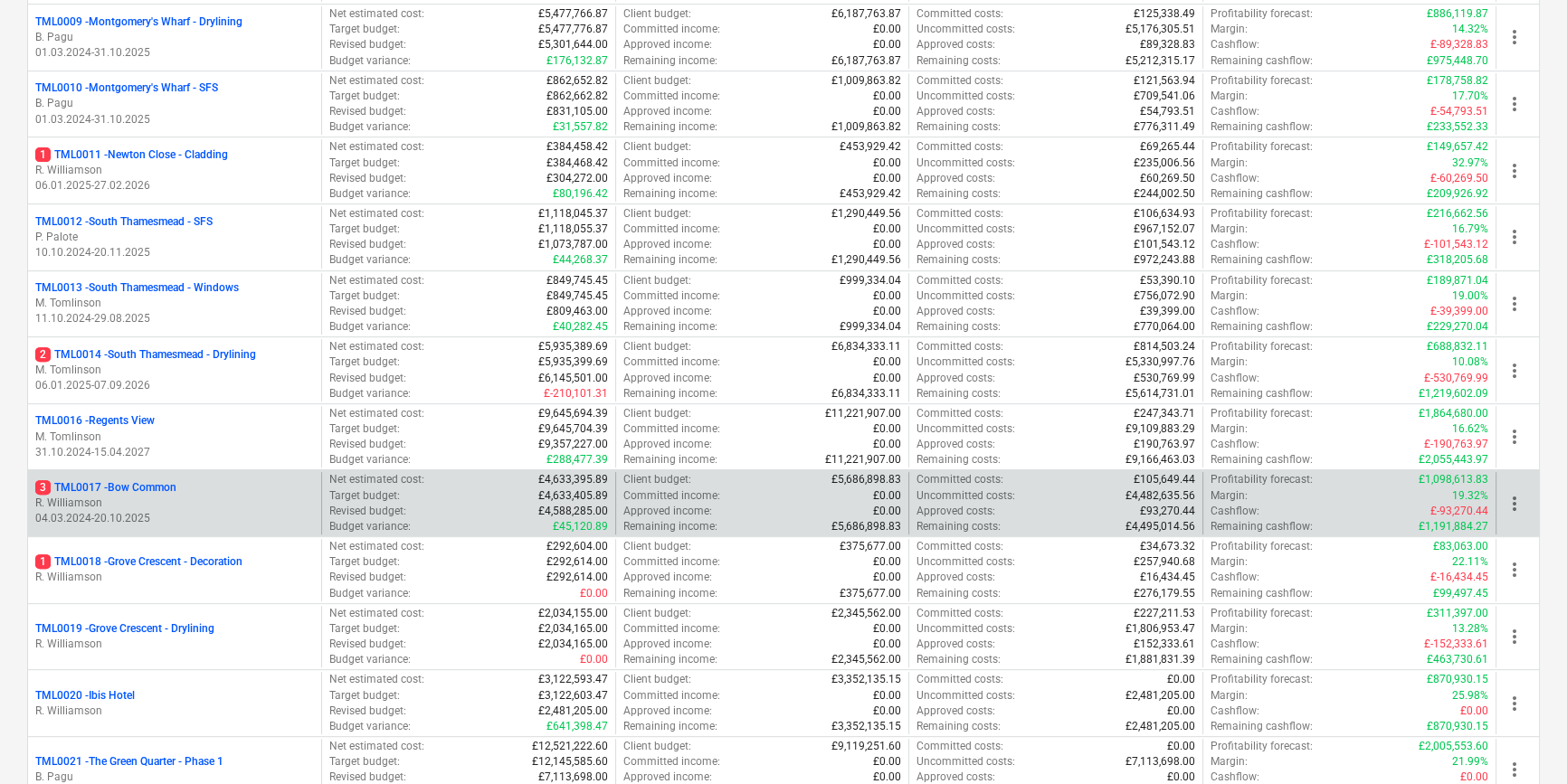 click on "04.03.2024  -  20.10.2025" at bounding box center (175, 518) 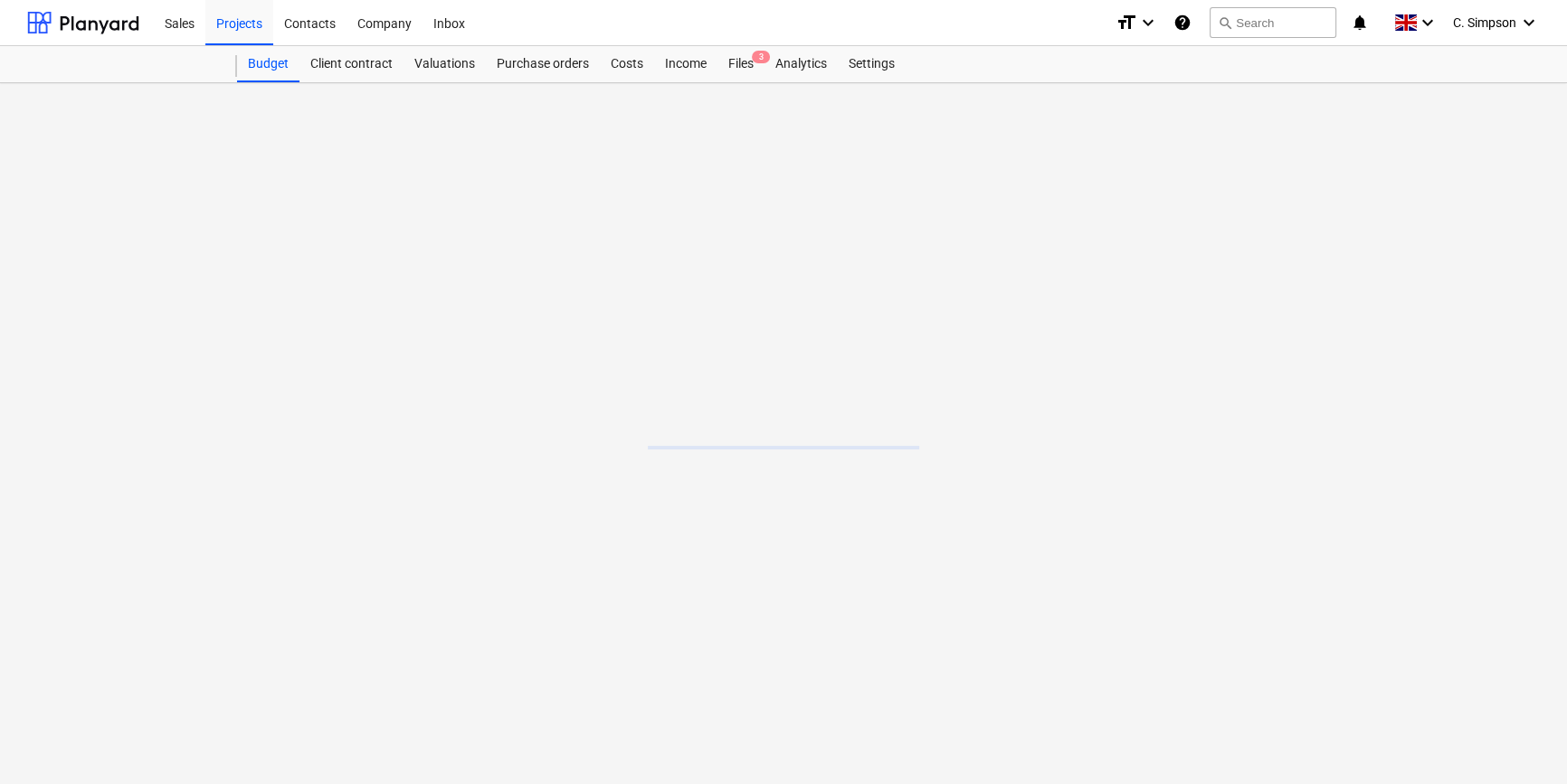 scroll, scrollTop: 0, scrollLeft: 0, axis: both 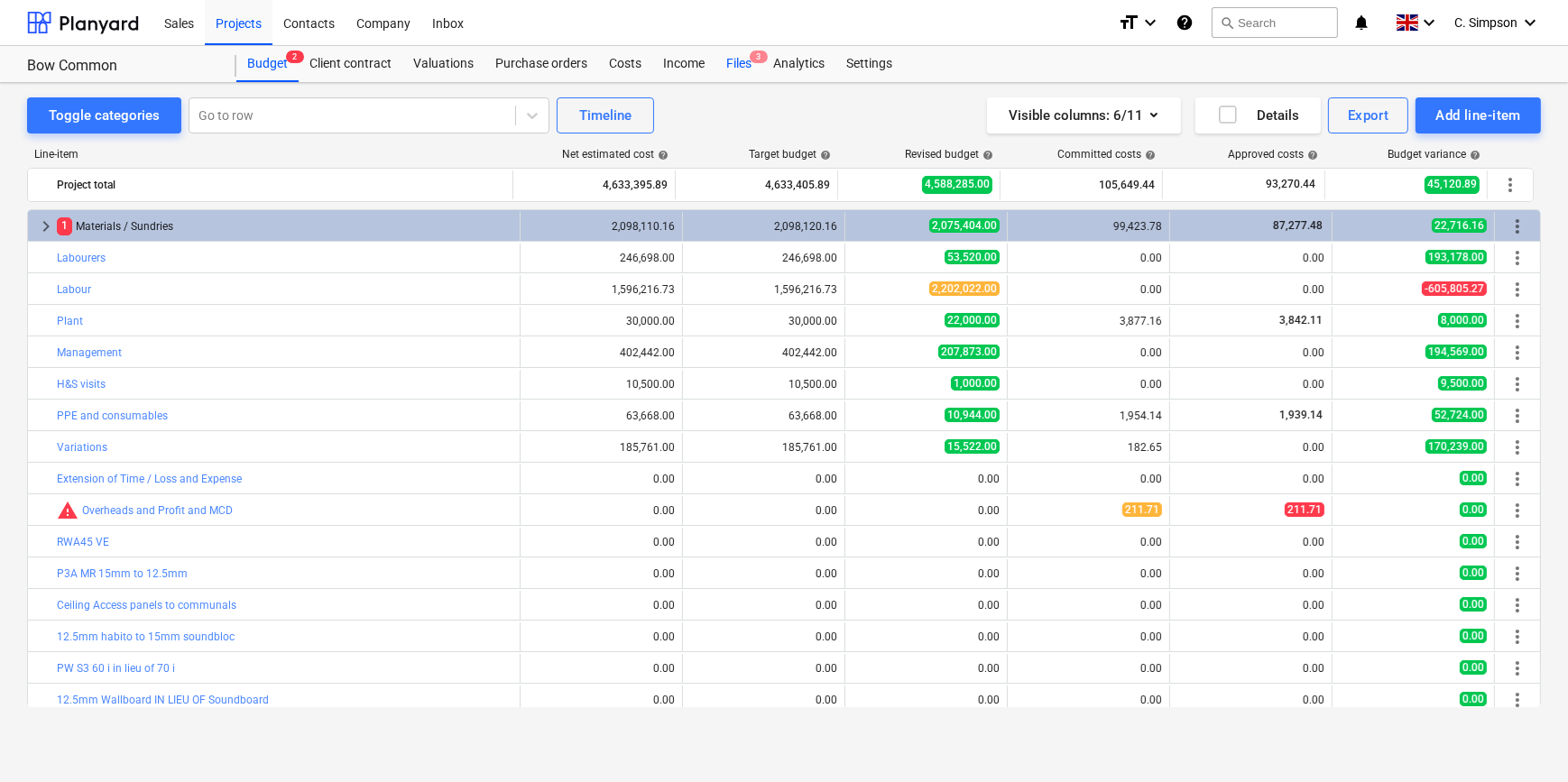 click on "Files 3" at bounding box center [739, 64] 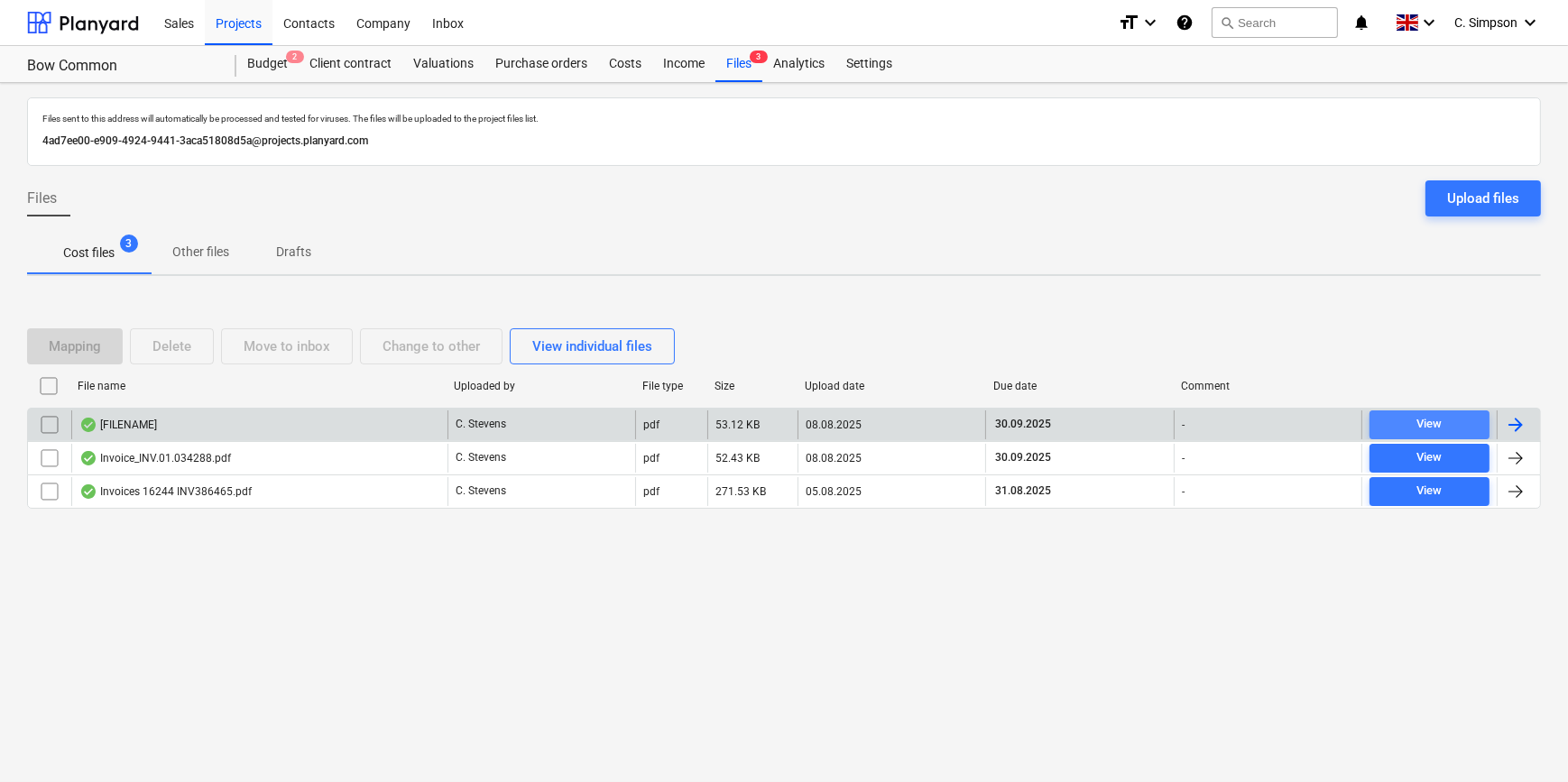click on "View" at bounding box center [1429, 424] 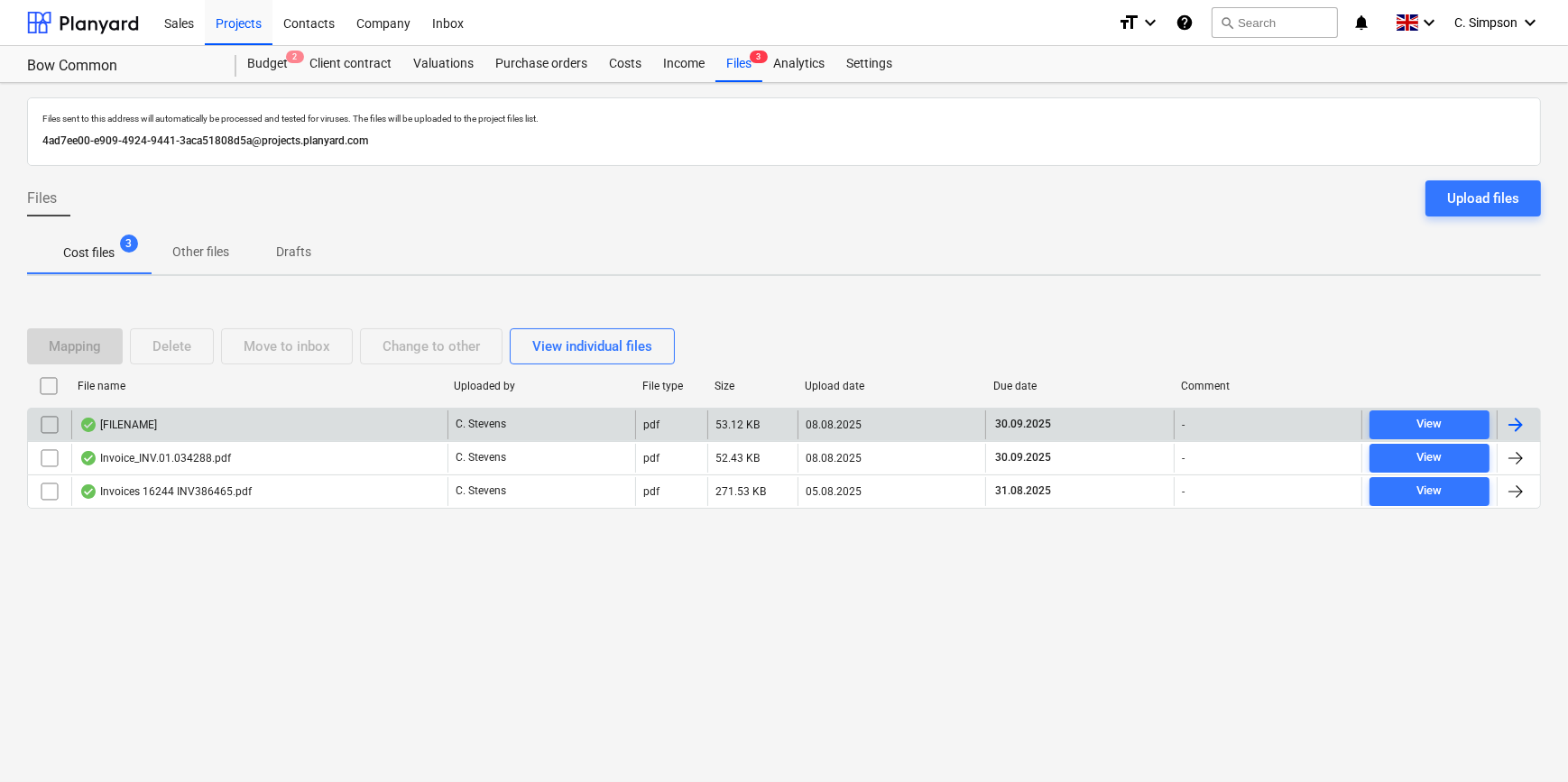 click at bounding box center (1516, 425) 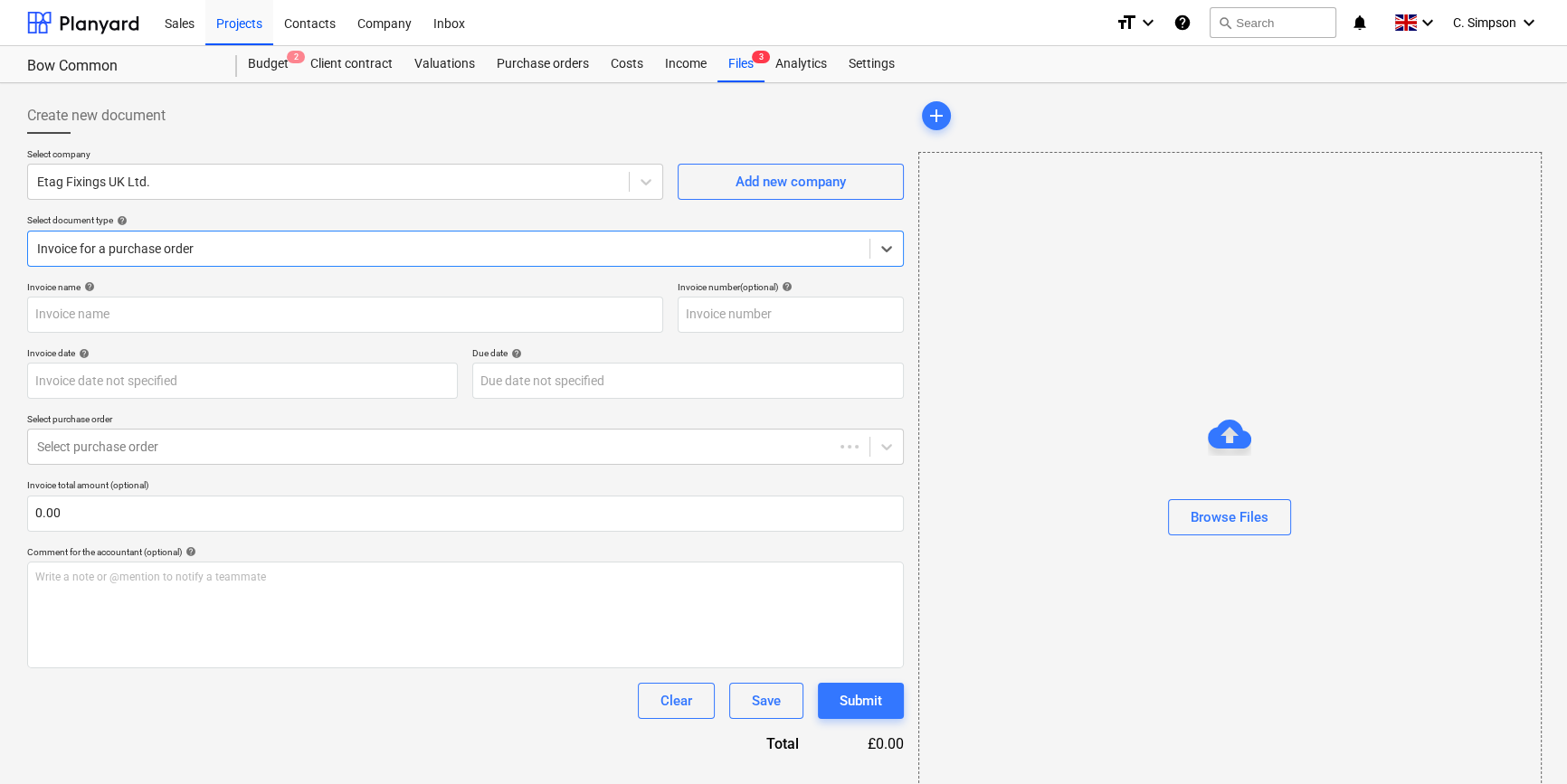 type on "#INV.01.034258" 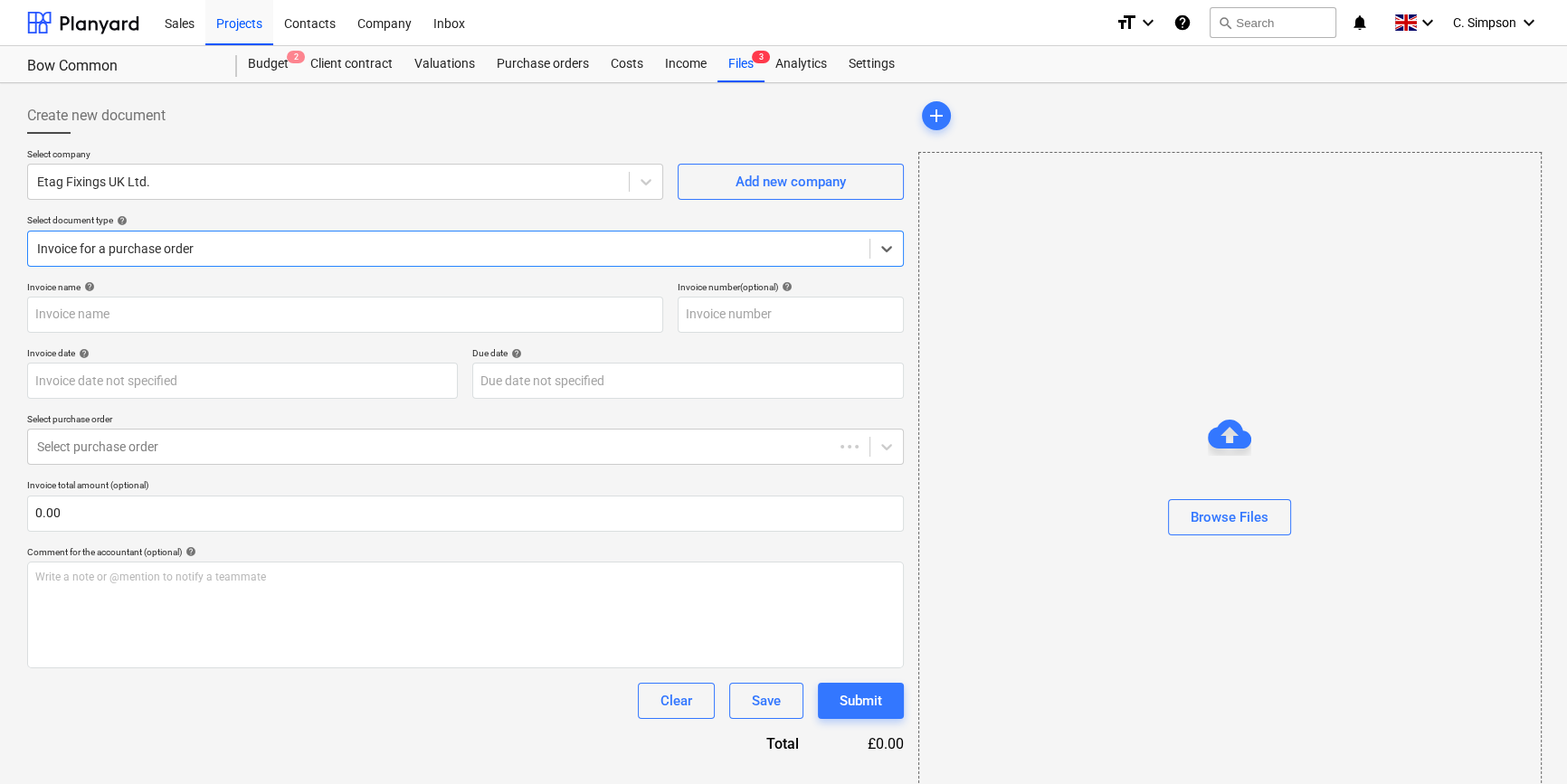 type on "#INV.01.034258" 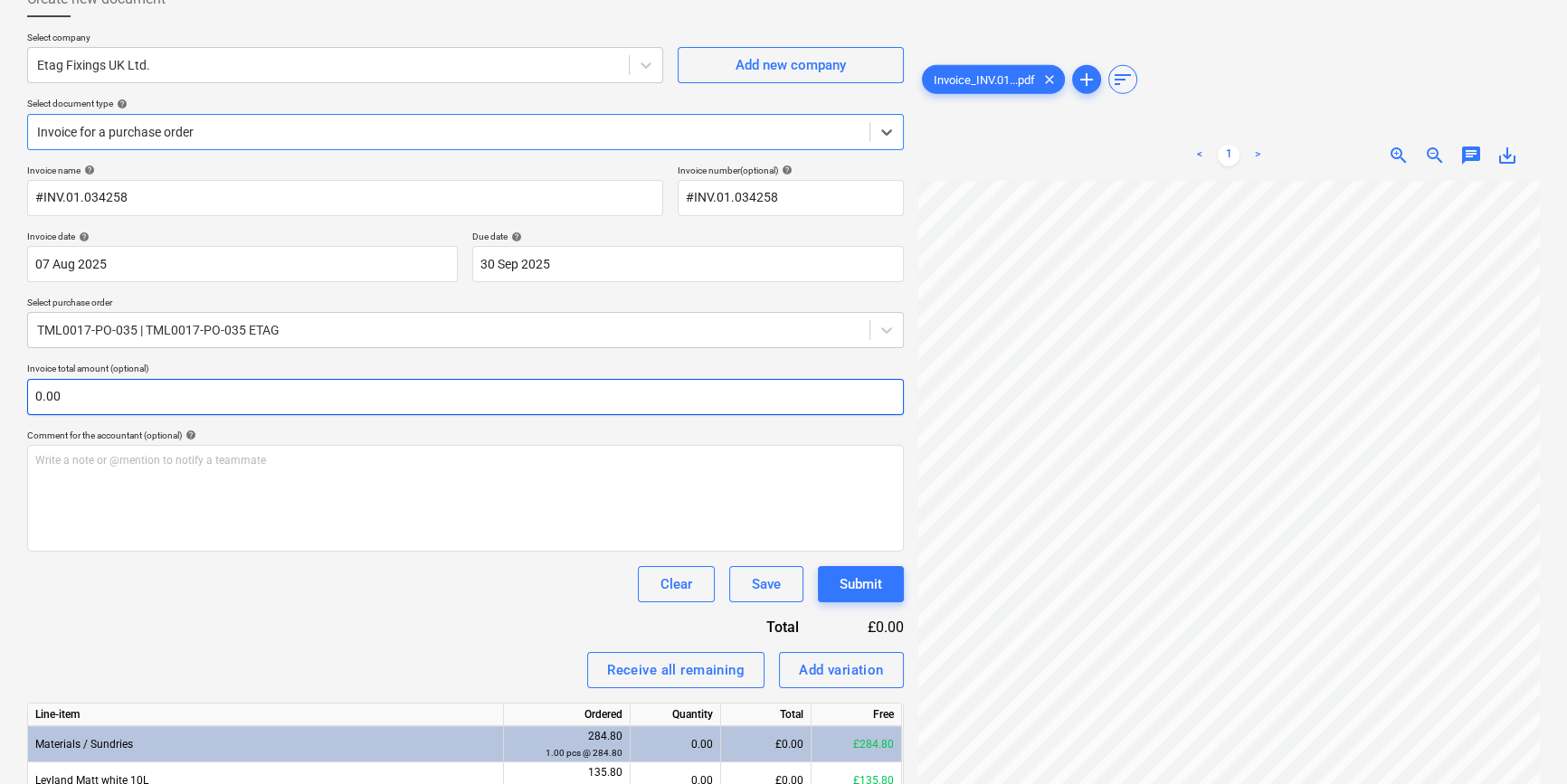 scroll, scrollTop: 81, scrollLeft: 0, axis: vertical 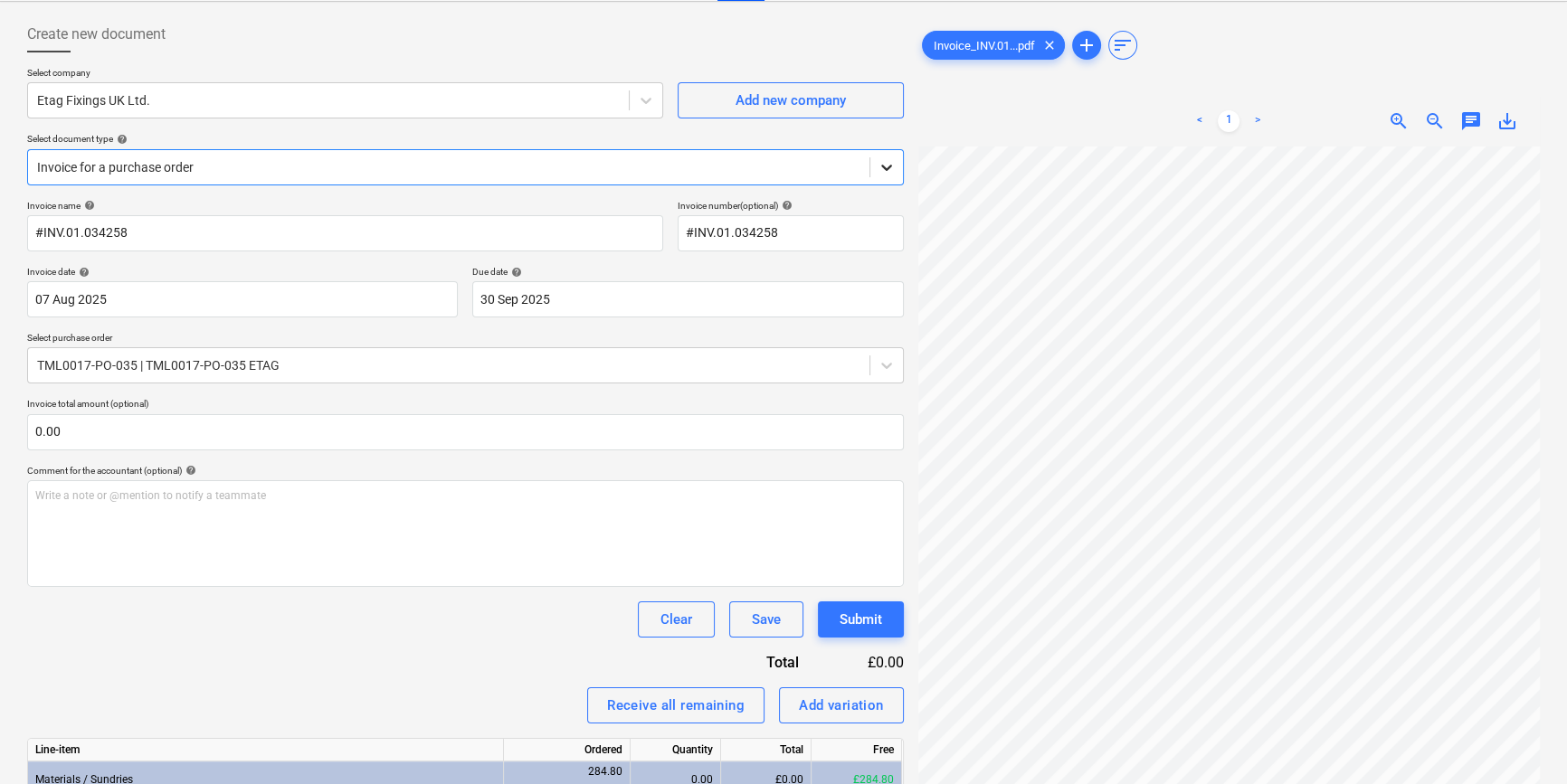 click 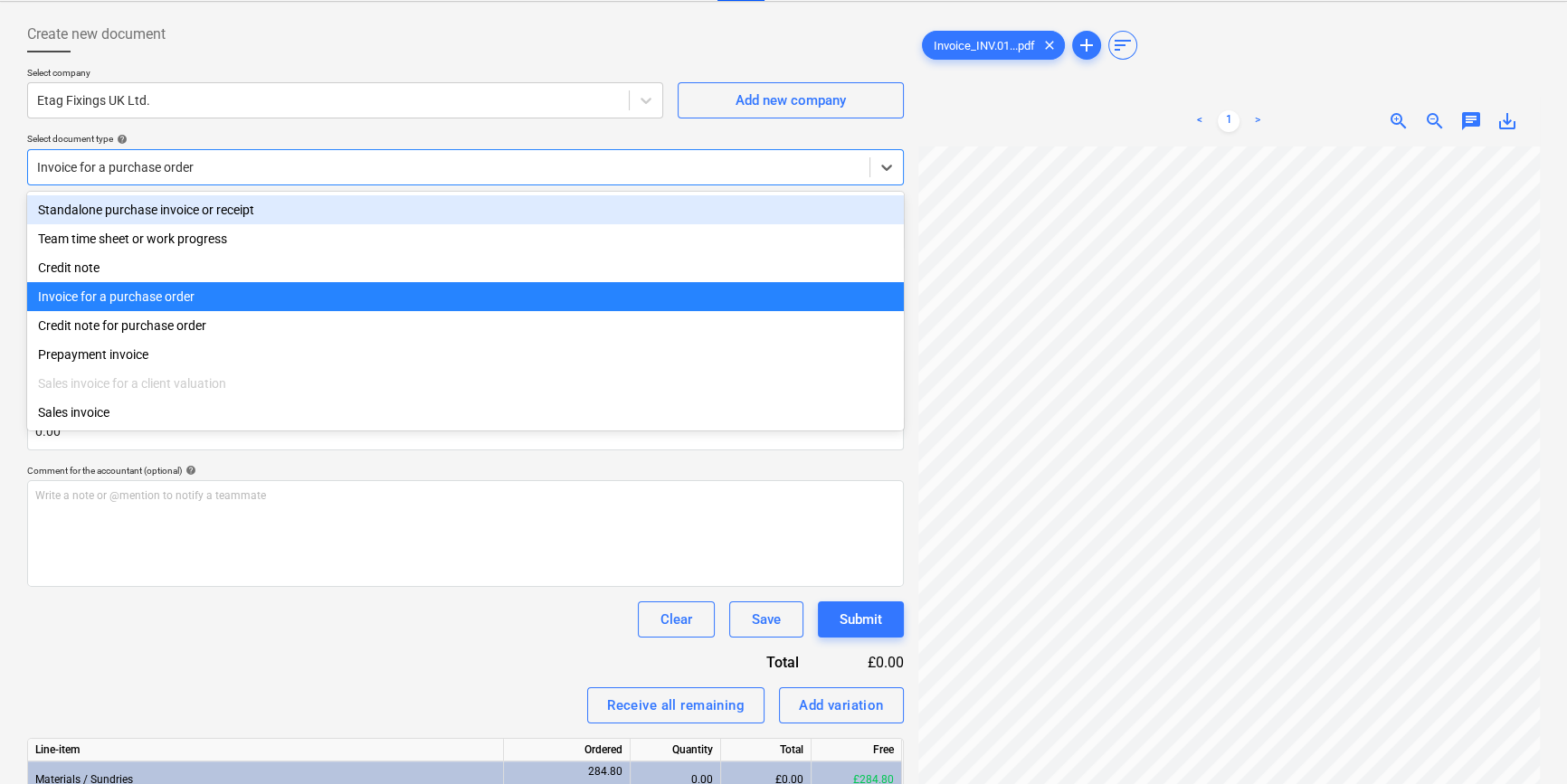 click on "Standalone purchase invoice or receipt" at bounding box center (465, 210) 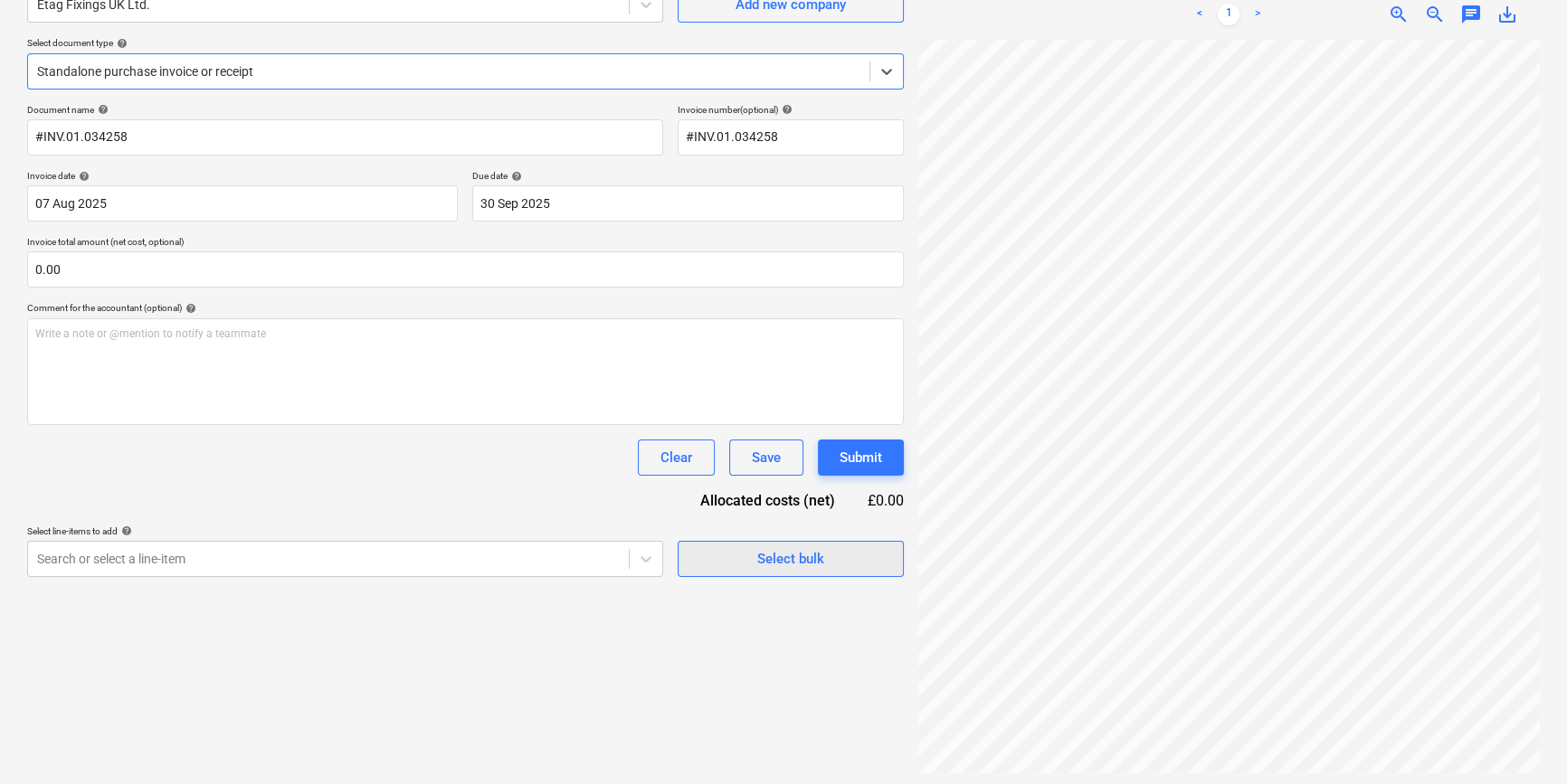 scroll, scrollTop: 181, scrollLeft: 0, axis: vertical 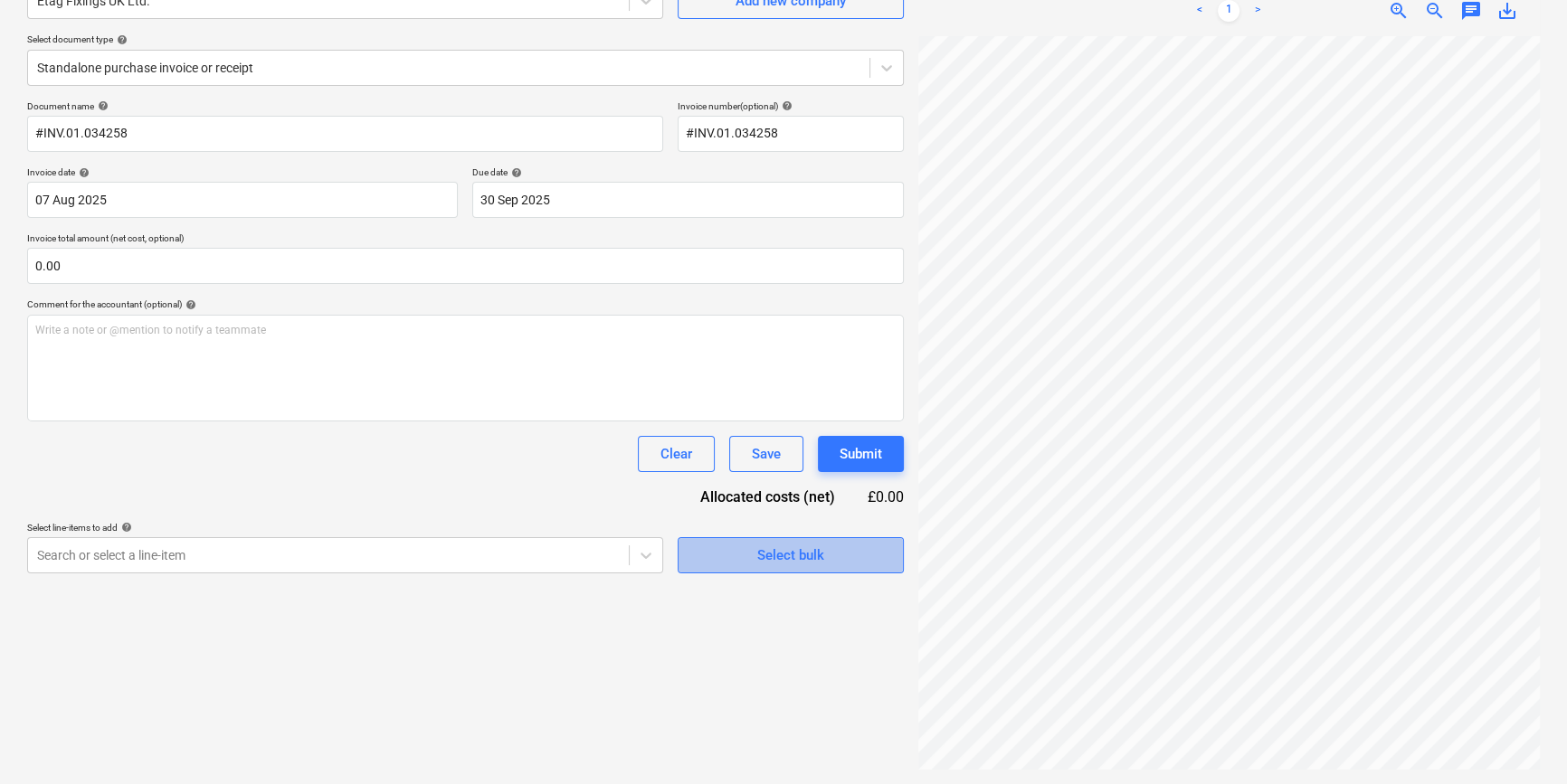 click on "Select bulk" at bounding box center [791, 555] 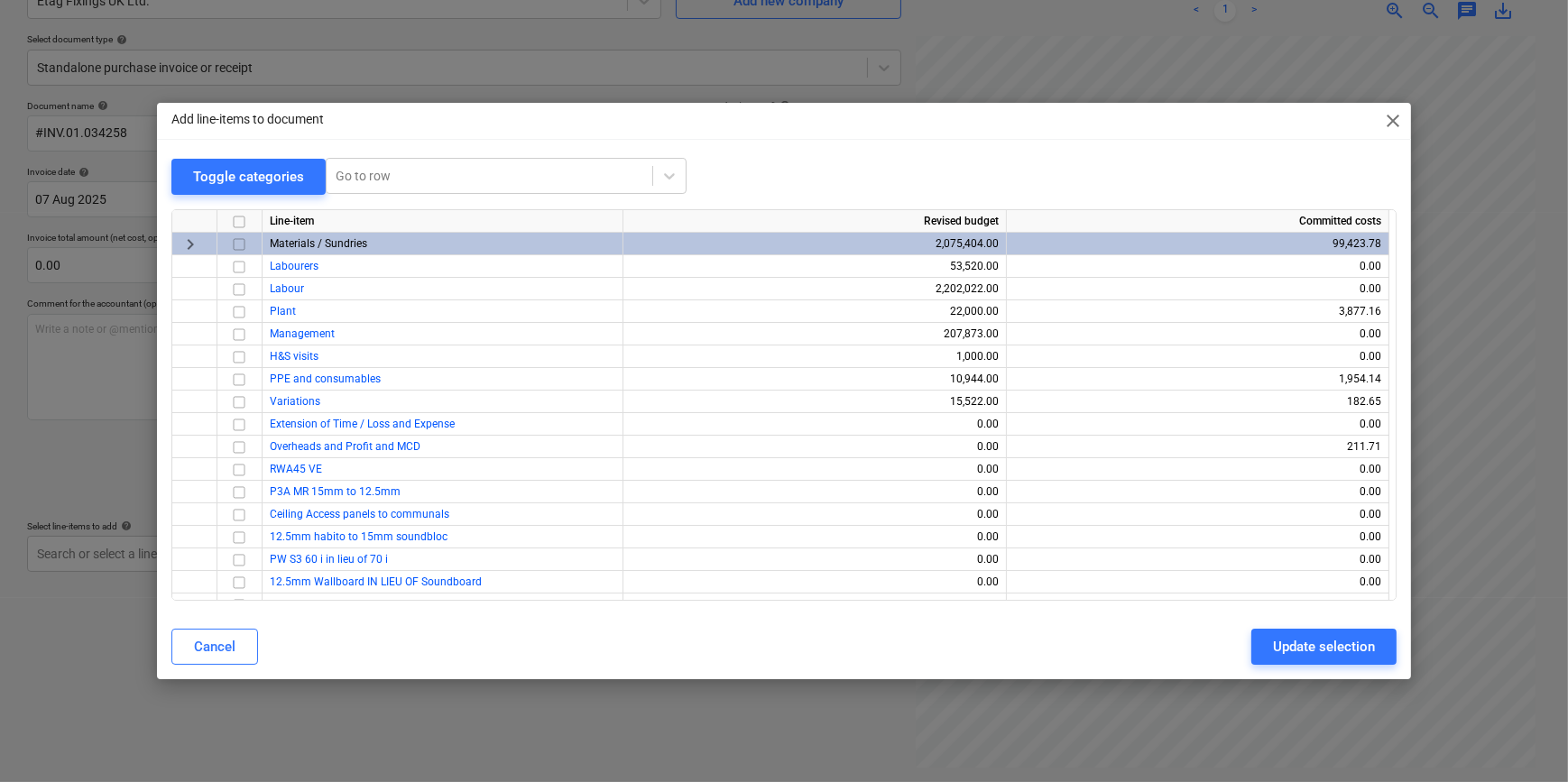 click at bounding box center (239, 244) 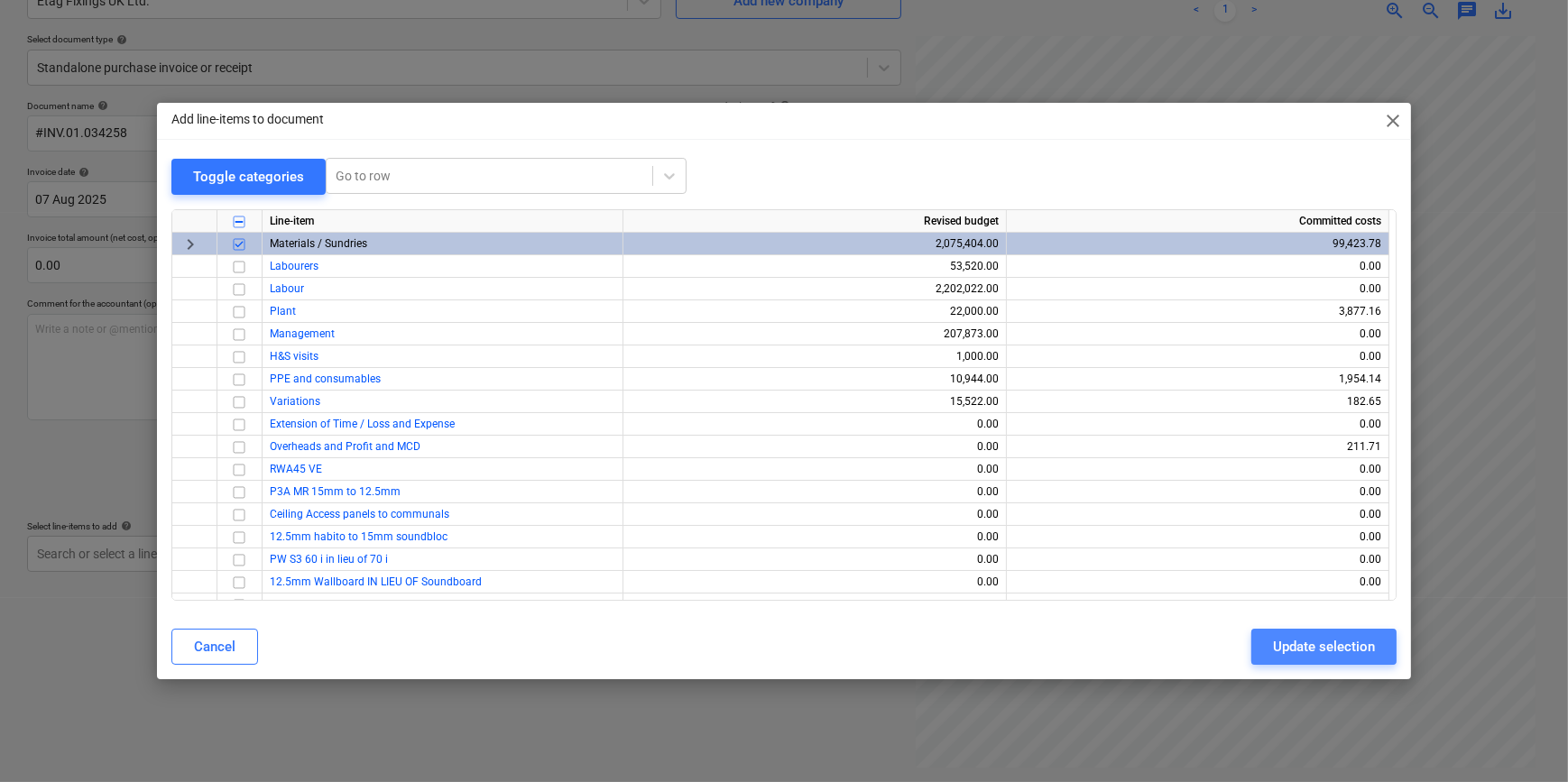 click on "Update selection" at bounding box center (1324, 647) 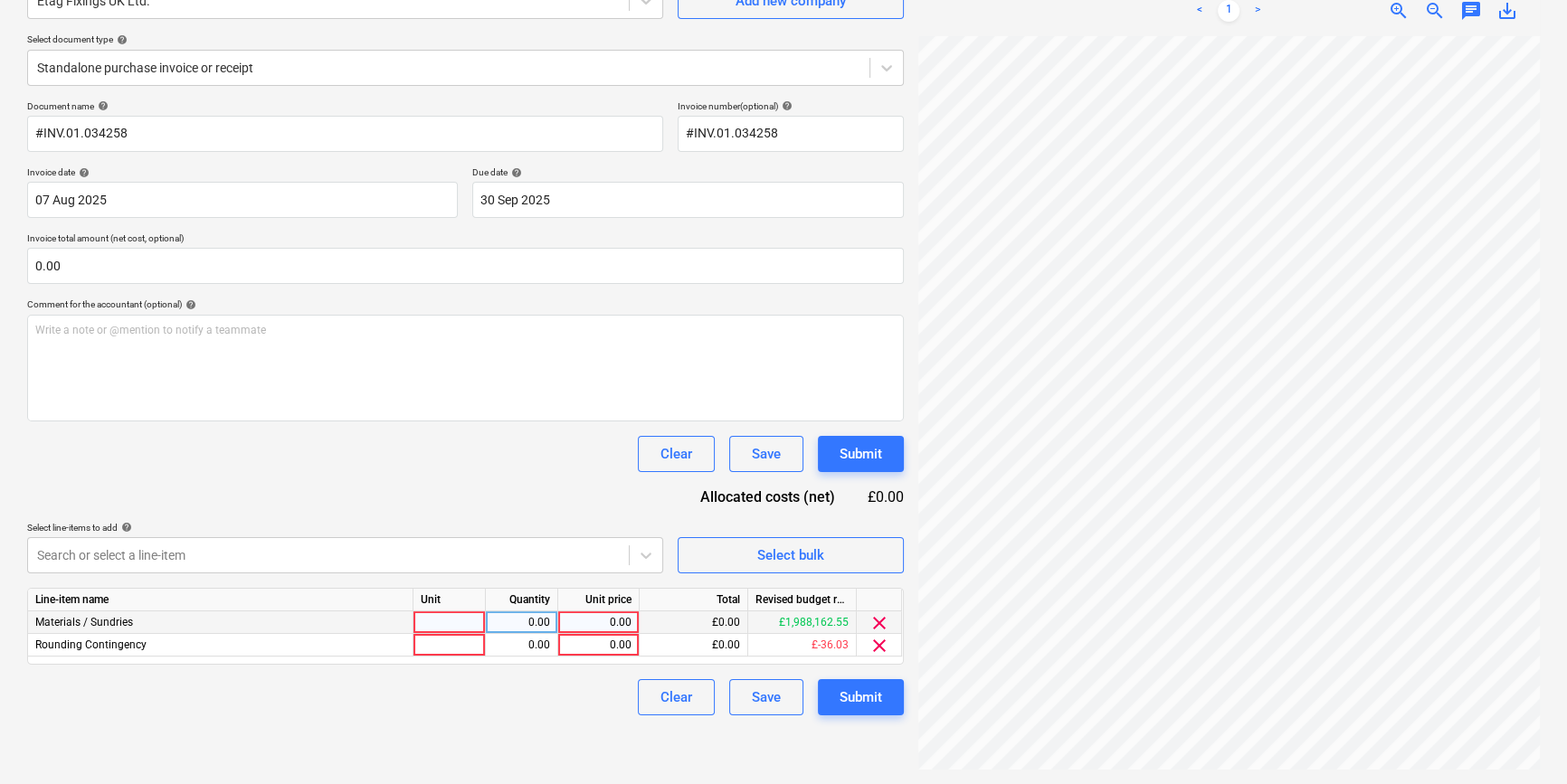 click at bounding box center [450, 622] 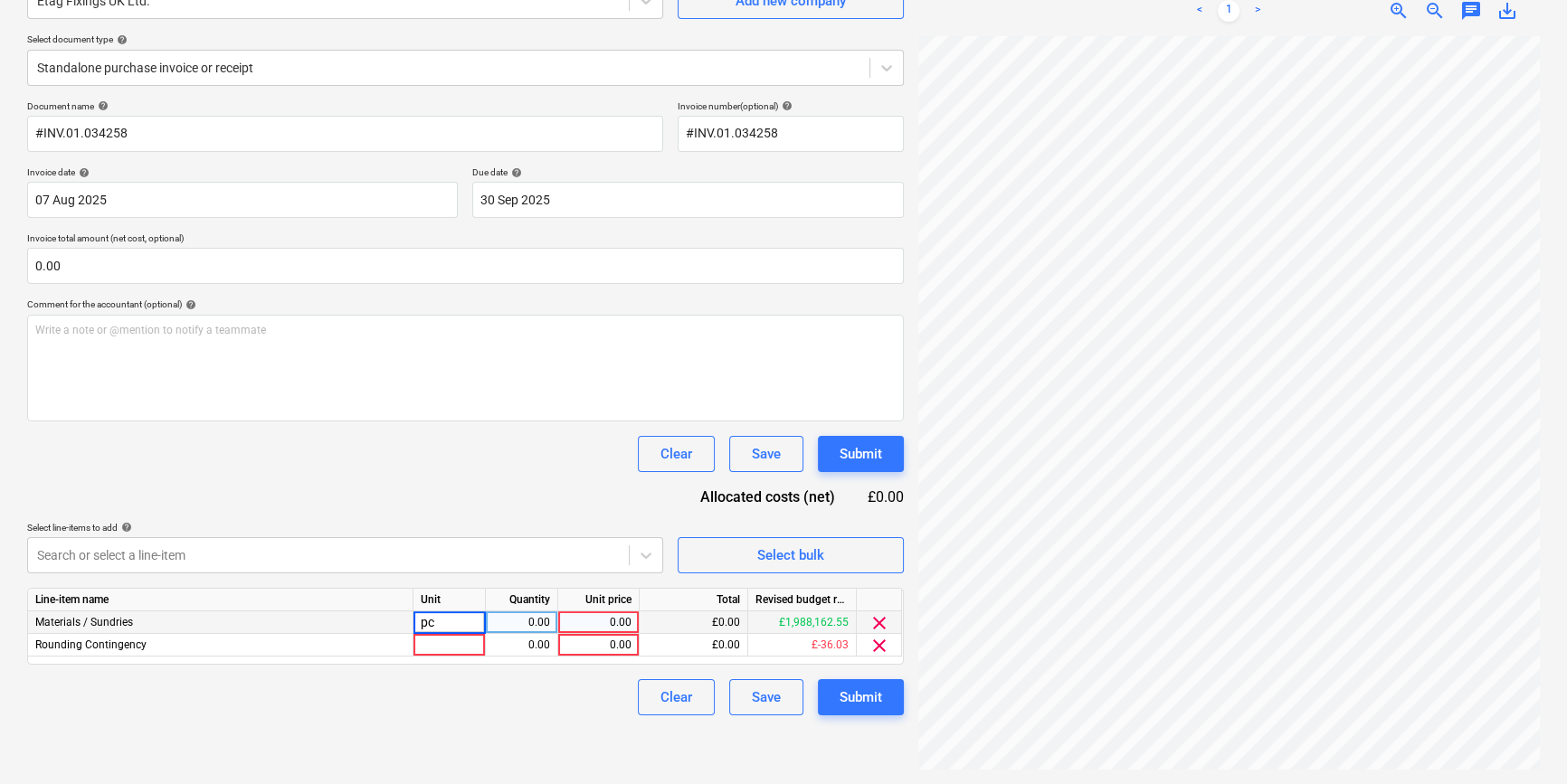 type on "pcs" 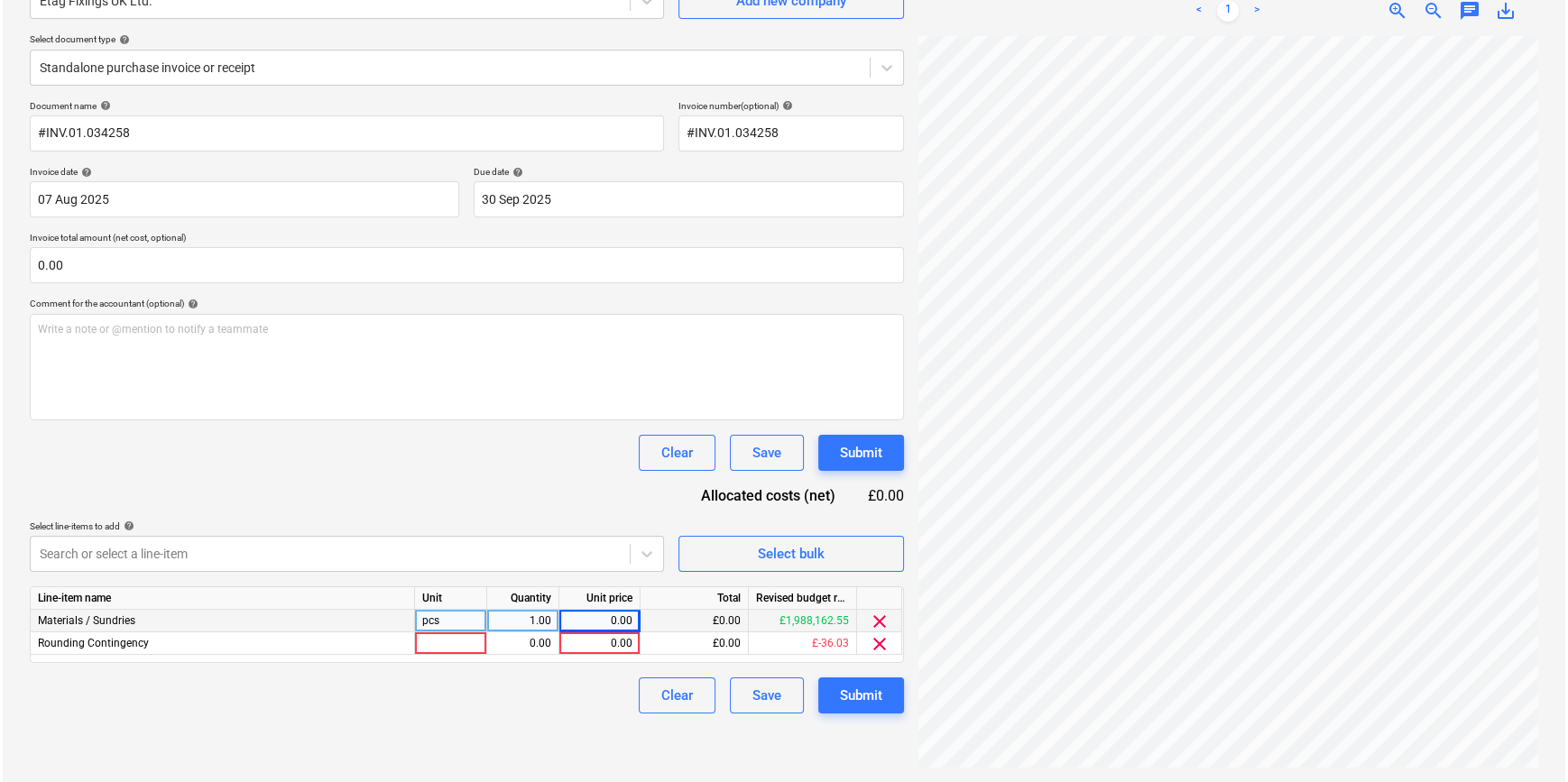 scroll, scrollTop: 0, scrollLeft: 210, axis: horizontal 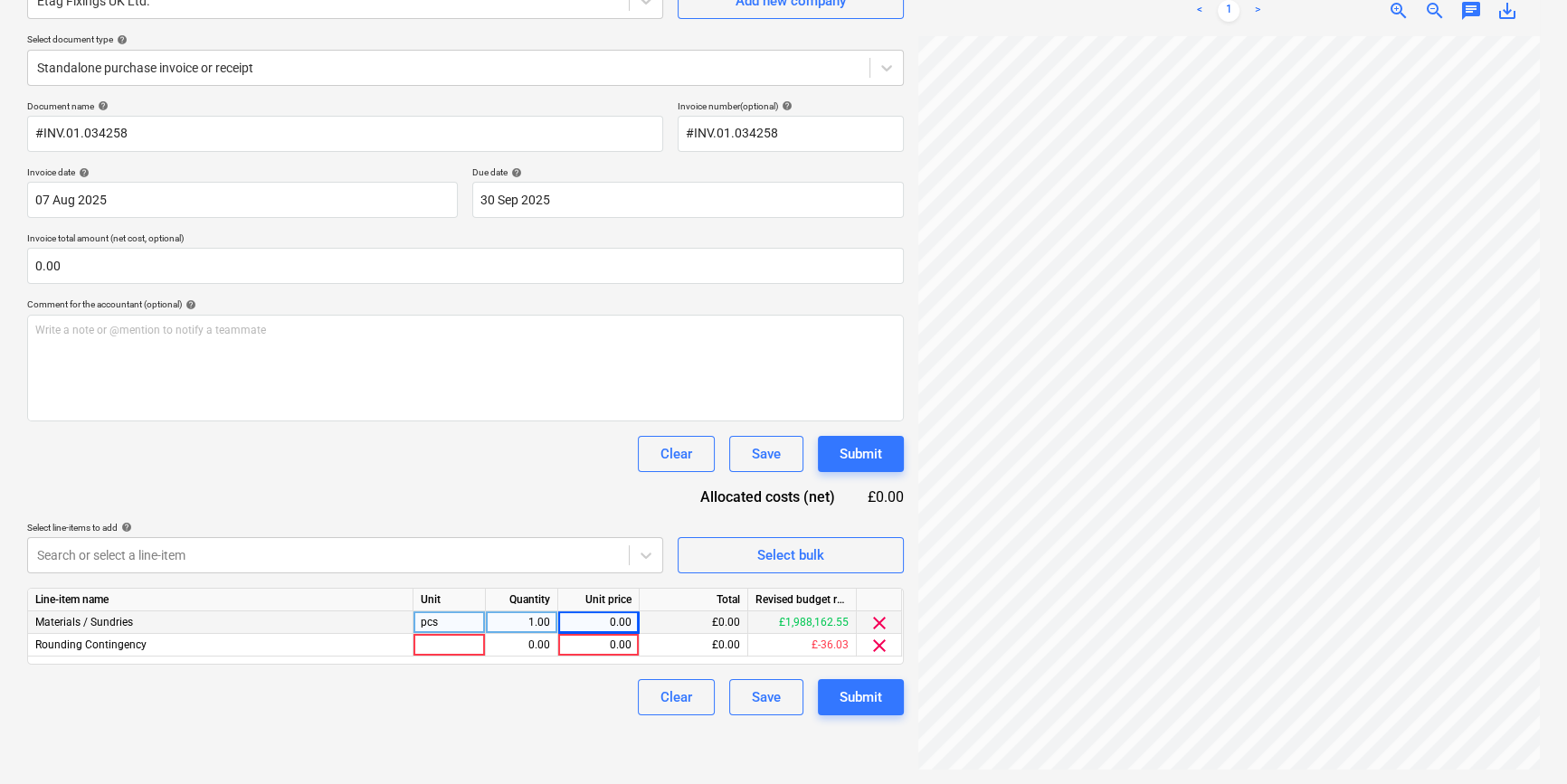 click on "0.00" at bounding box center (598, 622) 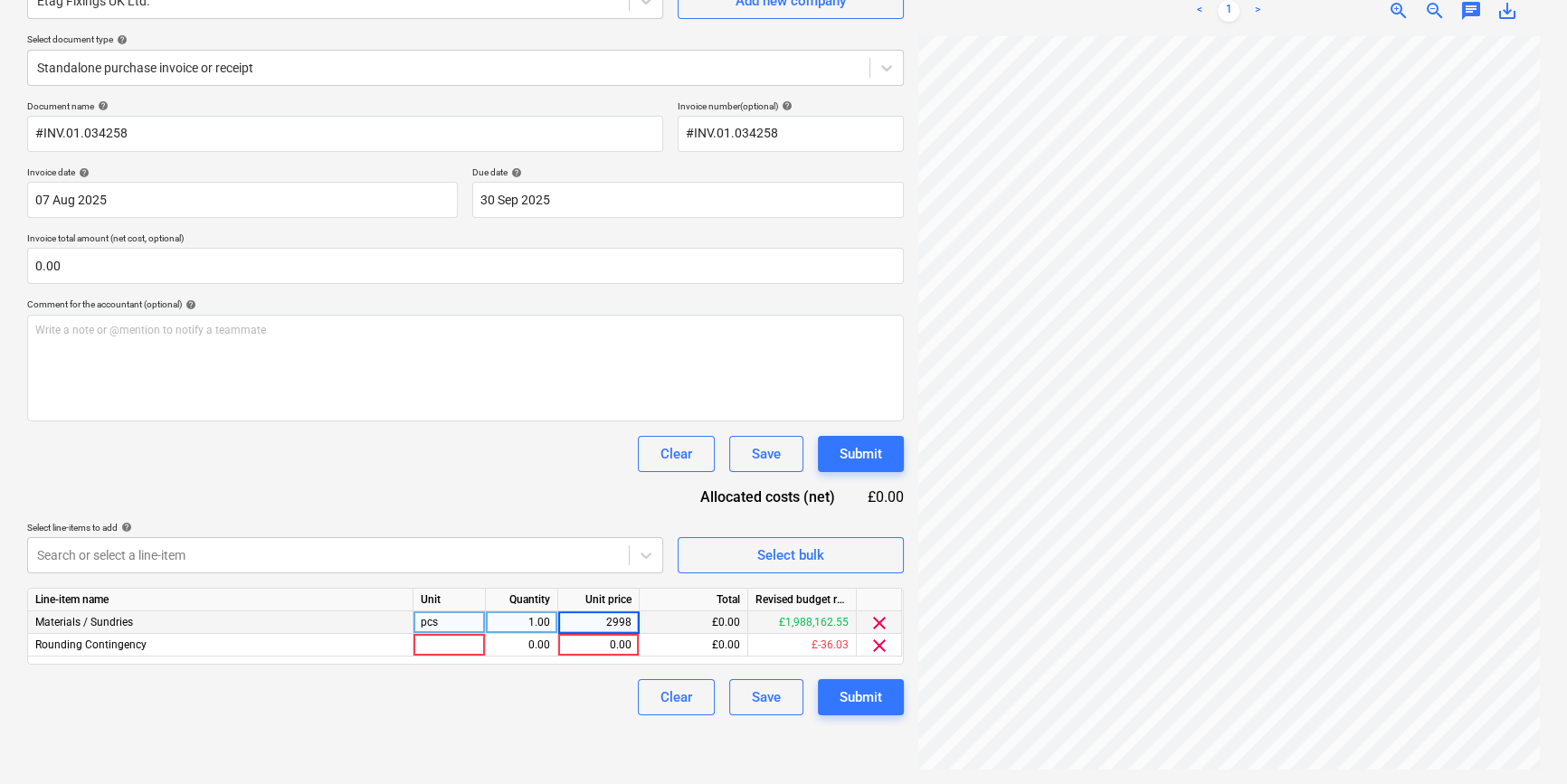 type on "29980" 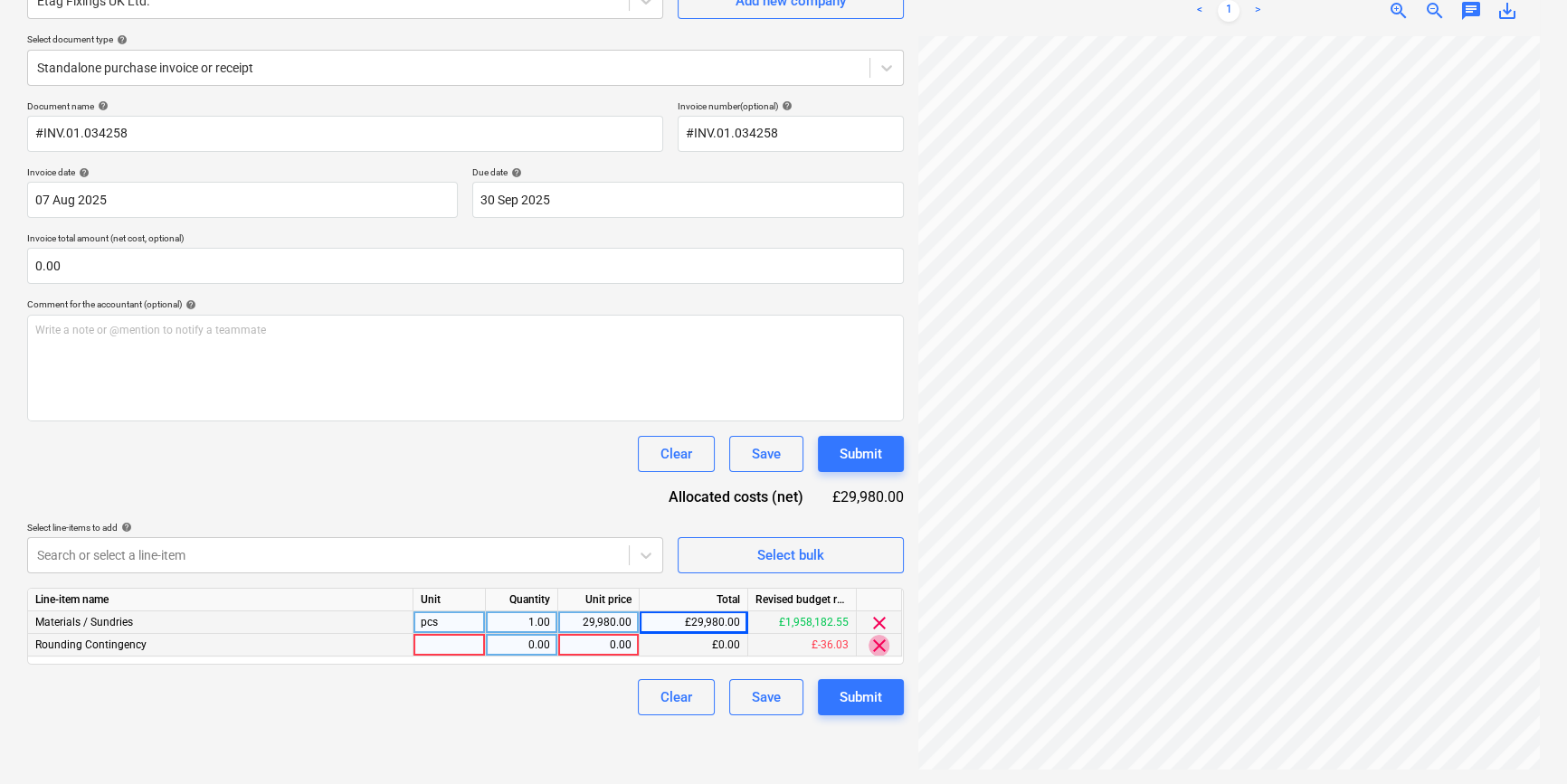 click on "clear" at bounding box center [879, 646] 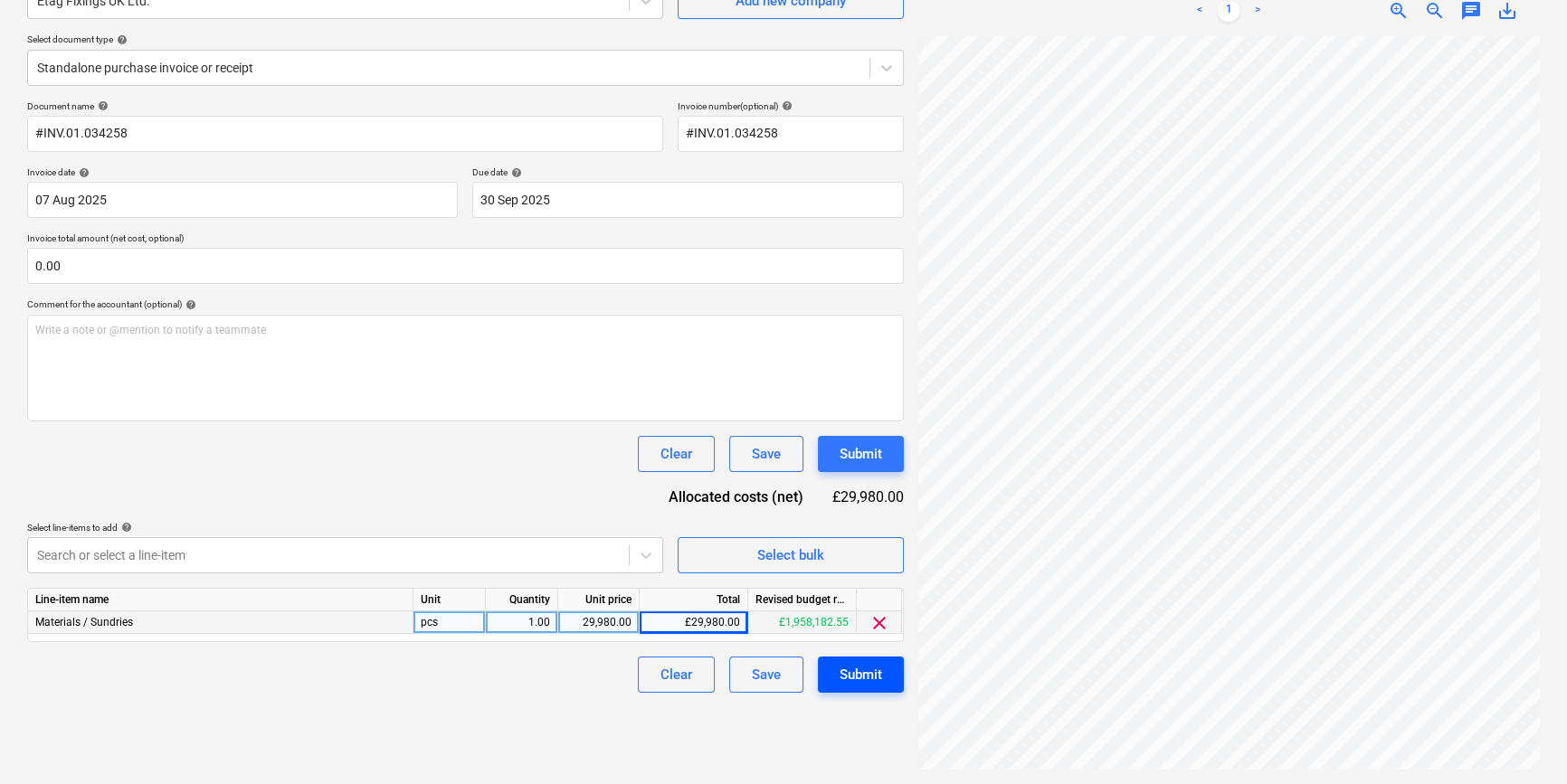 click on "Submit" at bounding box center (860, 675) 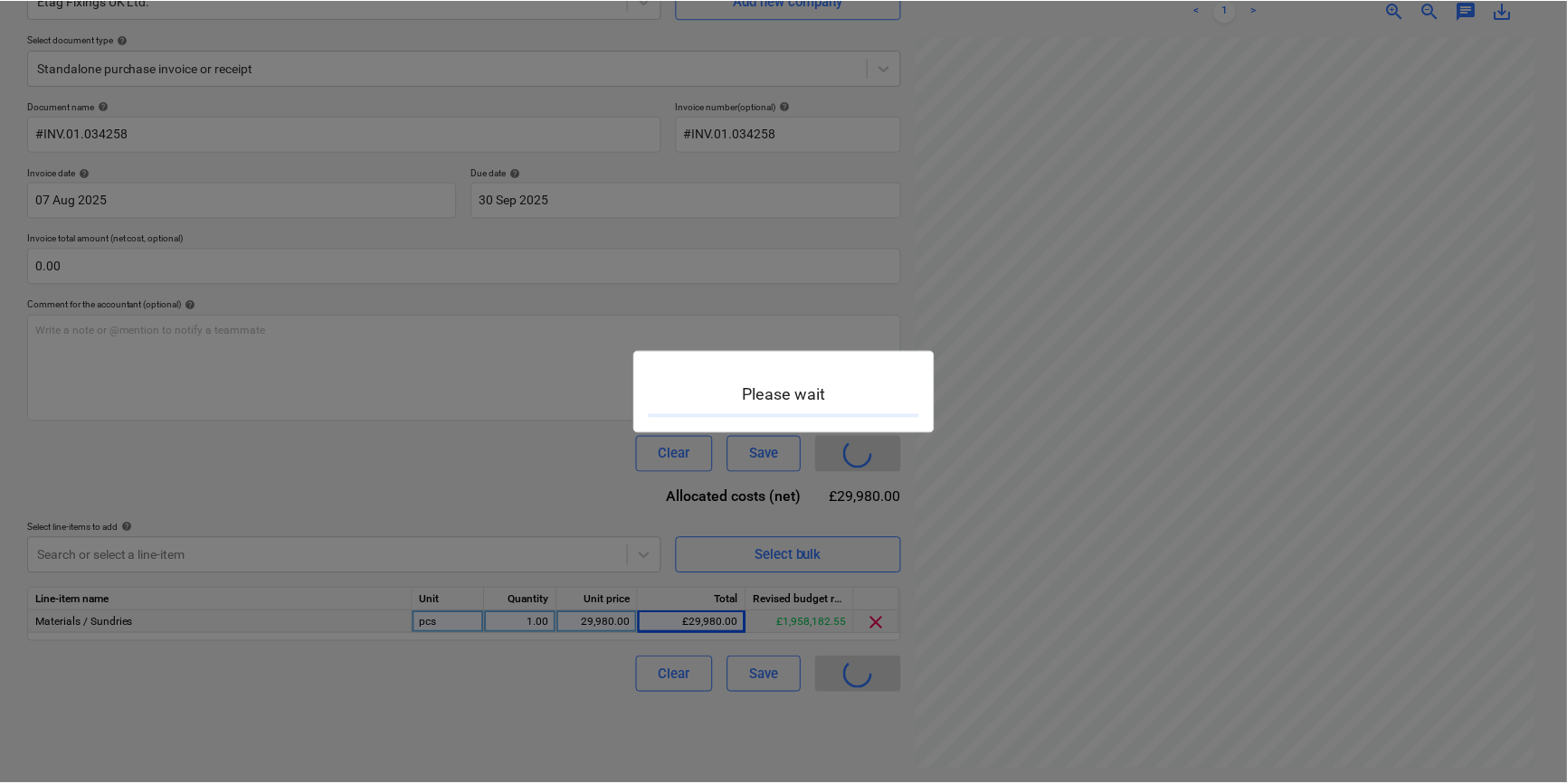 scroll, scrollTop: 0, scrollLeft: 0, axis: both 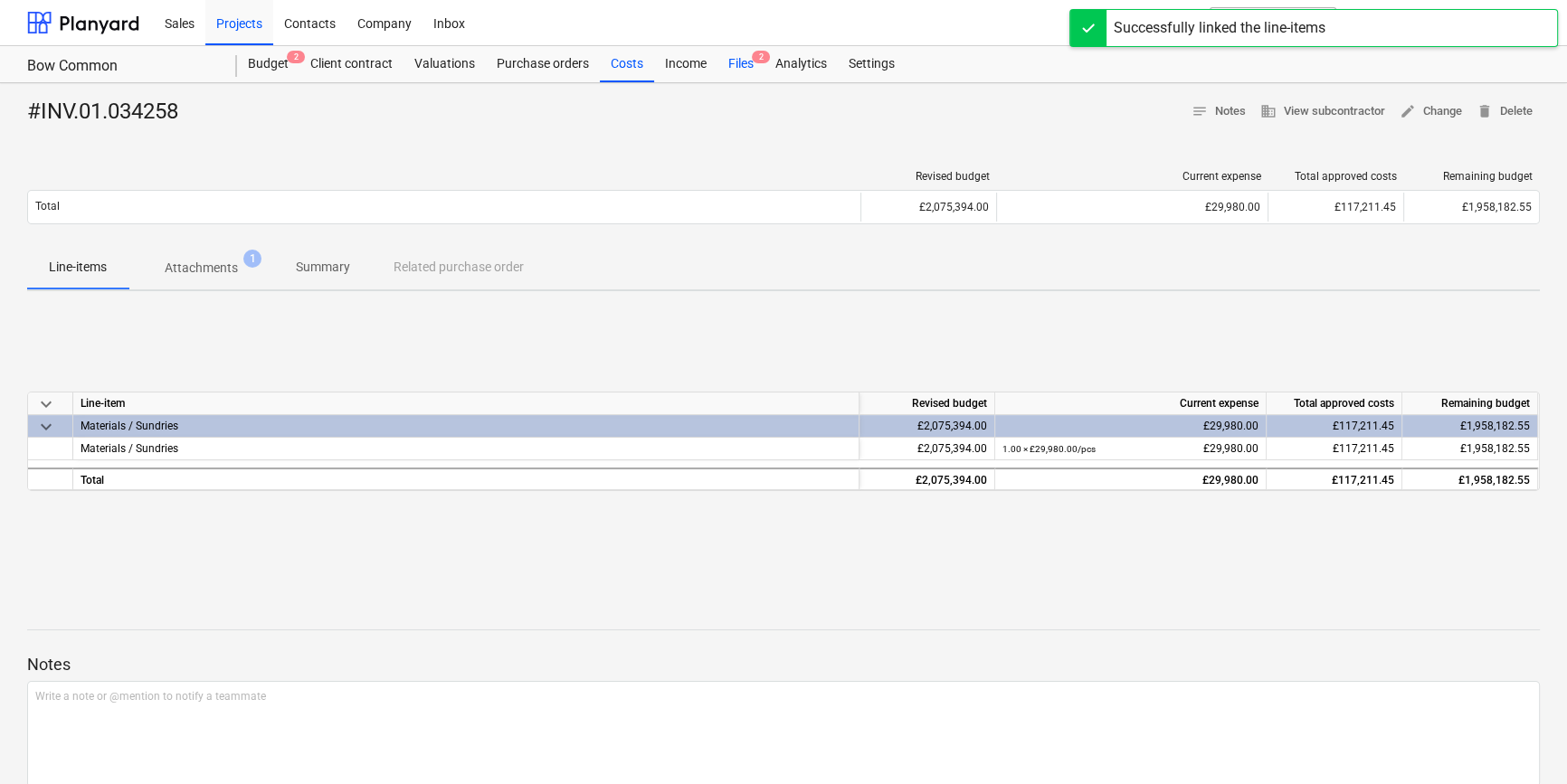 click on "Files 2" at bounding box center [741, 64] 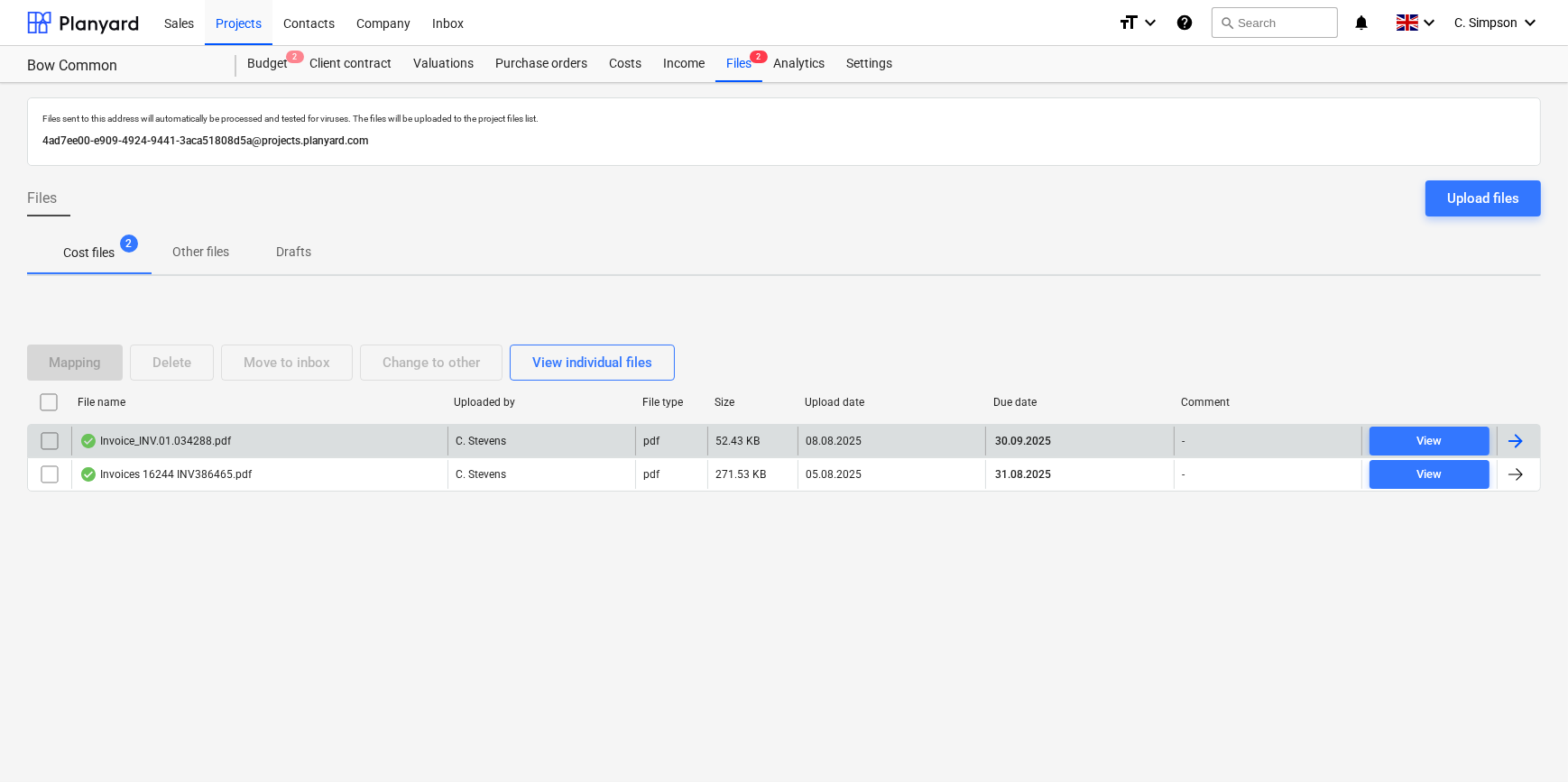 click at bounding box center [1516, 441] 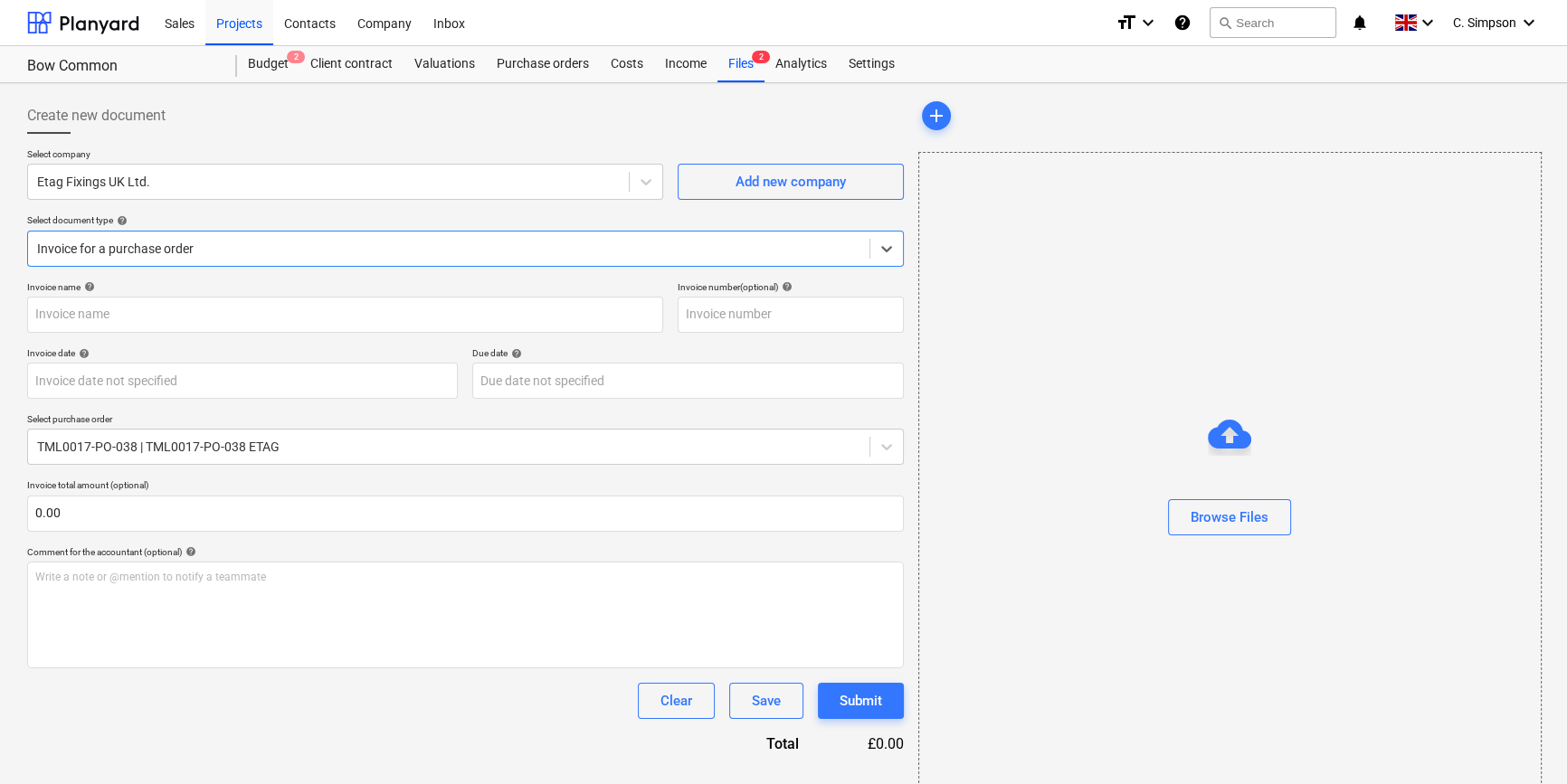 type on "INV.01.034288" 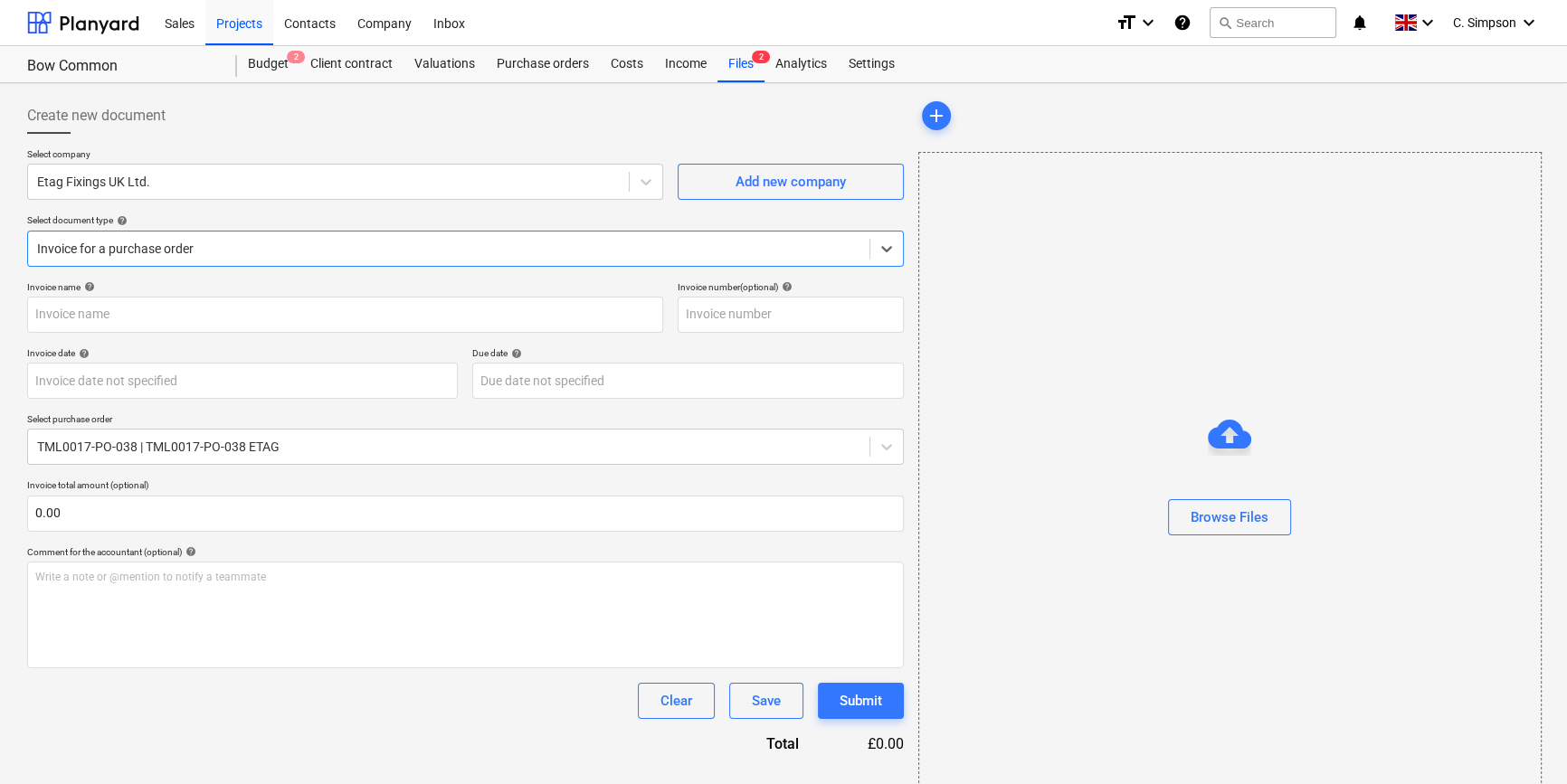 type on "INV.01.034288" 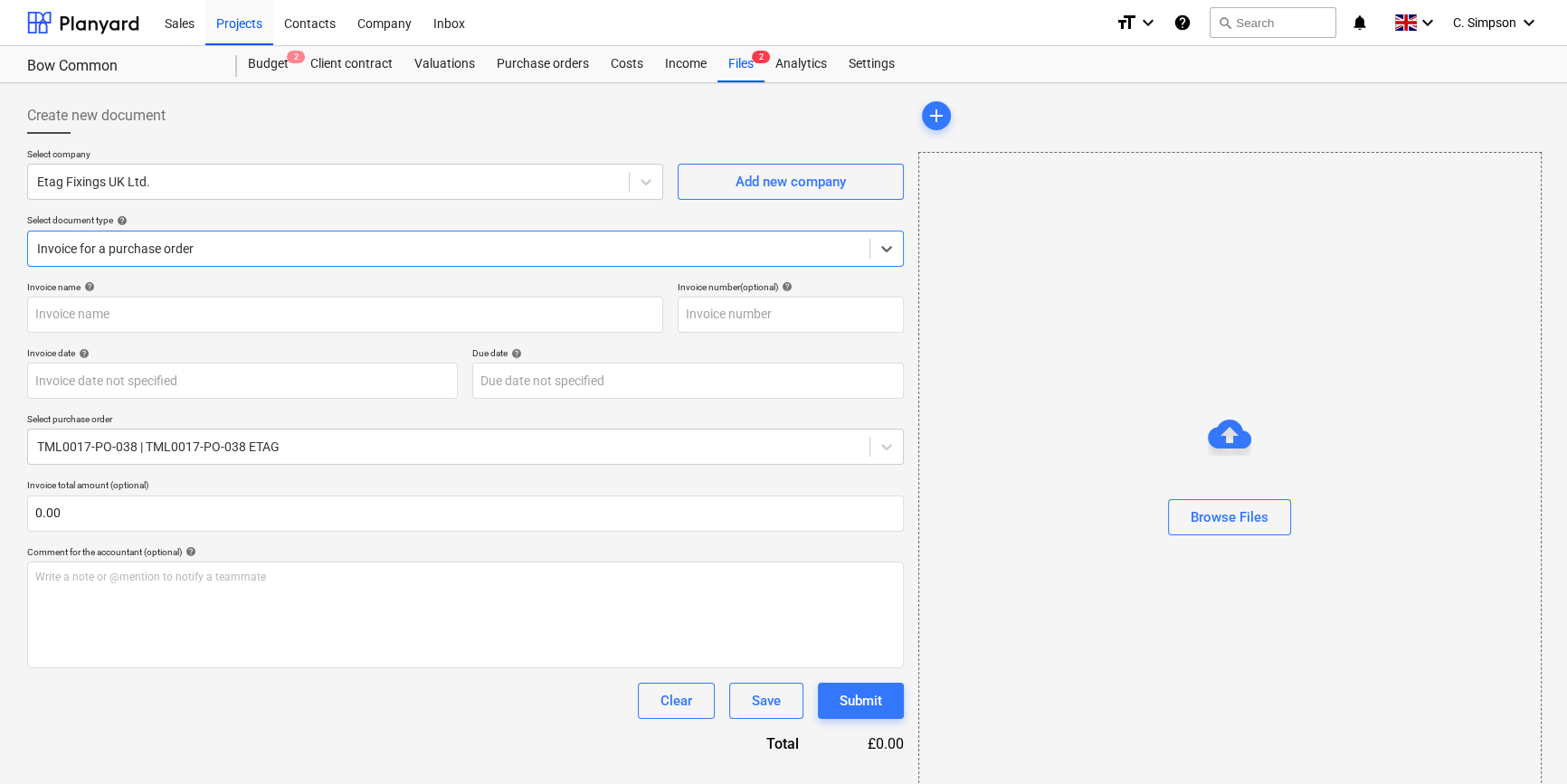 type on "30 Sep 2025" 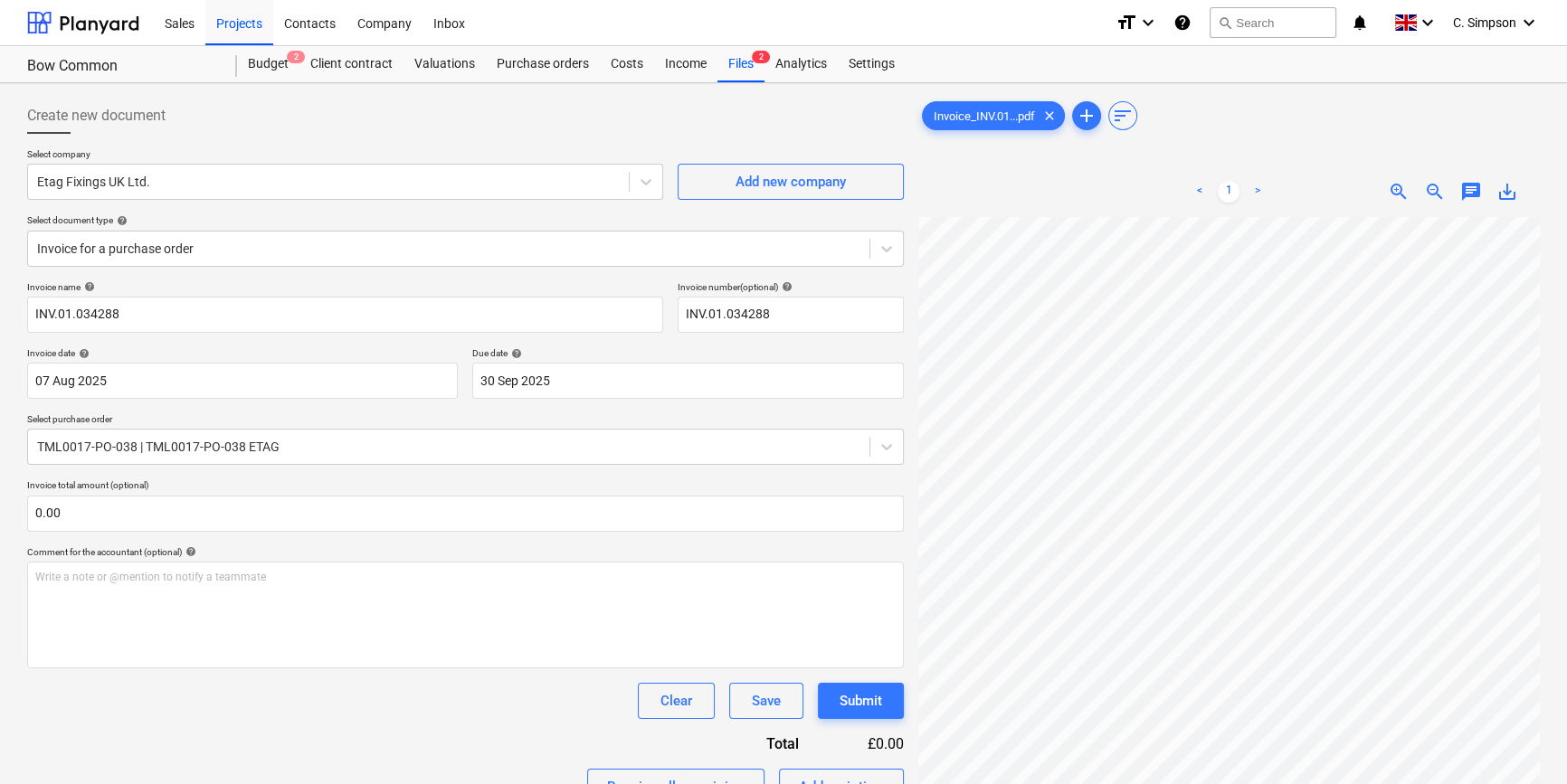 scroll, scrollTop: 37, scrollLeft: 218, axis: both 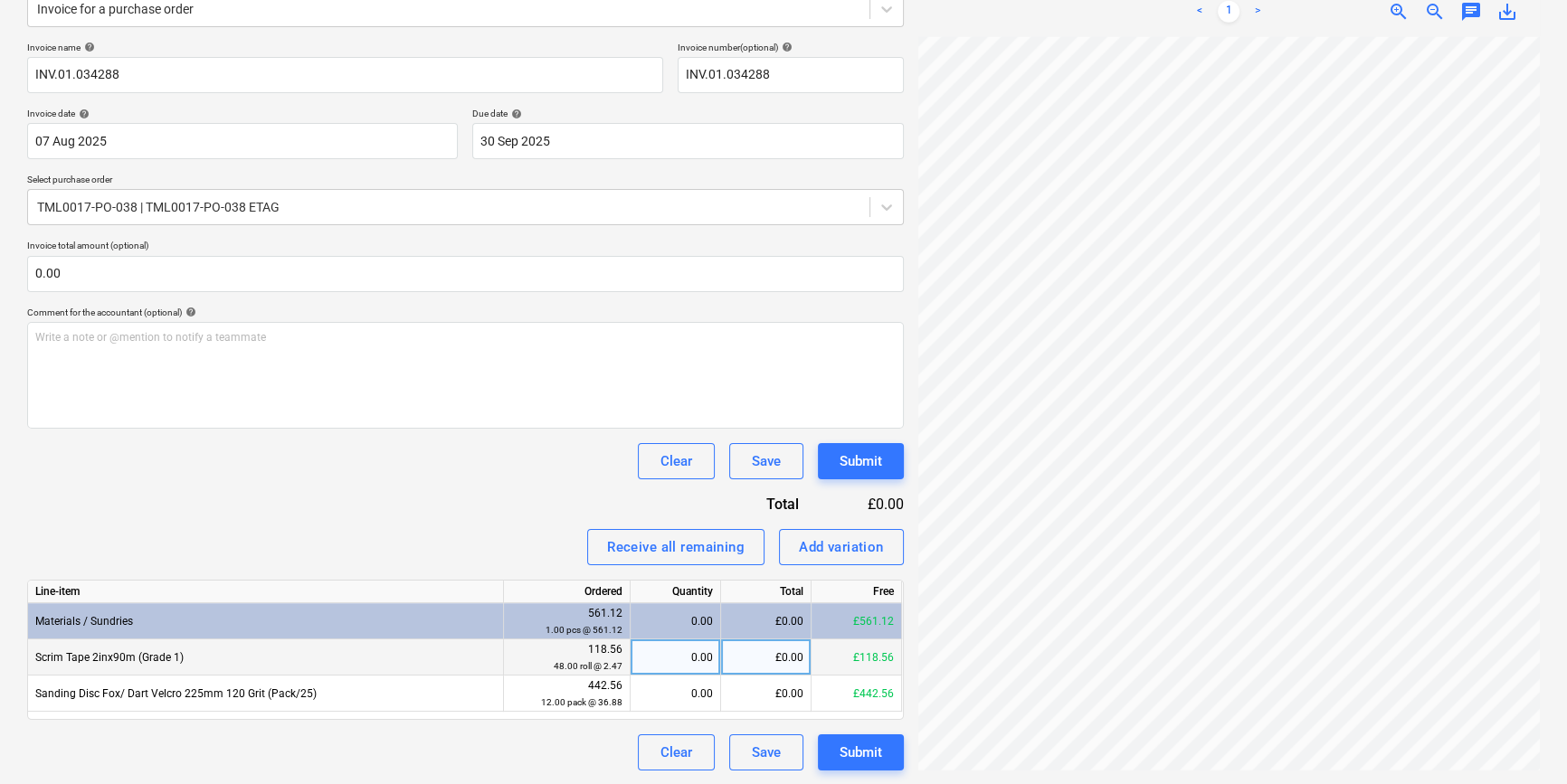 click on "0.00" at bounding box center [675, 657] 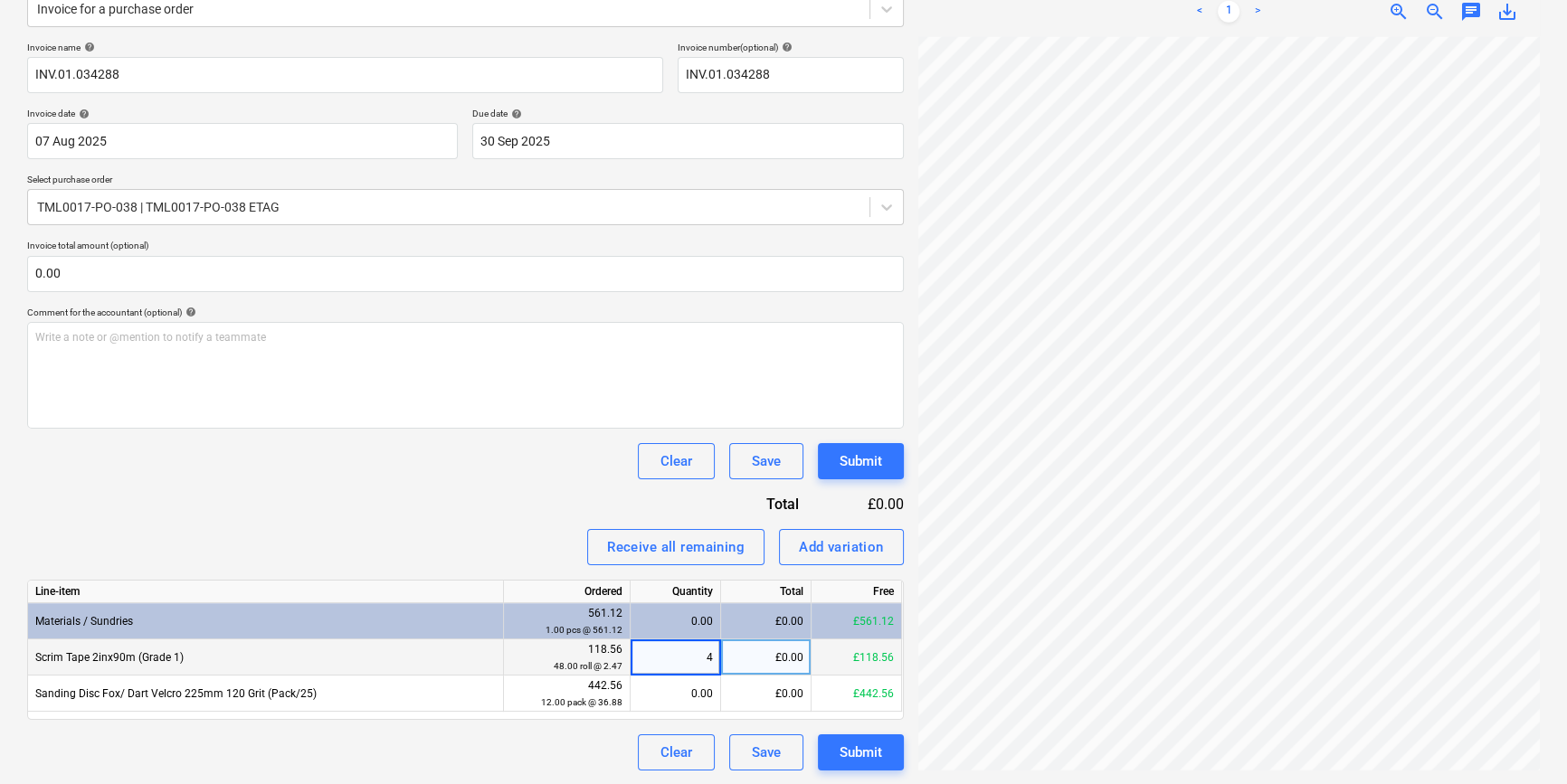 type on "48" 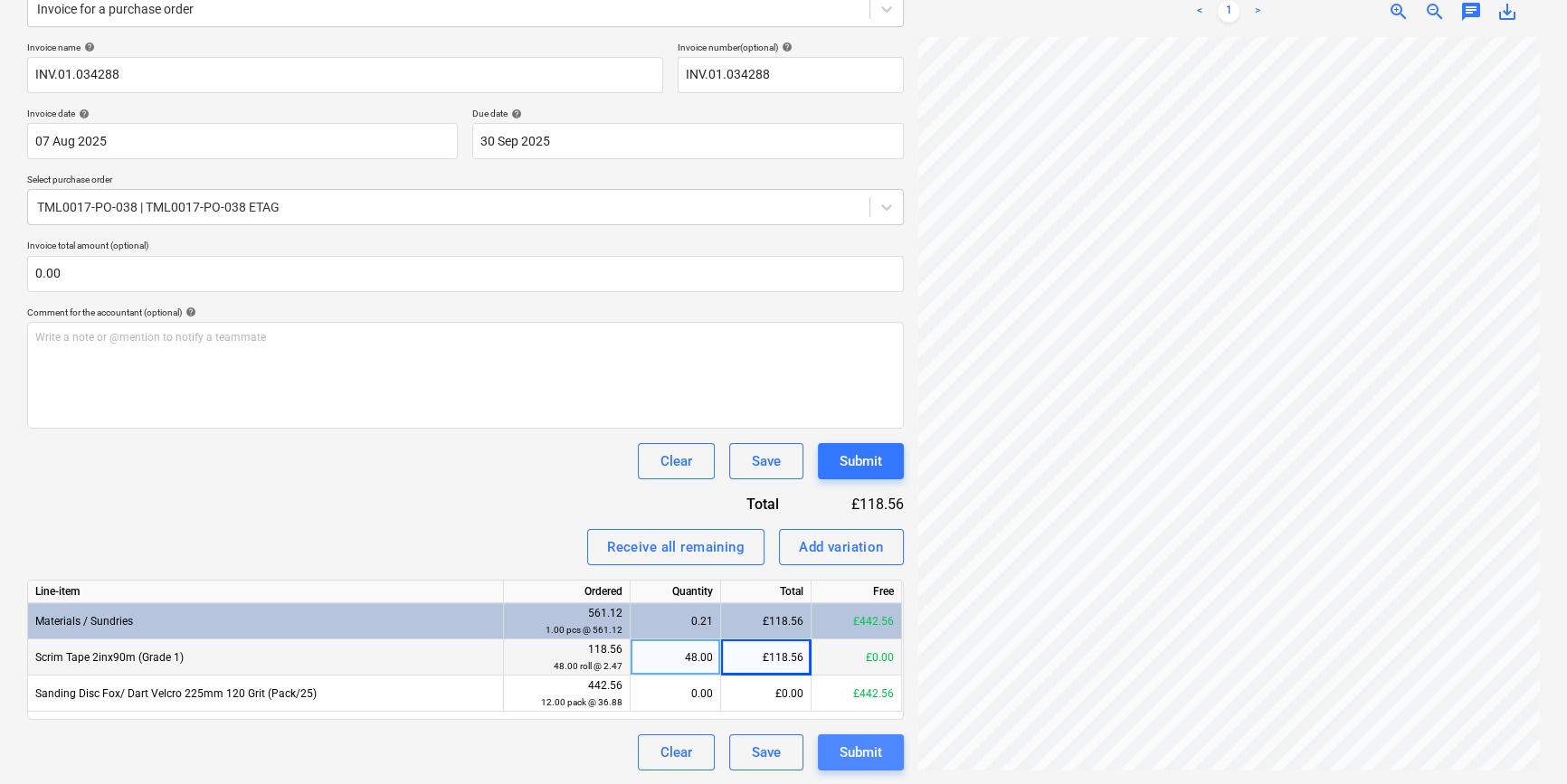 click on "Submit" at bounding box center [860, 752] 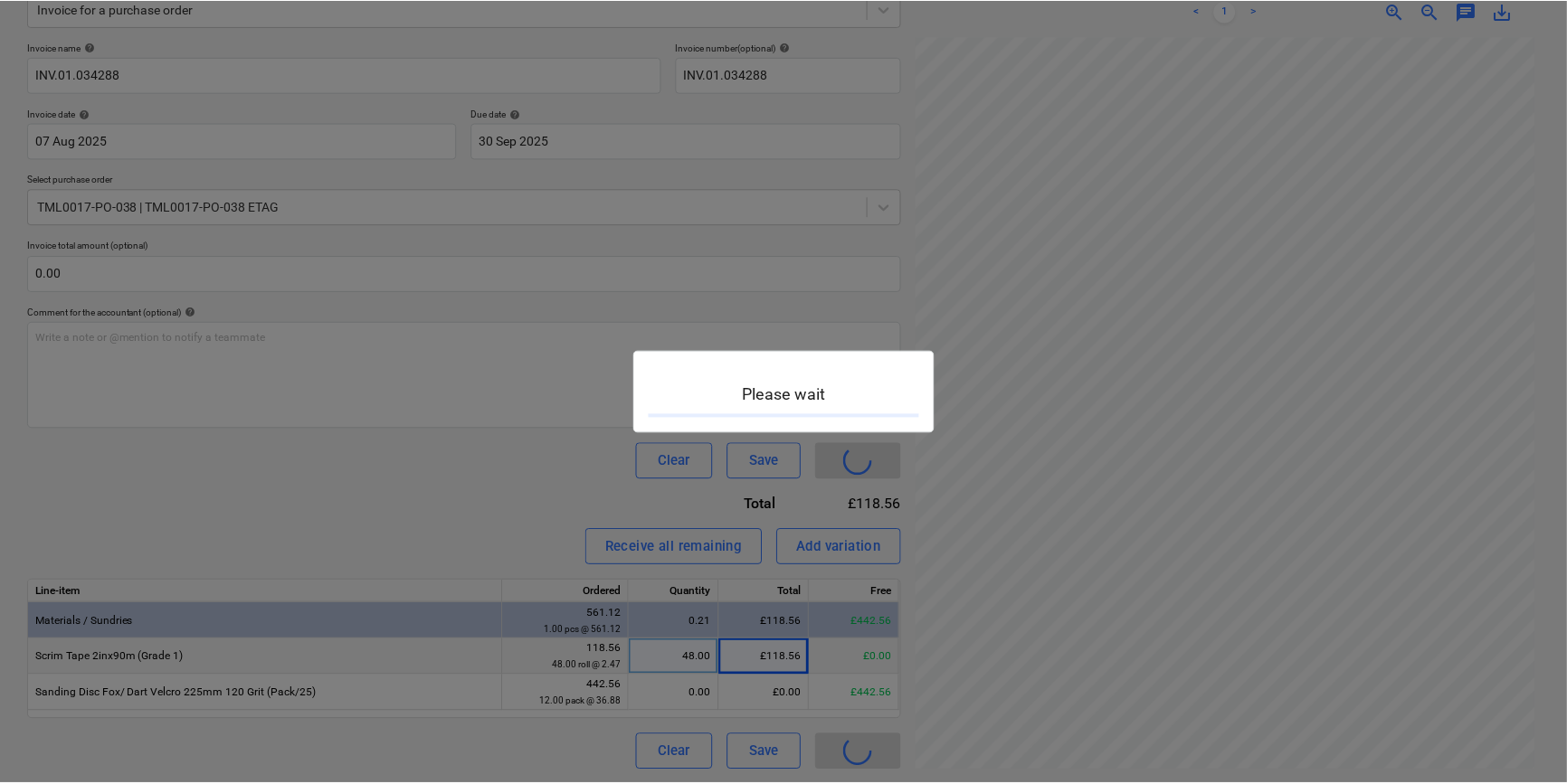 scroll, scrollTop: 0, scrollLeft: 0, axis: both 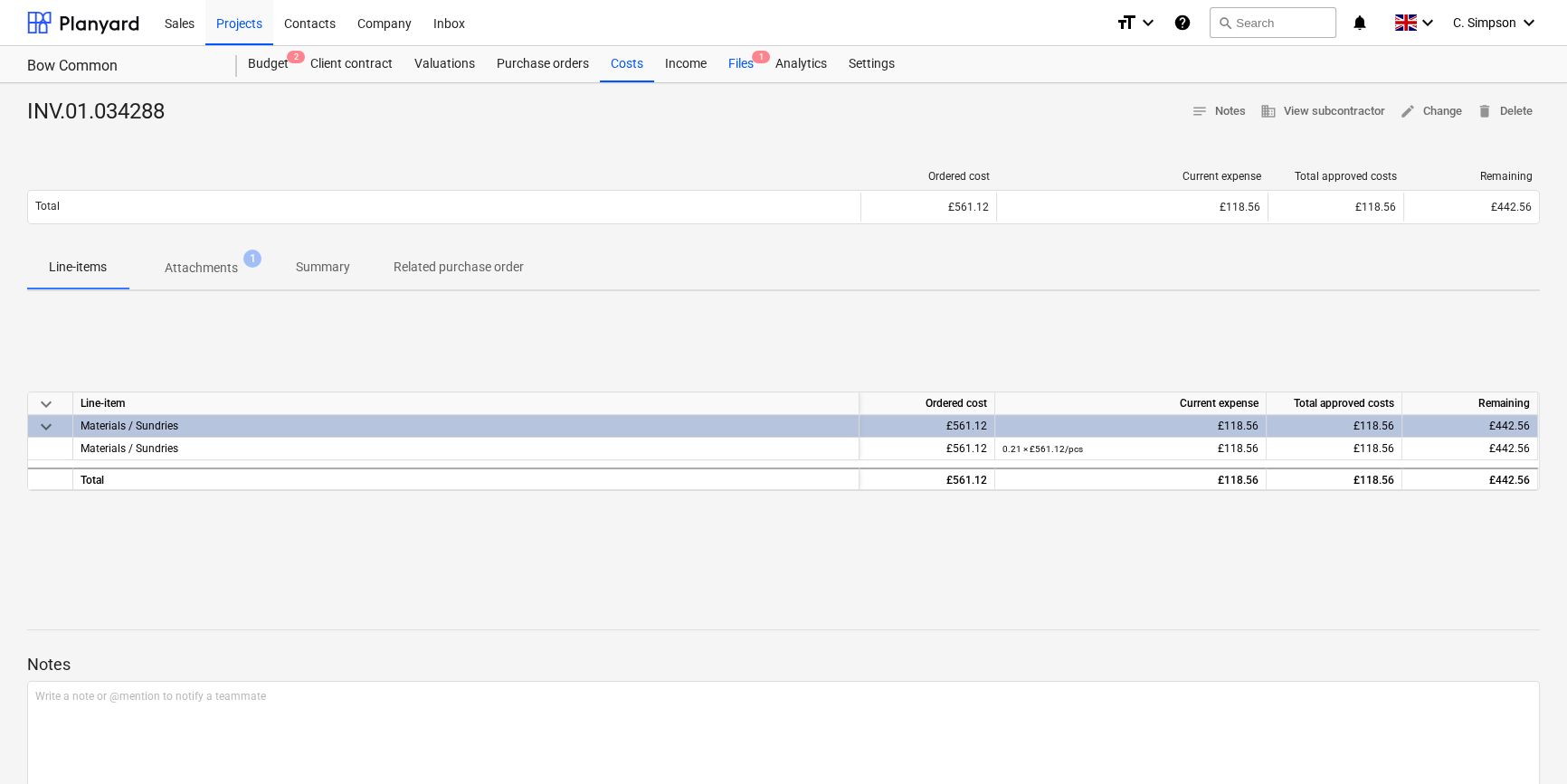 click on "Files 1" at bounding box center [741, 64] 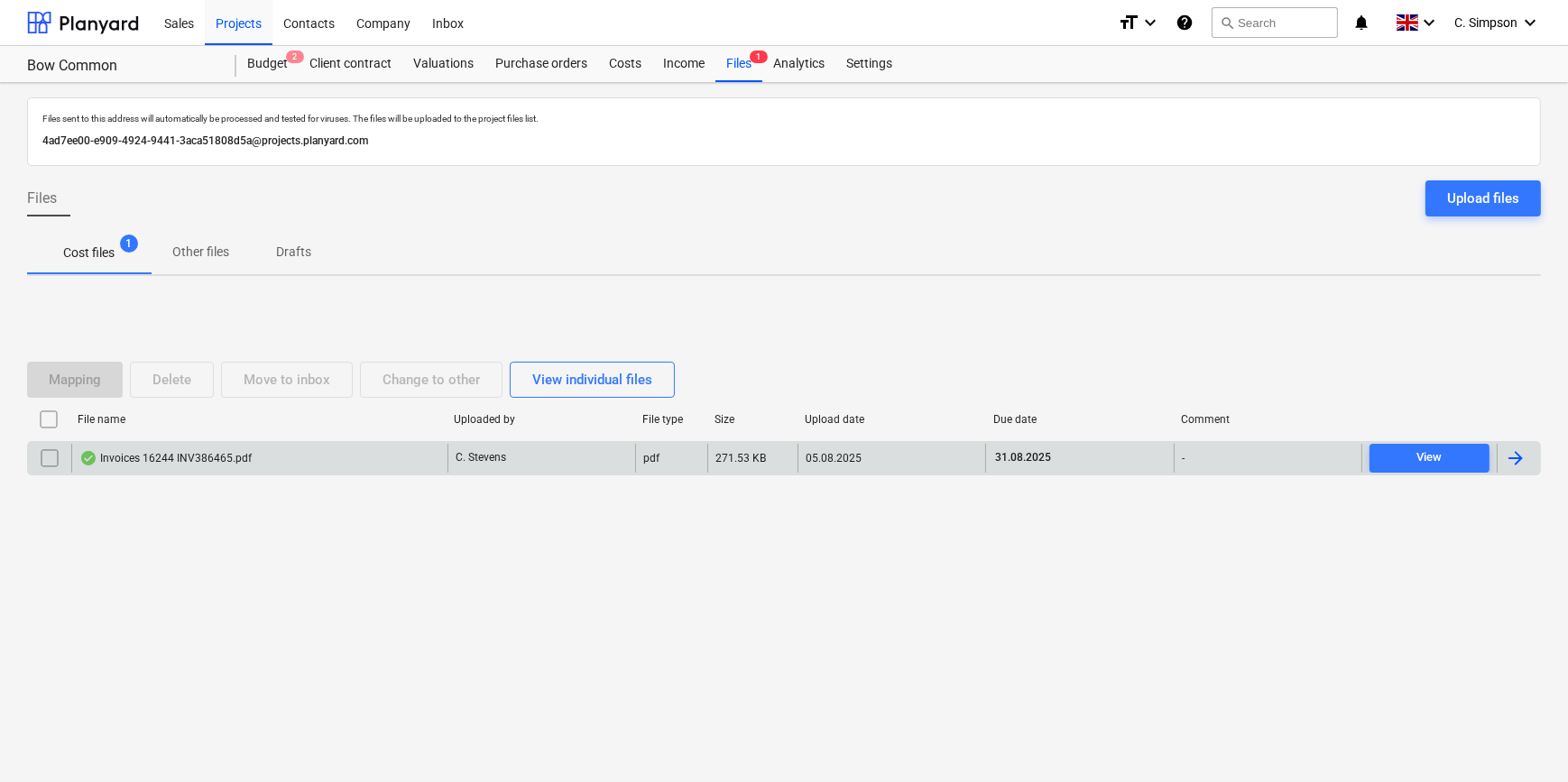 click at bounding box center (1516, 458) 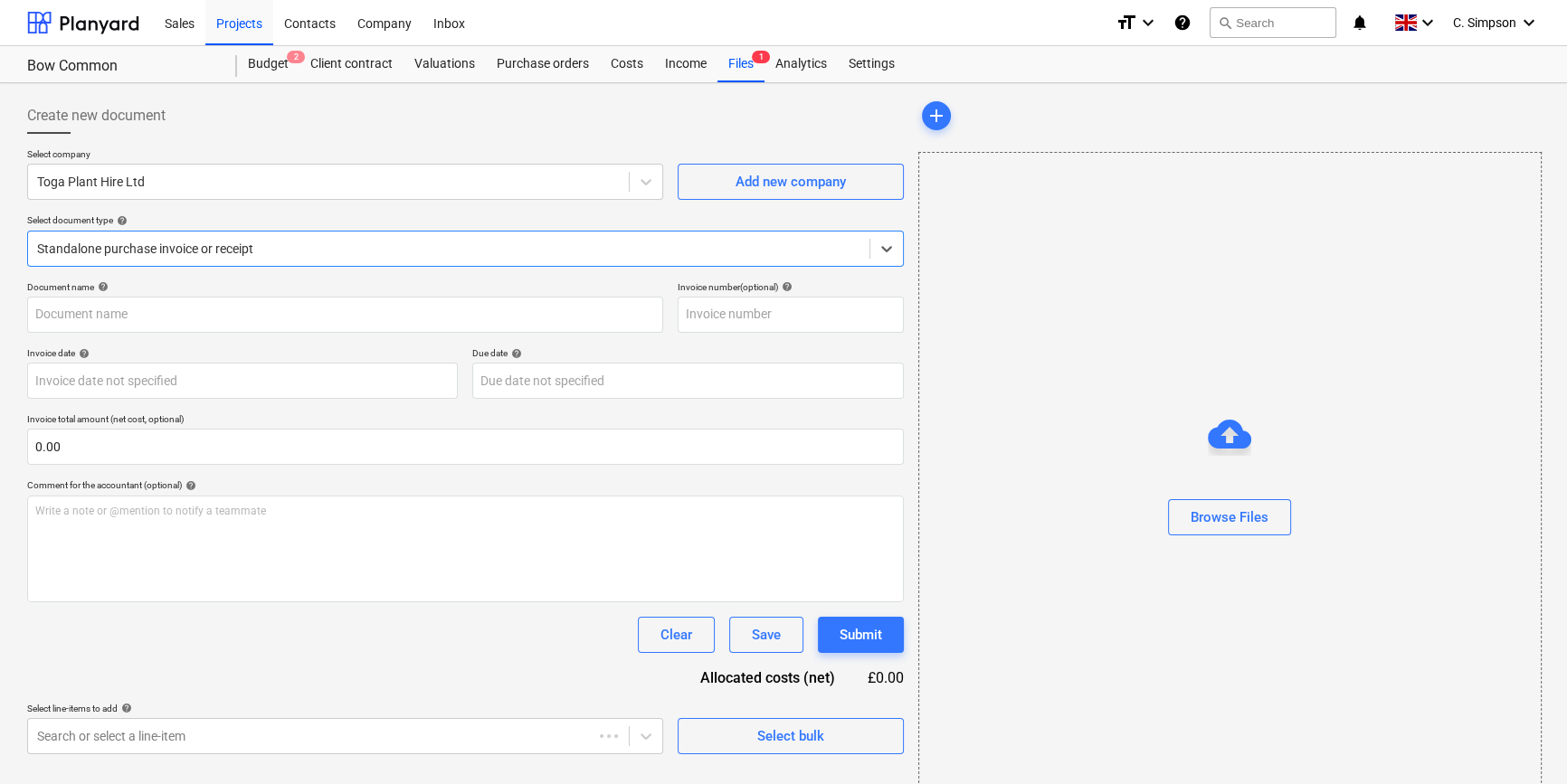 type on "INV386465" 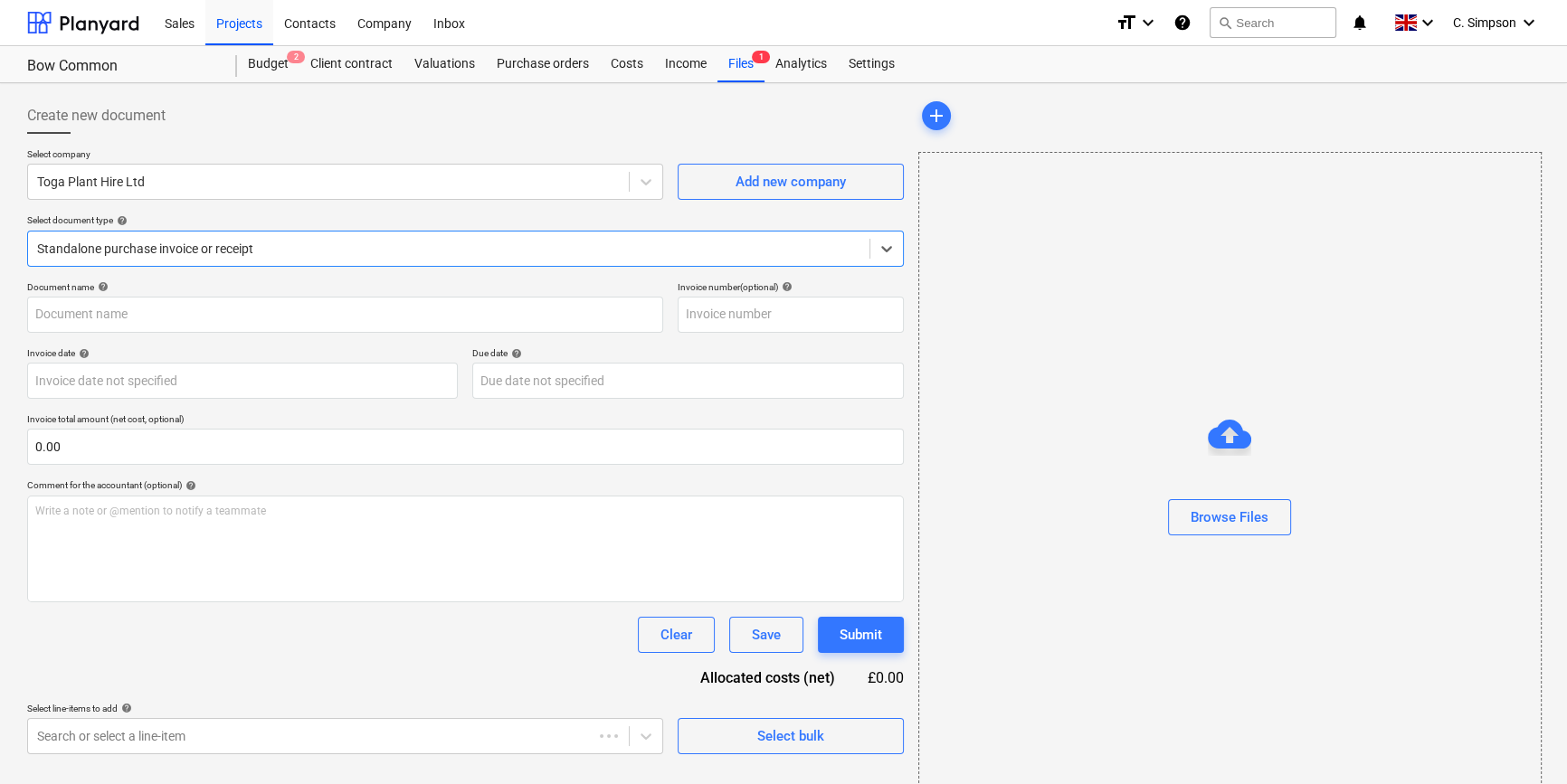 type on "INV386465" 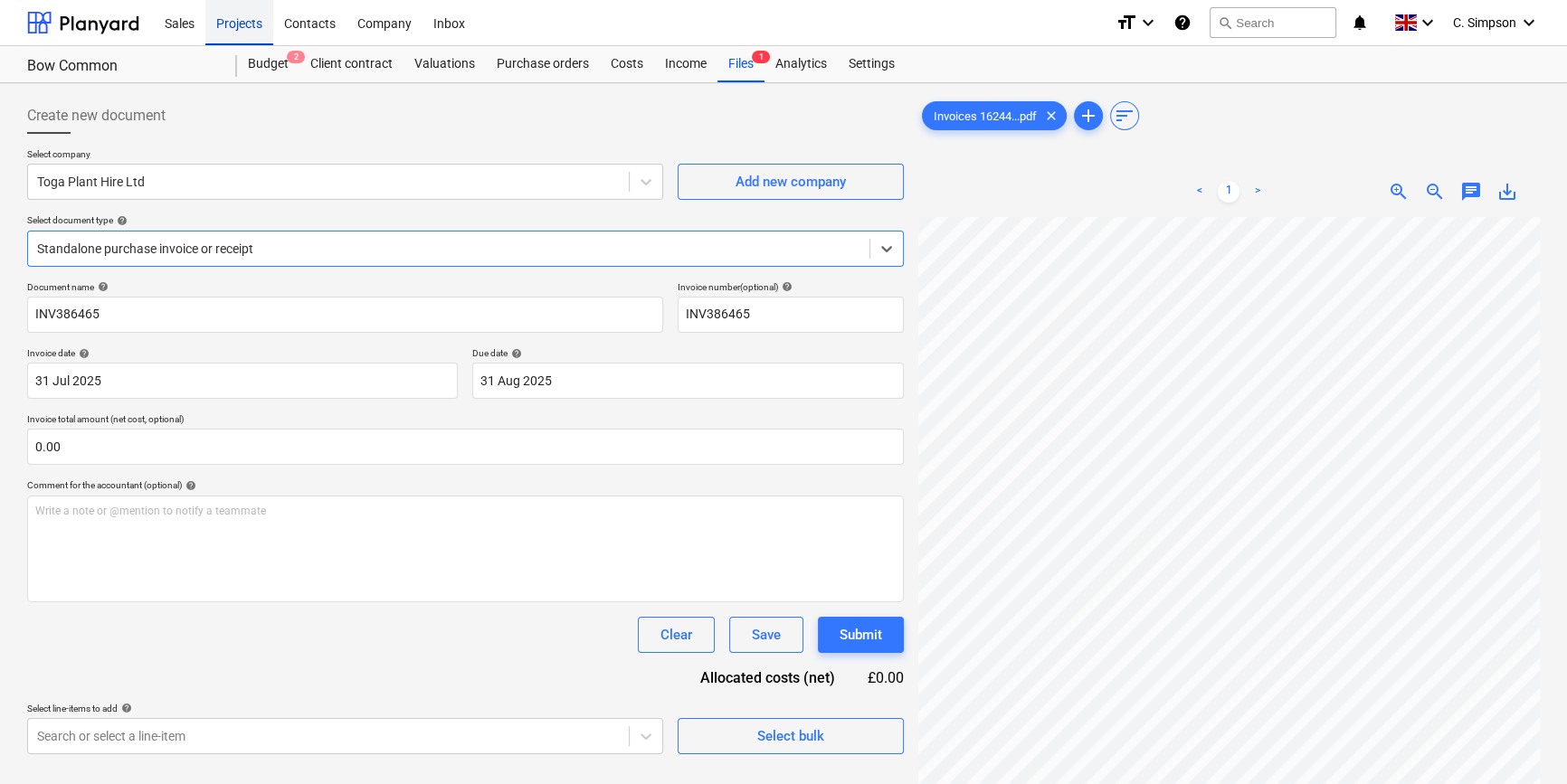 click on "Projects" at bounding box center (239, 22) 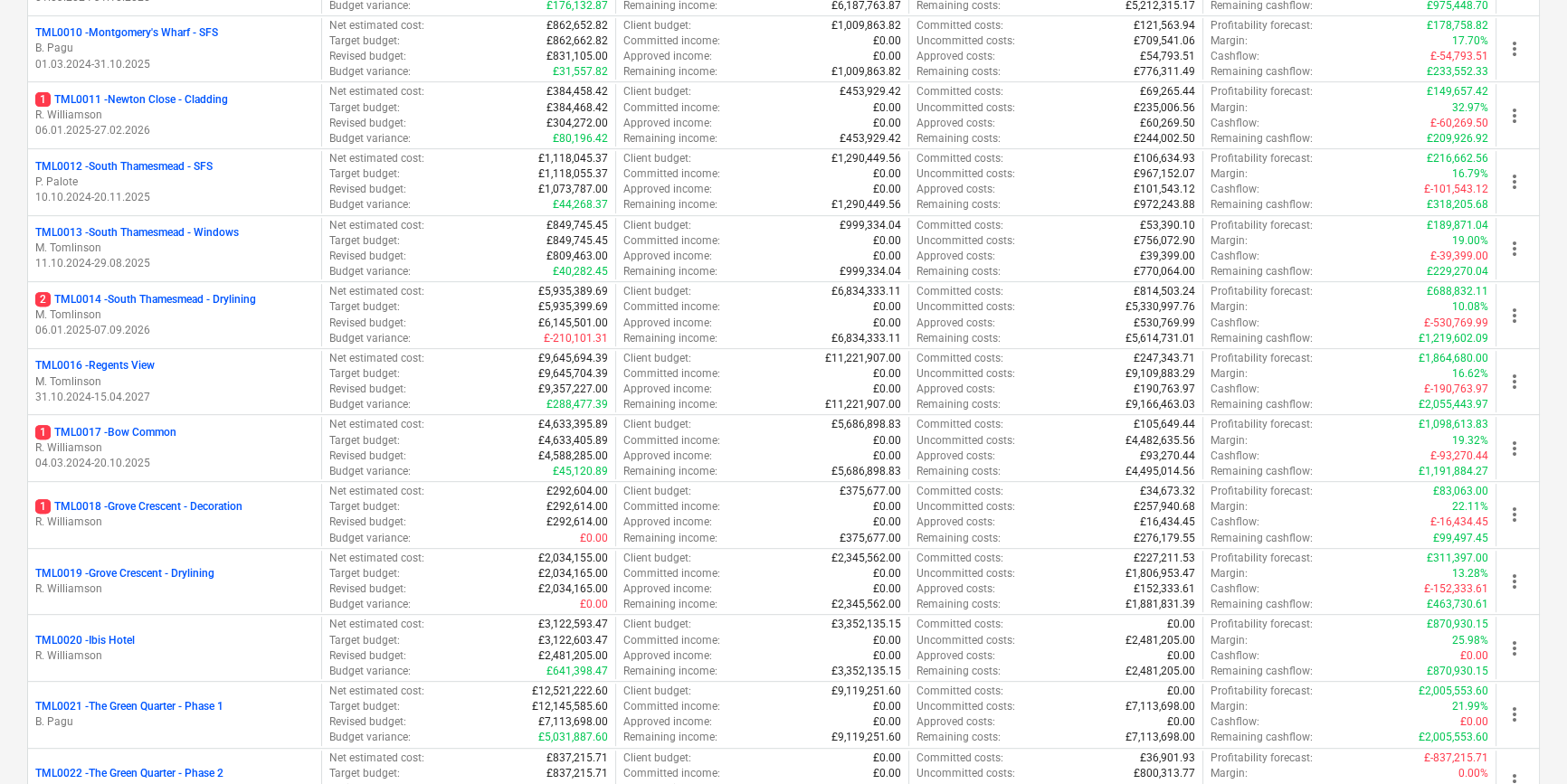 scroll, scrollTop: 904, scrollLeft: 0, axis: vertical 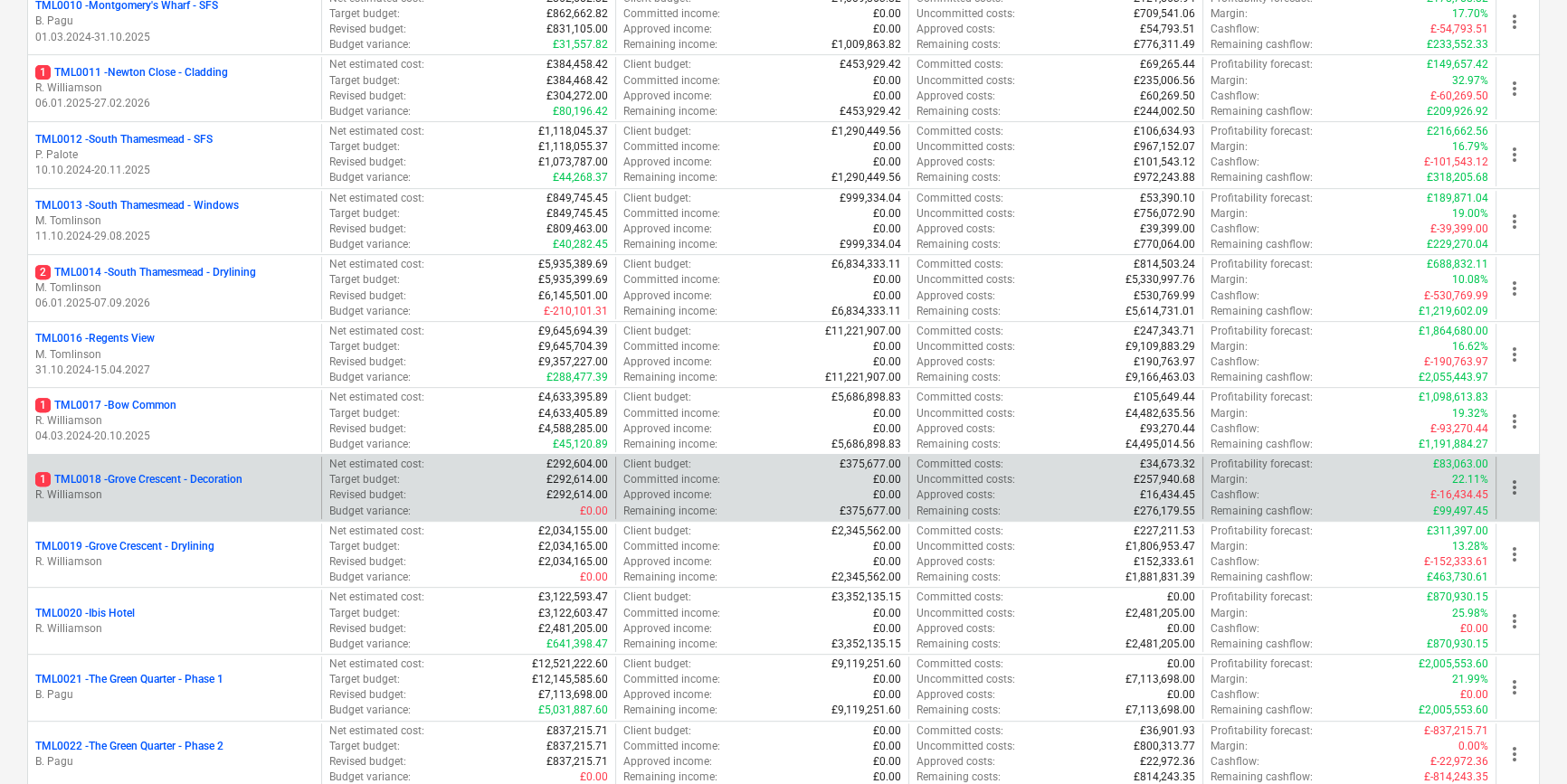 click on "R. Williamson" at bounding box center [175, 495] 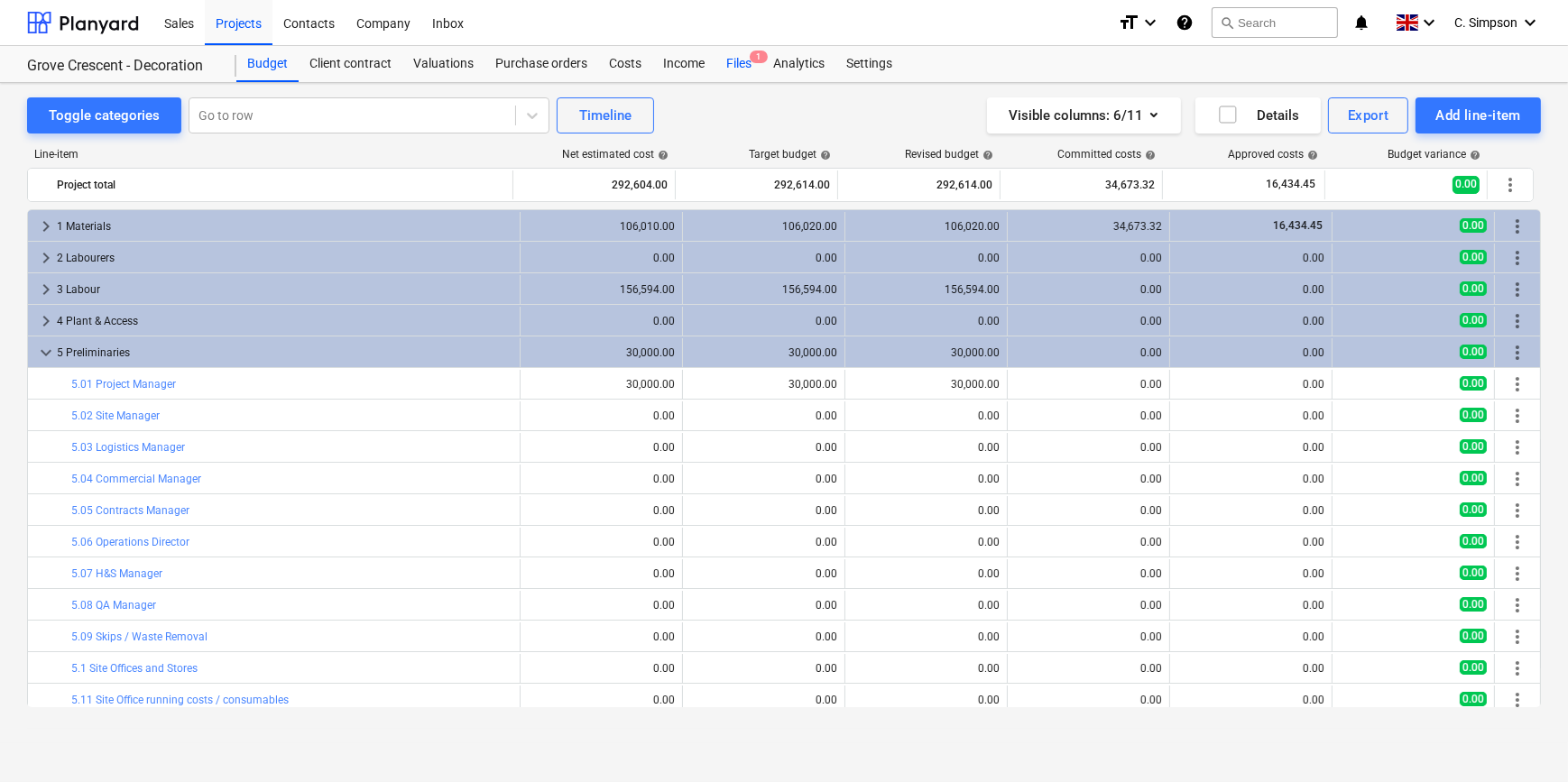 click on "Files 1" at bounding box center (739, 64) 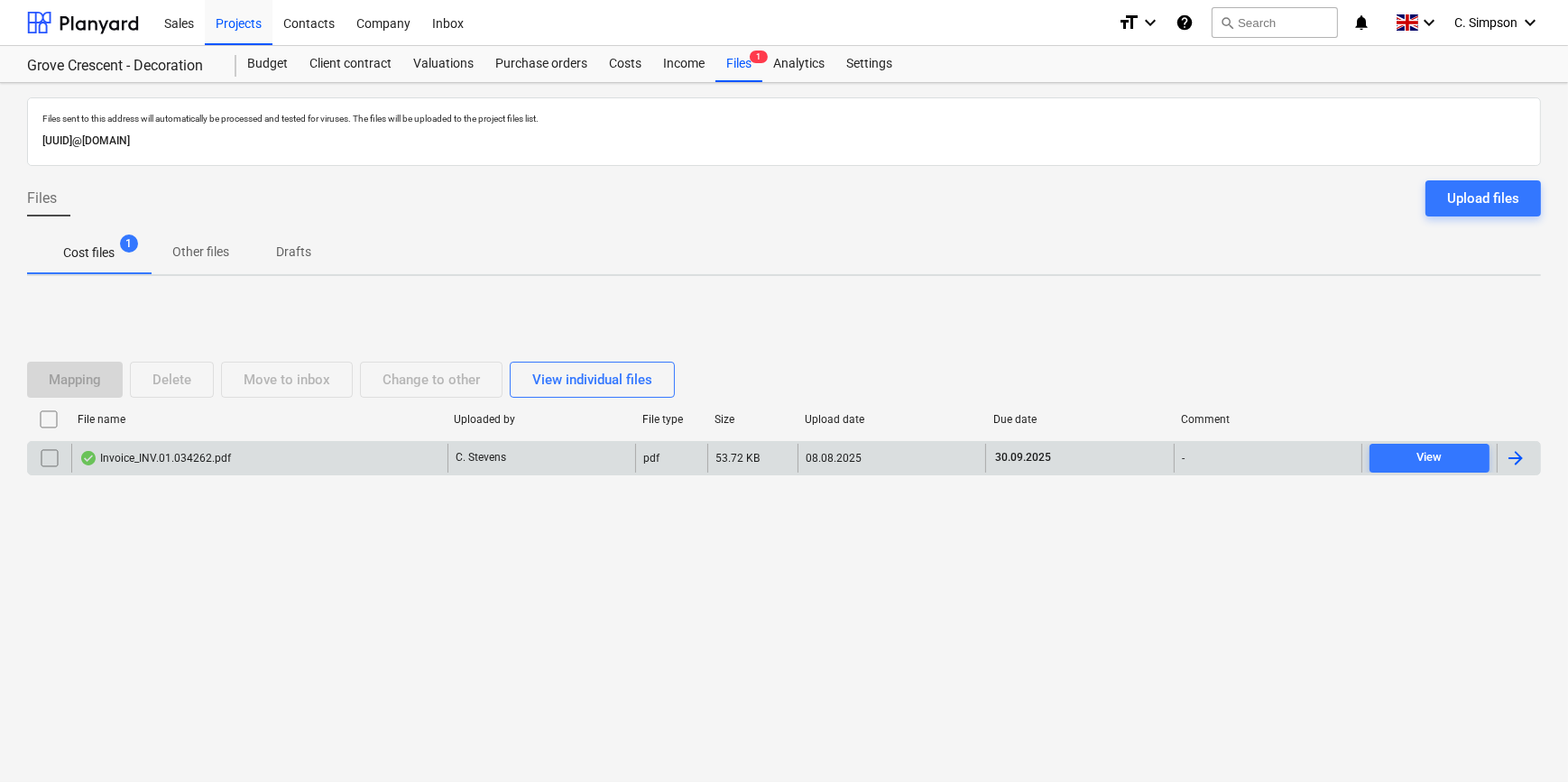 click at bounding box center (1516, 458) 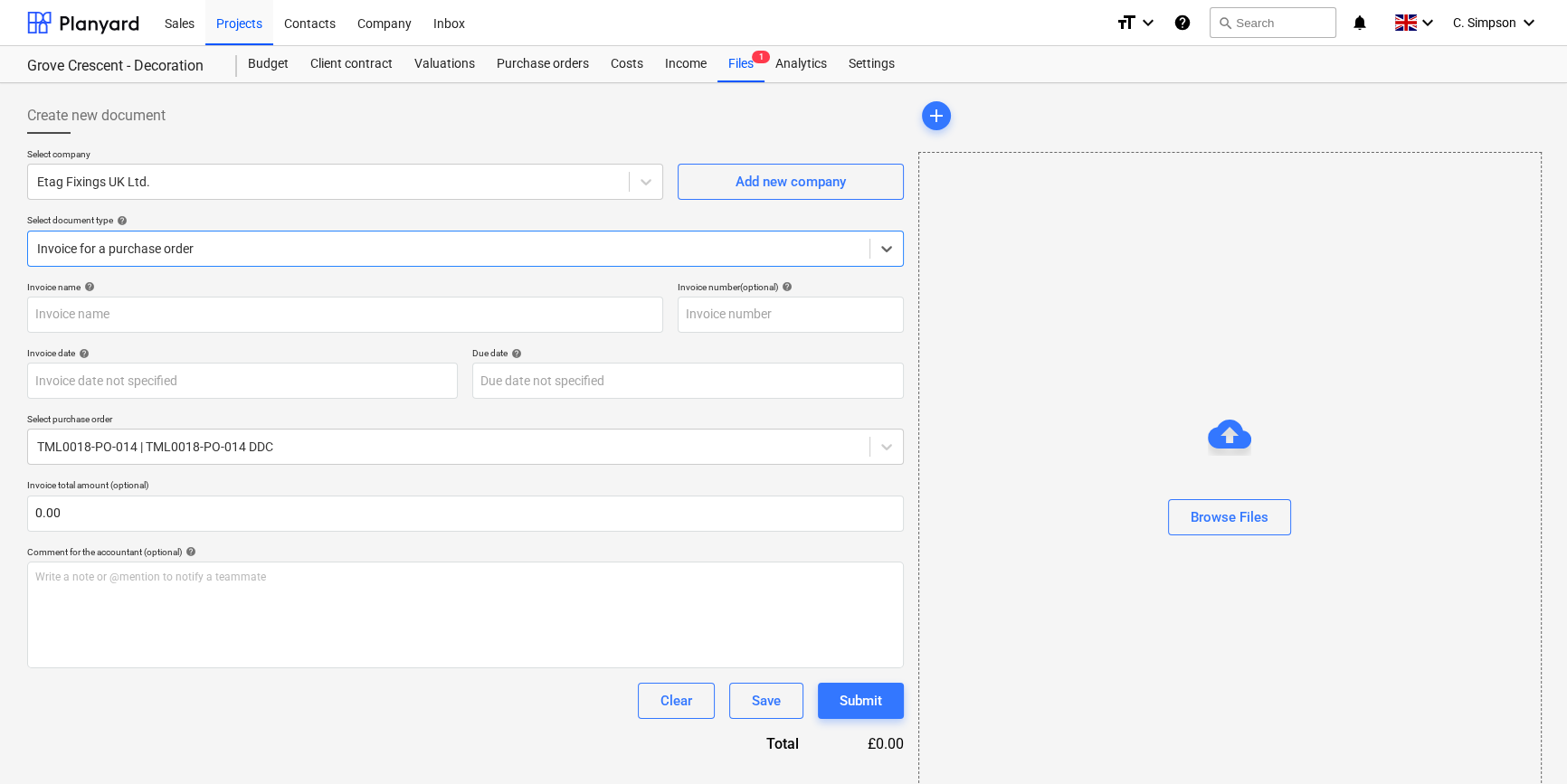type on "#INV.01.034262" 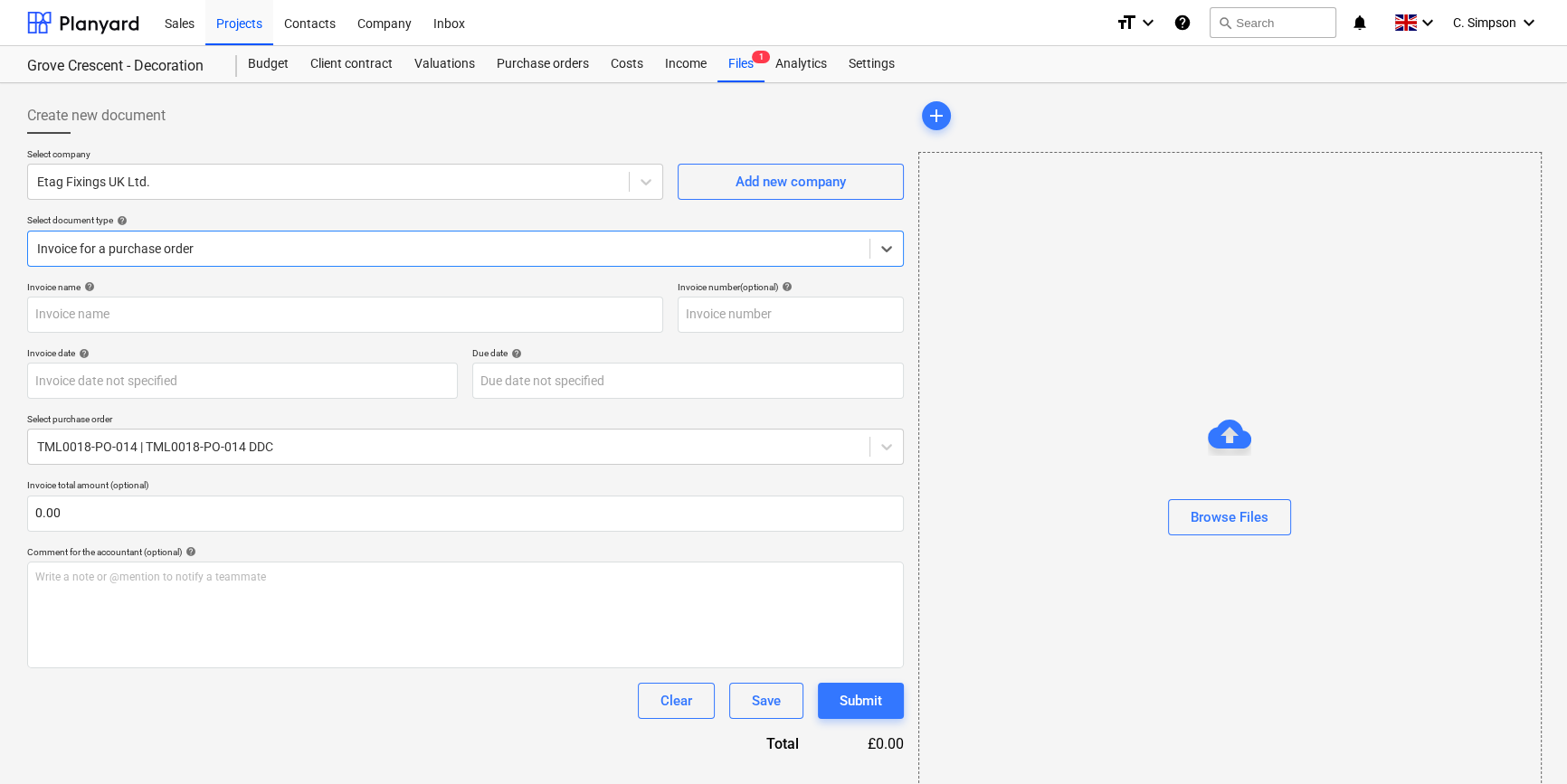 type on "30 Sep 2025" 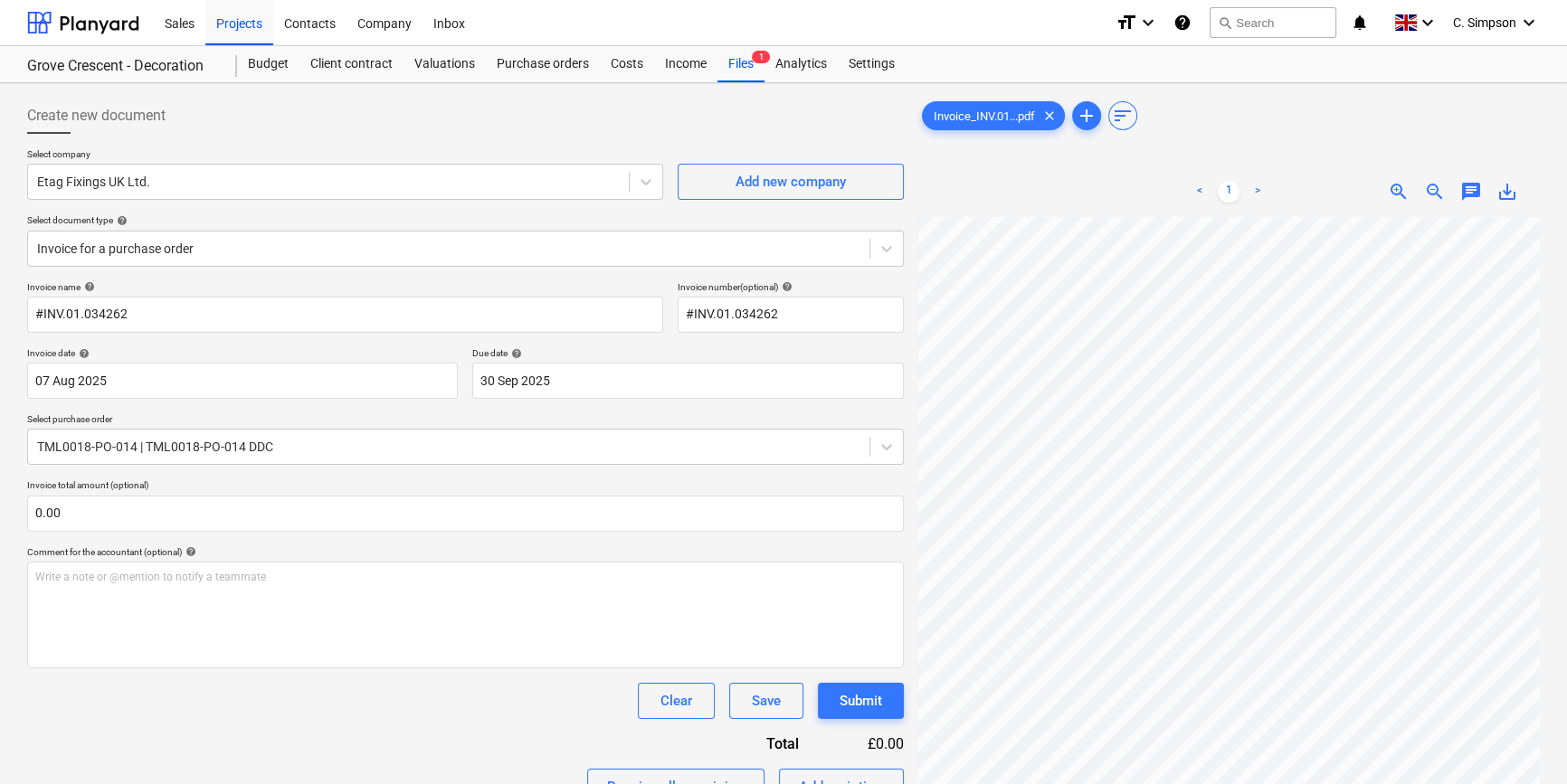 scroll, scrollTop: 127, scrollLeft: 218, axis: both 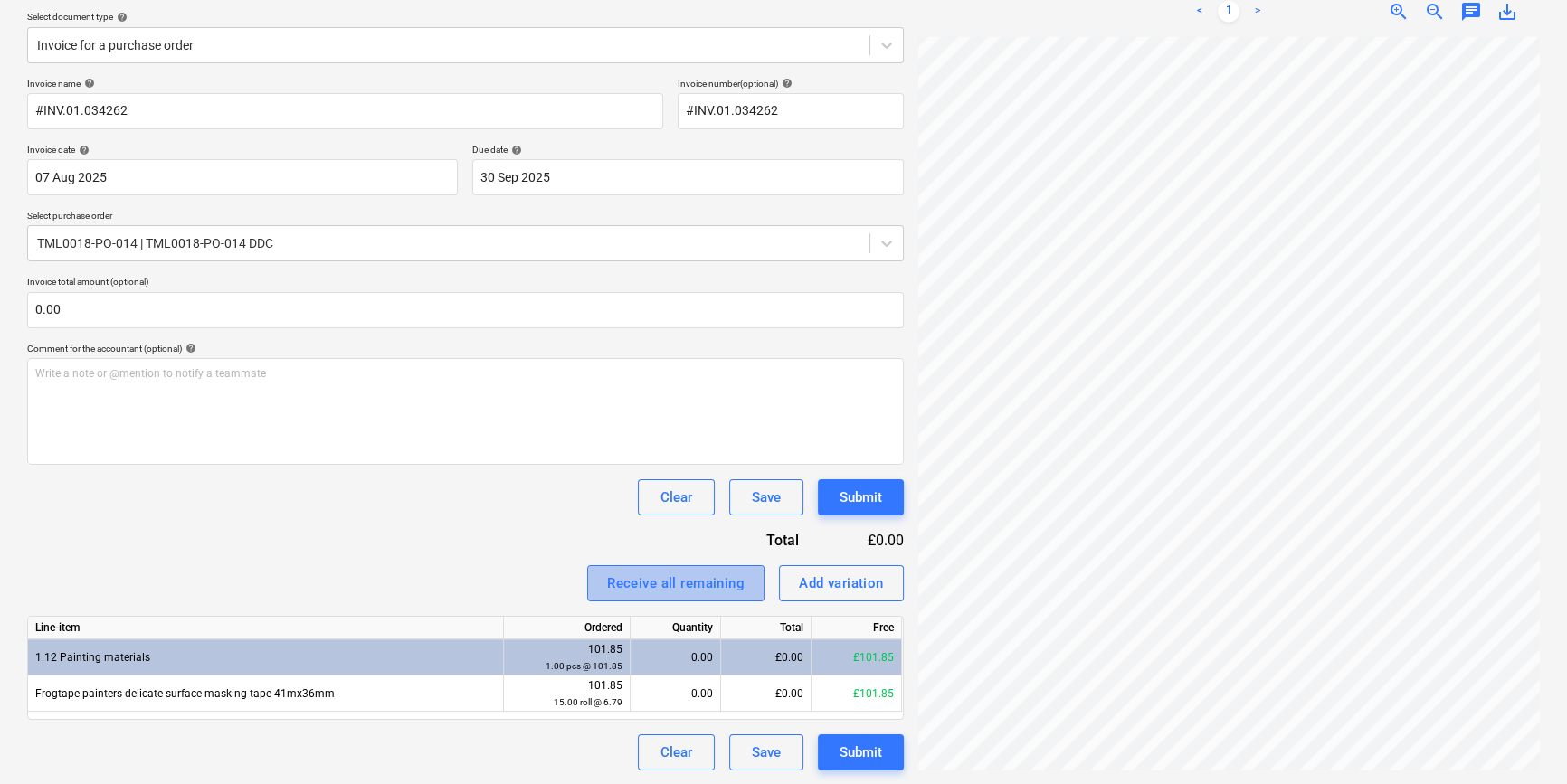 click on "Receive all remaining" at bounding box center [676, 583] 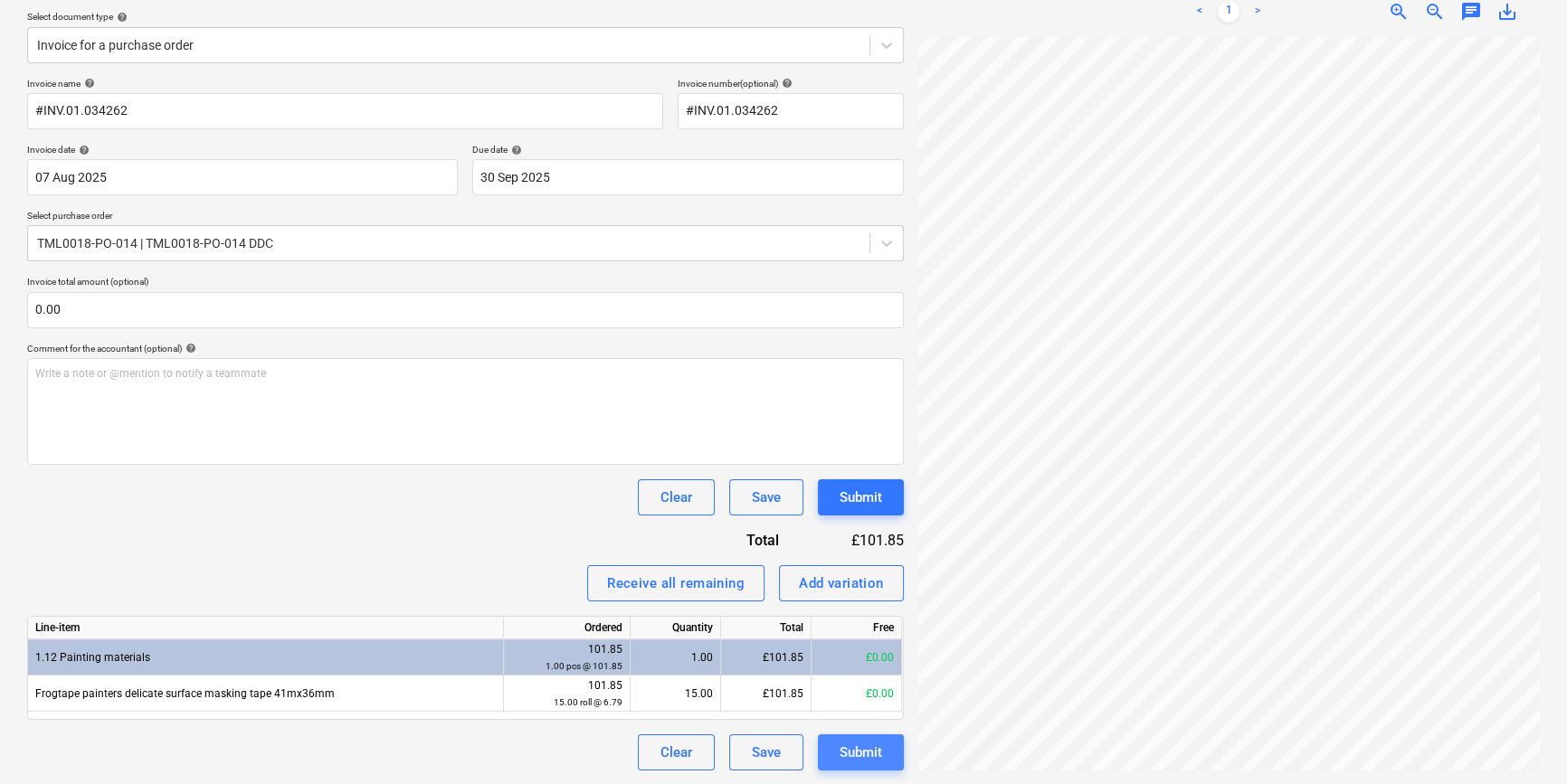 click on "Submit" at bounding box center (860, 752) 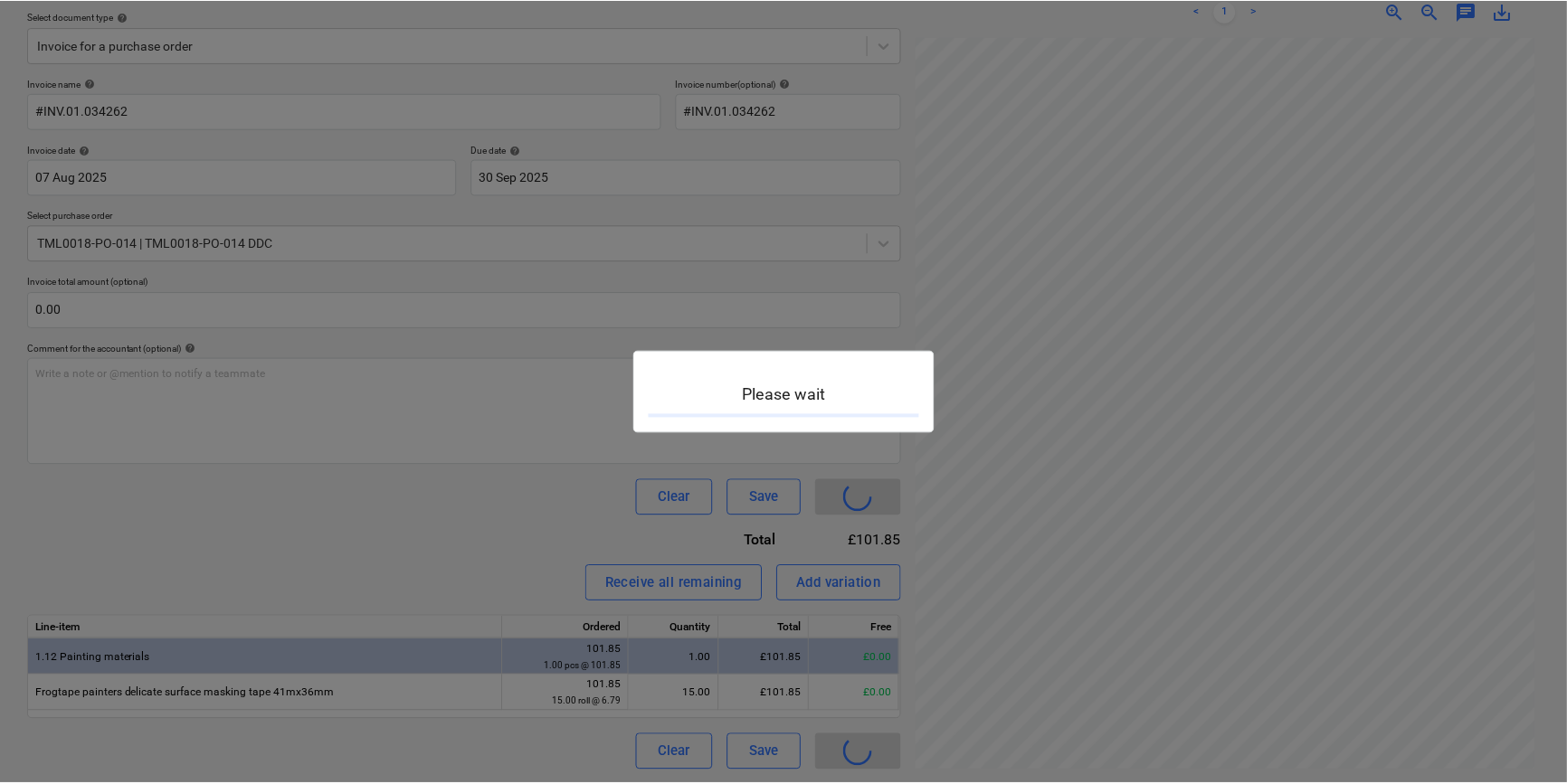 scroll, scrollTop: 0, scrollLeft: 0, axis: both 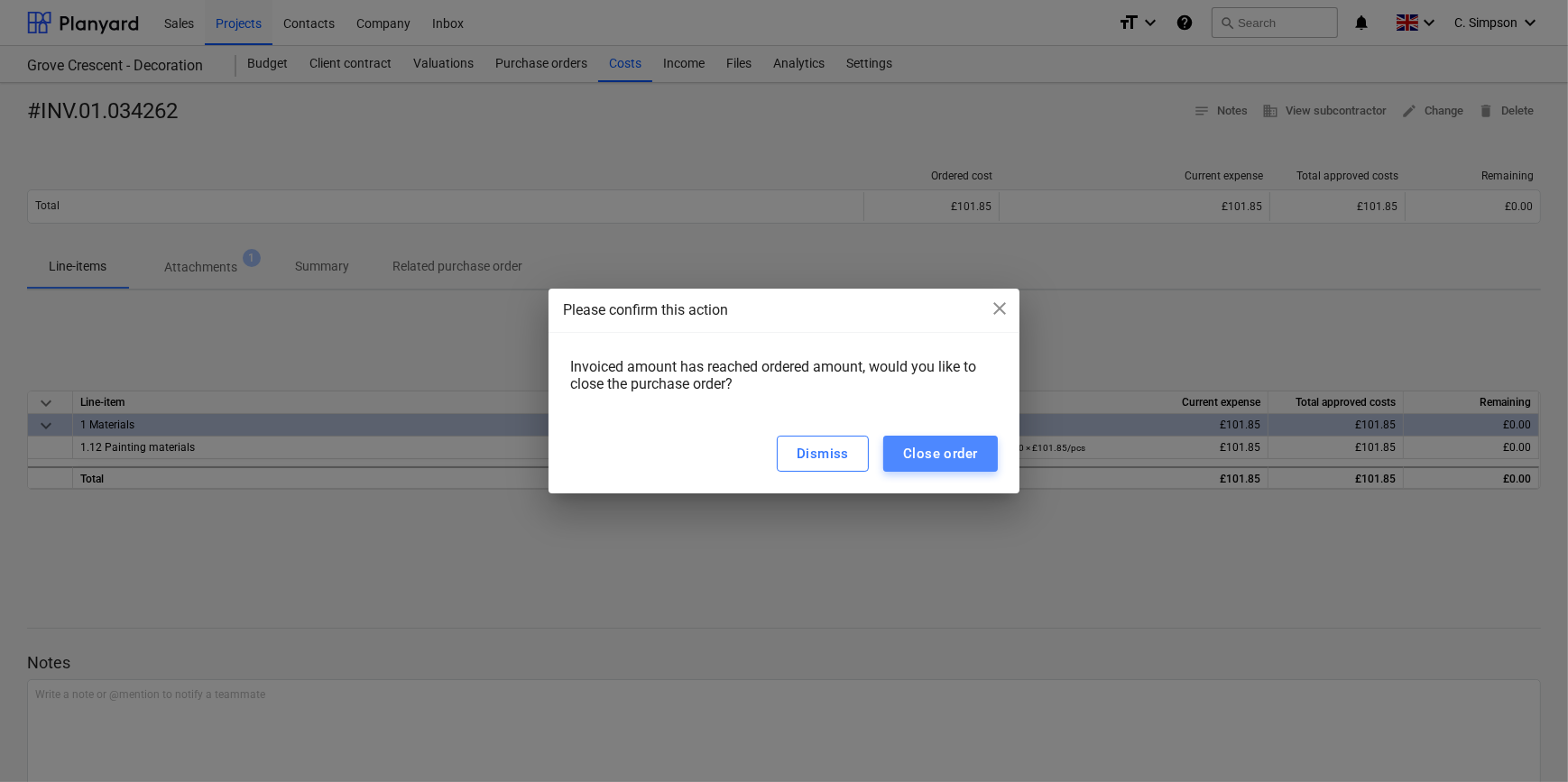 click on "Close order" at bounding box center [940, 454] 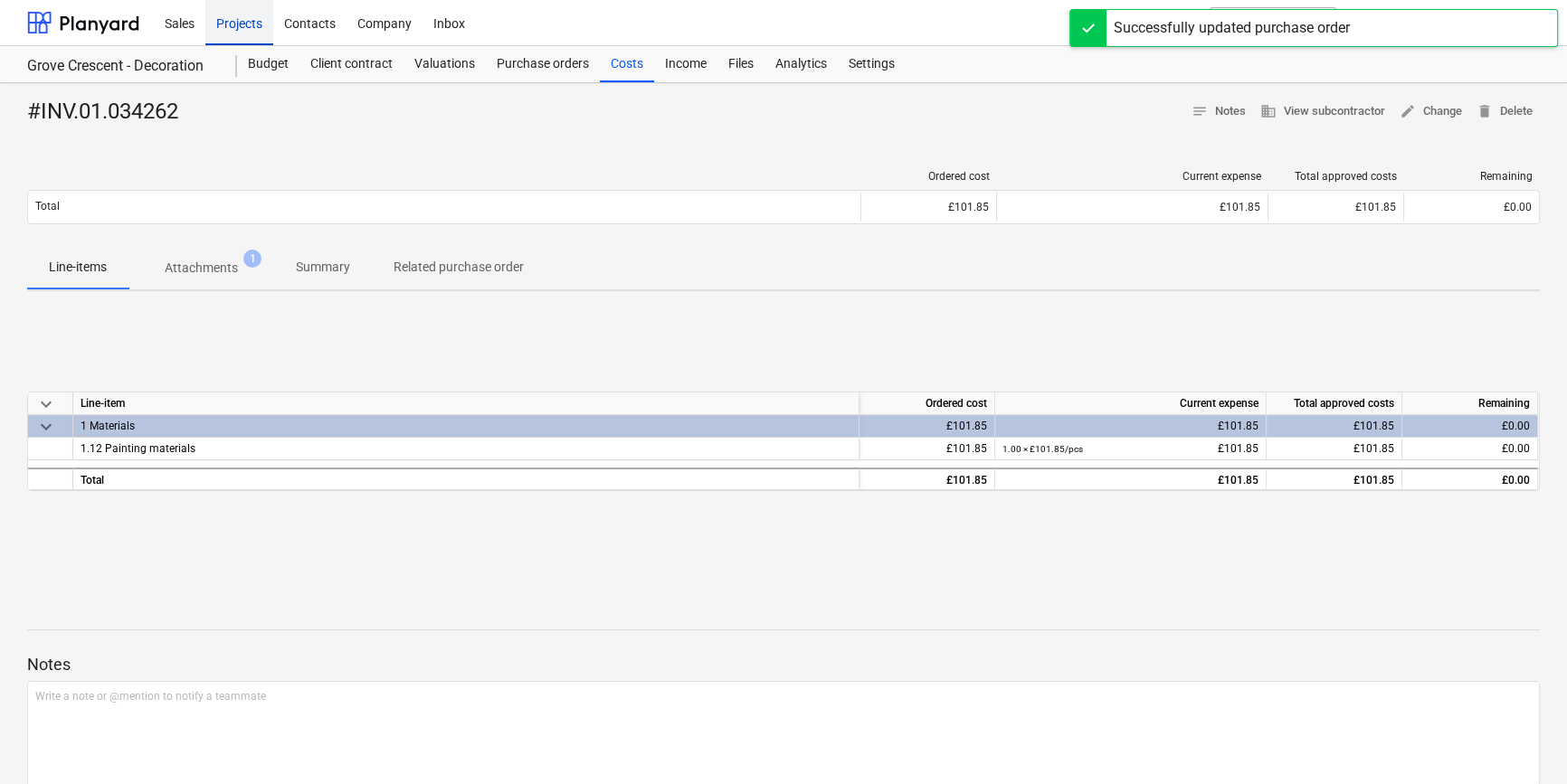 click on "Projects" at bounding box center (239, 22) 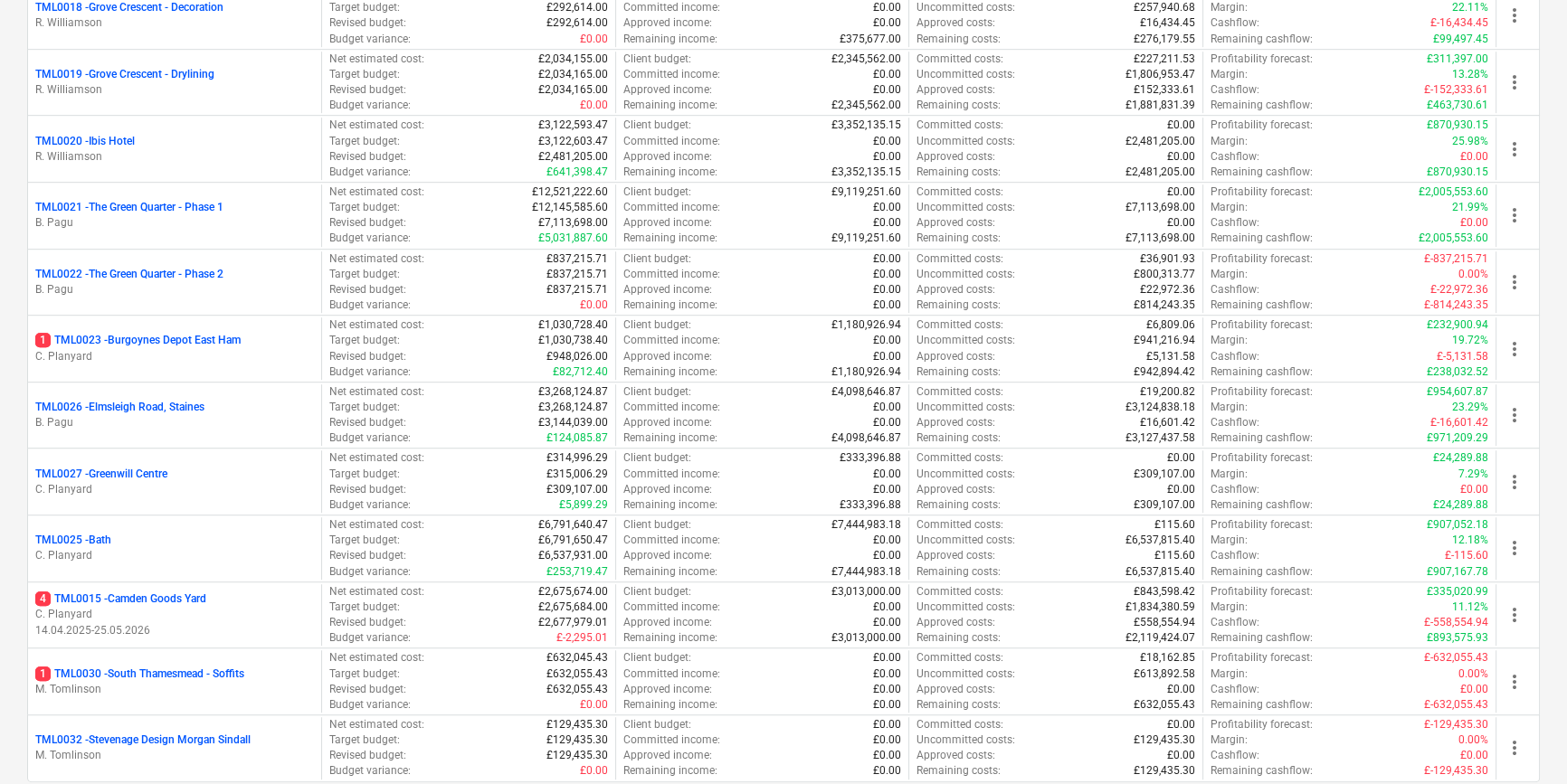 scroll, scrollTop: 1479, scrollLeft: 0, axis: vertical 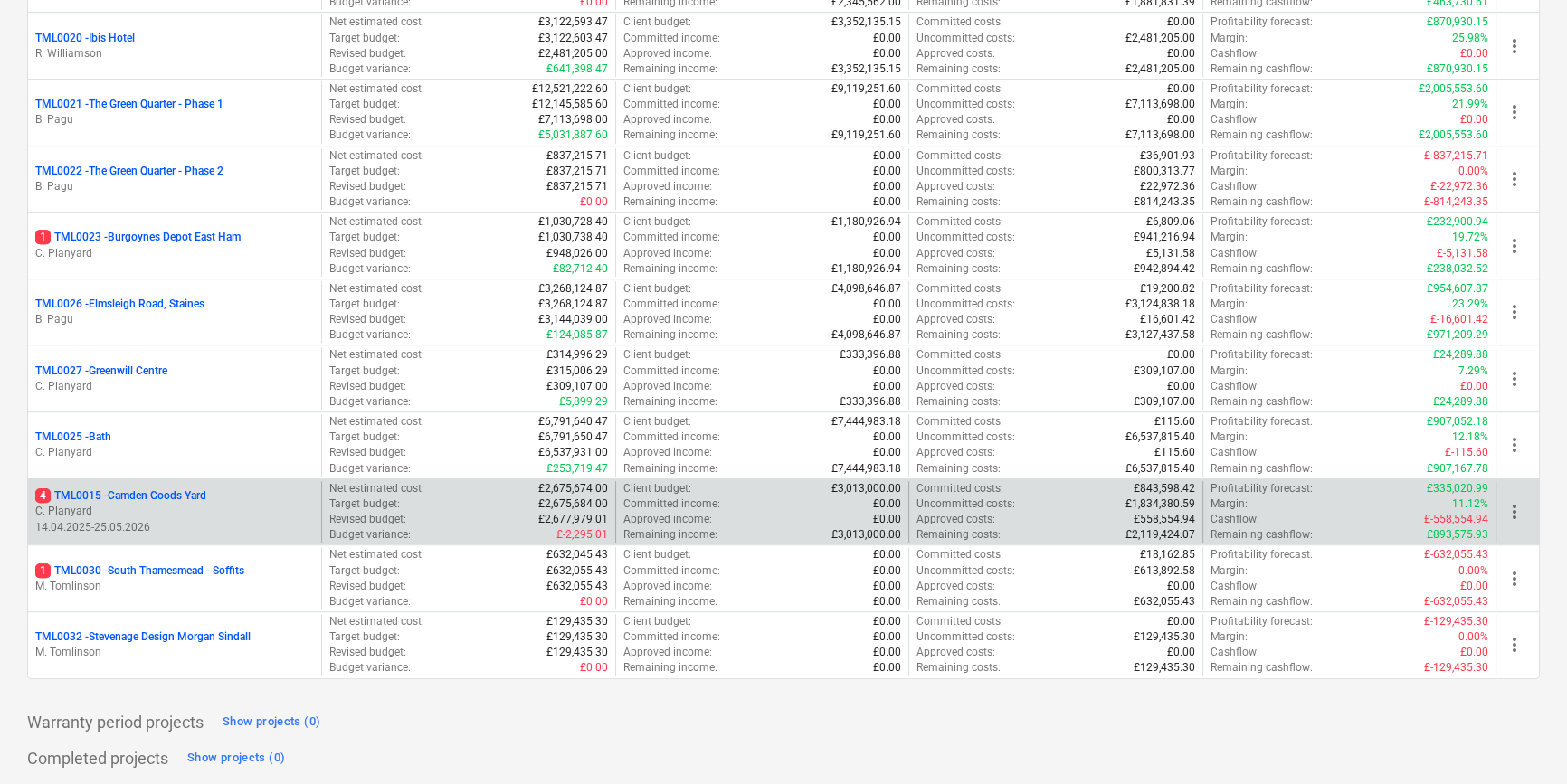 click on "4  TML0015 -  Camden Goods Yard" at bounding box center [120, 496] 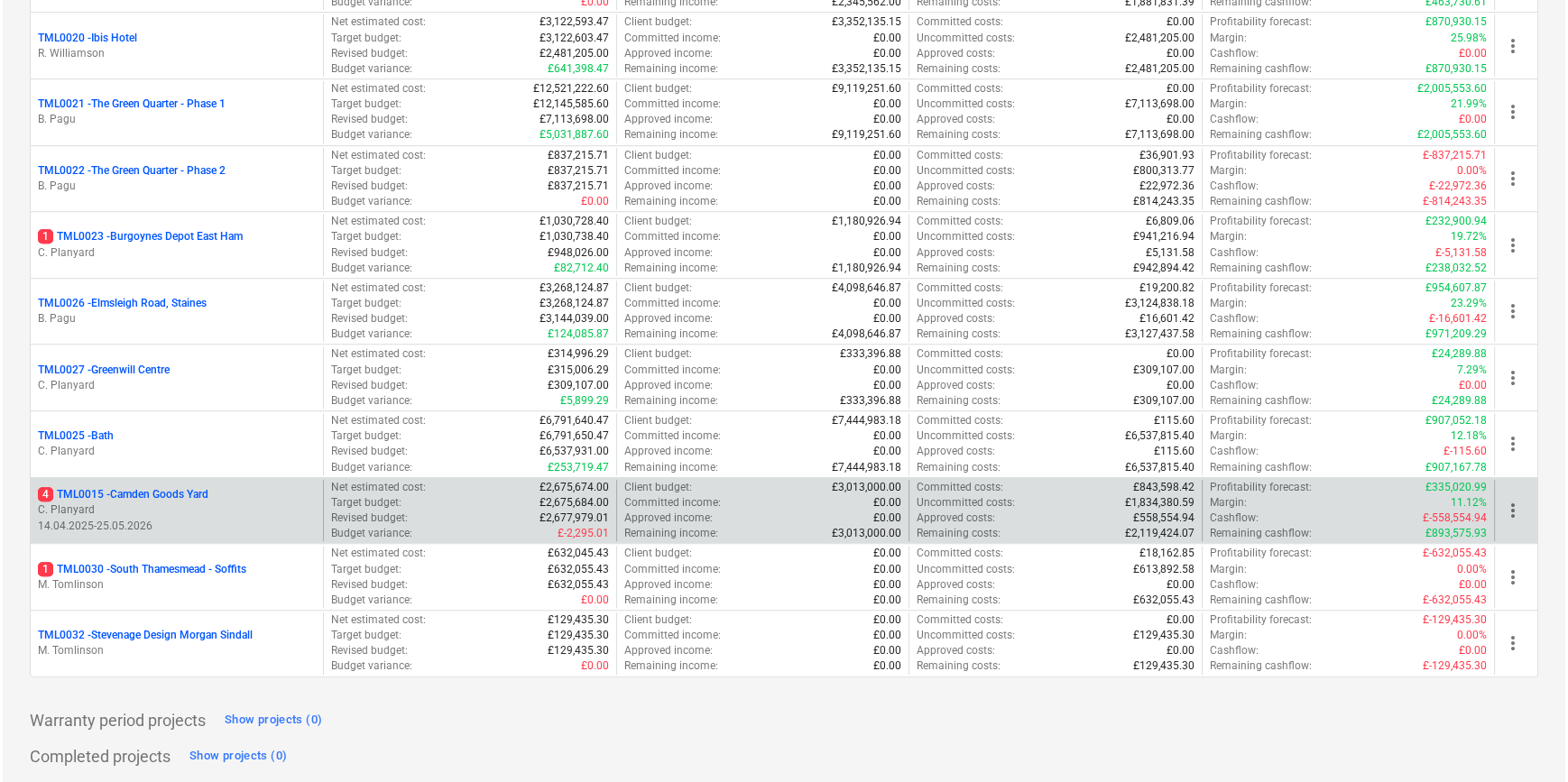 scroll, scrollTop: 0, scrollLeft: 0, axis: both 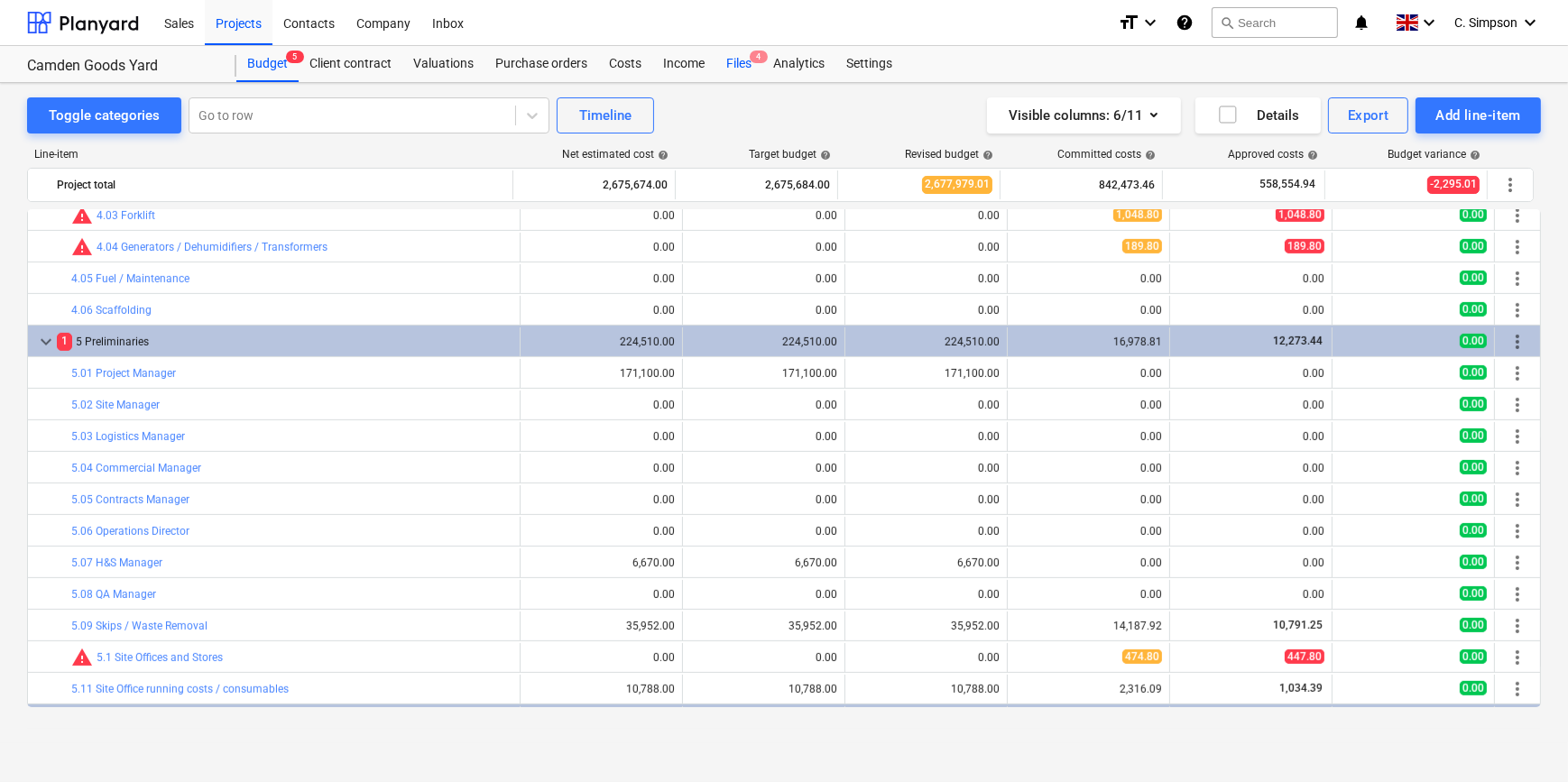 click on "Files 4" at bounding box center [739, 64] 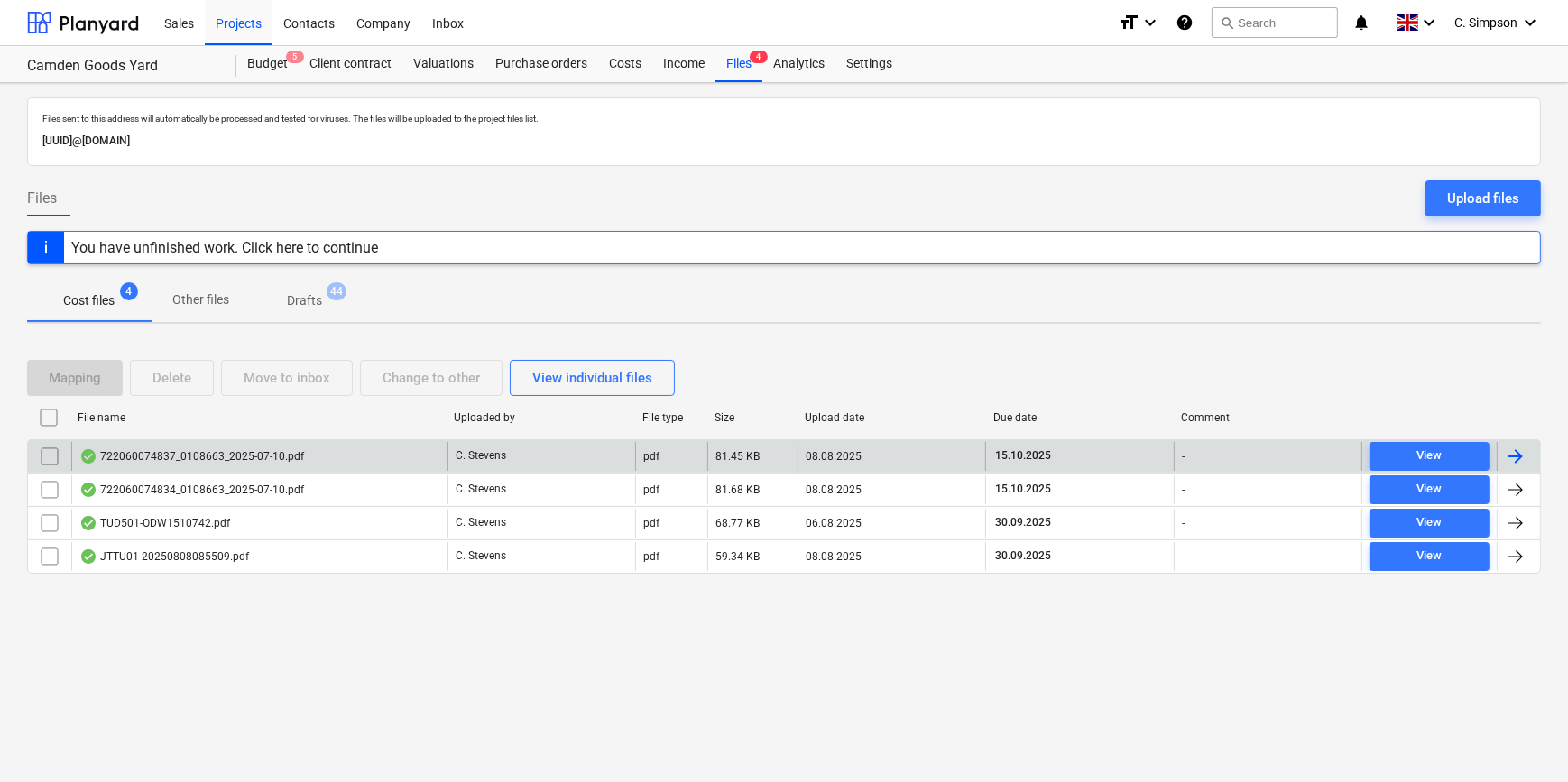 click at bounding box center (1516, 456) 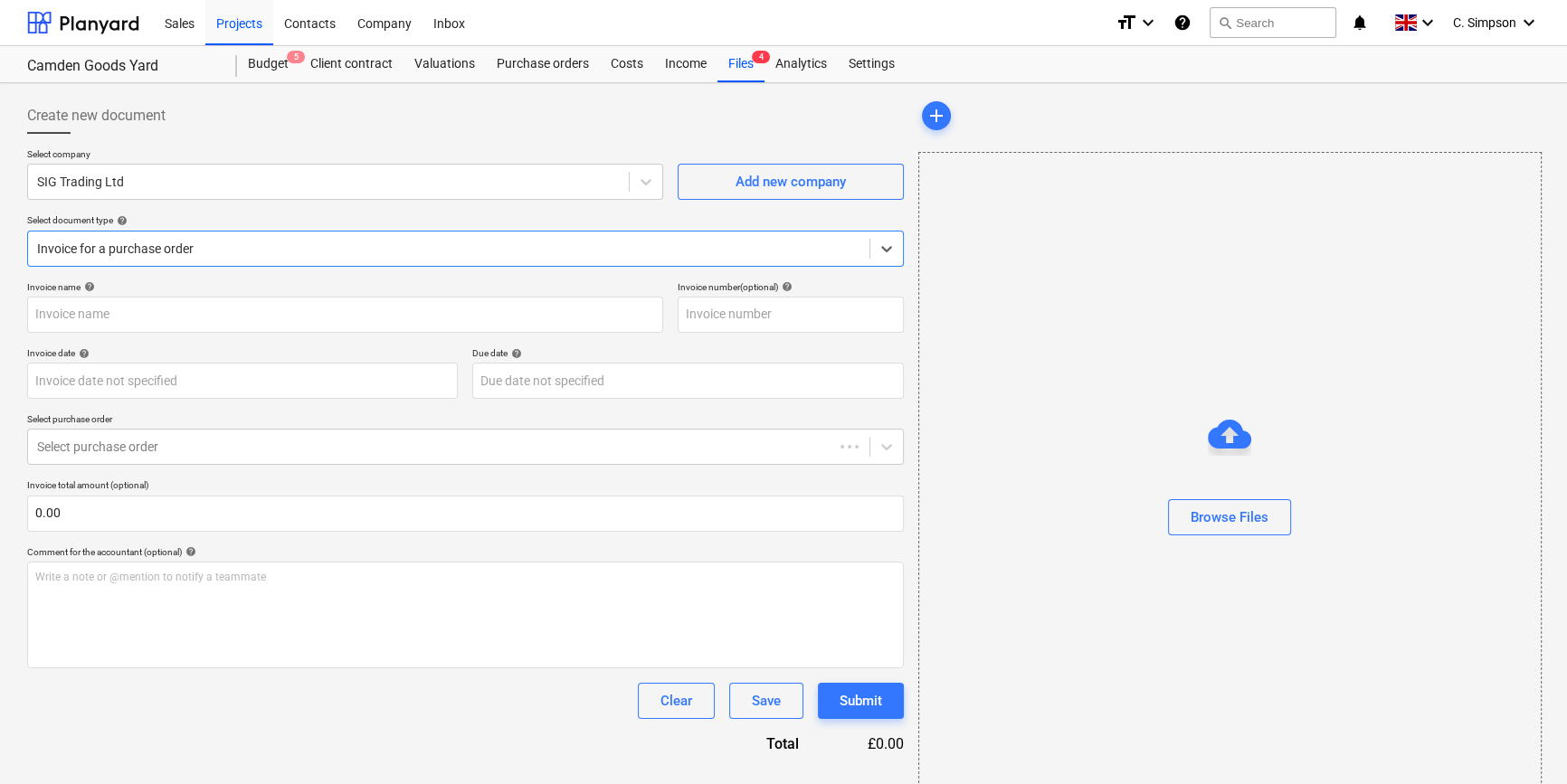 type on "722060074837" 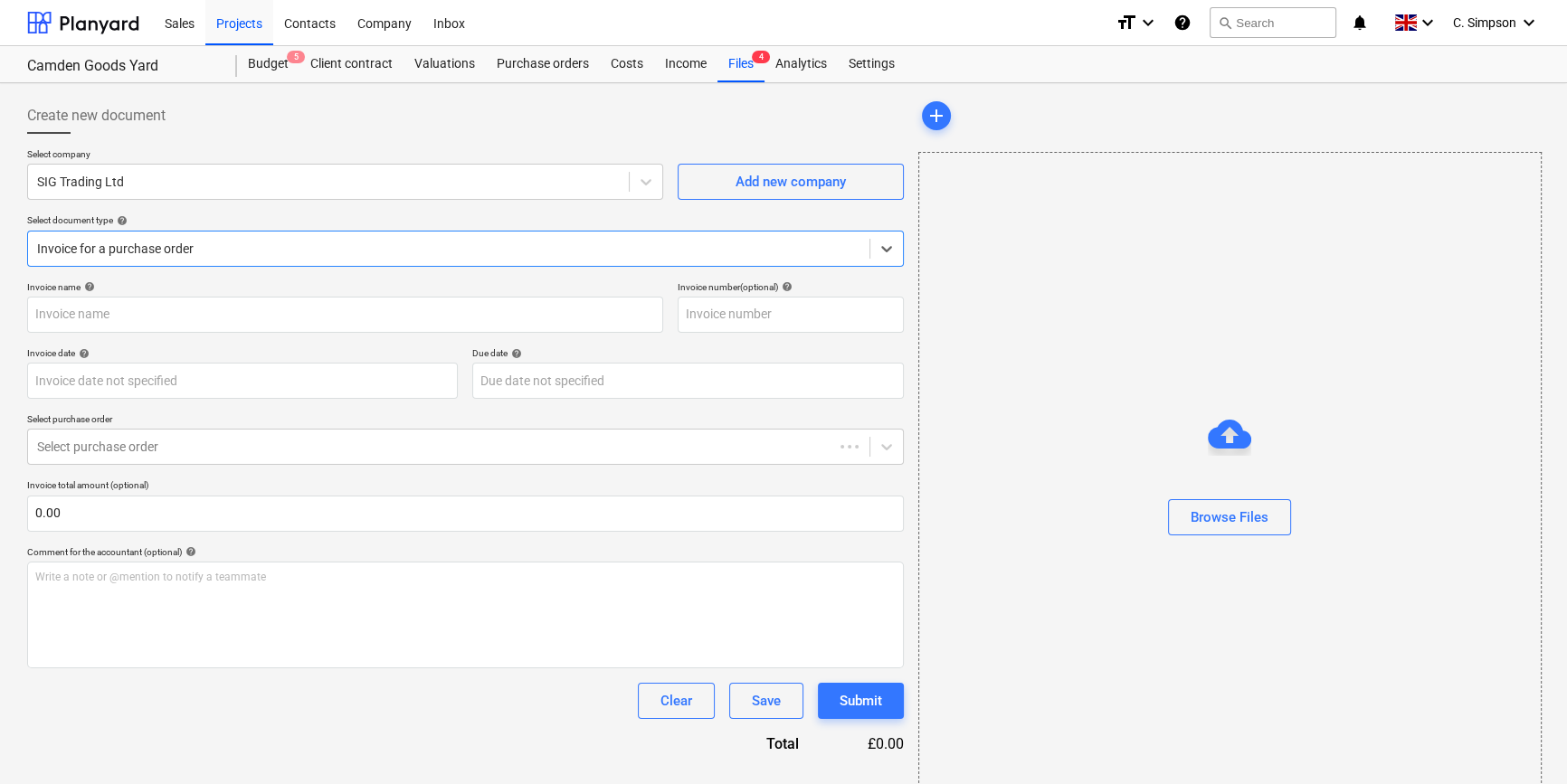 type on "722060074837" 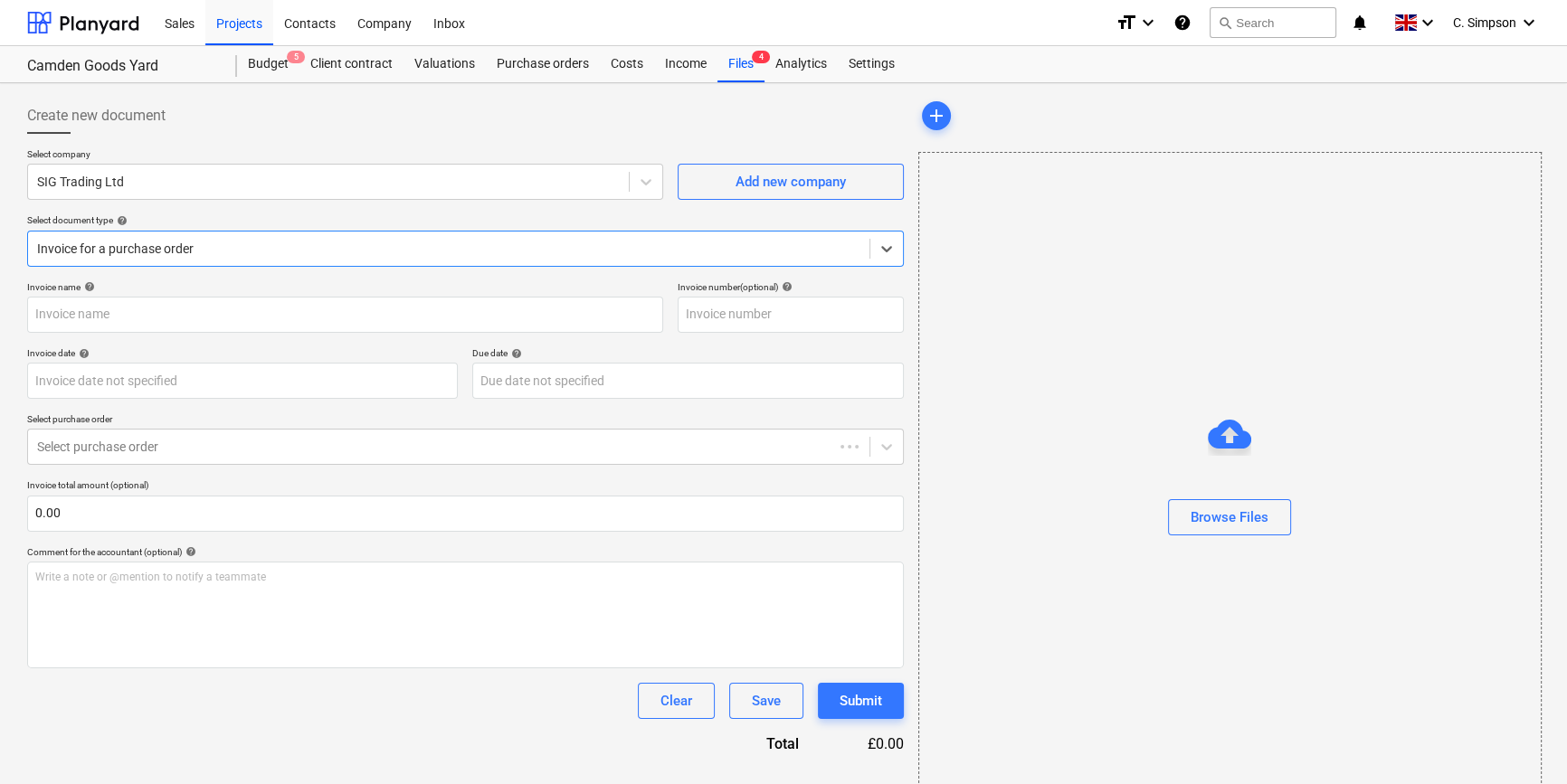 type on "15 Oct 2025" 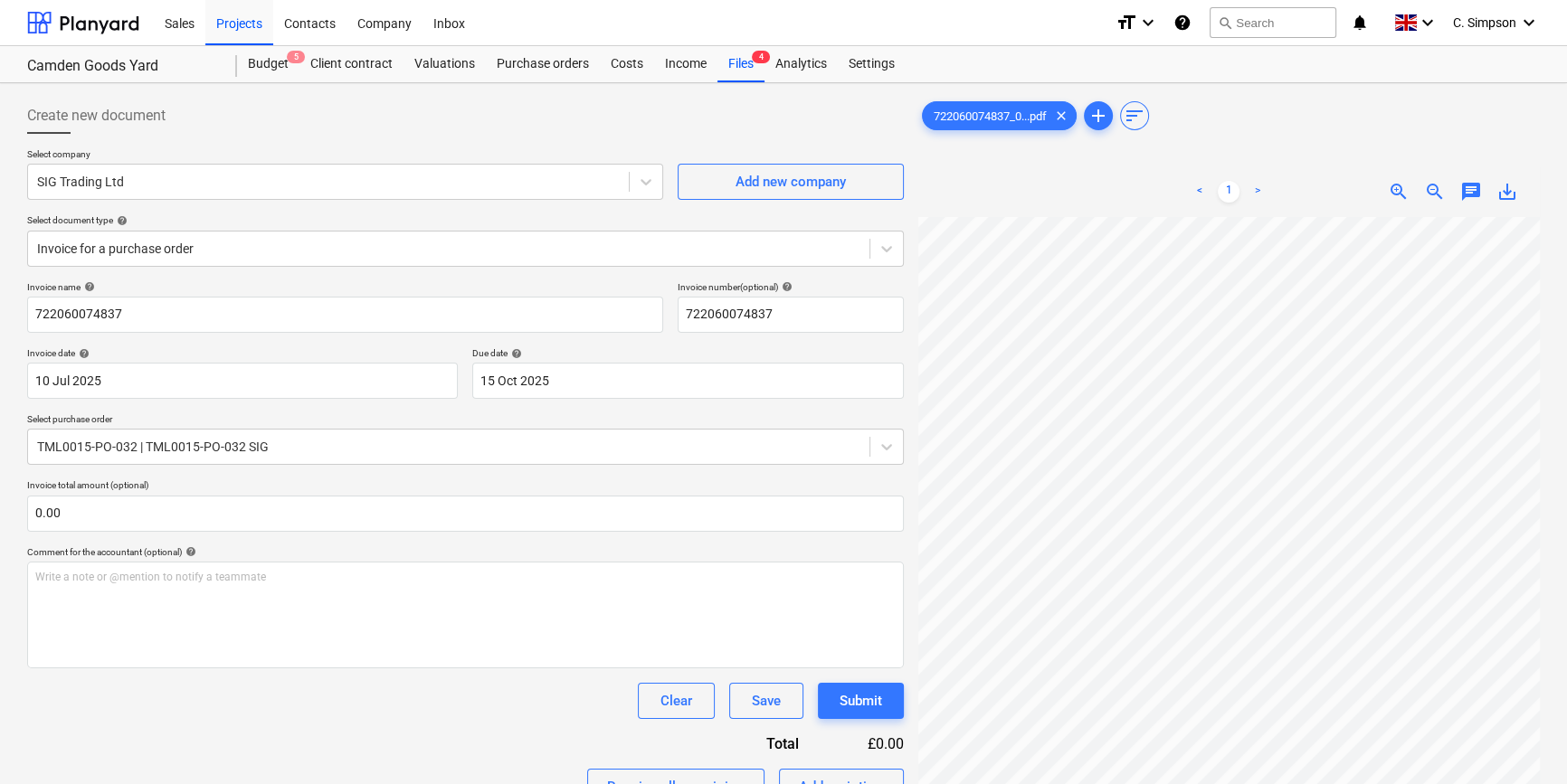 scroll, scrollTop: 421, scrollLeft: 26, axis: both 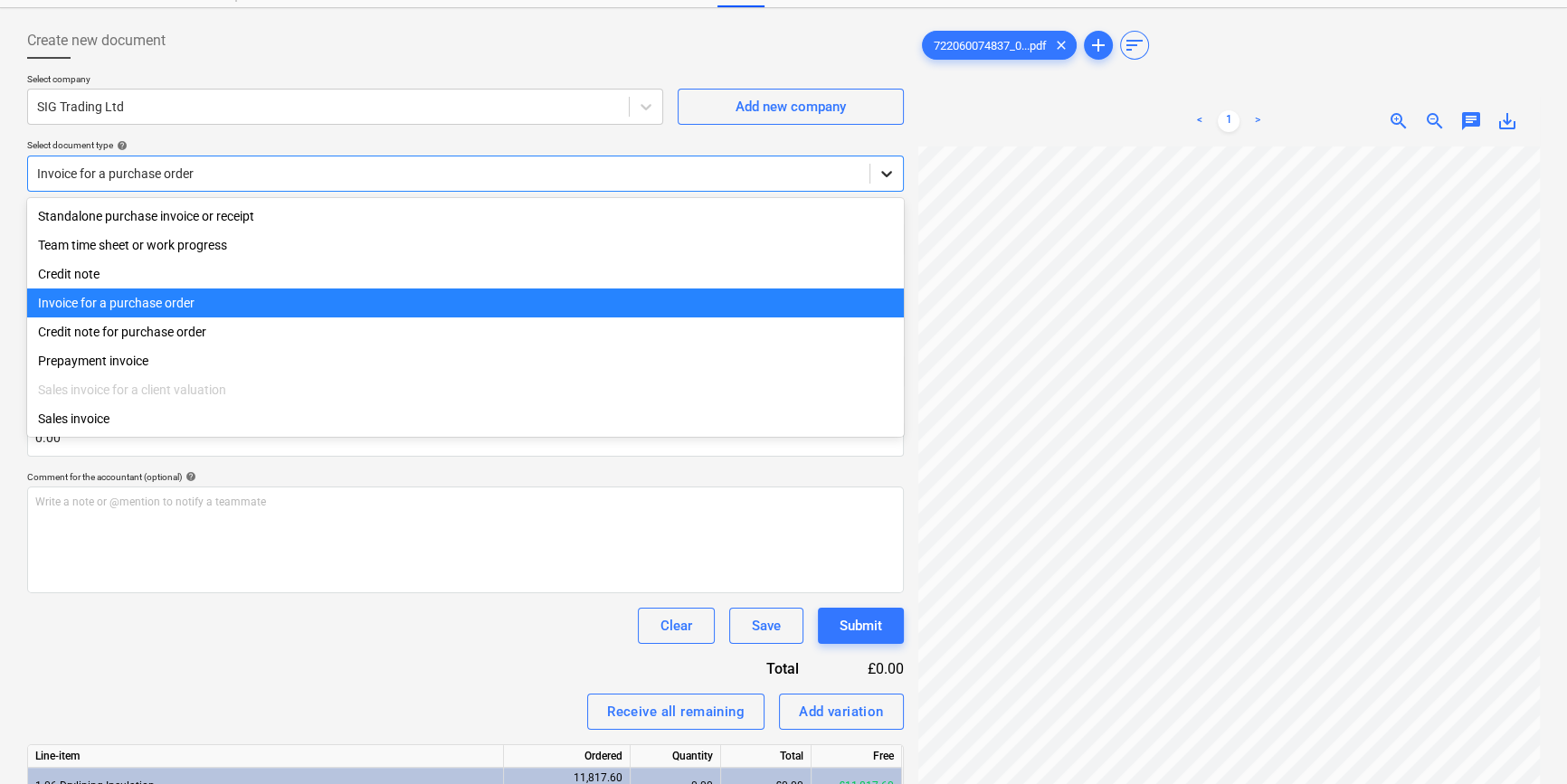 click 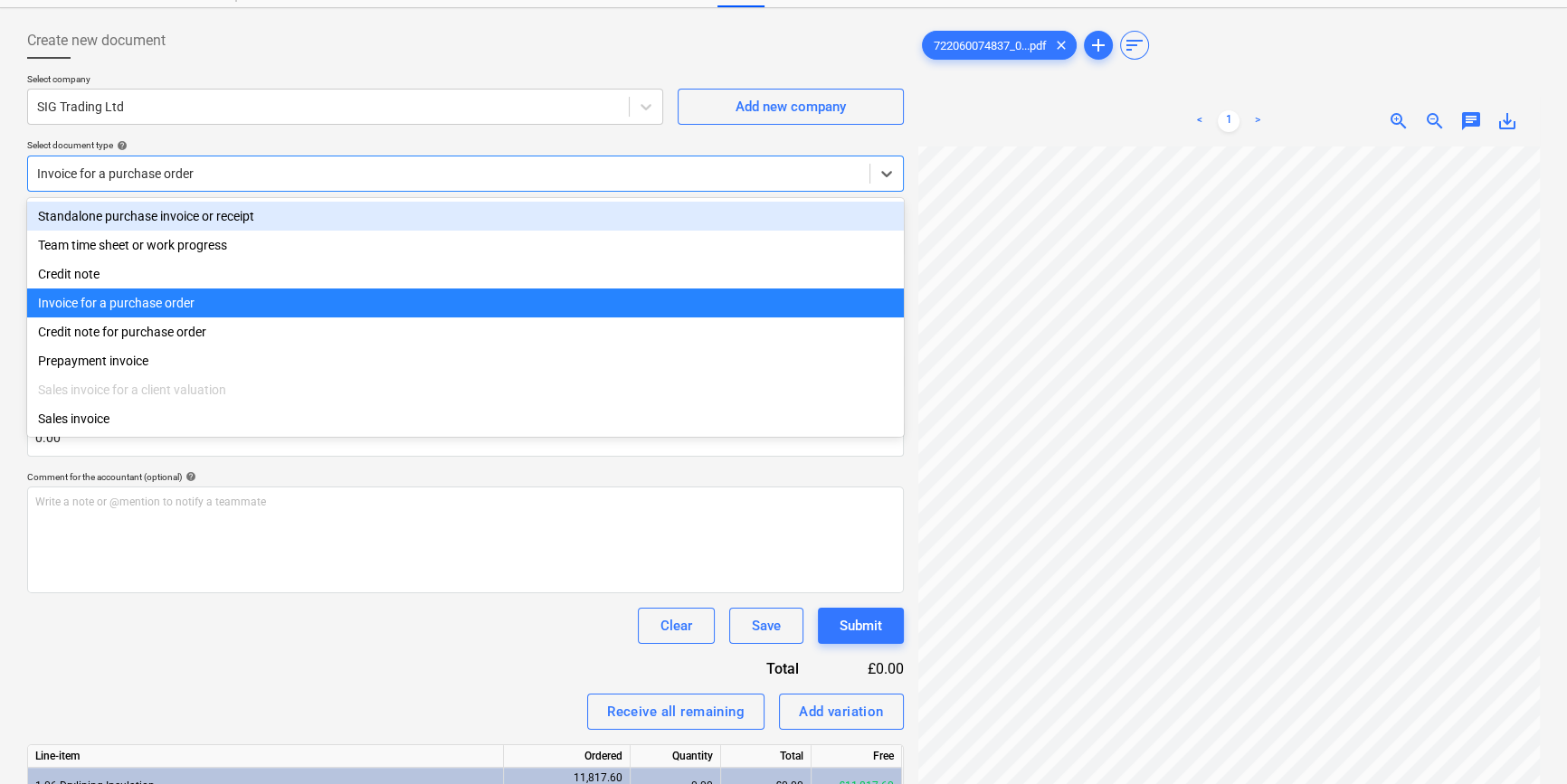 click on "Standalone purchase invoice or receipt" at bounding box center [465, 216] 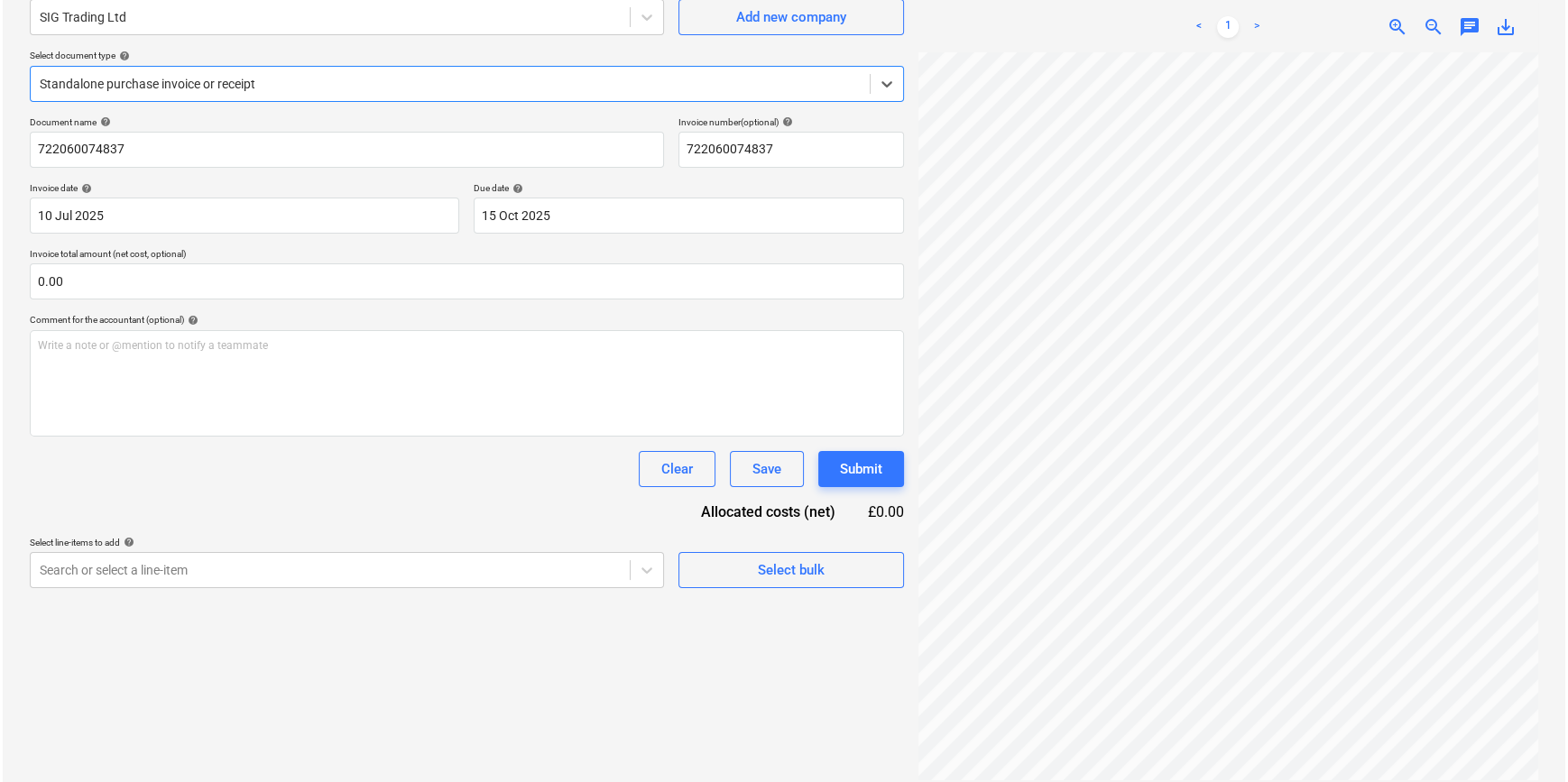 scroll, scrollTop: 180, scrollLeft: 0, axis: vertical 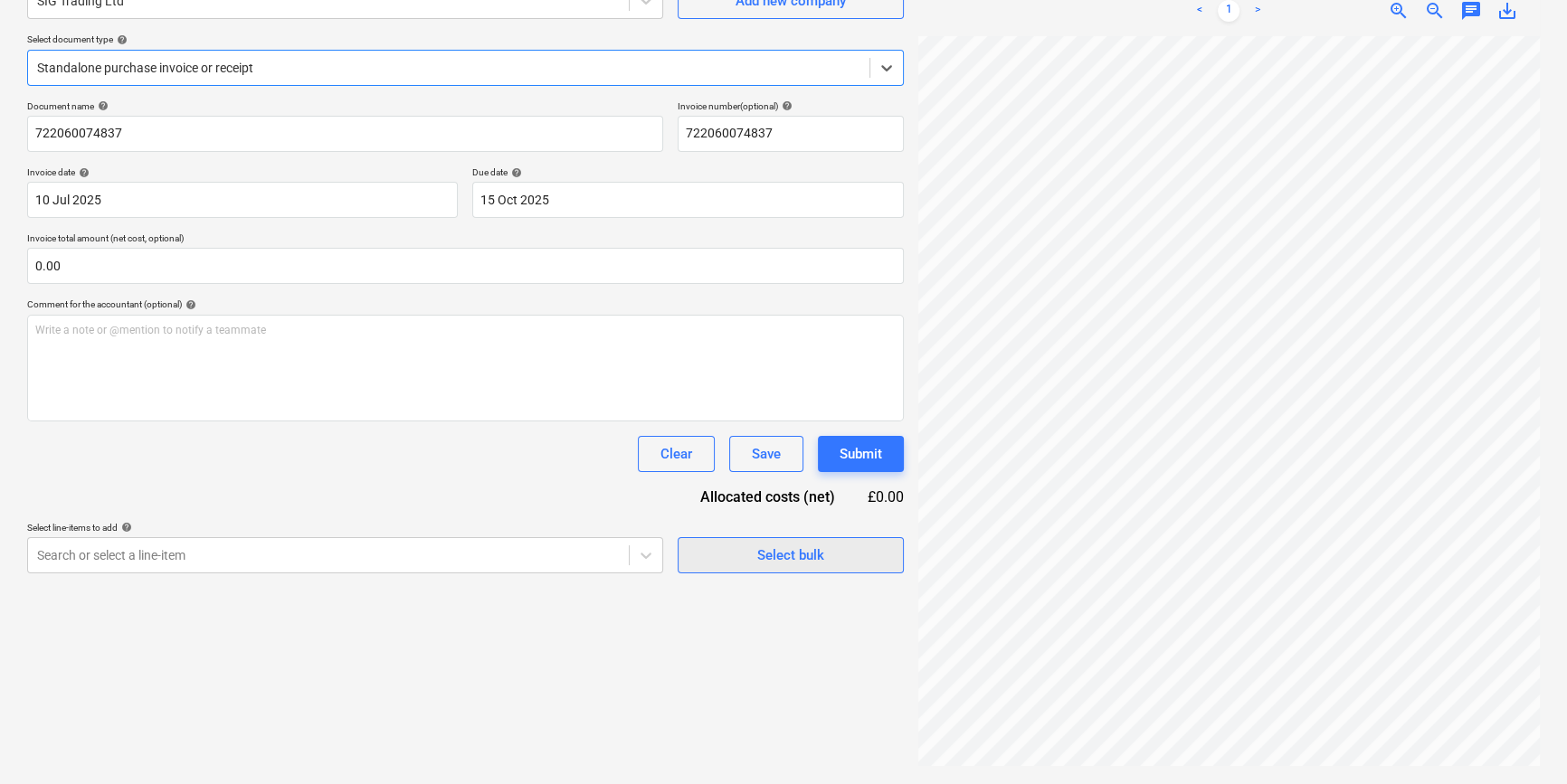 click on "Select bulk" at bounding box center (791, 555) 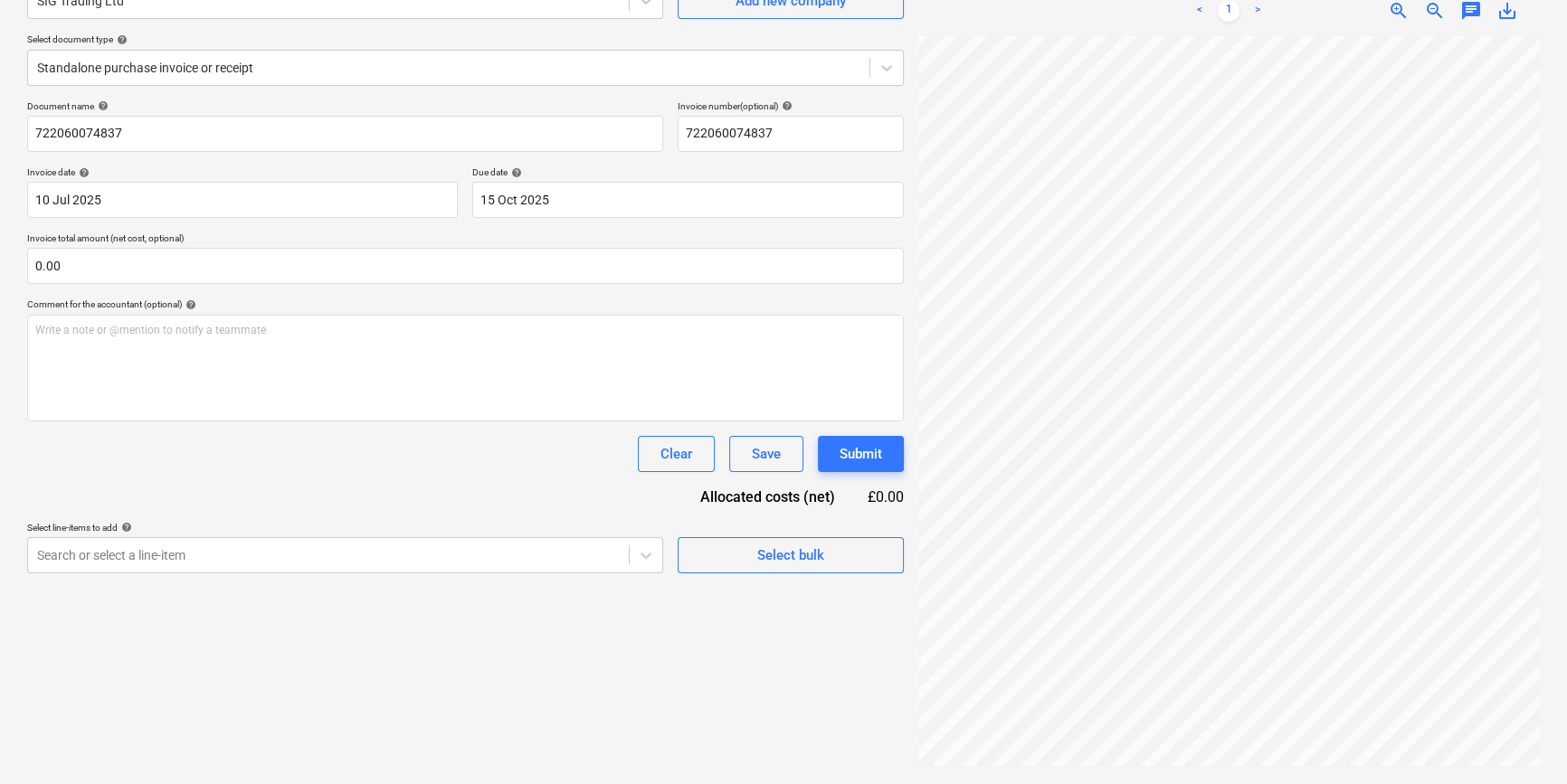 type 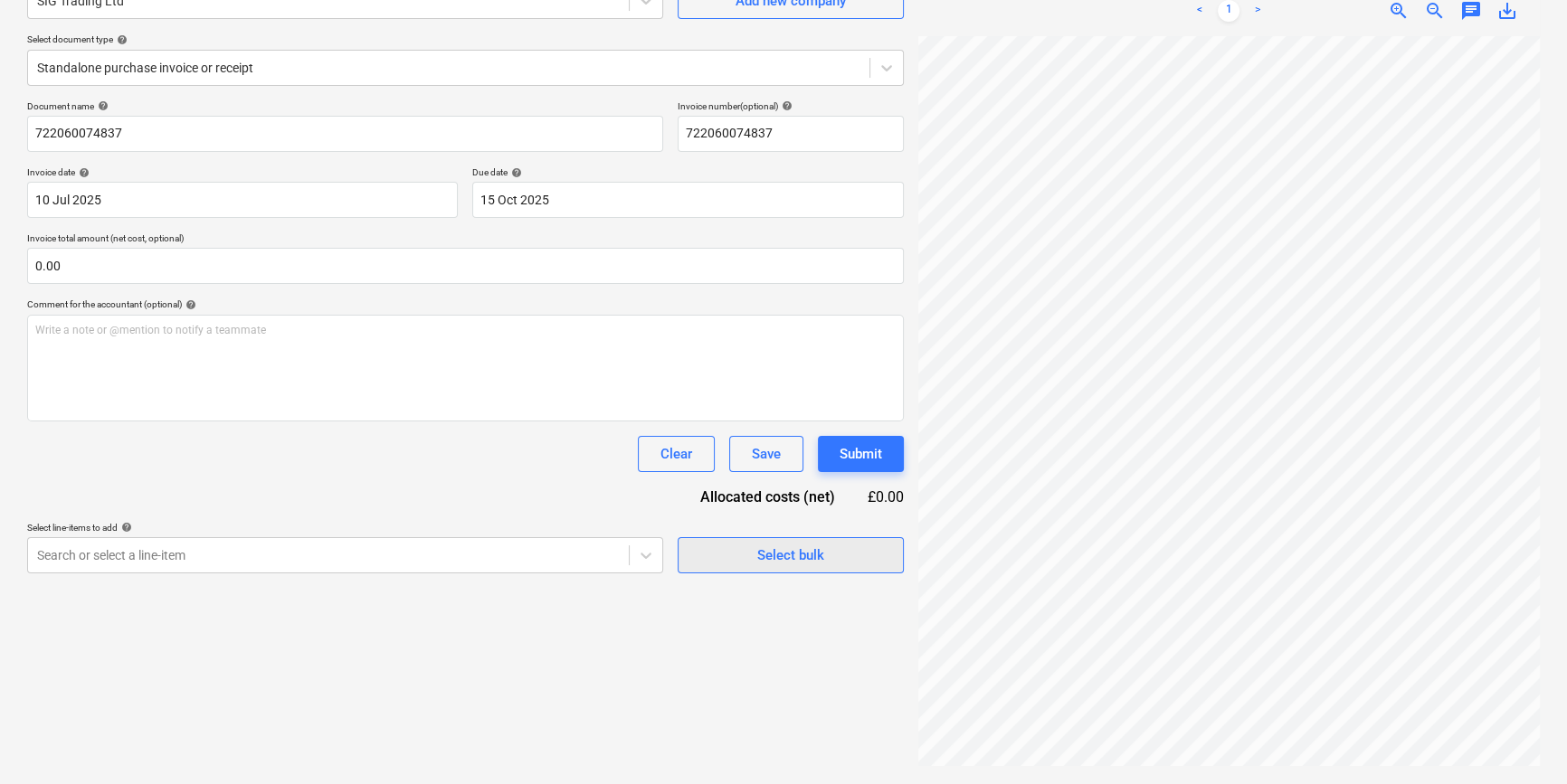click on "Select bulk" at bounding box center (791, 555) 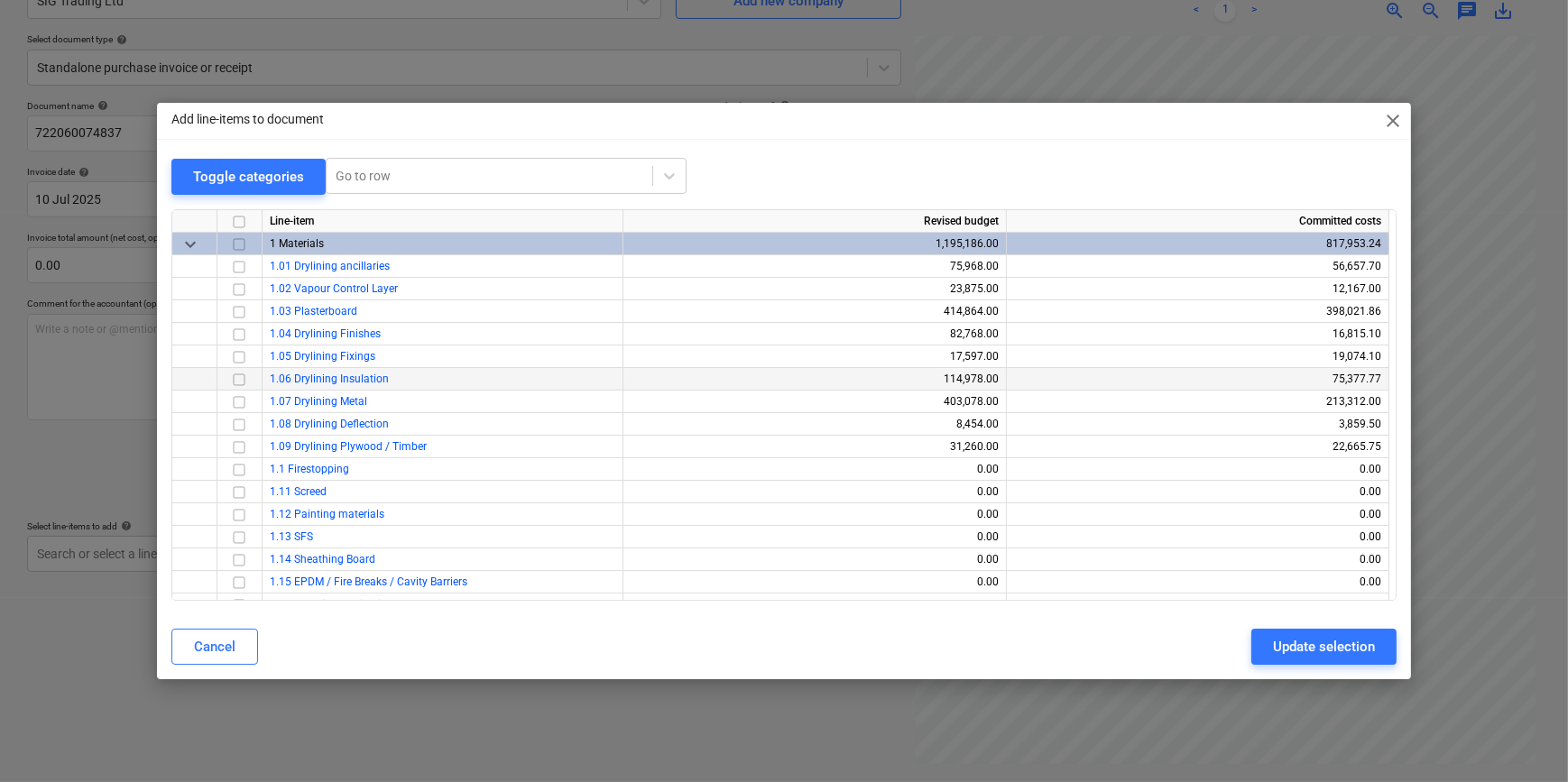 click at bounding box center (239, 379) 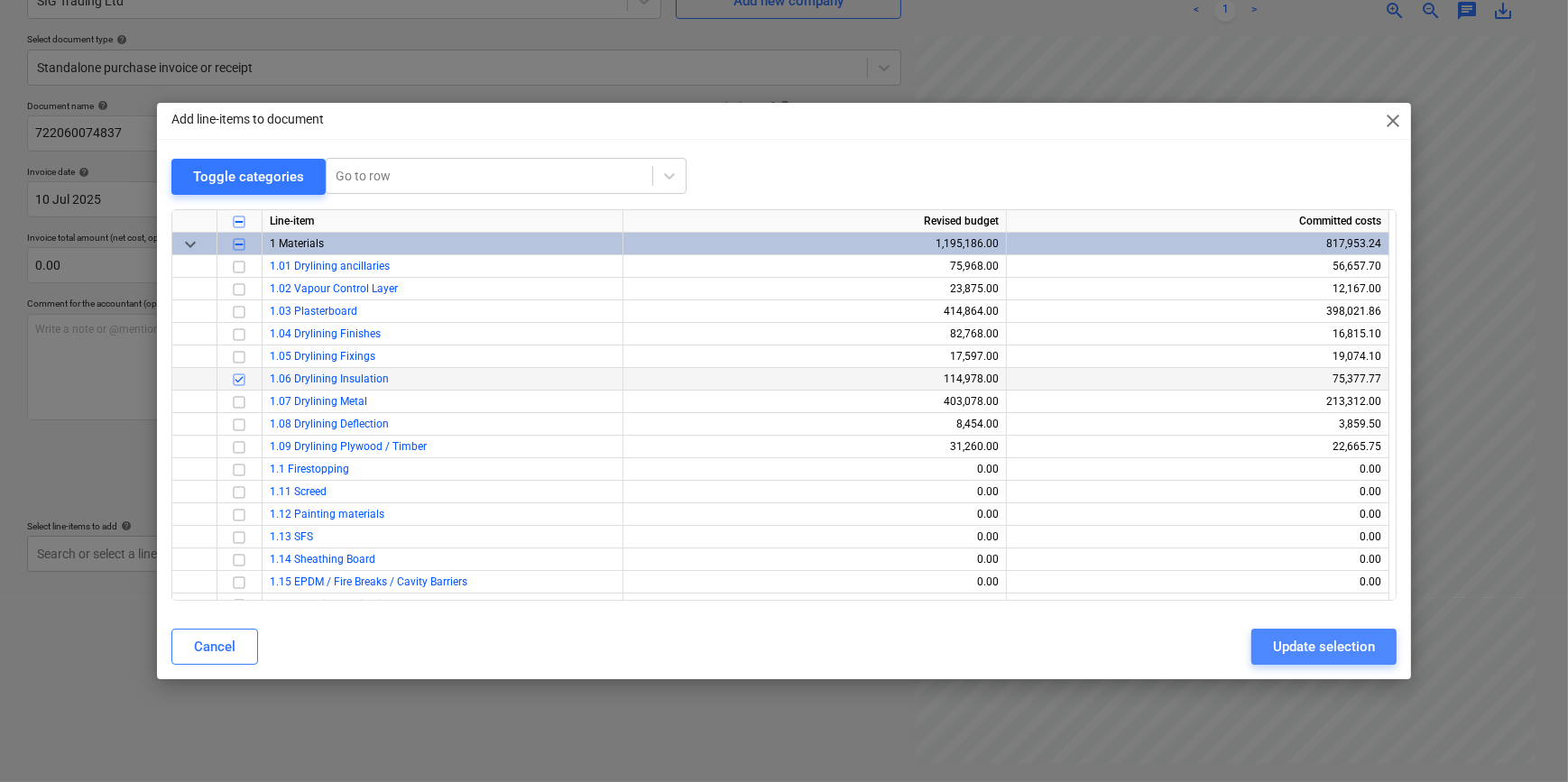 click on "Update selection" at bounding box center [1324, 647] 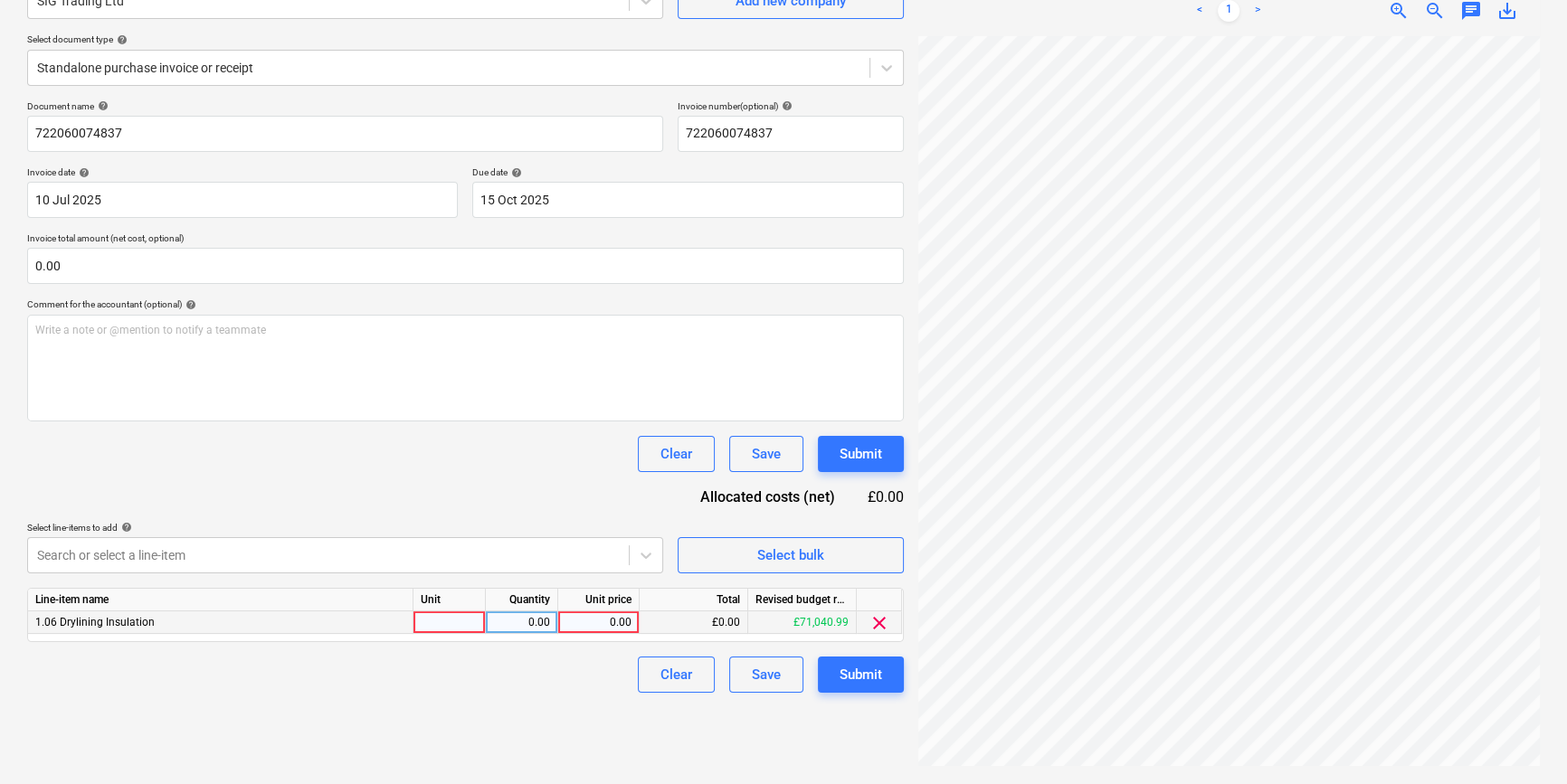 click at bounding box center [450, 622] 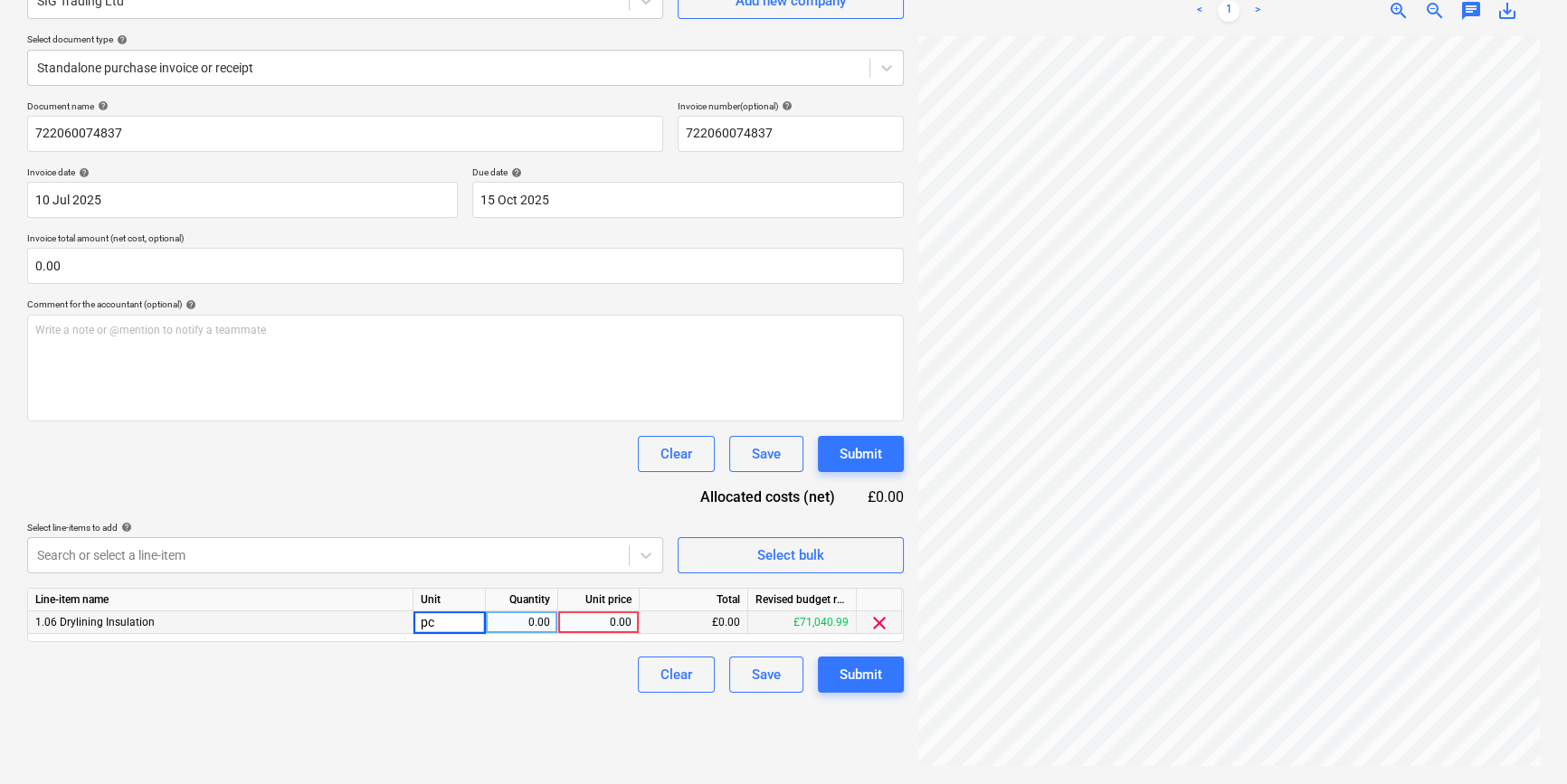 type on "pcs" 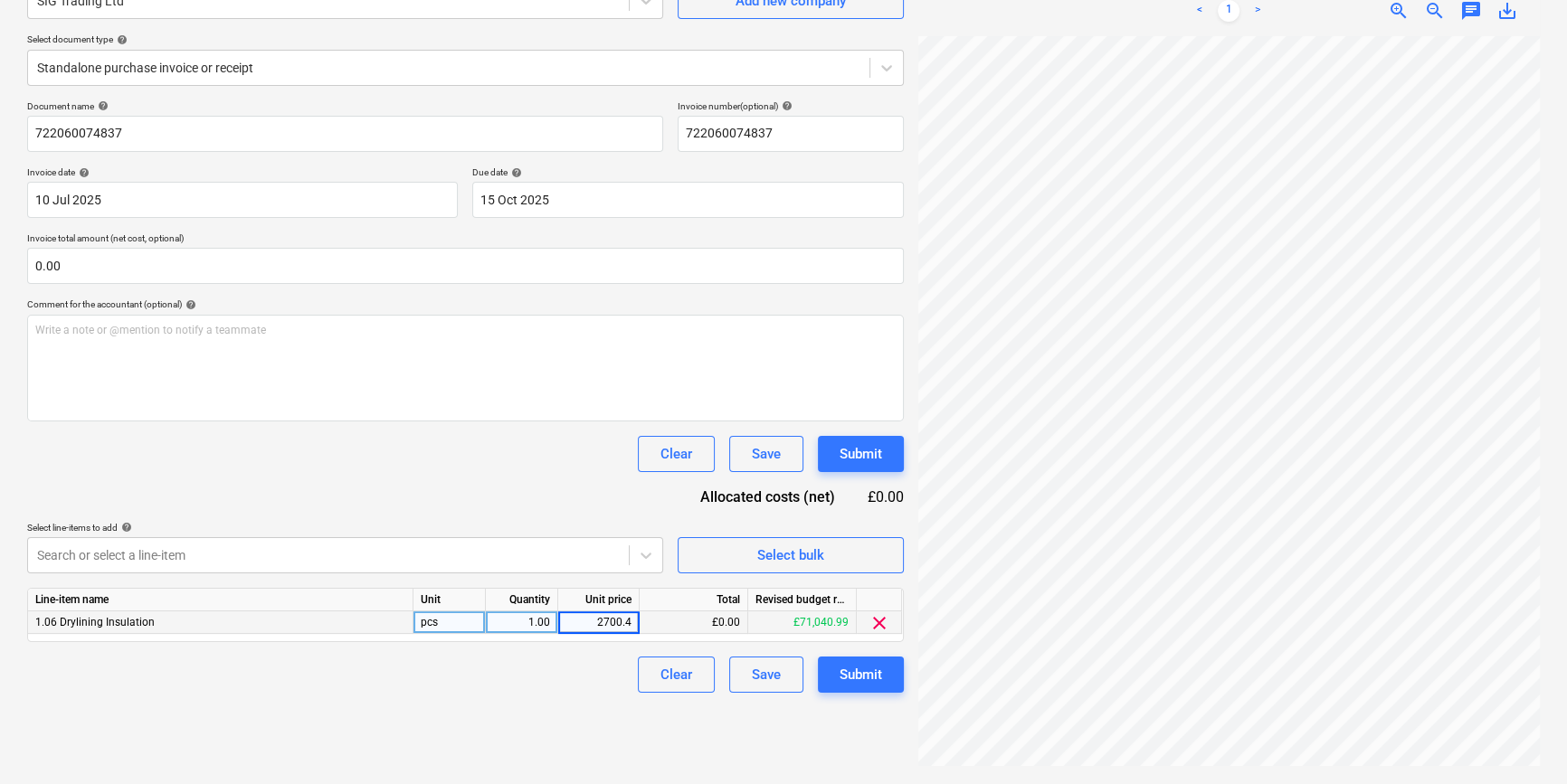type on "2700.44" 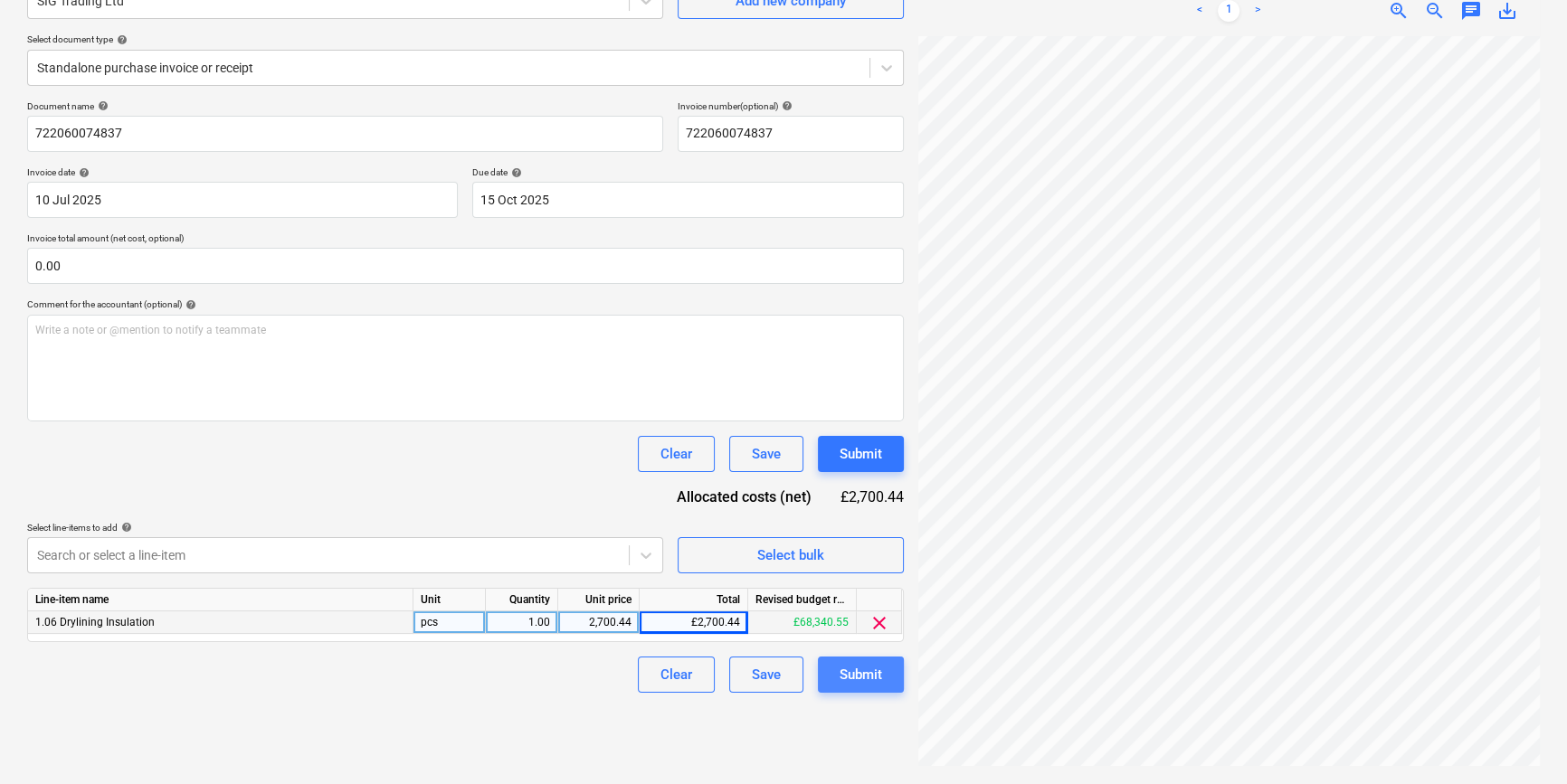 click on "Submit" at bounding box center [860, 675] 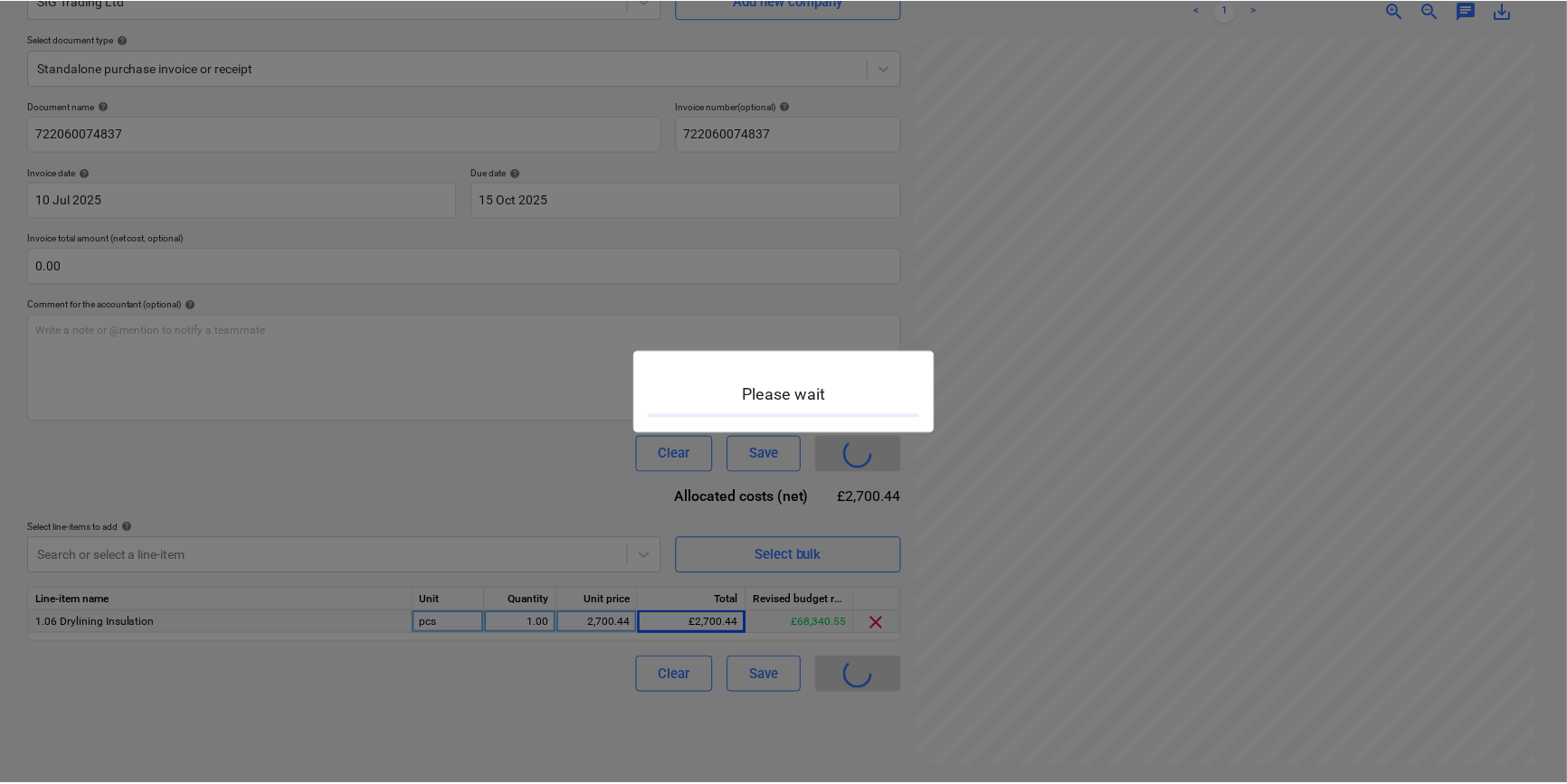 scroll, scrollTop: 0, scrollLeft: 0, axis: both 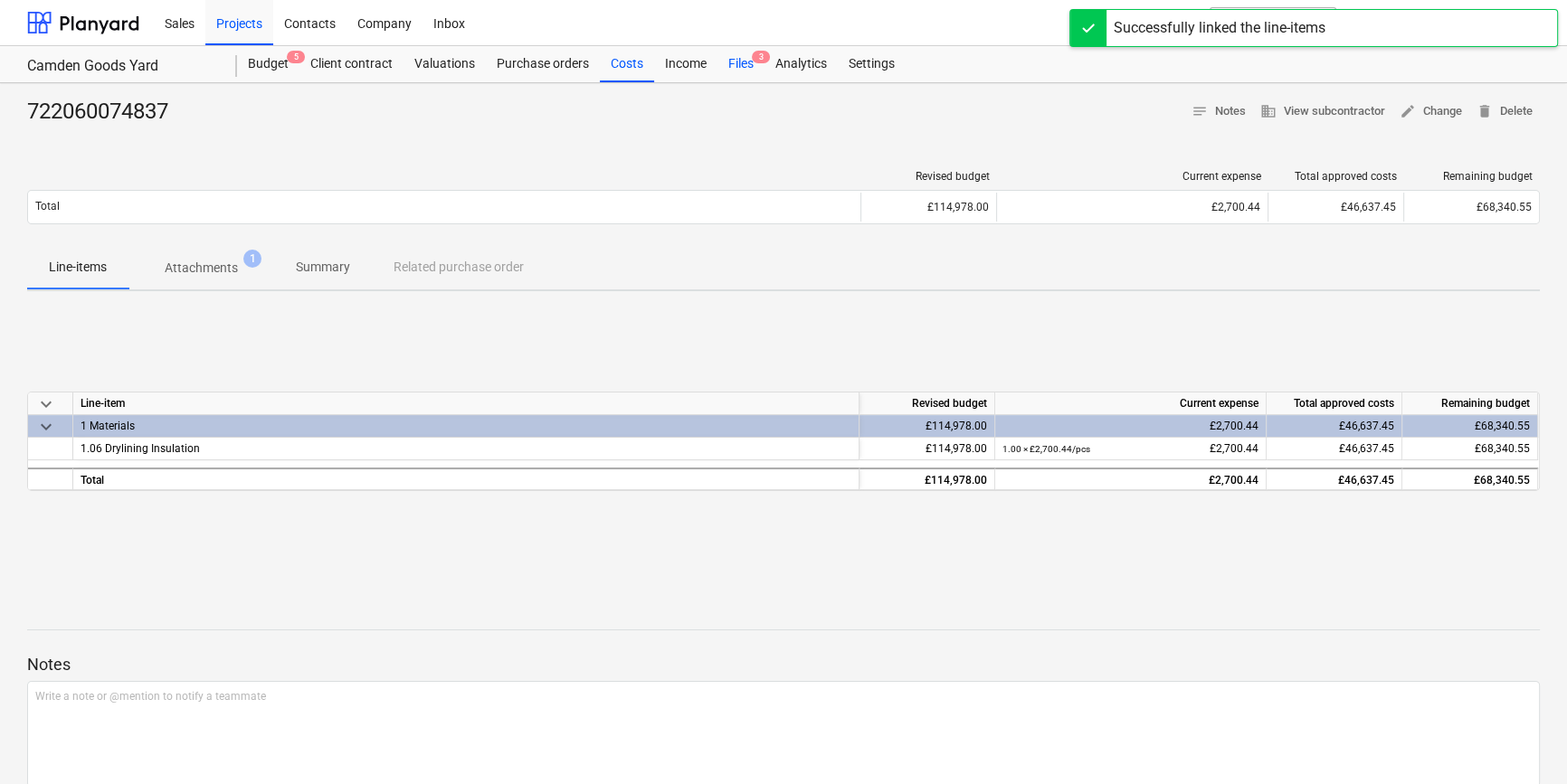 click on "Files 3" at bounding box center [741, 64] 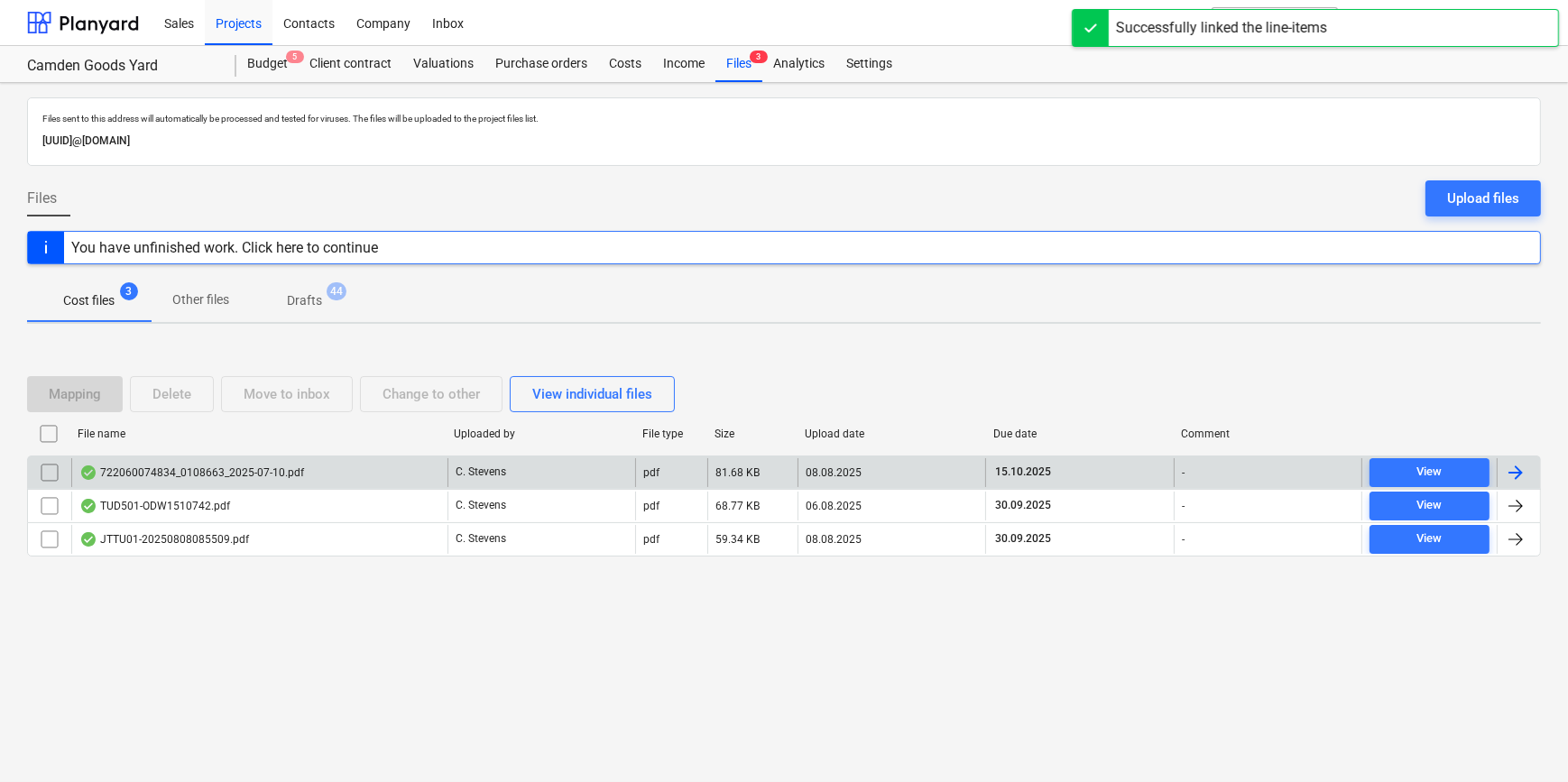 click at bounding box center (1516, 473) 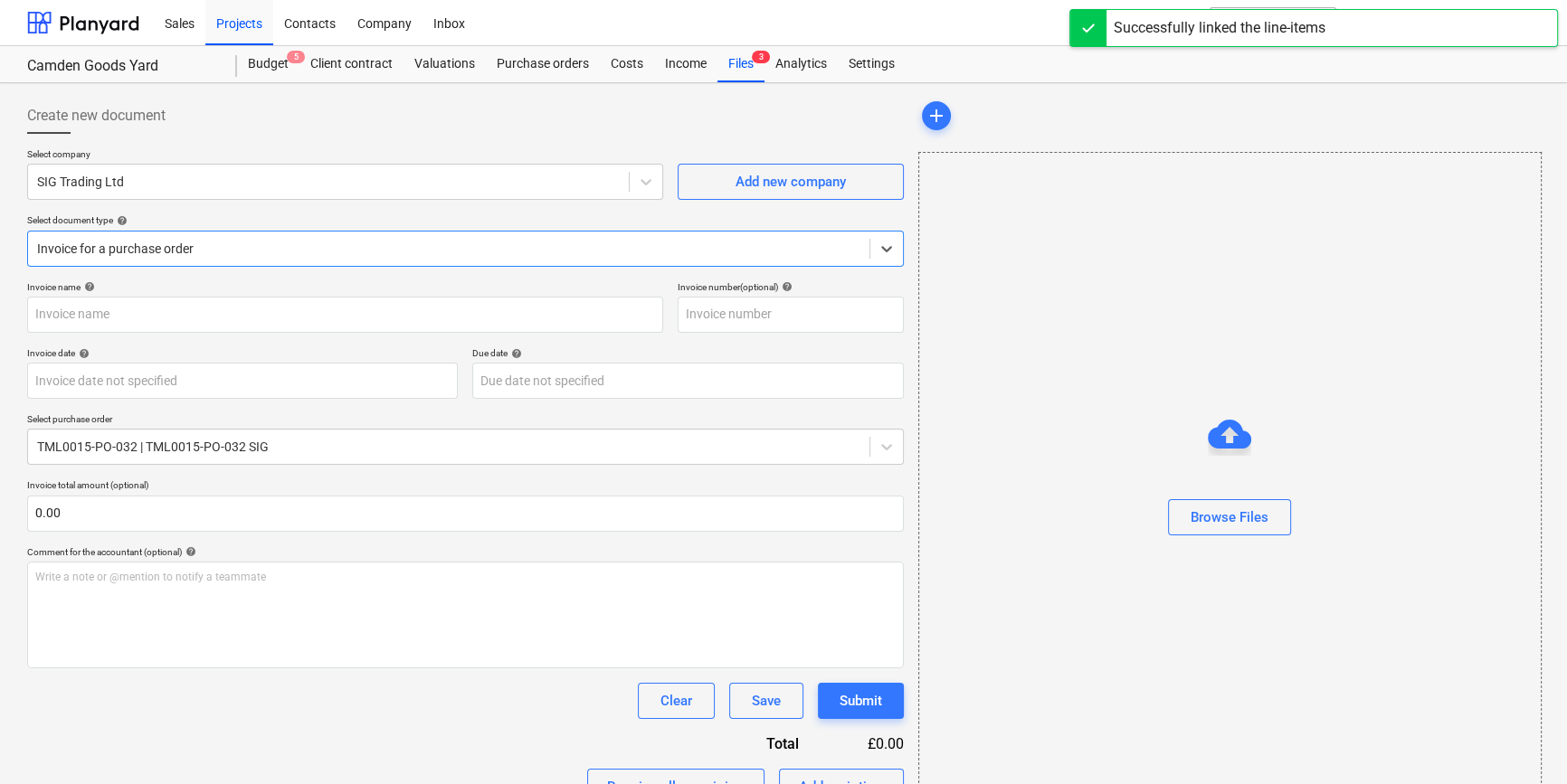 type on "722060074834" 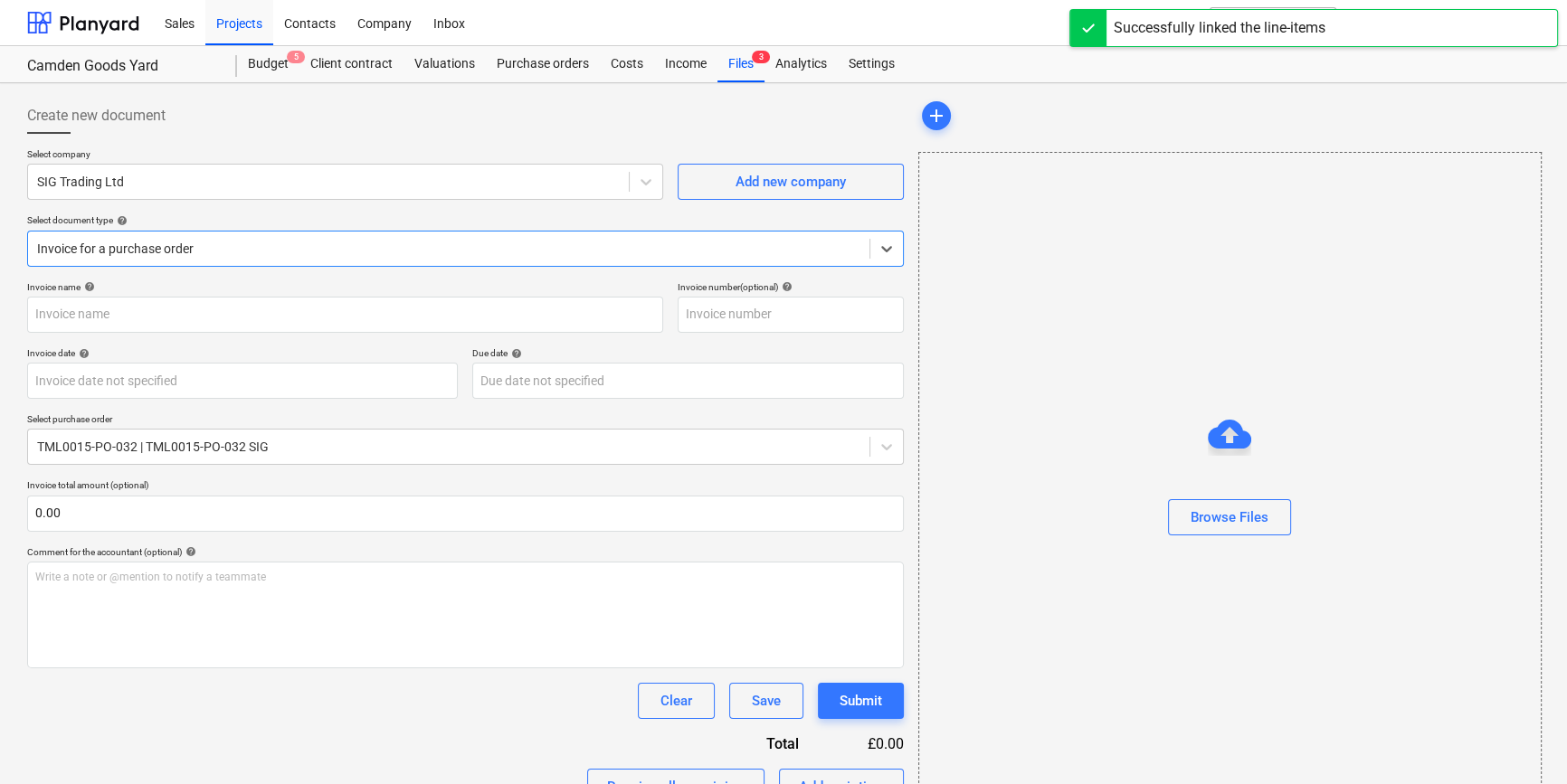 type on "722060074834" 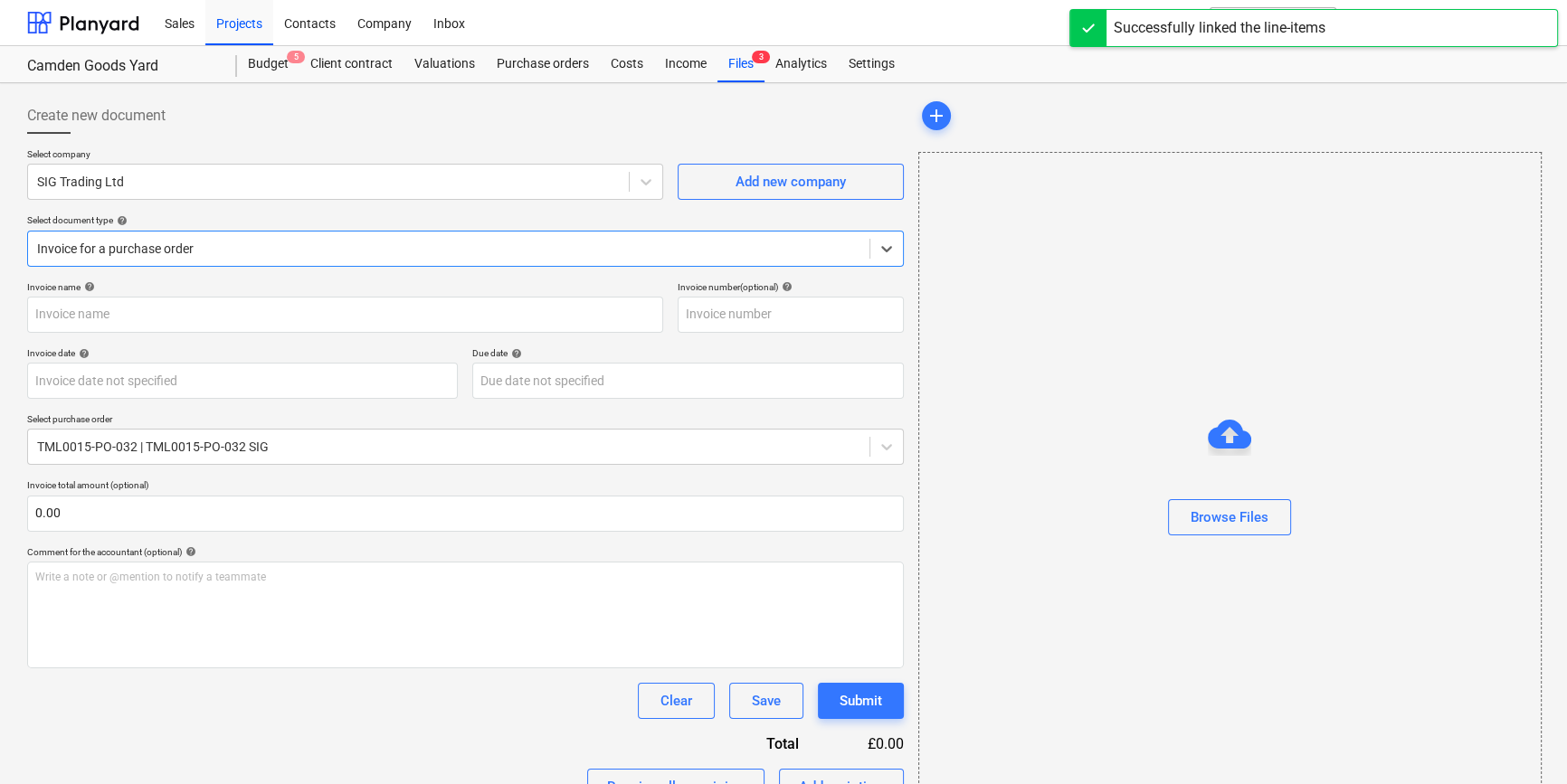 type on "10 Jul 2025" 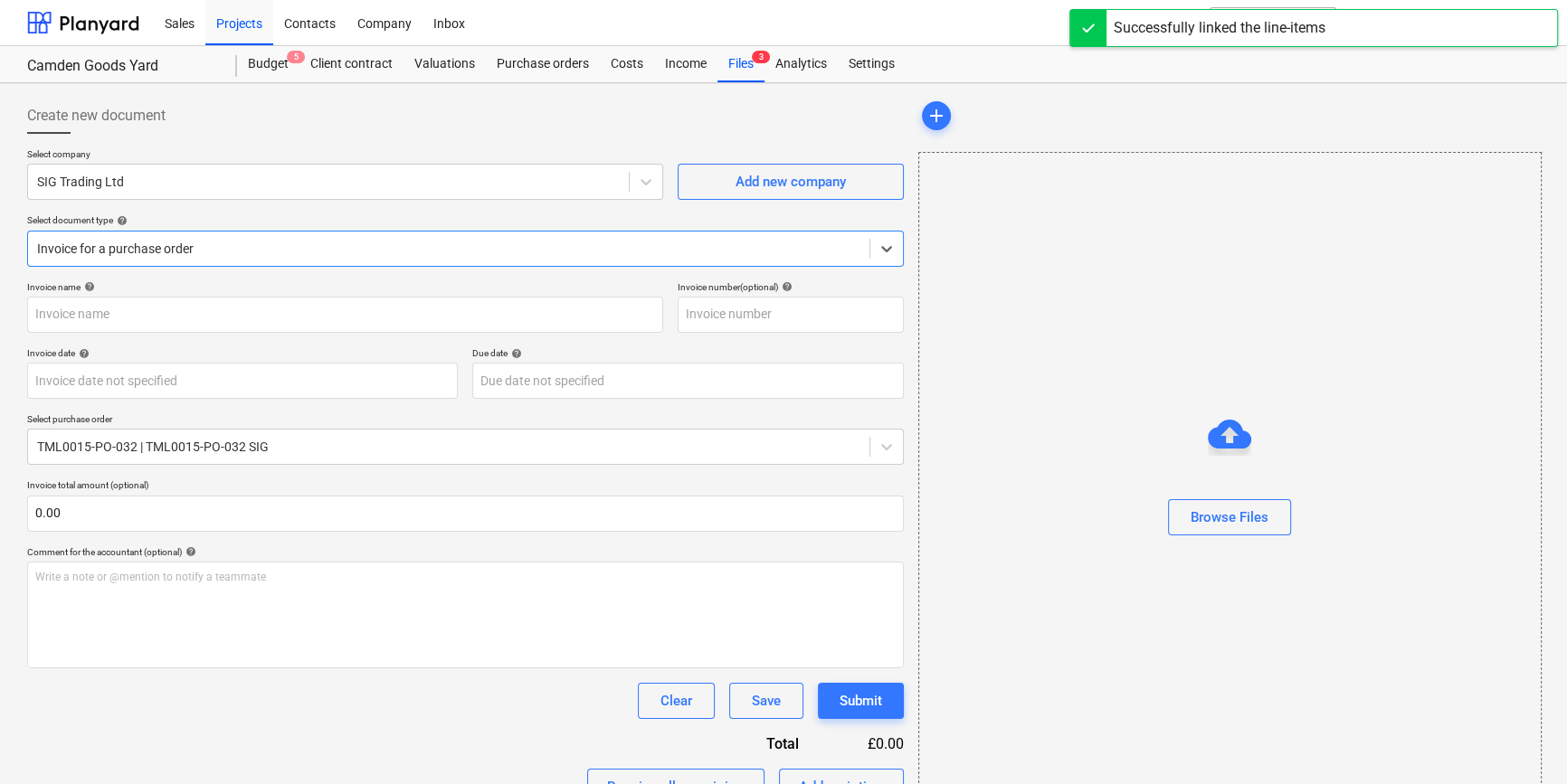 type on "15 Oct 2025" 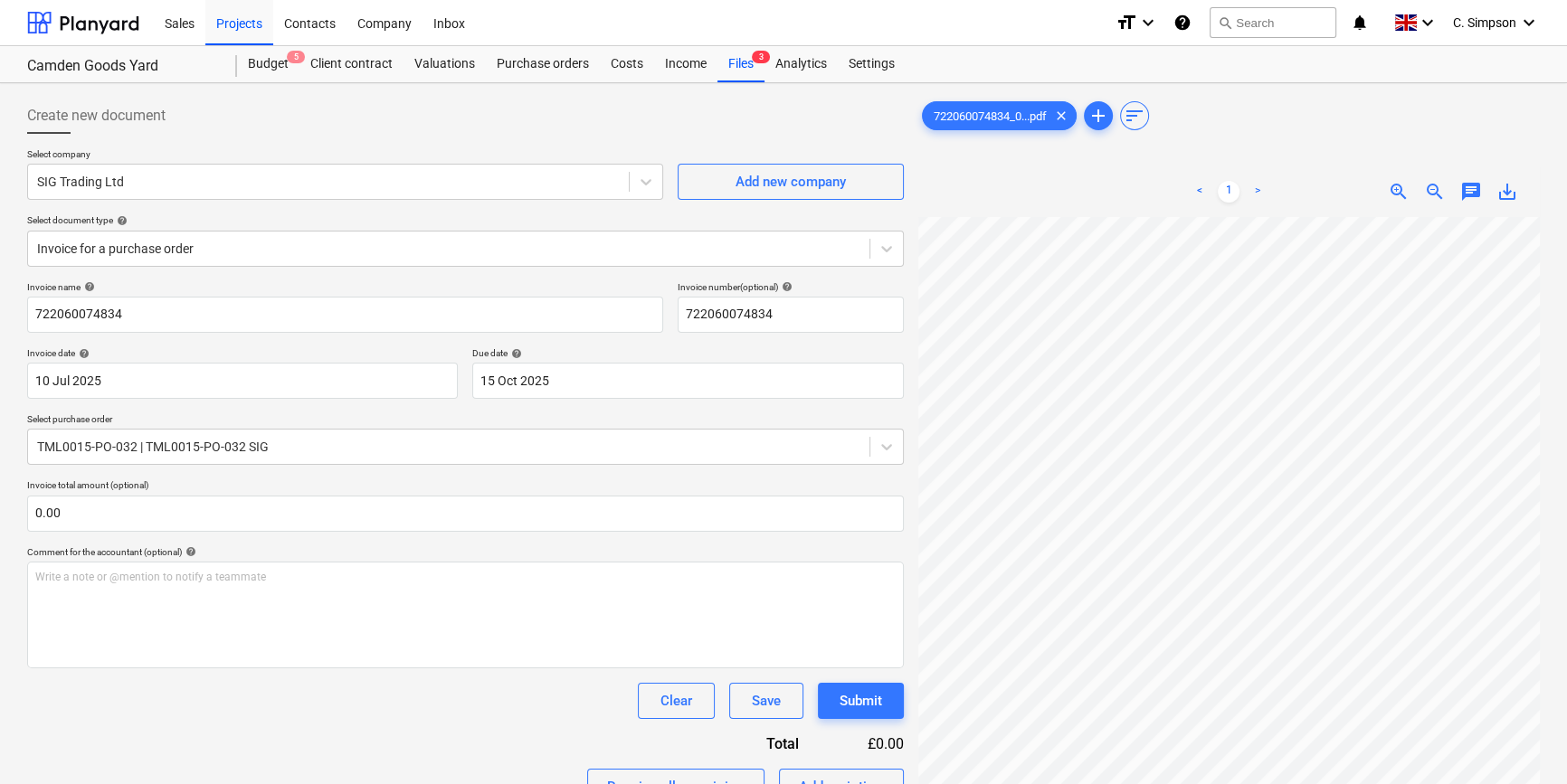 scroll, scrollTop: 405, scrollLeft: 0, axis: vertical 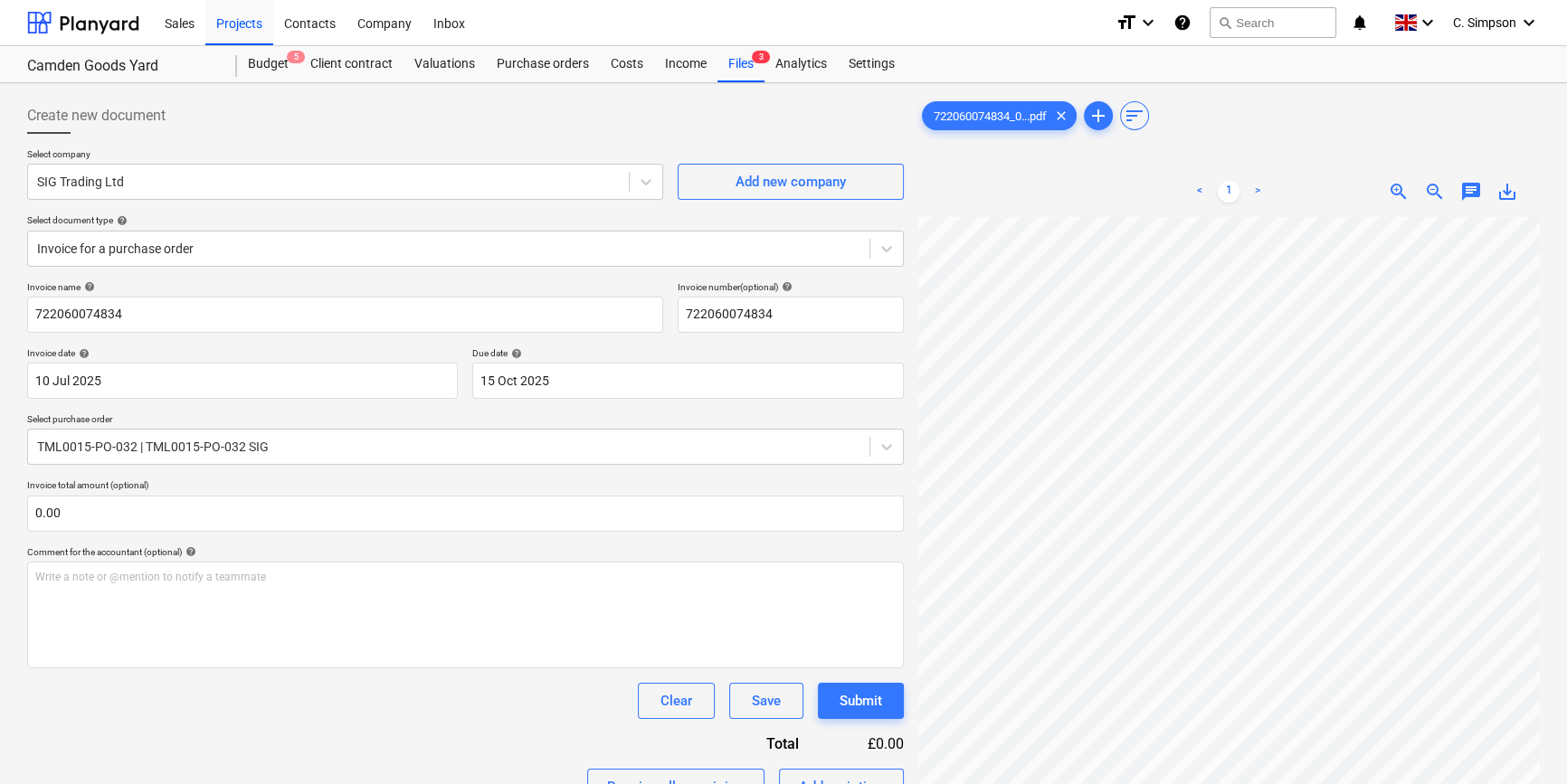 click on "< 1 > zoom_in zoom_out chat 0 save_alt" at bounding box center (1229, 558) 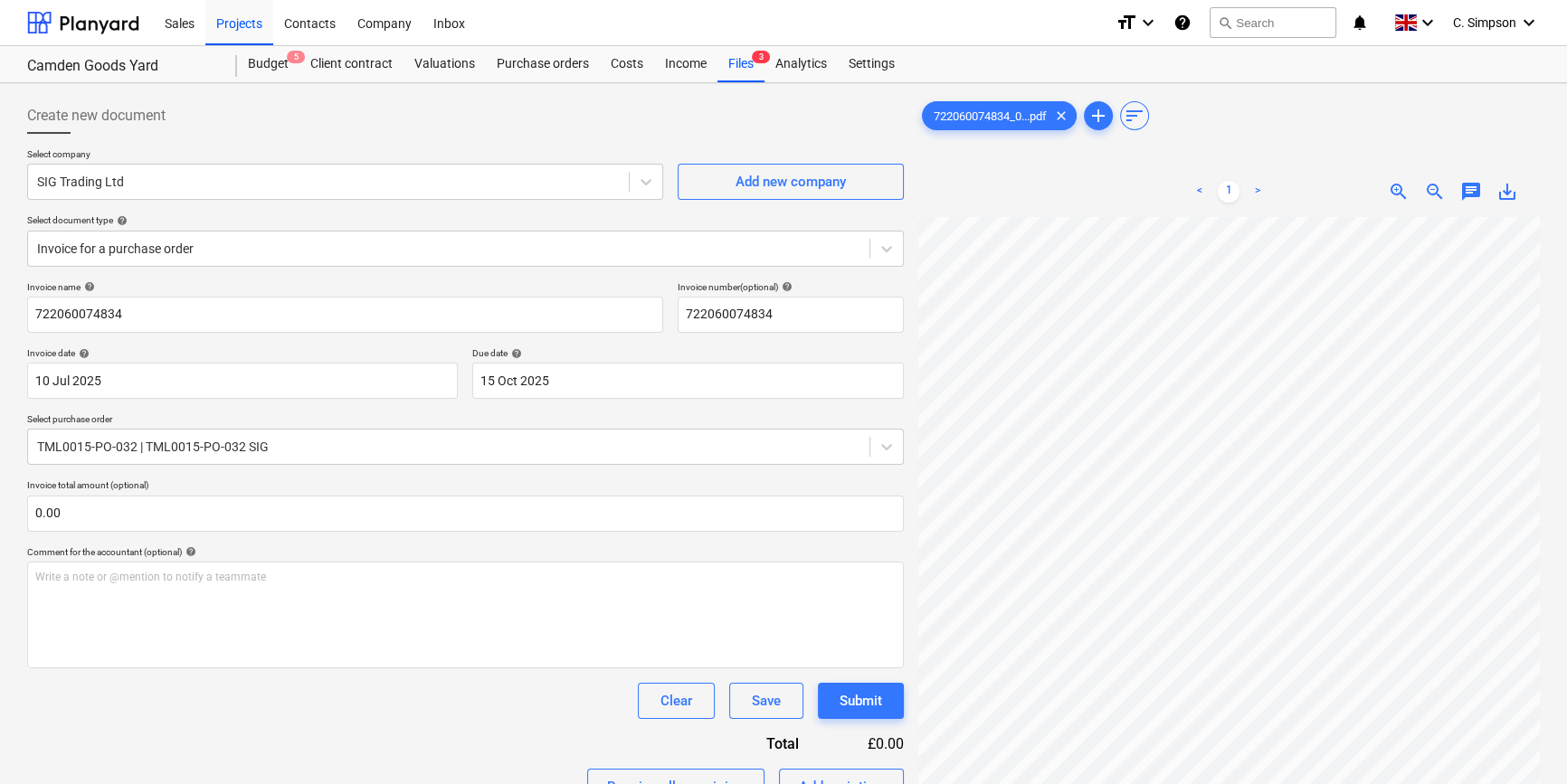 scroll, scrollTop: 421, scrollLeft: 5, axis: both 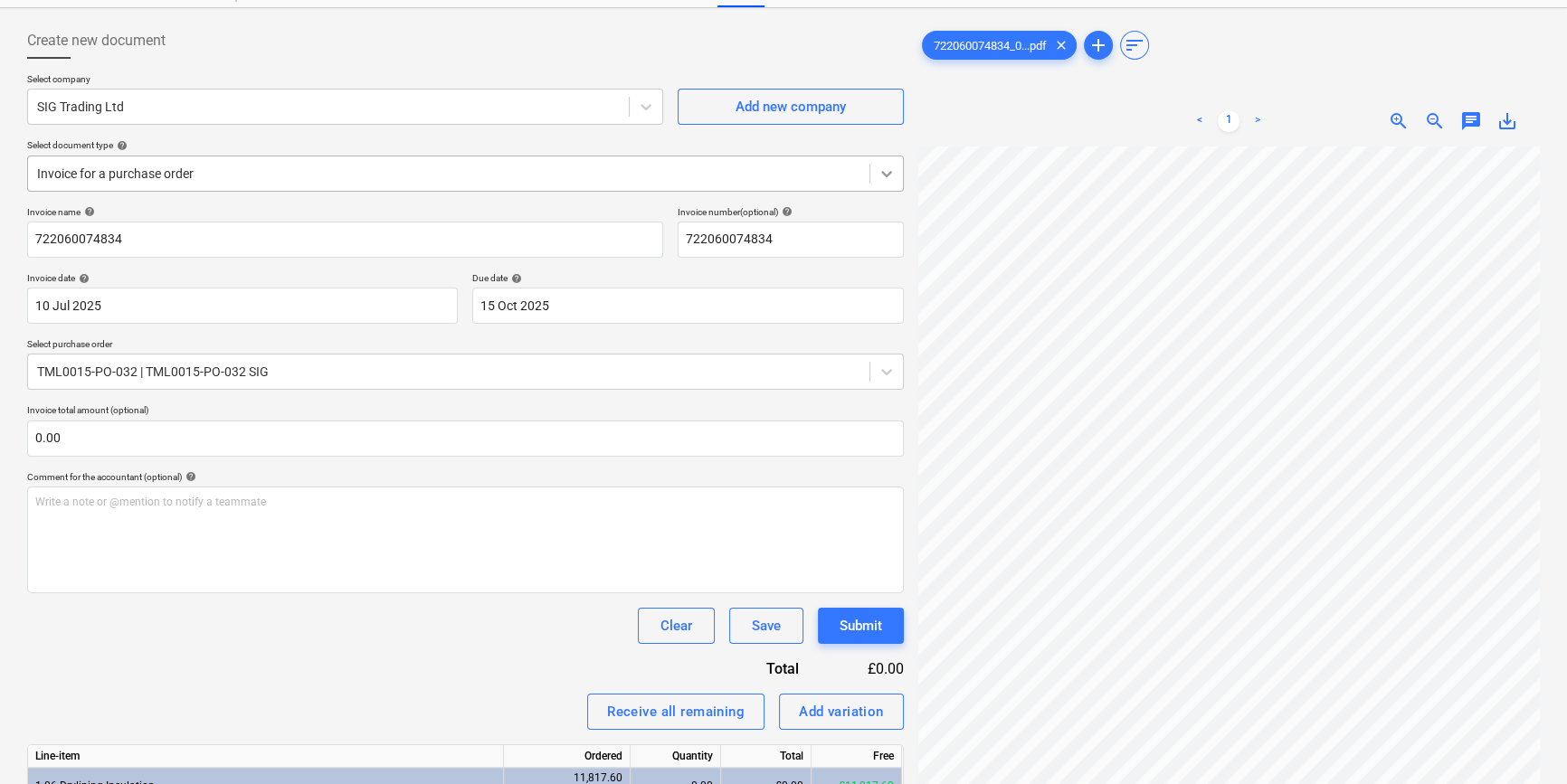 click 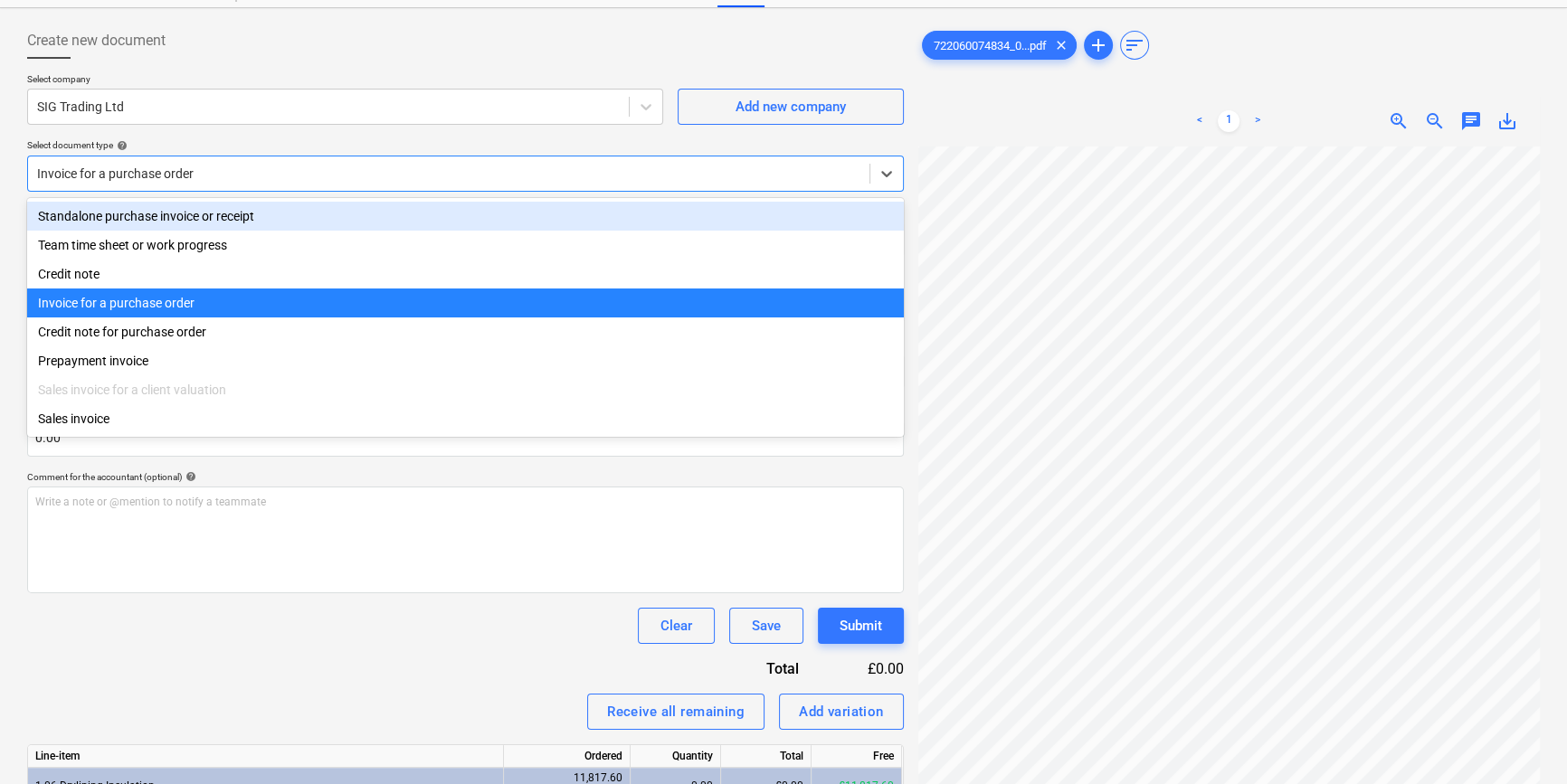 click on "Standalone purchase invoice or receipt" at bounding box center (465, 216) 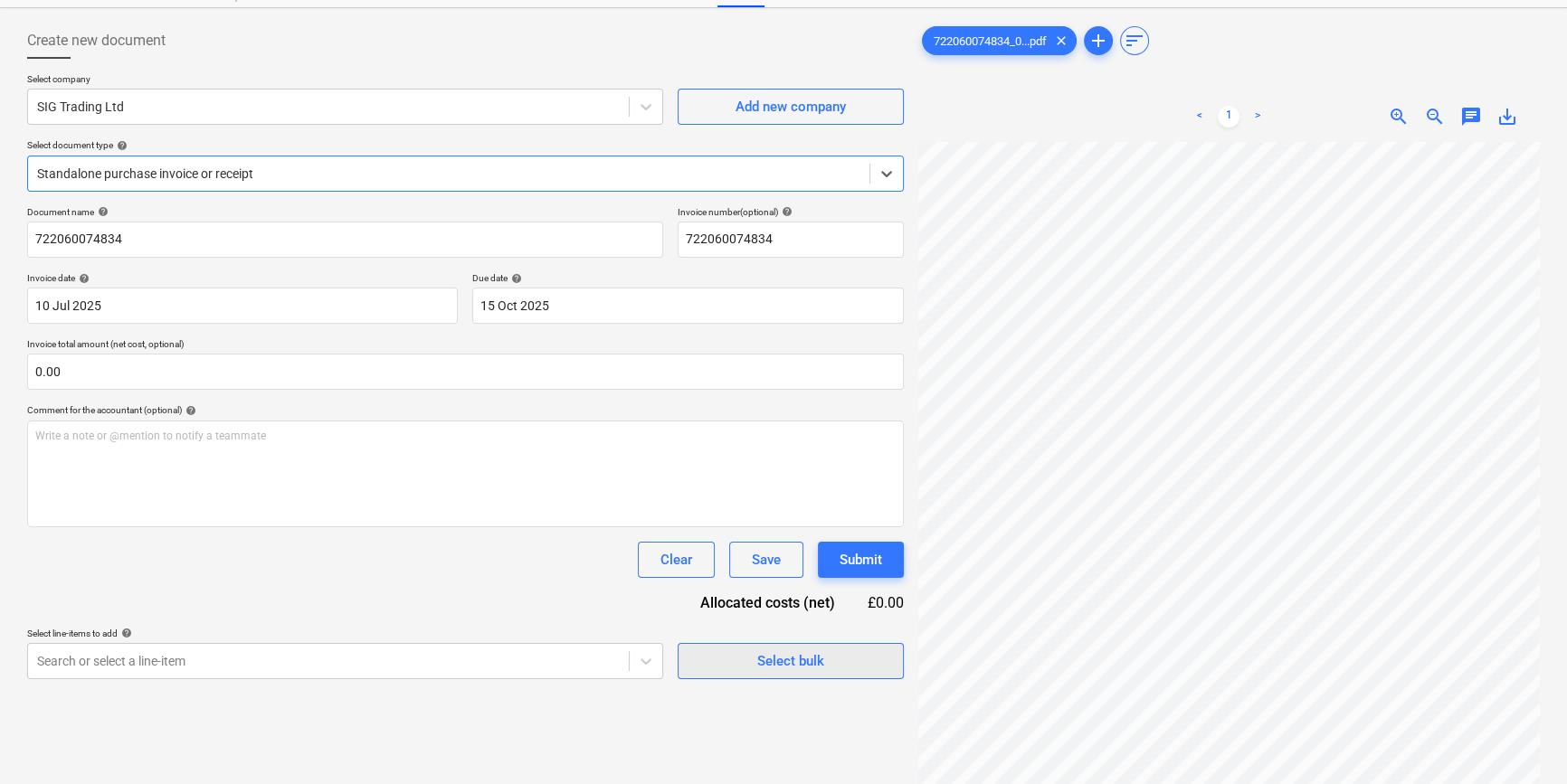 click on "Select bulk" at bounding box center (791, 661) 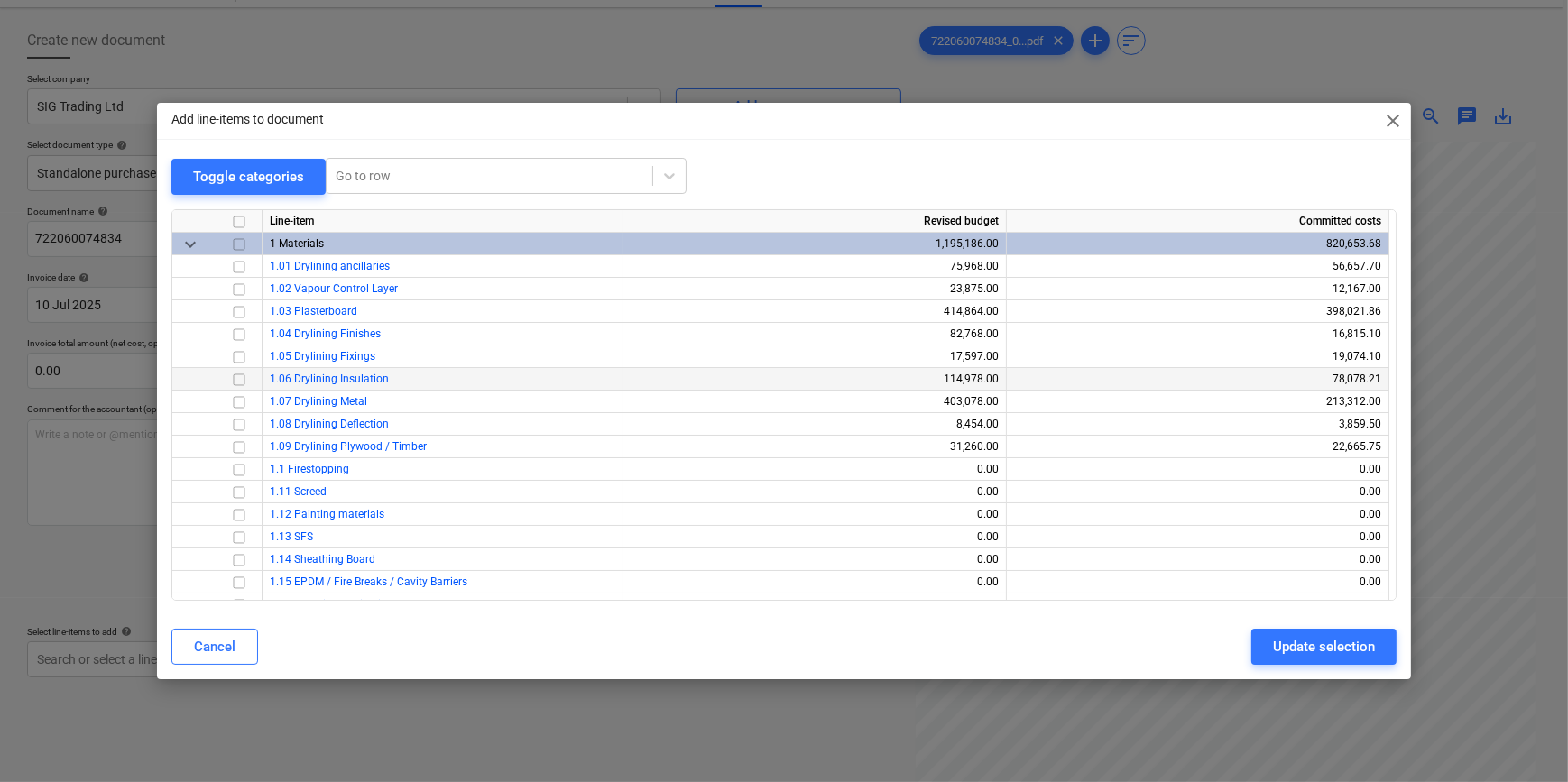 click at bounding box center [239, 379] 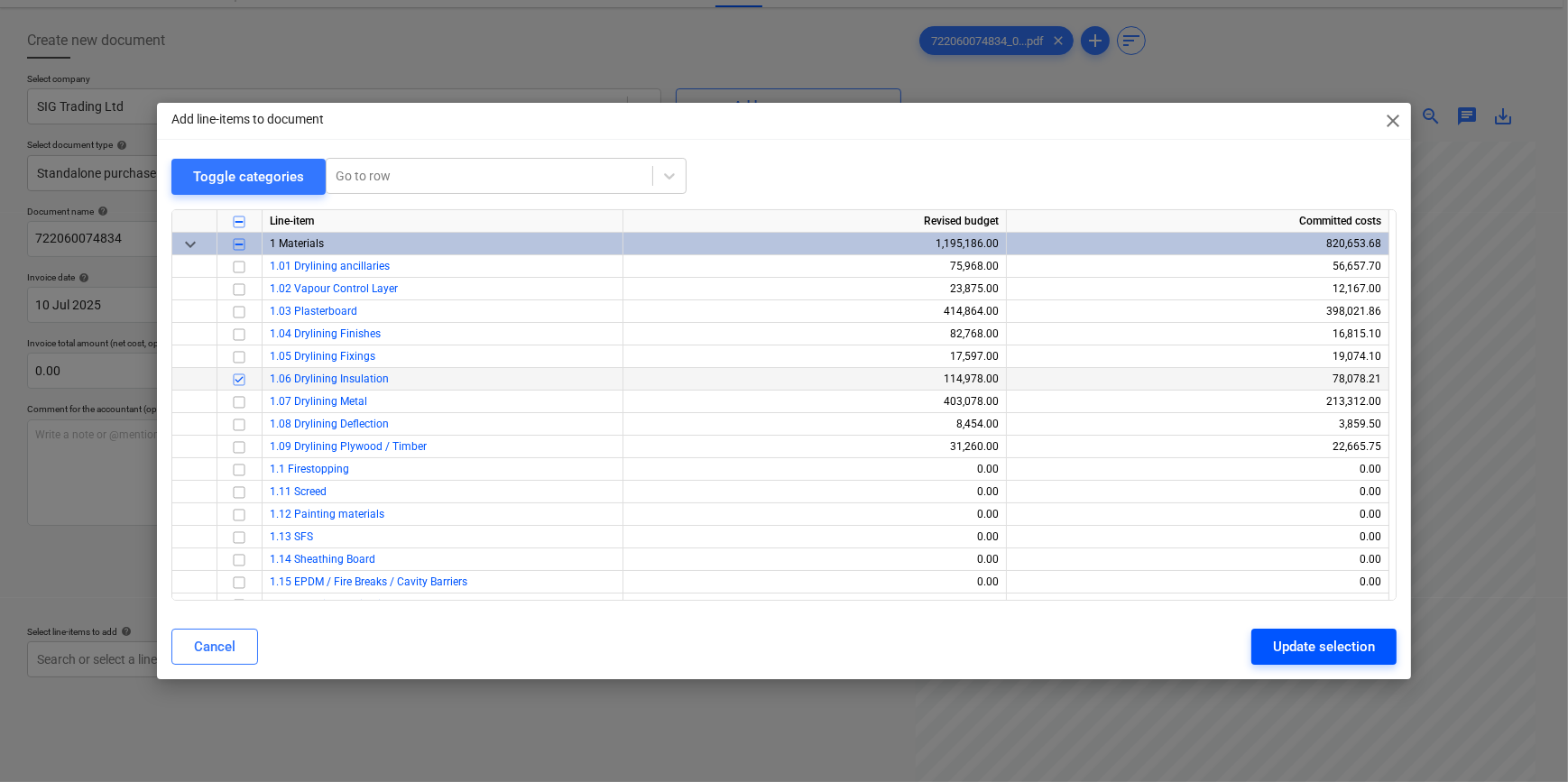 click on "Update selection" at bounding box center (1324, 647) 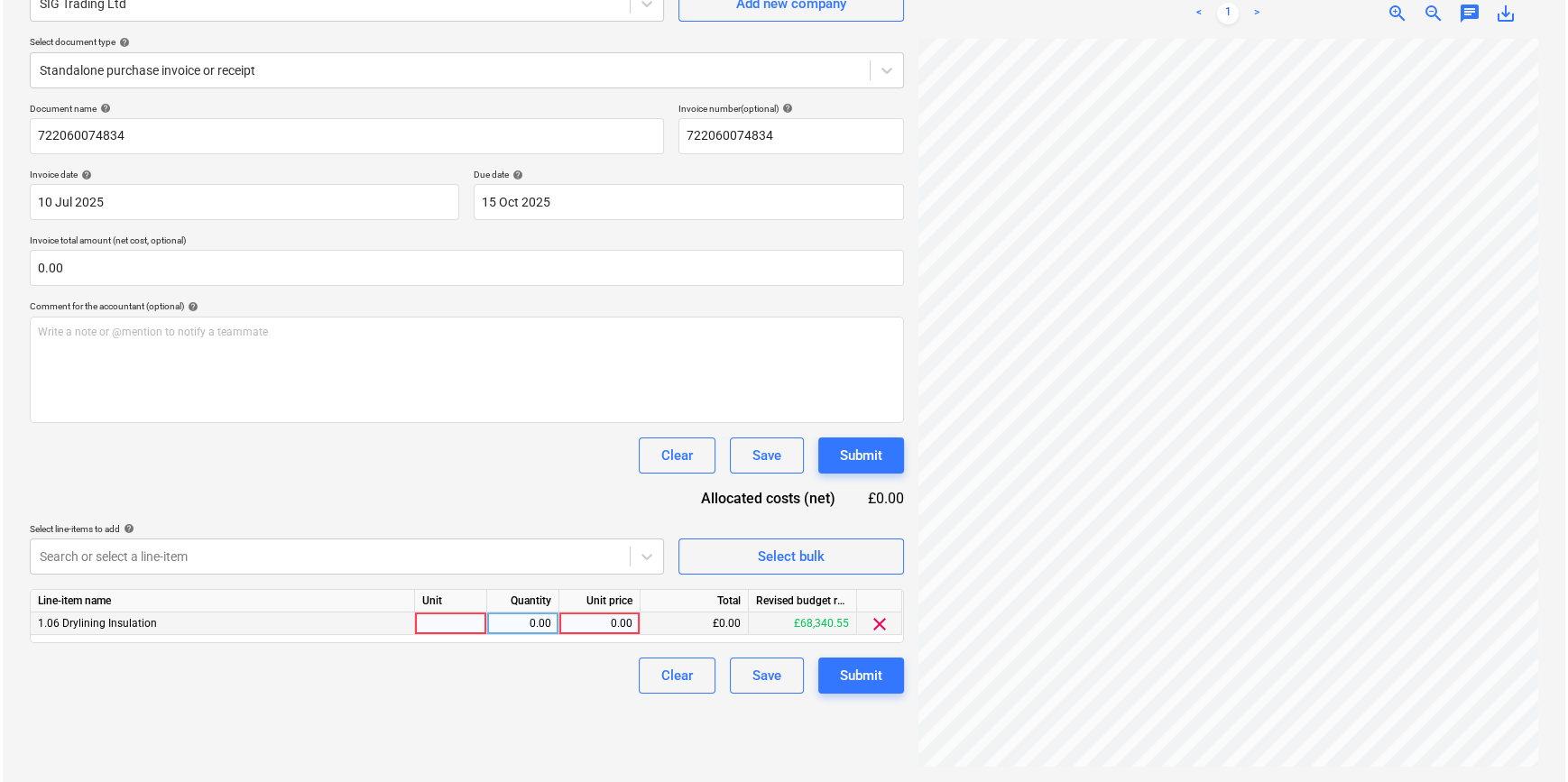 scroll, scrollTop: 180, scrollLeft: 0, axis: vertical 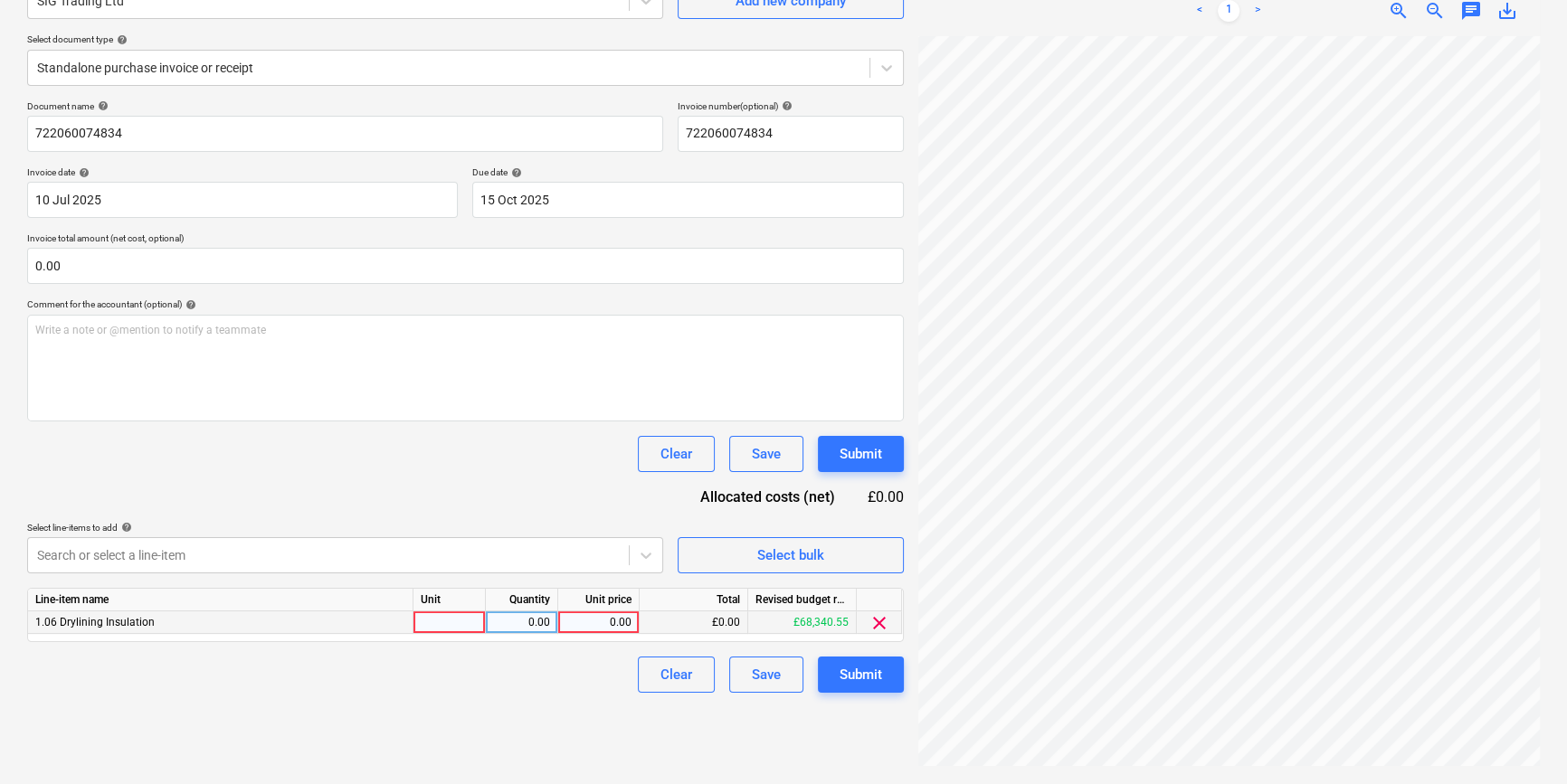 click at bounding box center (450, 622) 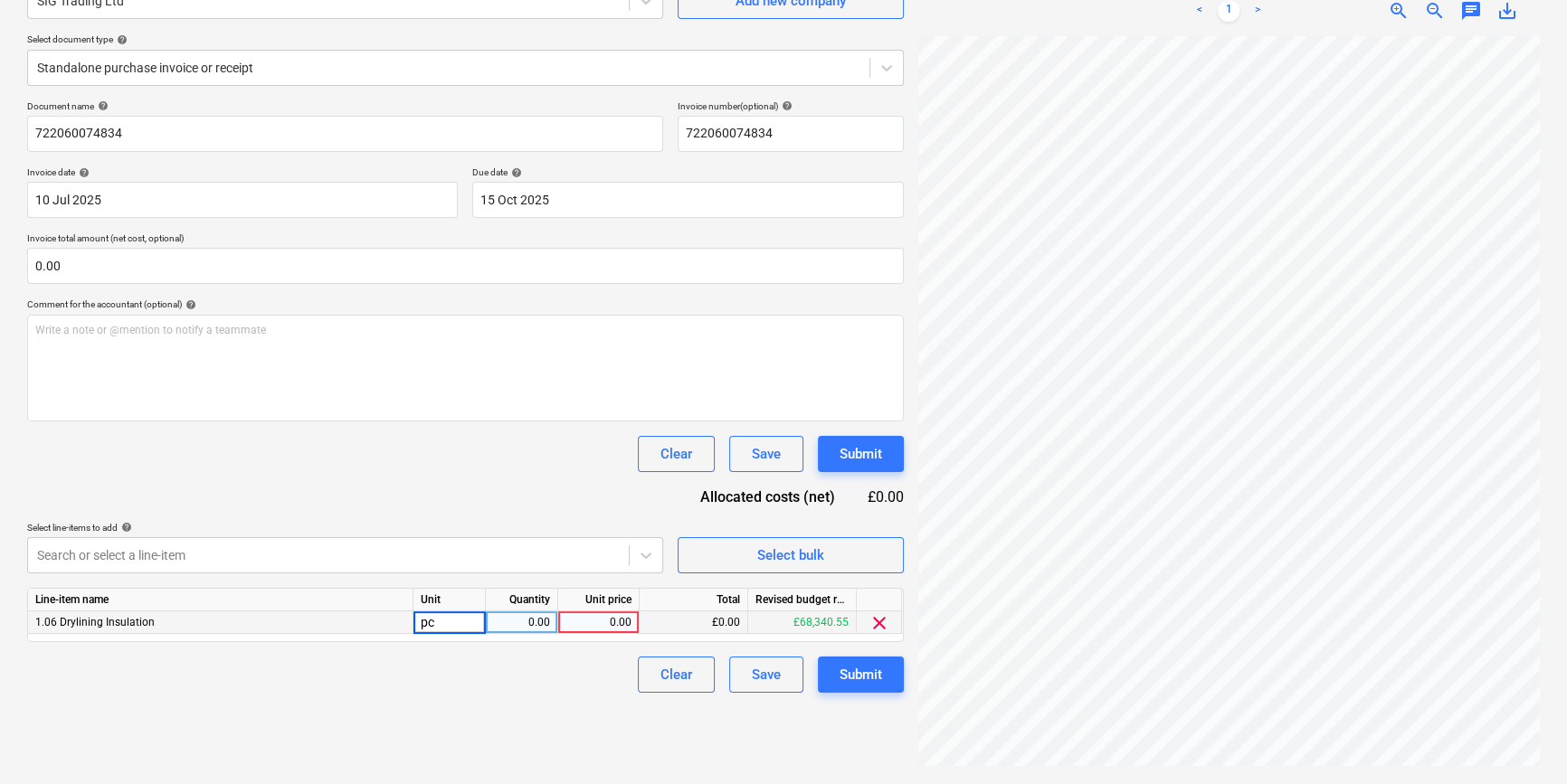 type on "pcs" 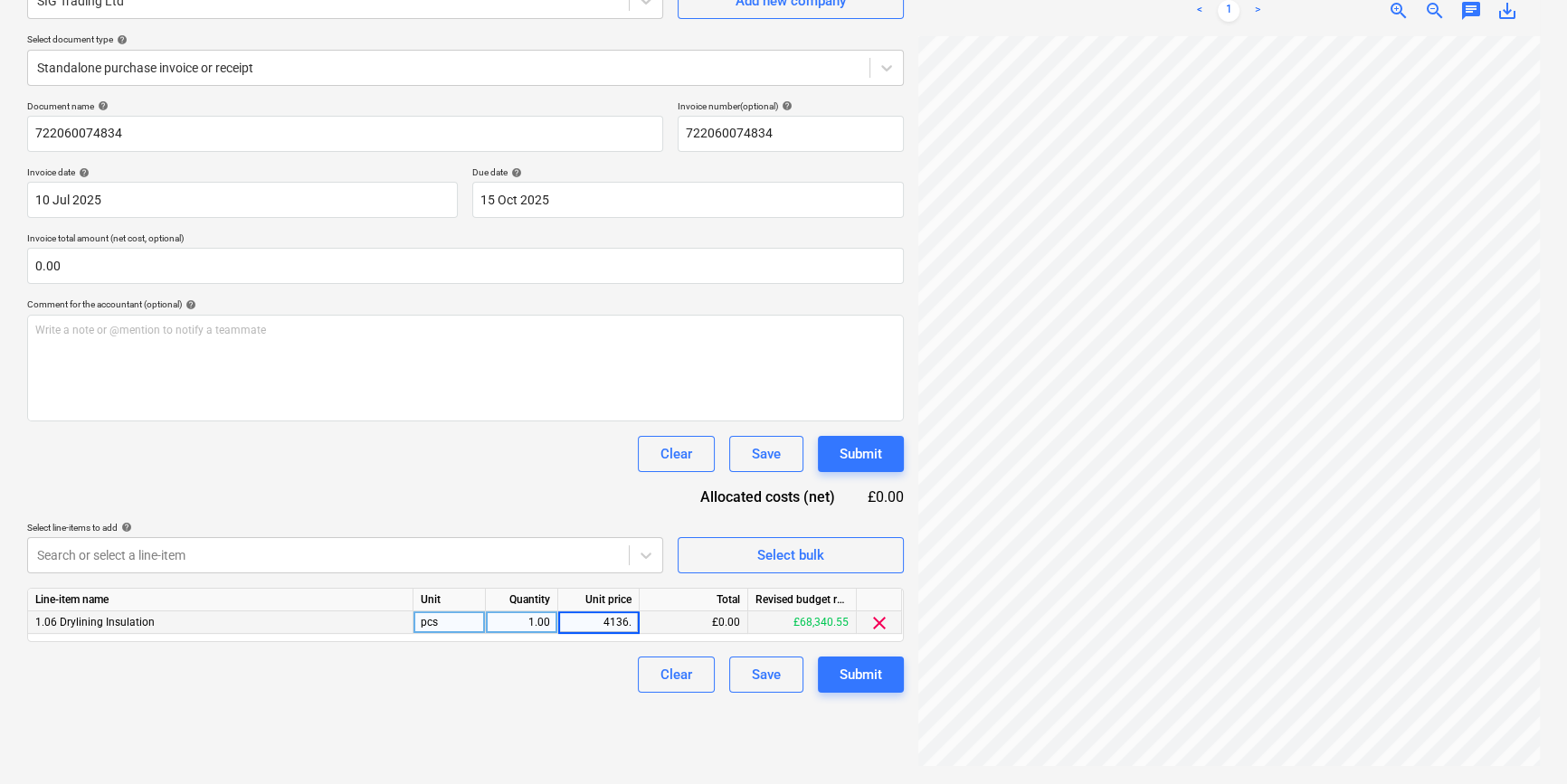 type on "4136.4" 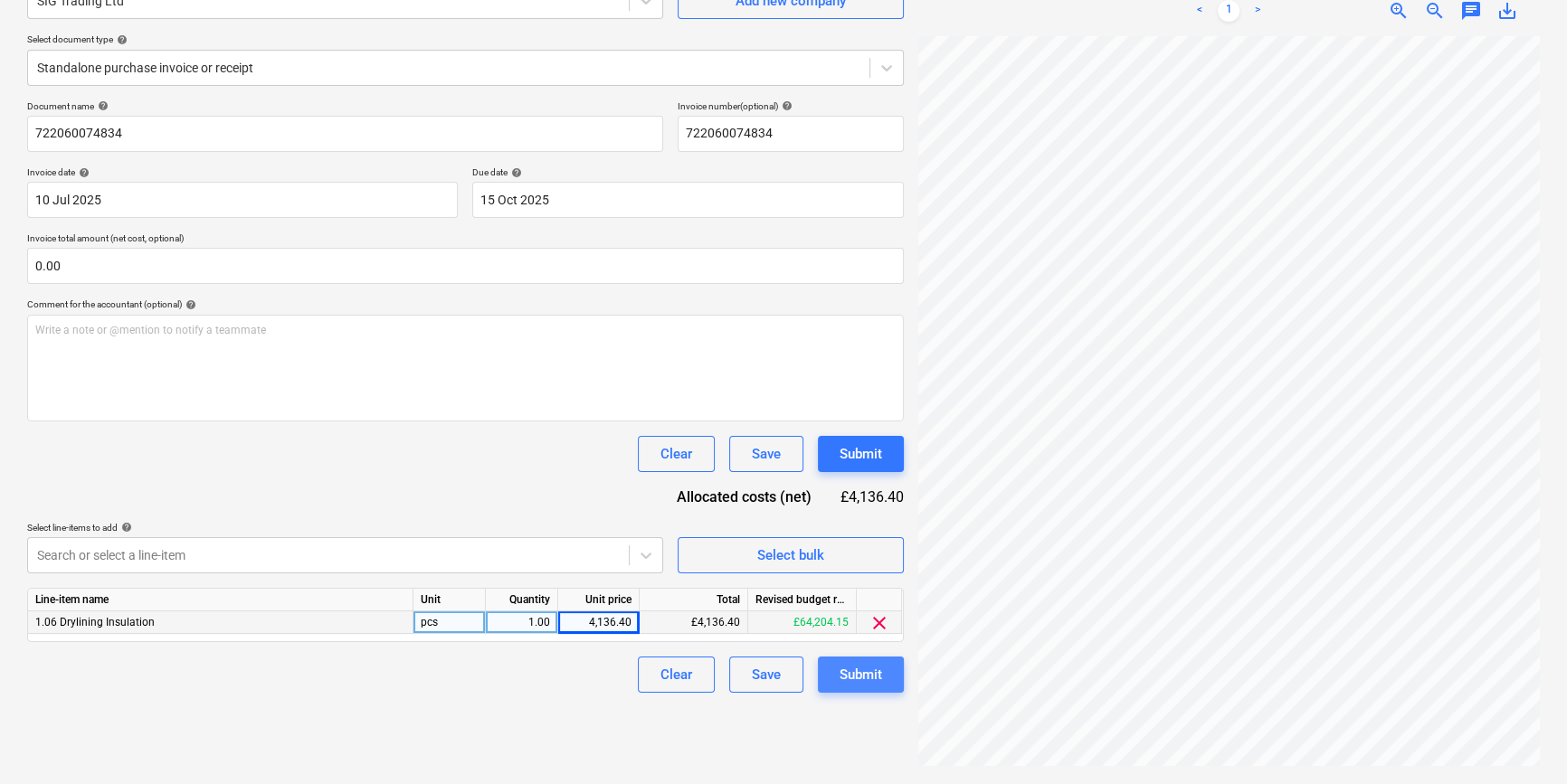 click on "Submit" at bounding box center (860, 675) 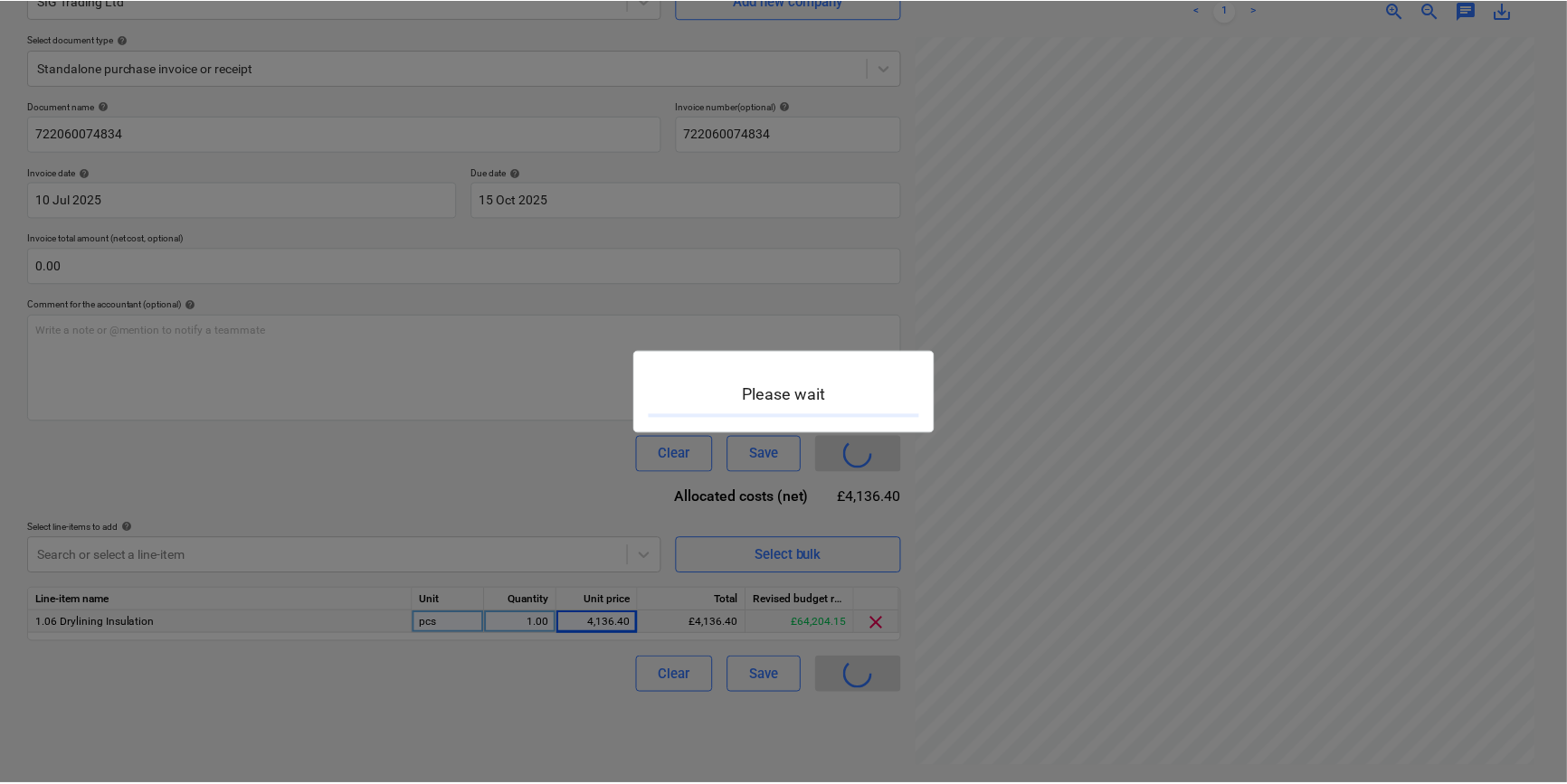 scroll, scrollTop: 0, scrollLeft: 0, axis: both 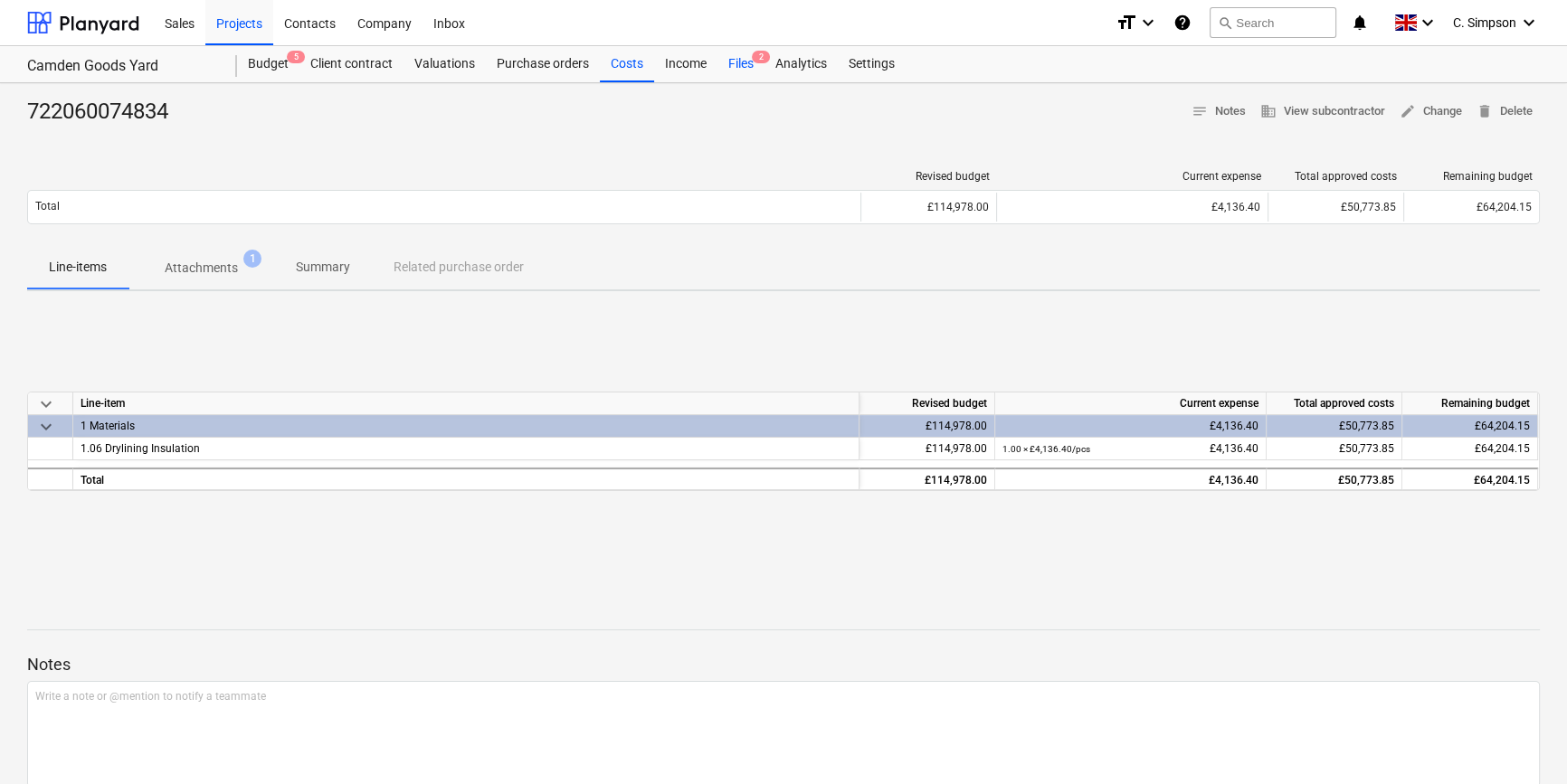click on "Files 2" at bounding box center [741, 64] 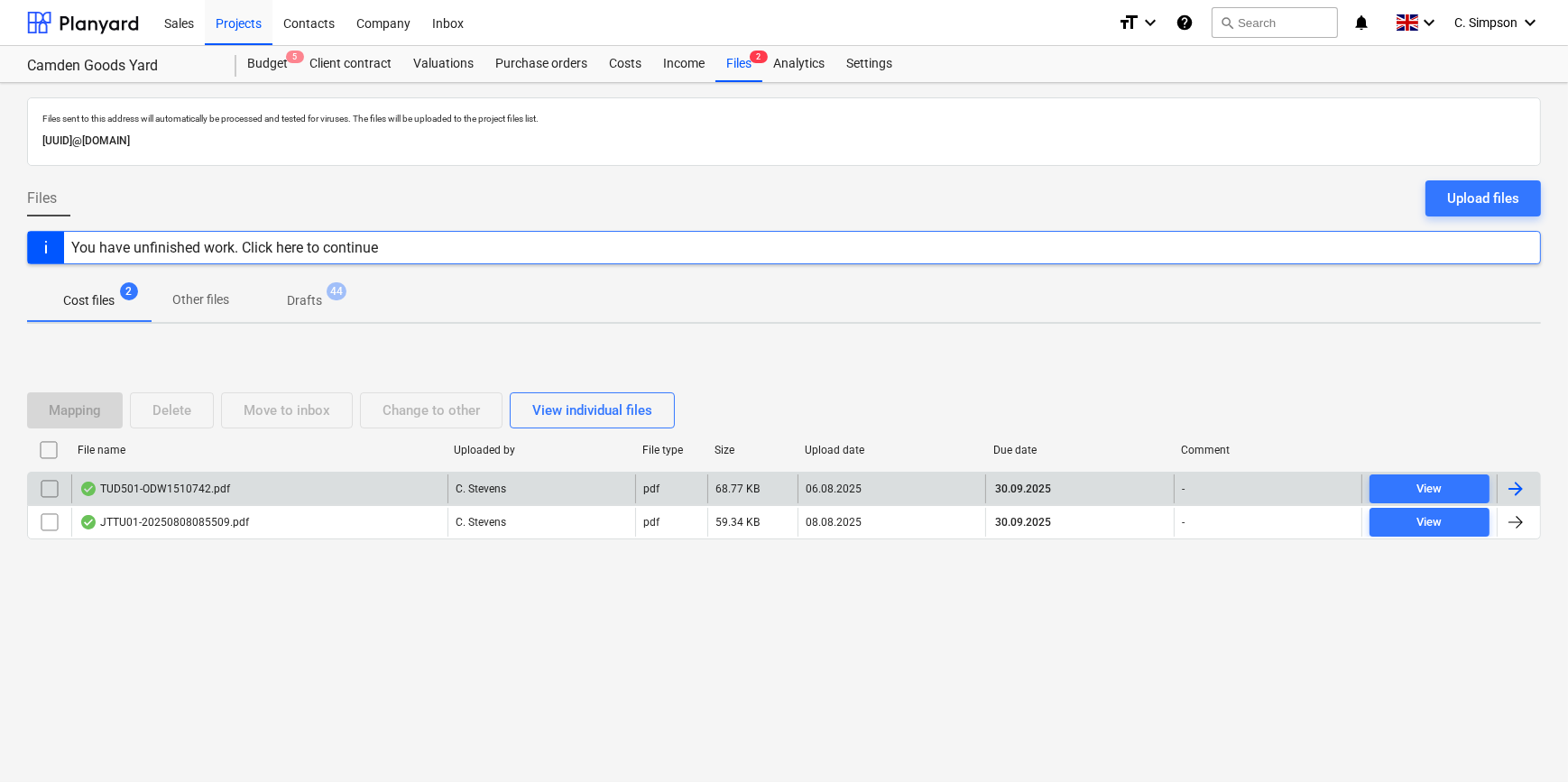 click at bounding box center (1516, 489) 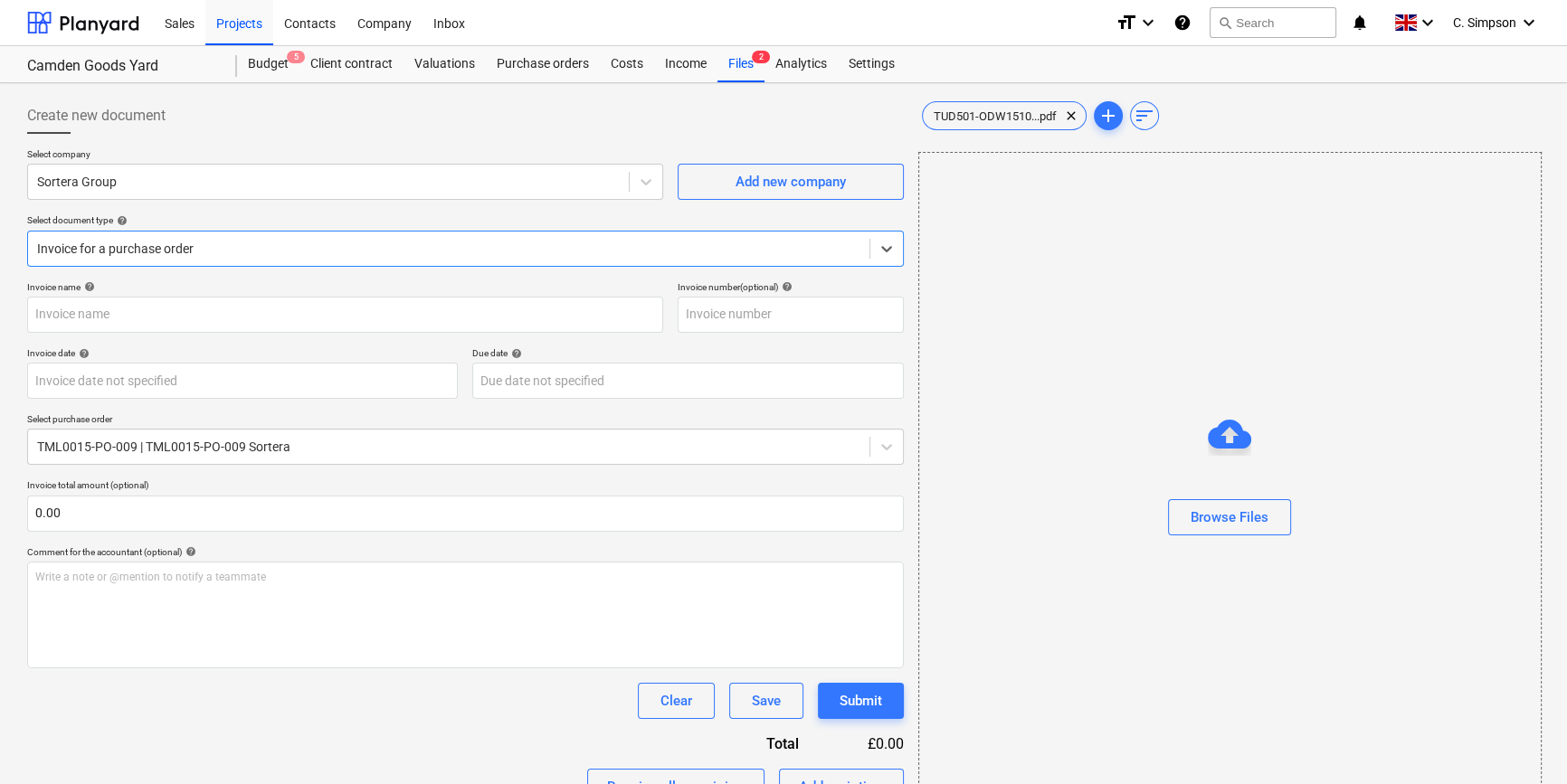 type on "ODW1510742" 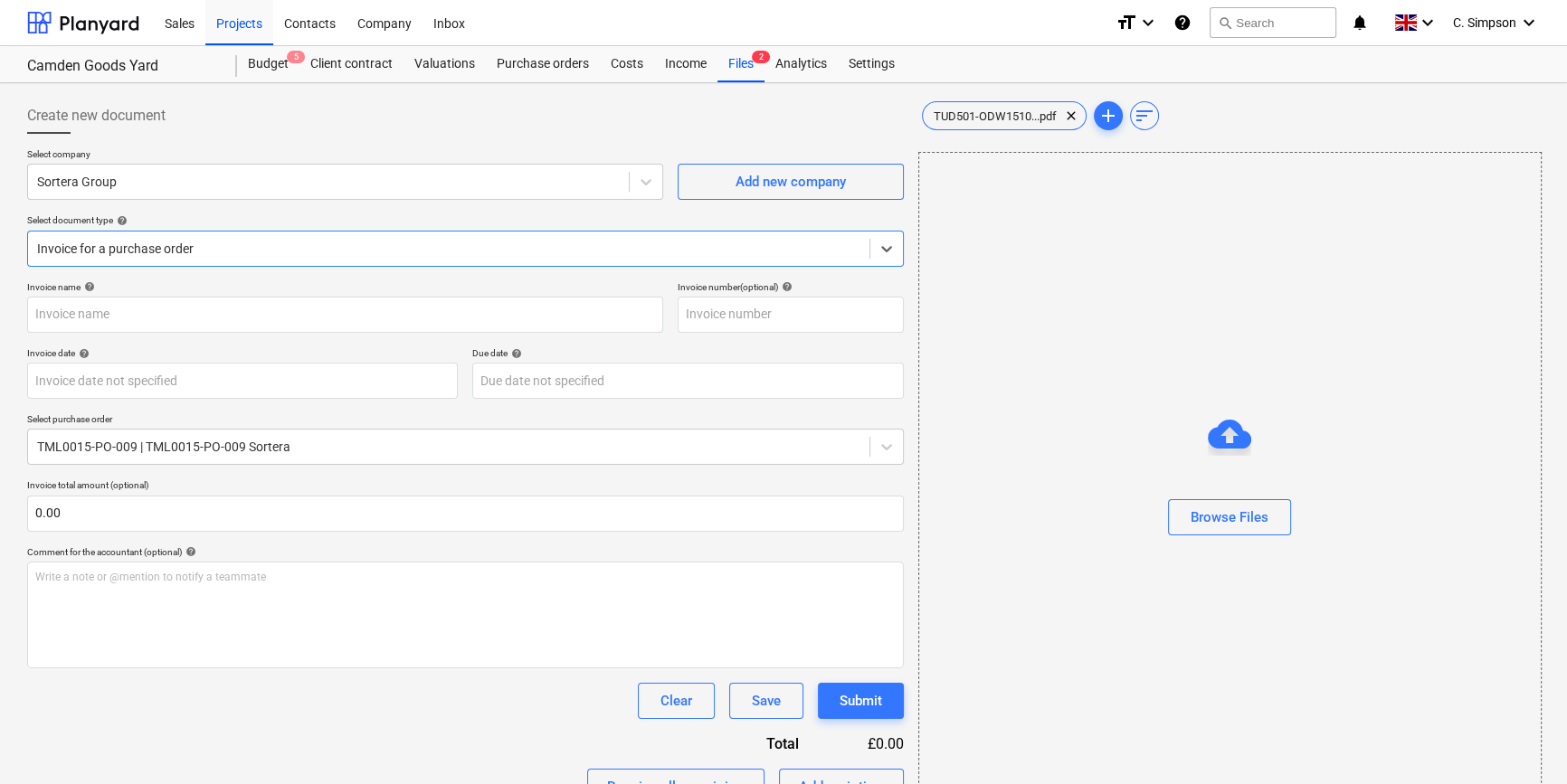 type on "04 Aug 2025" 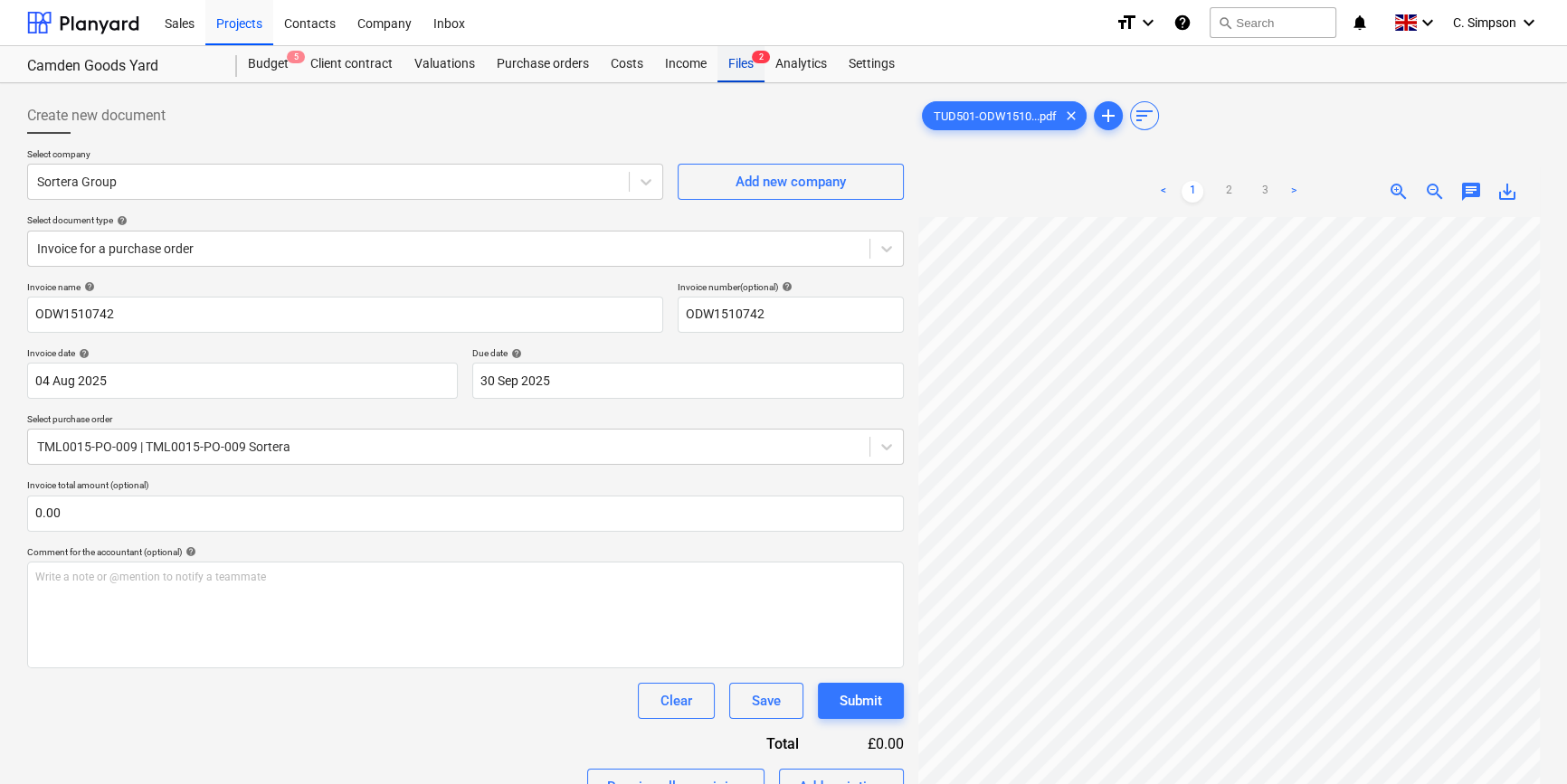 click on "Files 2" at bounding box center (741, 64) 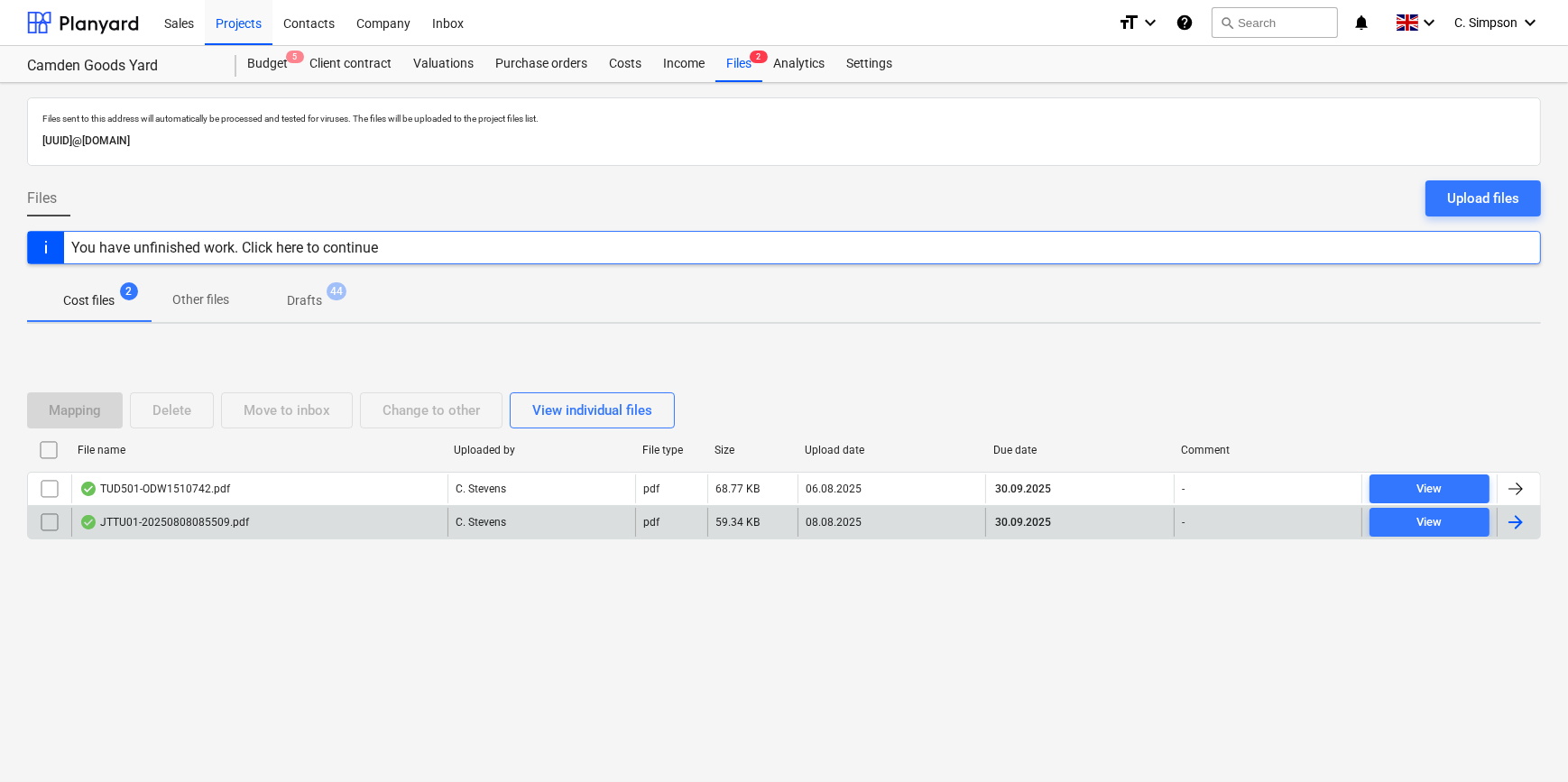 click at bounding box center [1516, 522] 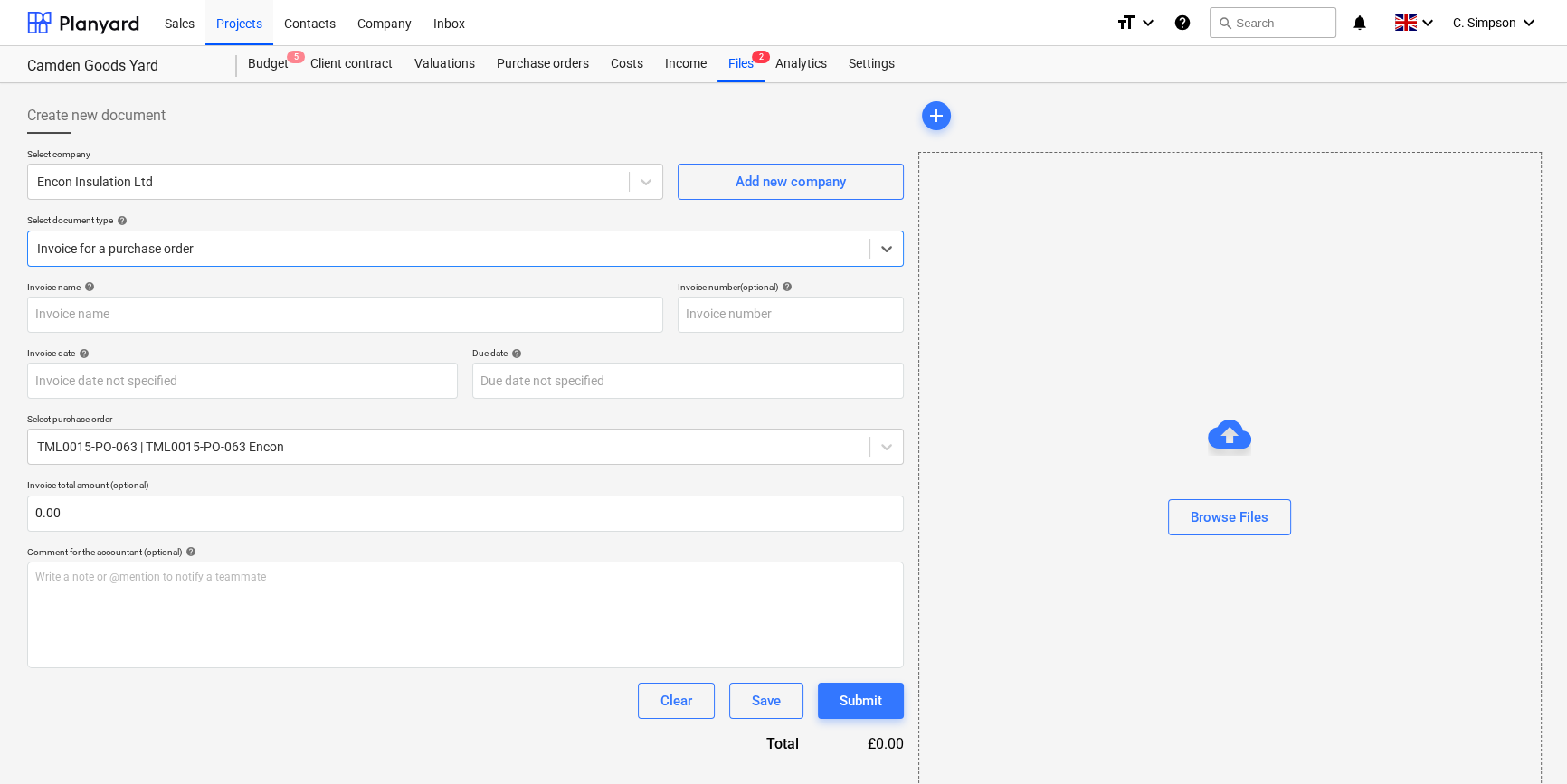 type on "518527" 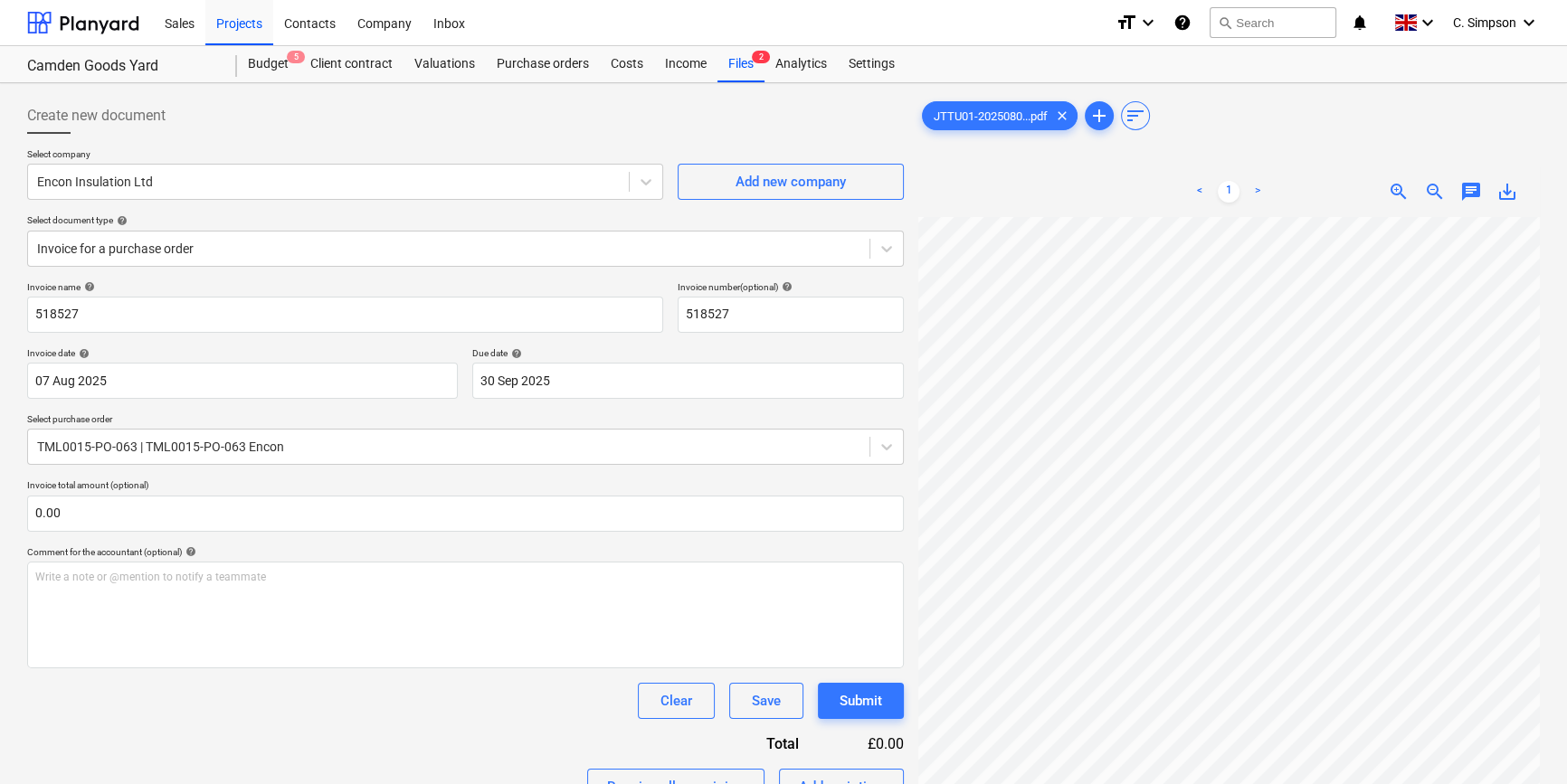 scroll, scrollTop: 283, scrollLeft: 184, axis: both 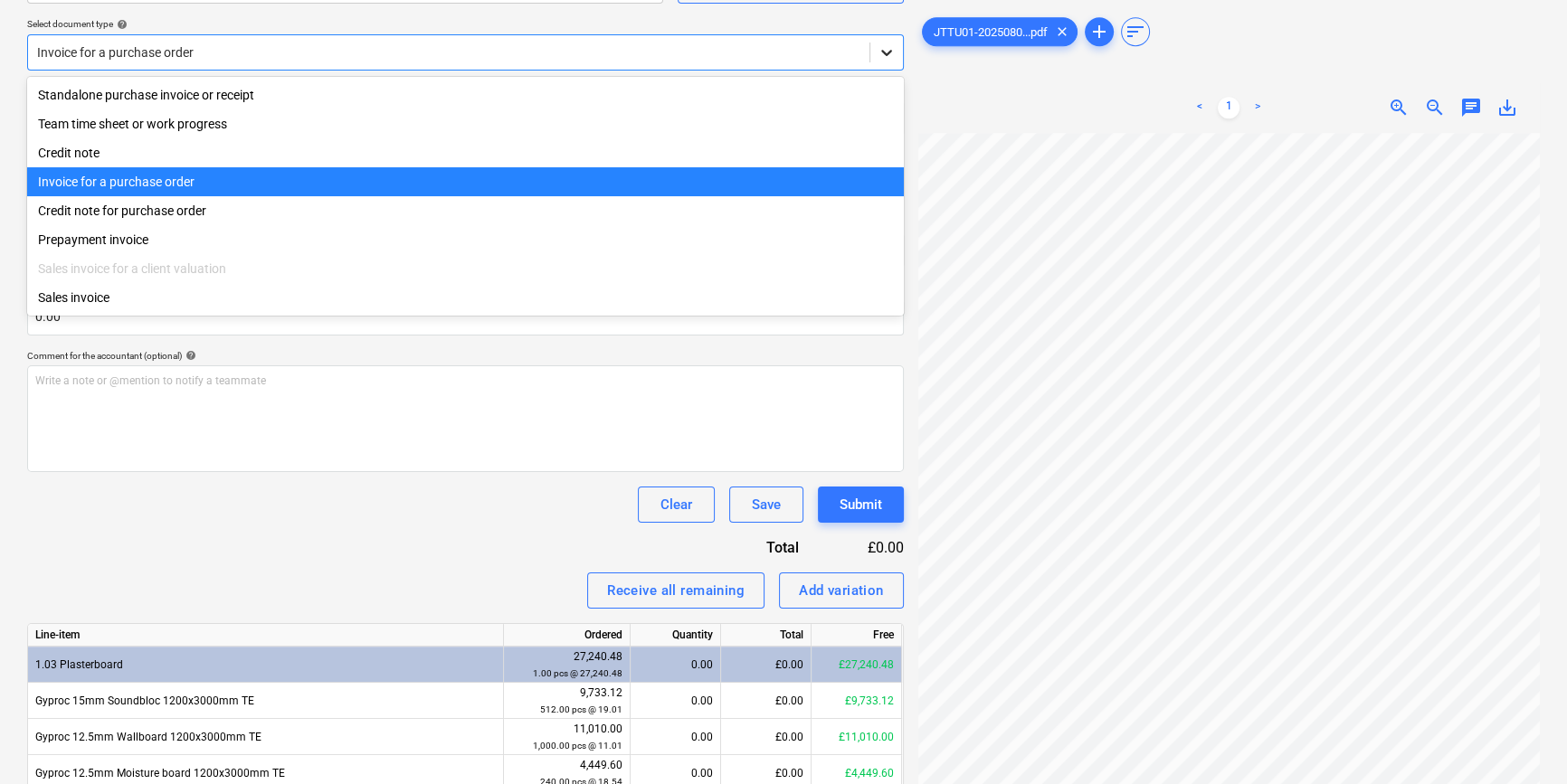 click 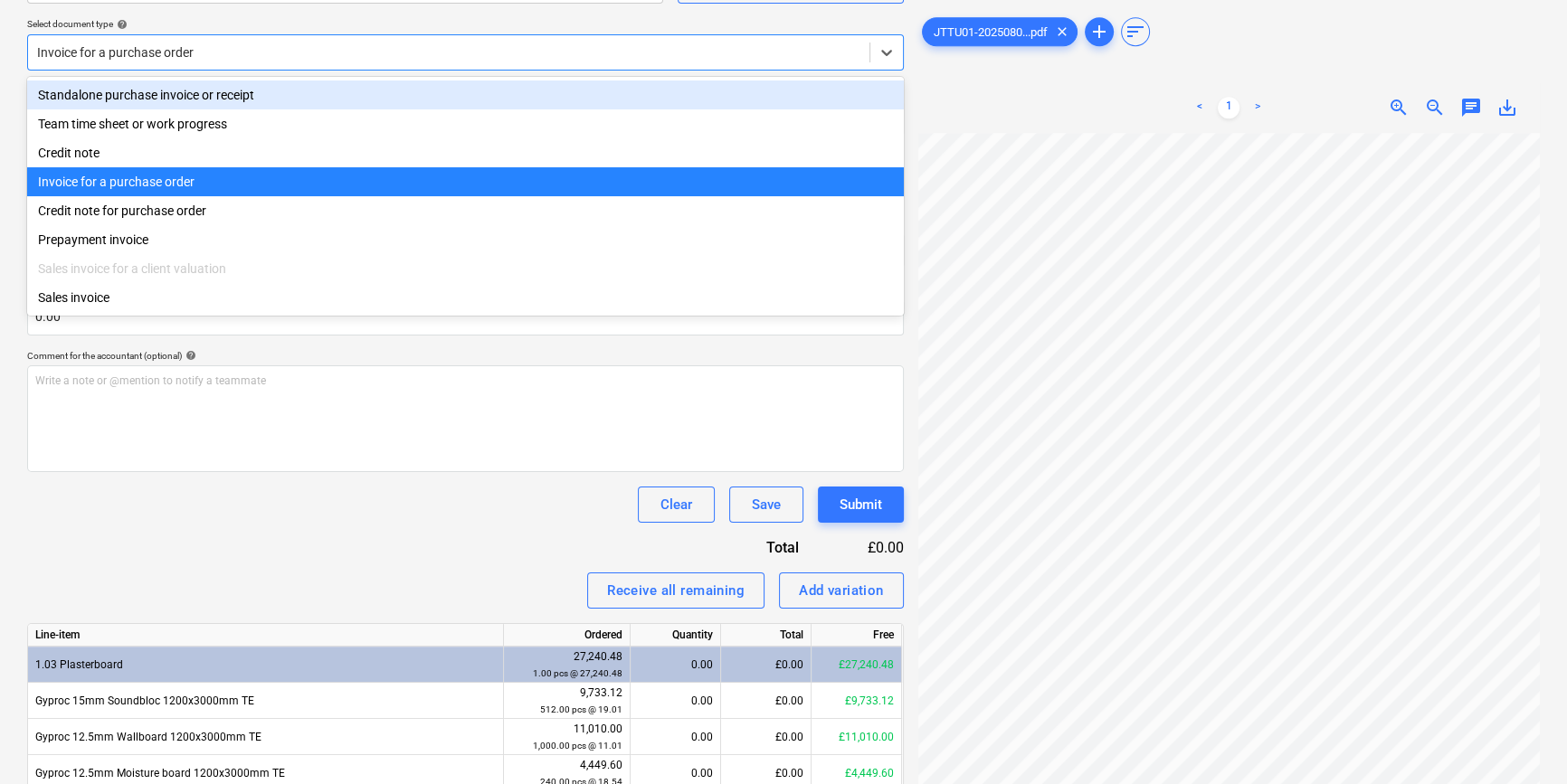 click on "Standalone purchase invoice or receipt" at bounding box center (465, 95) 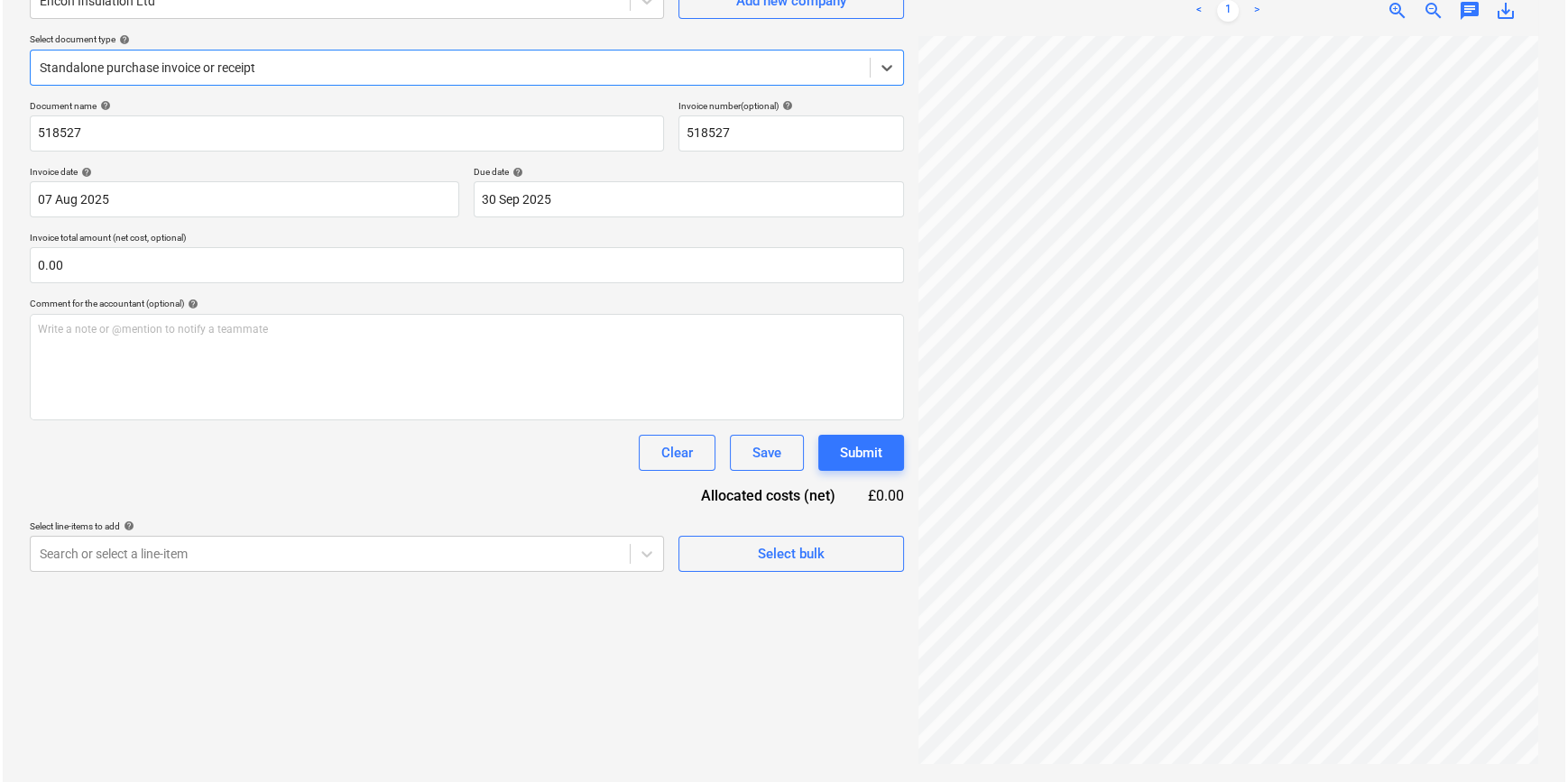 scroll, scrollTop: 180, scrollLeft: 0, axis: vertical 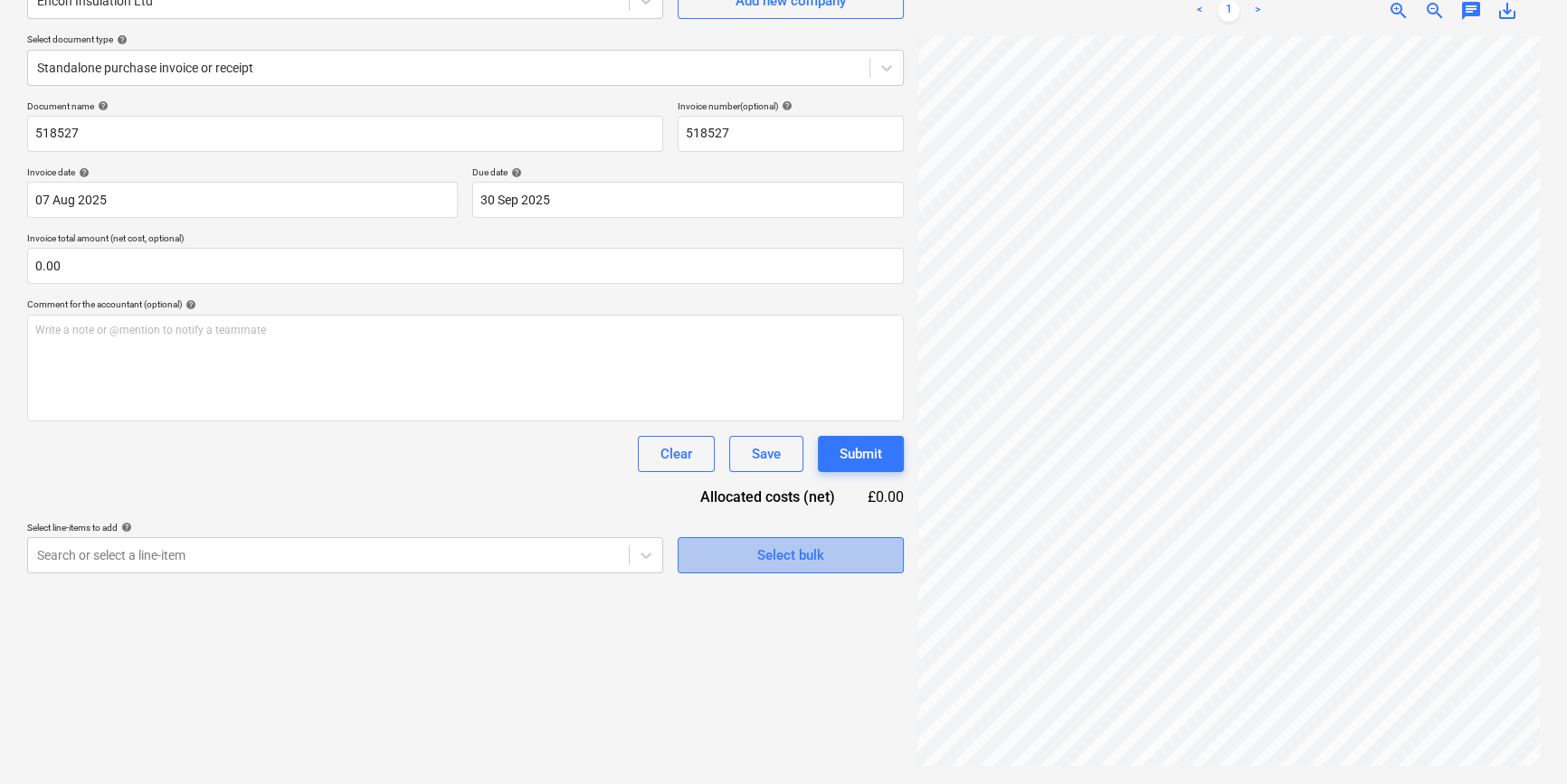 click on "Select bulk" at bounding box center (791, 555) 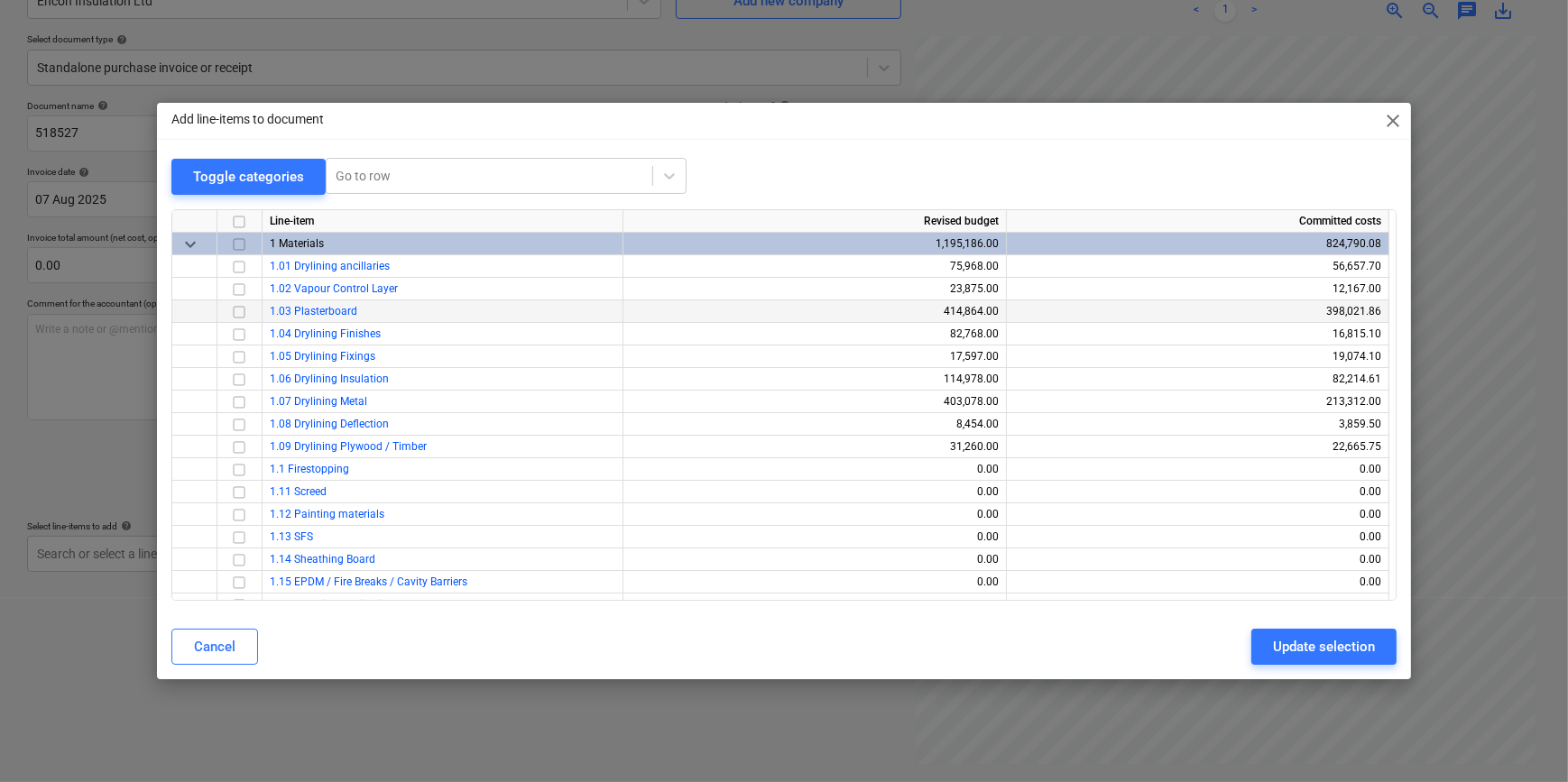click at bounding box center [239, 311] 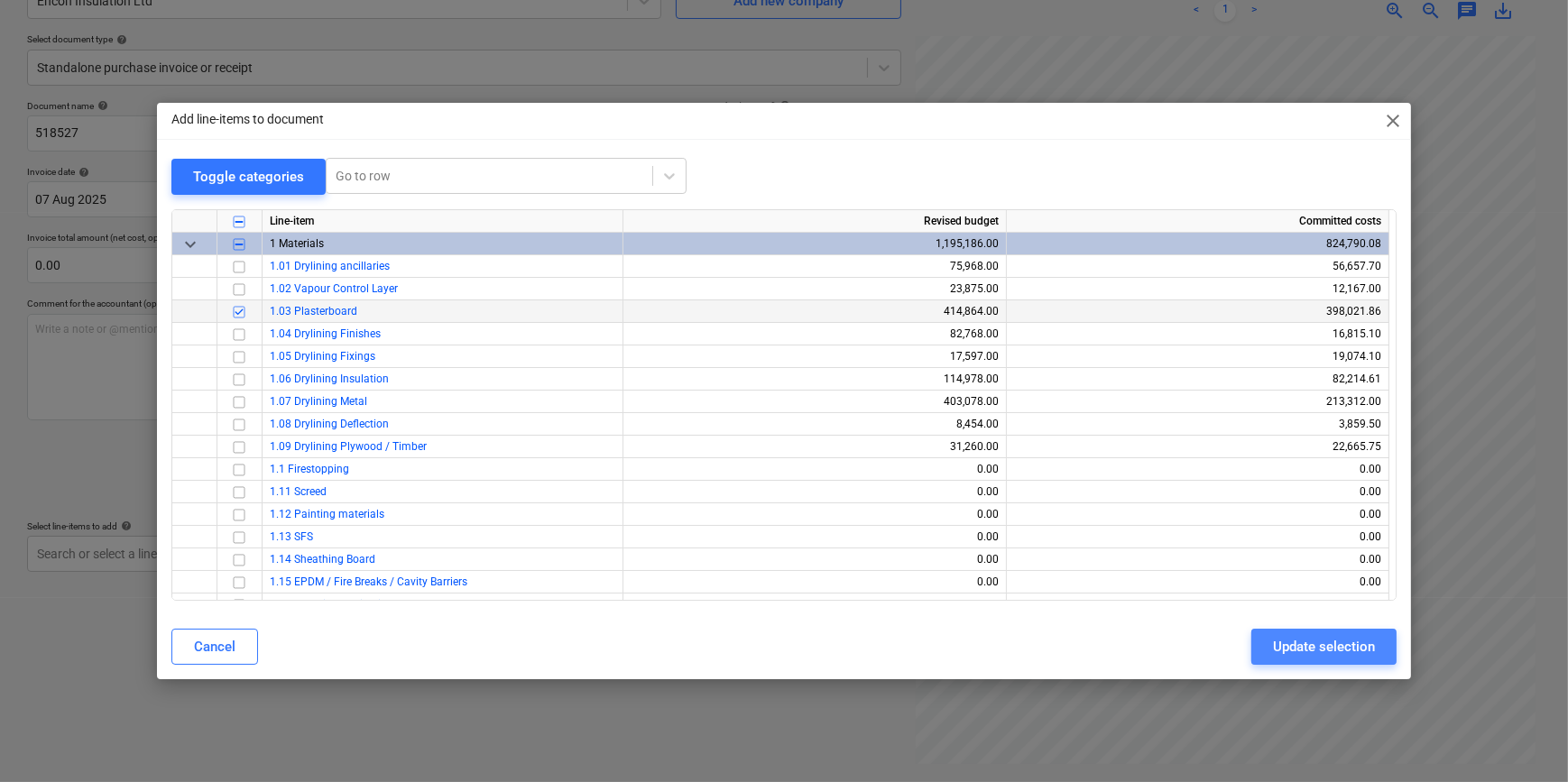 click on "Update selection" at bounding box center (1324, 647) 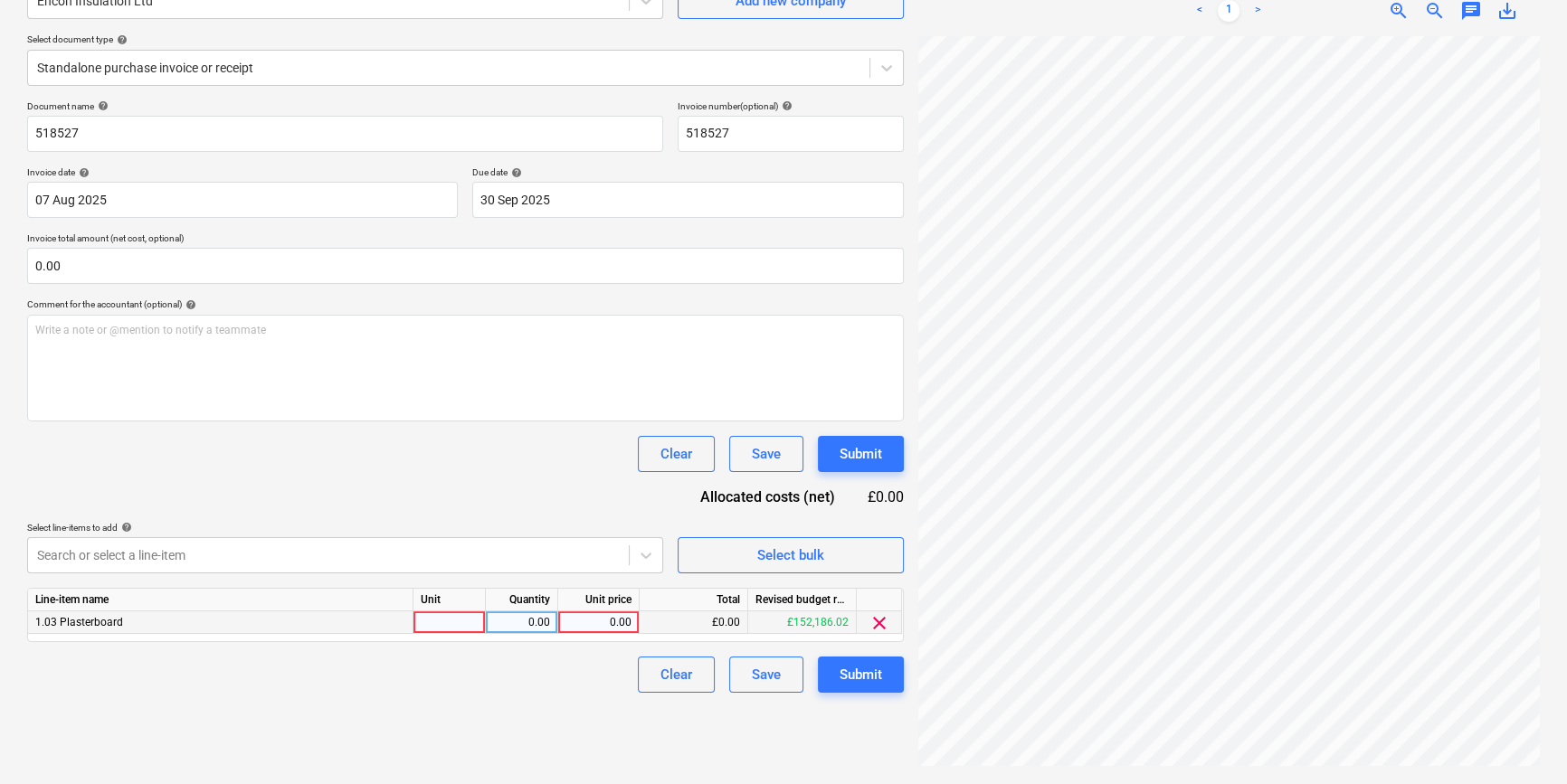 click at bounding box center [450, 622] 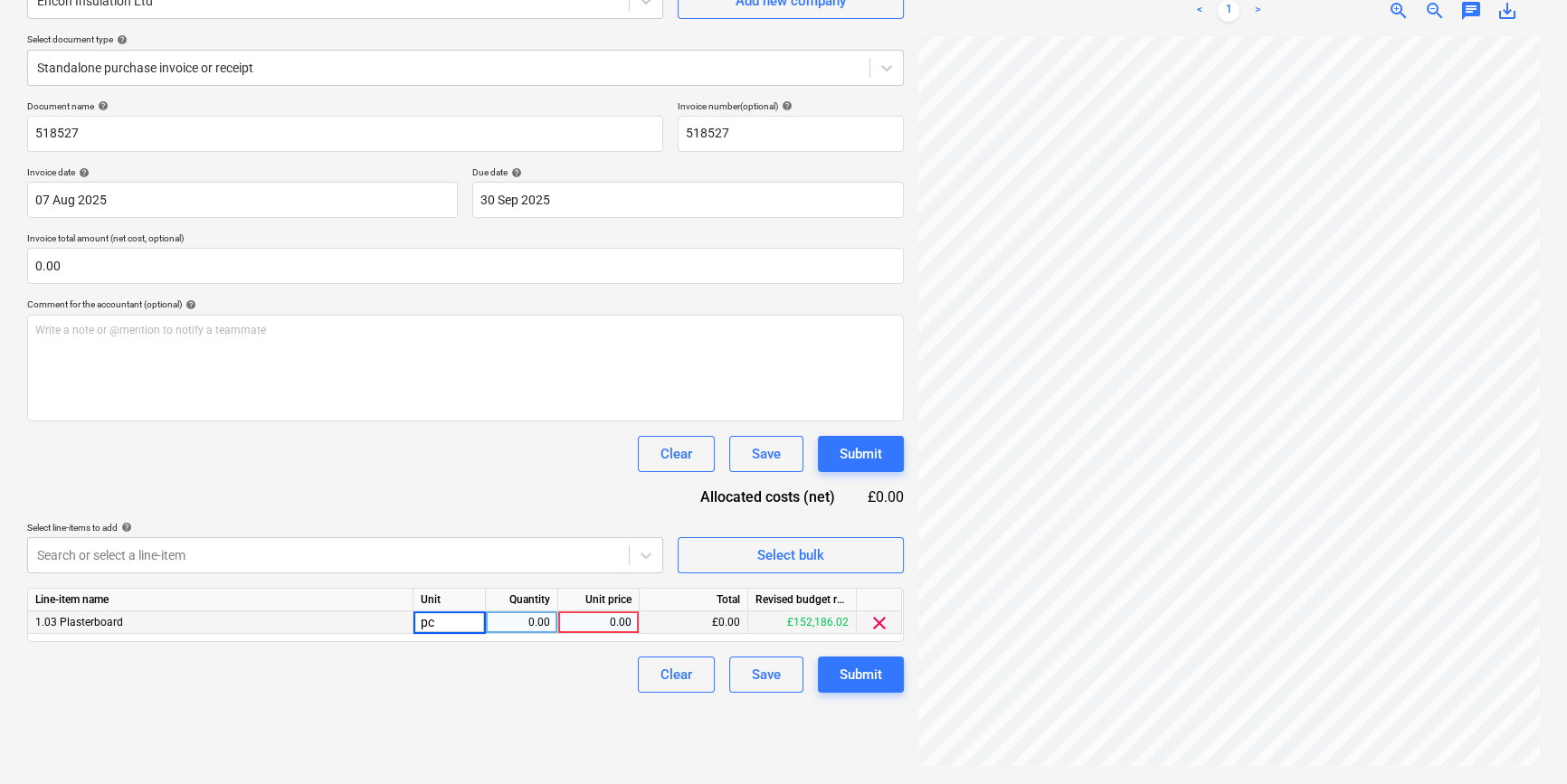 type on "pcs" 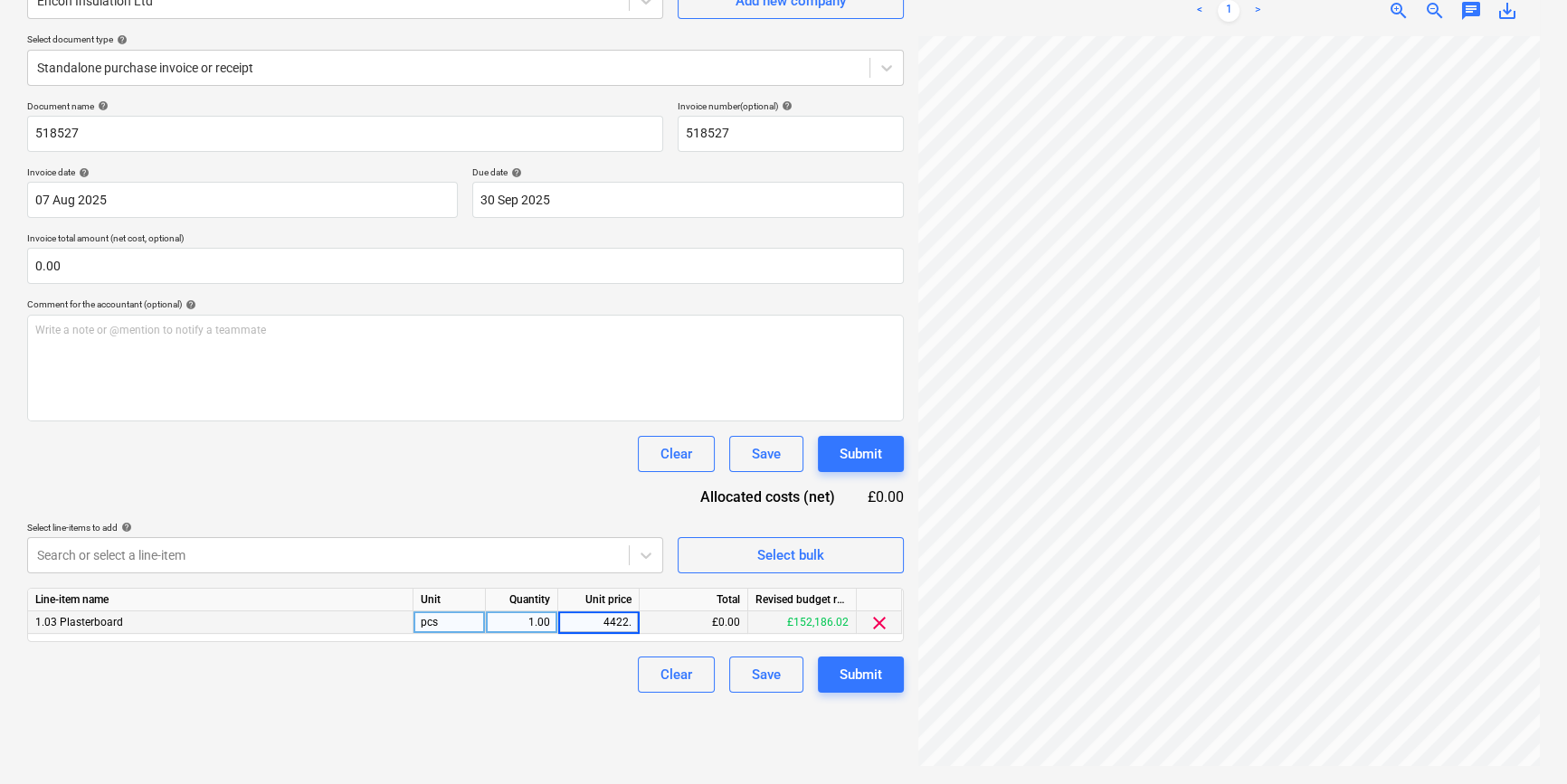type on "4422.6" 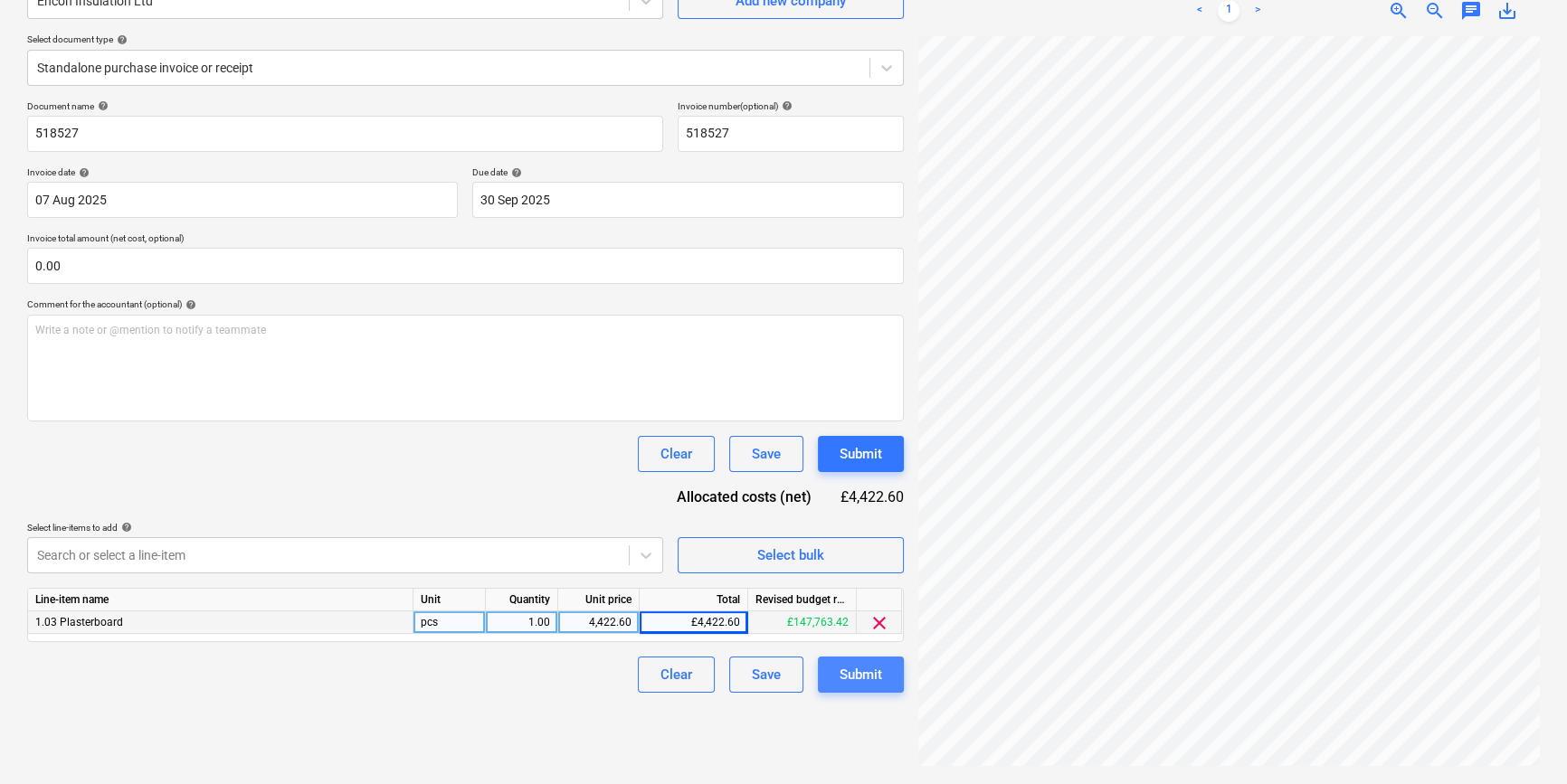 click on "Submit" at bounding box center [860, 675] 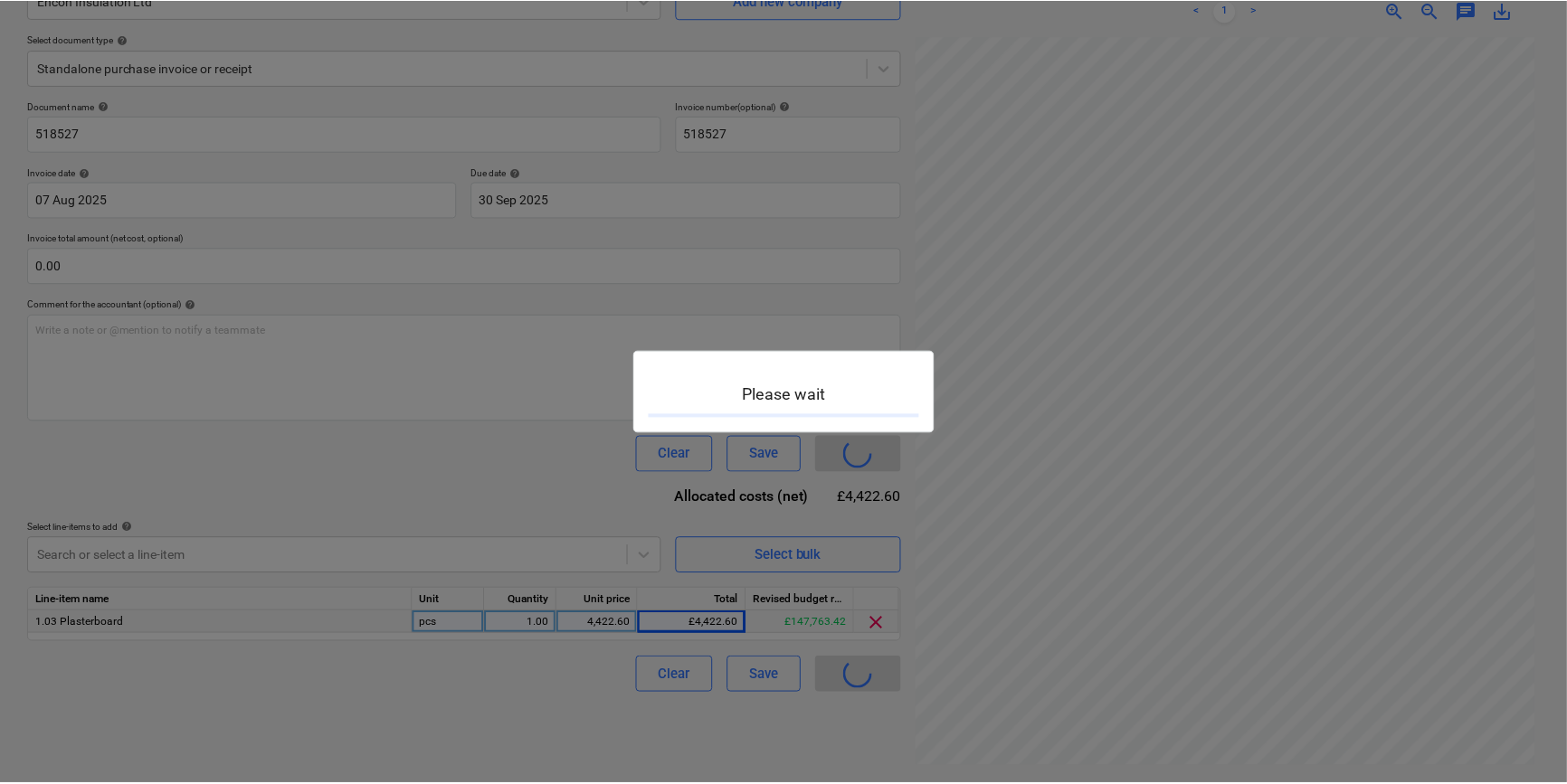 scroll, scrollTop: 0, scrollLeft: 0, axis: both 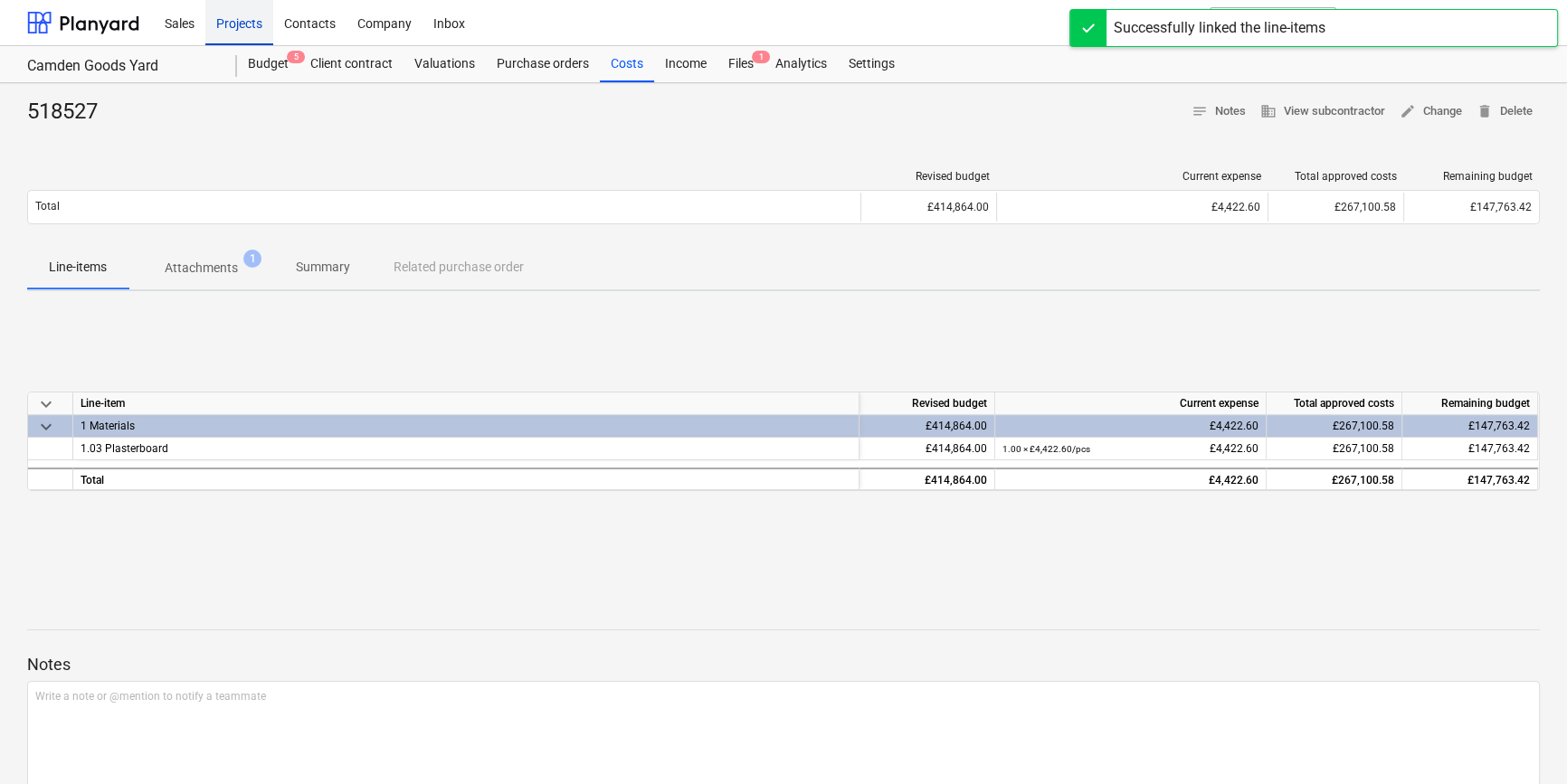 click on "Projects" at bounding box center [239, 22] 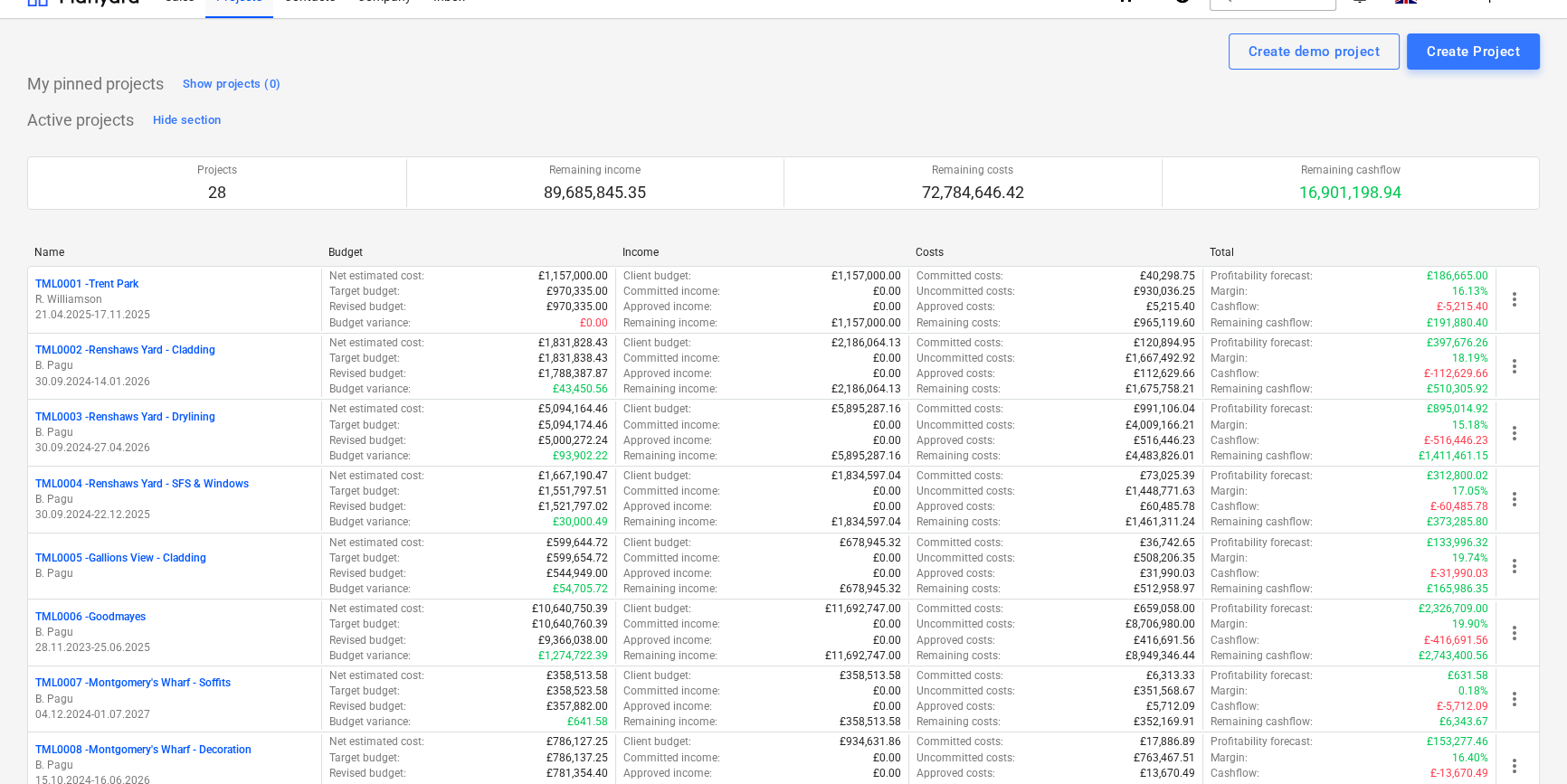 scroll, scrollTop: 0, scrollLeft: 0, axis: both 